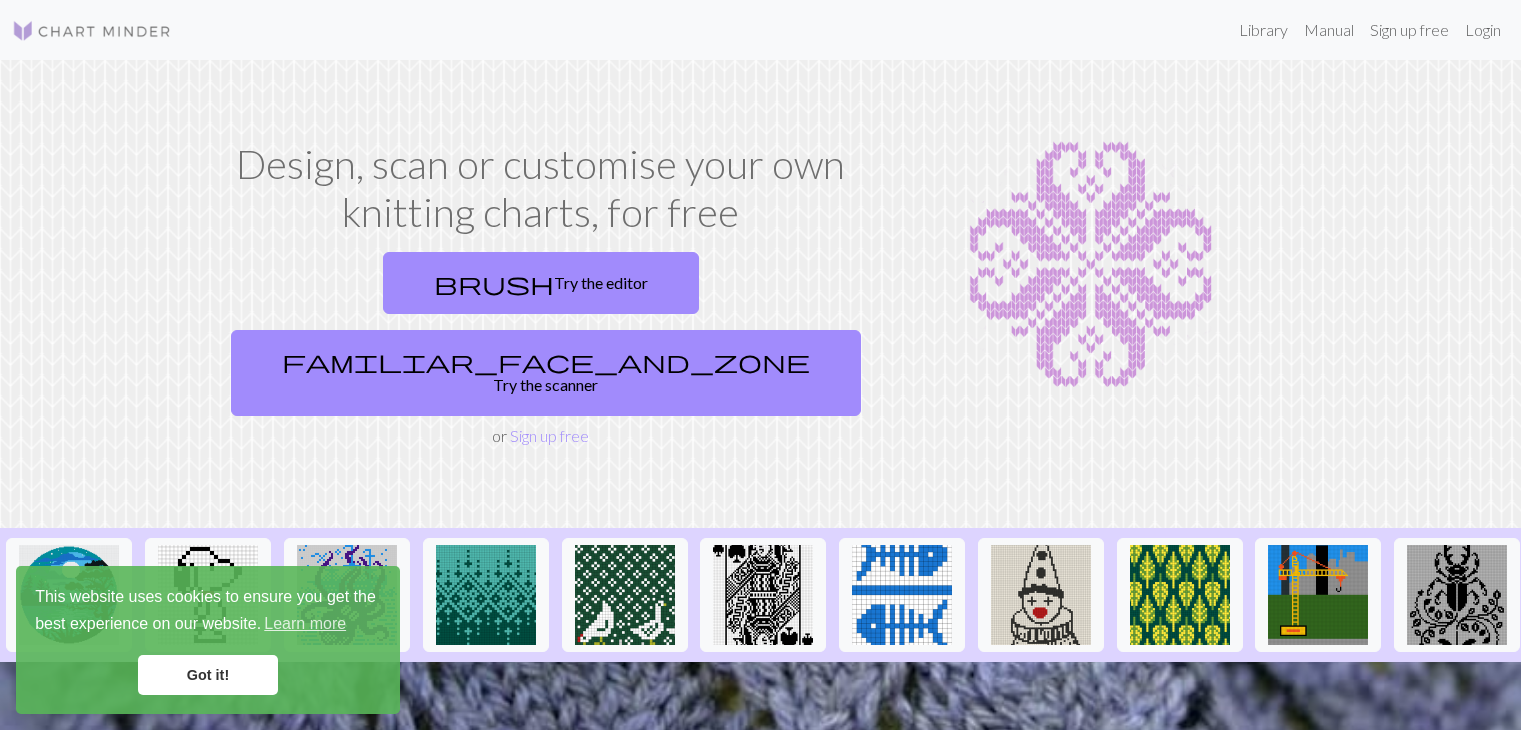 scroll, scrollTop: 0, scrollLeft: 0, axis: both 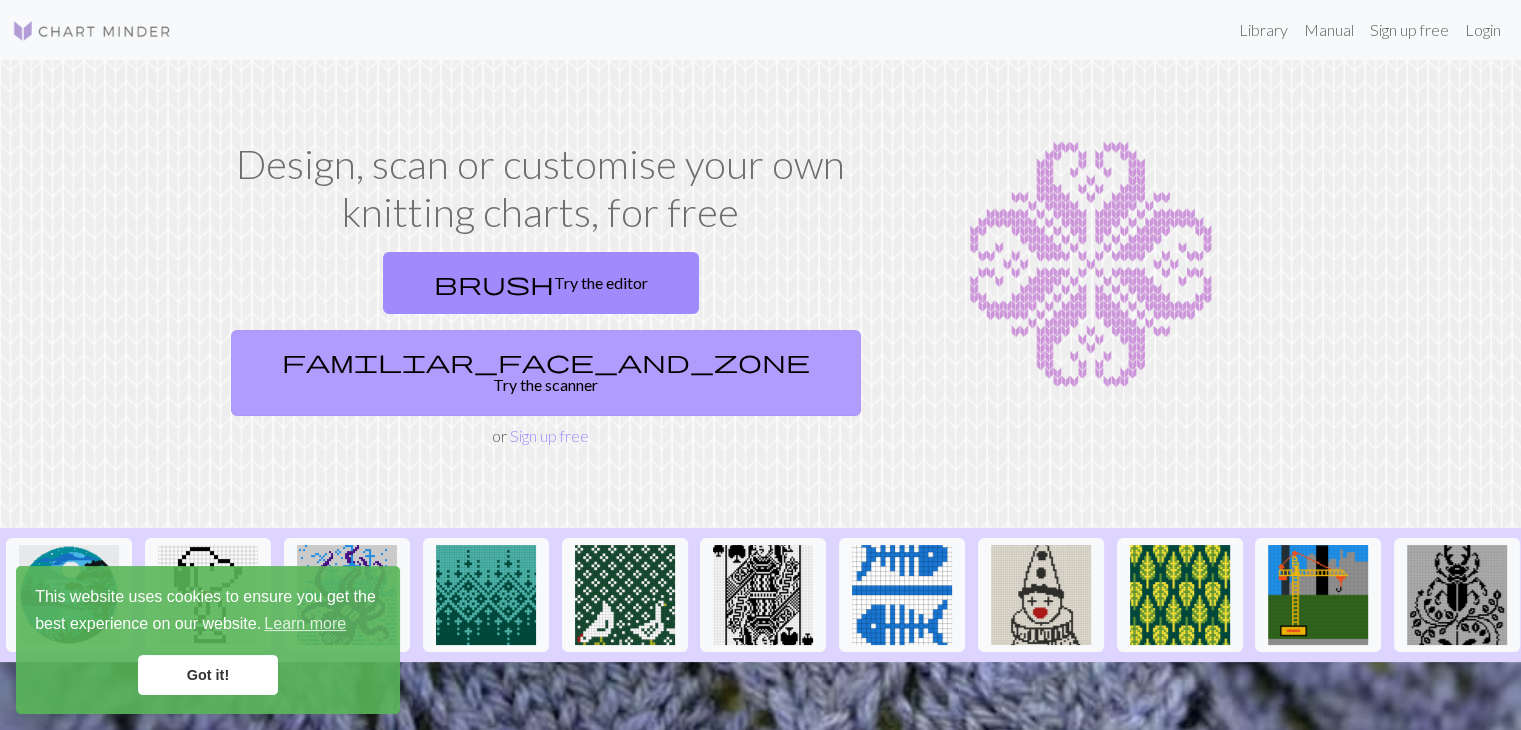 click on "familiar_face_and_zone  Try the scanner" at bounding box center [546, 373] 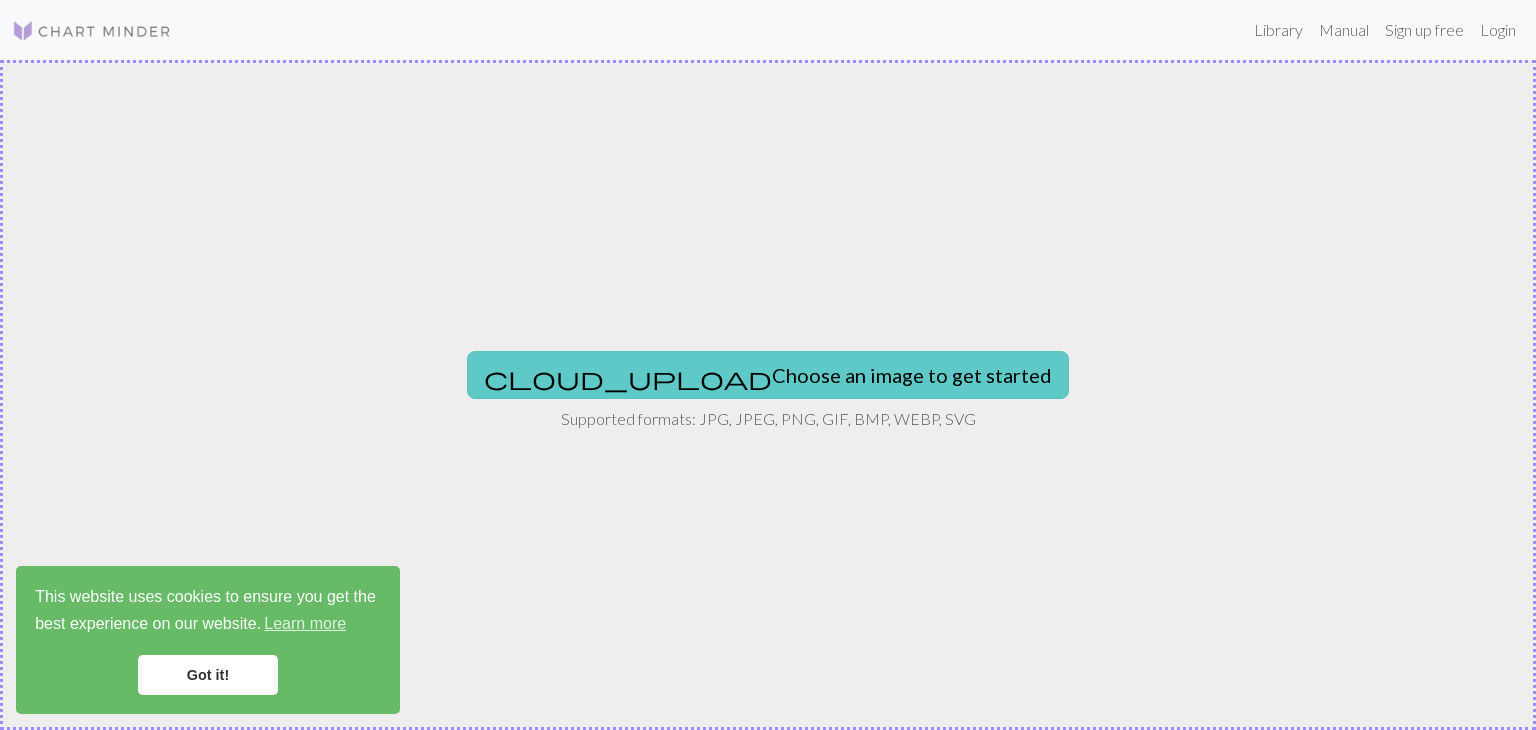 click on "cloud_upload  Choose an image to get started" at bounding box center [768, 375] 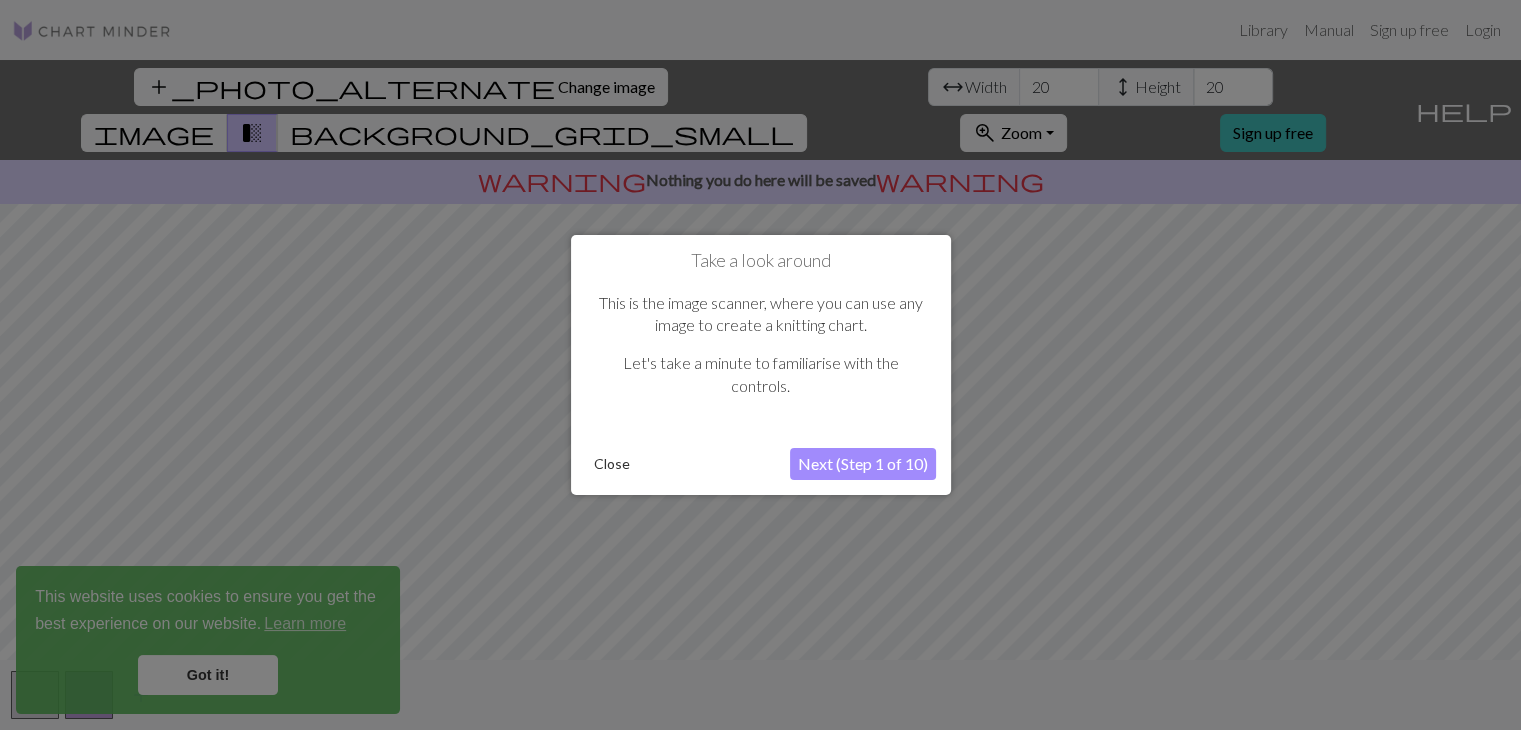 click on "Next (Step 1 of 10)" at bounding box center (863, 464) 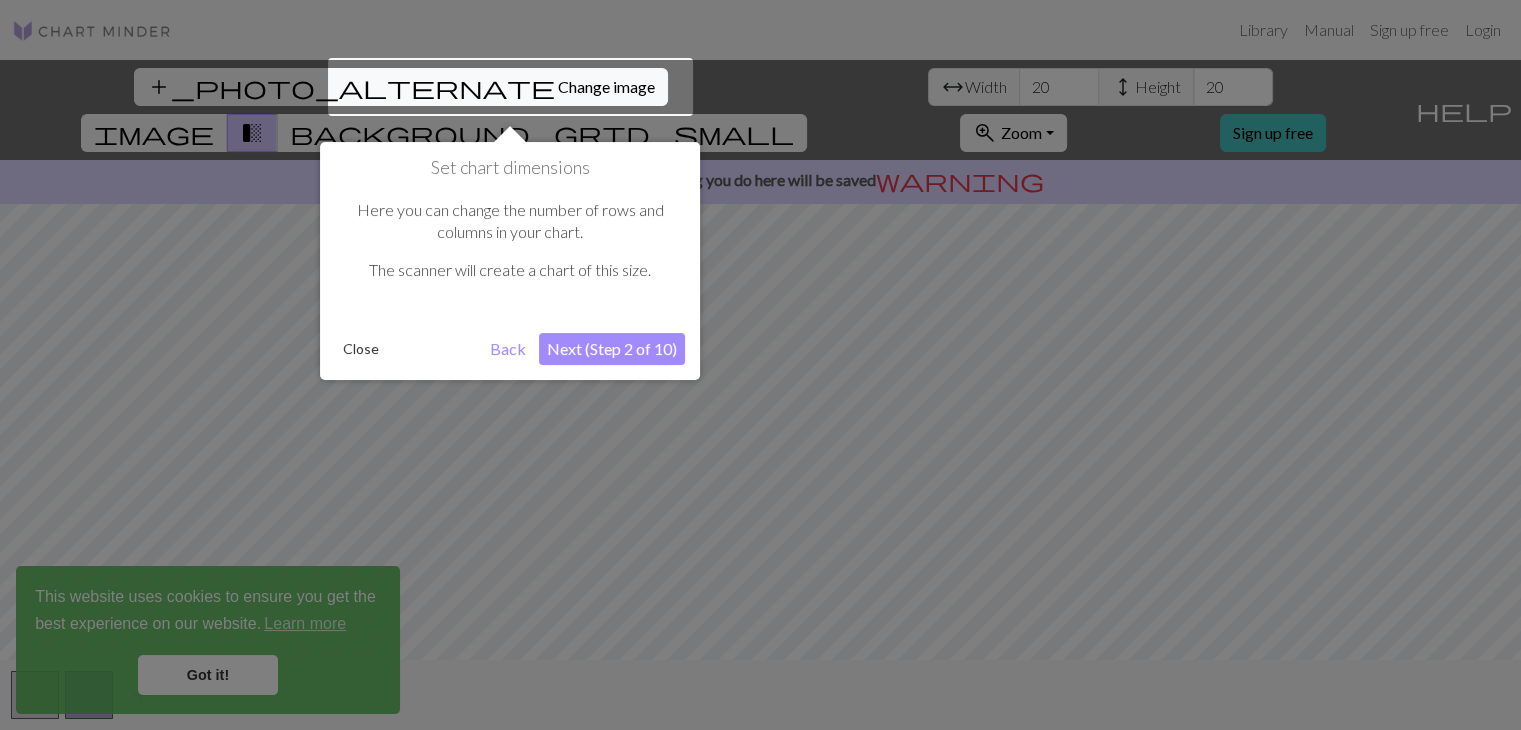 scroll, scrollTop: 0, scrollLeft: 0, axis: both 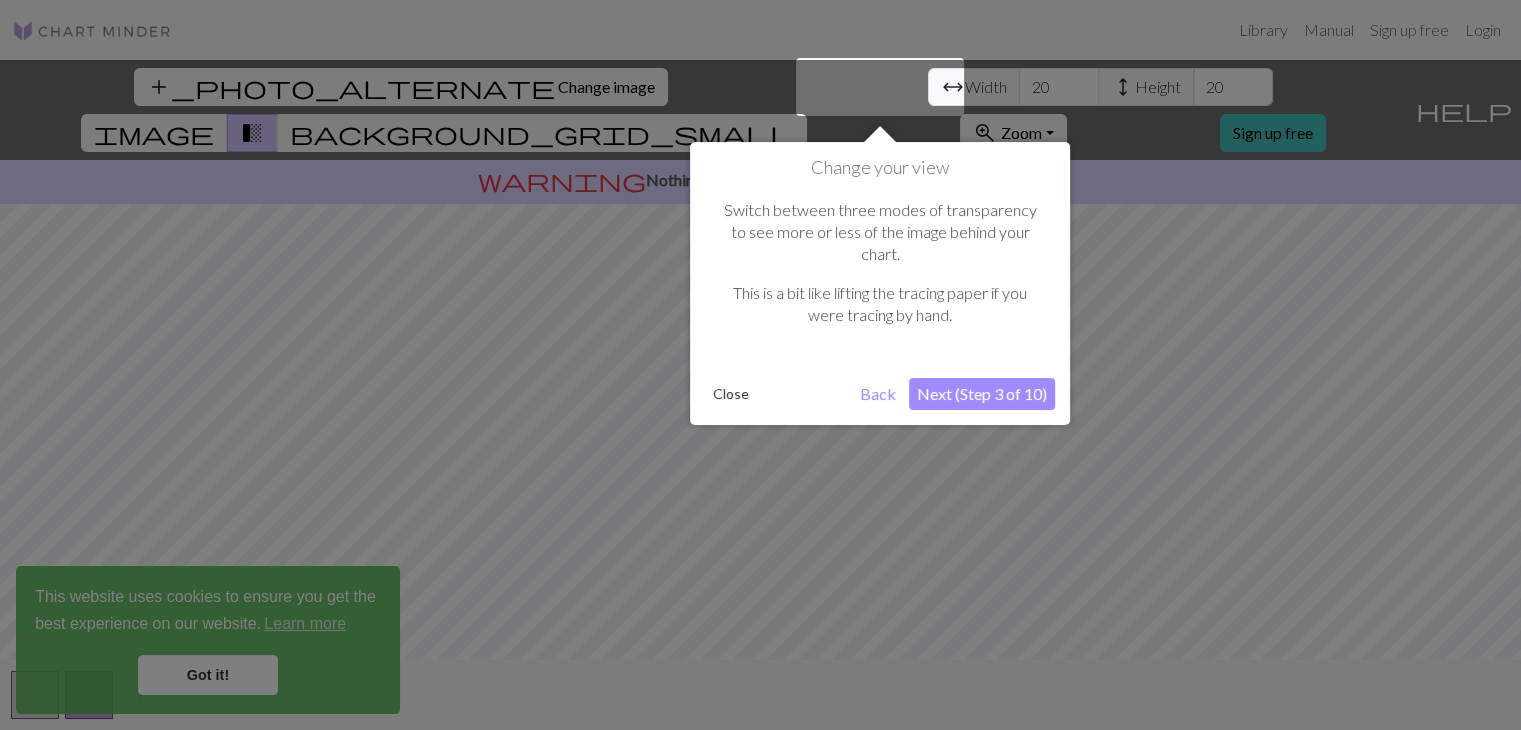 click on "Next (Step 3 of 10)" at bounding box center [982, 394] 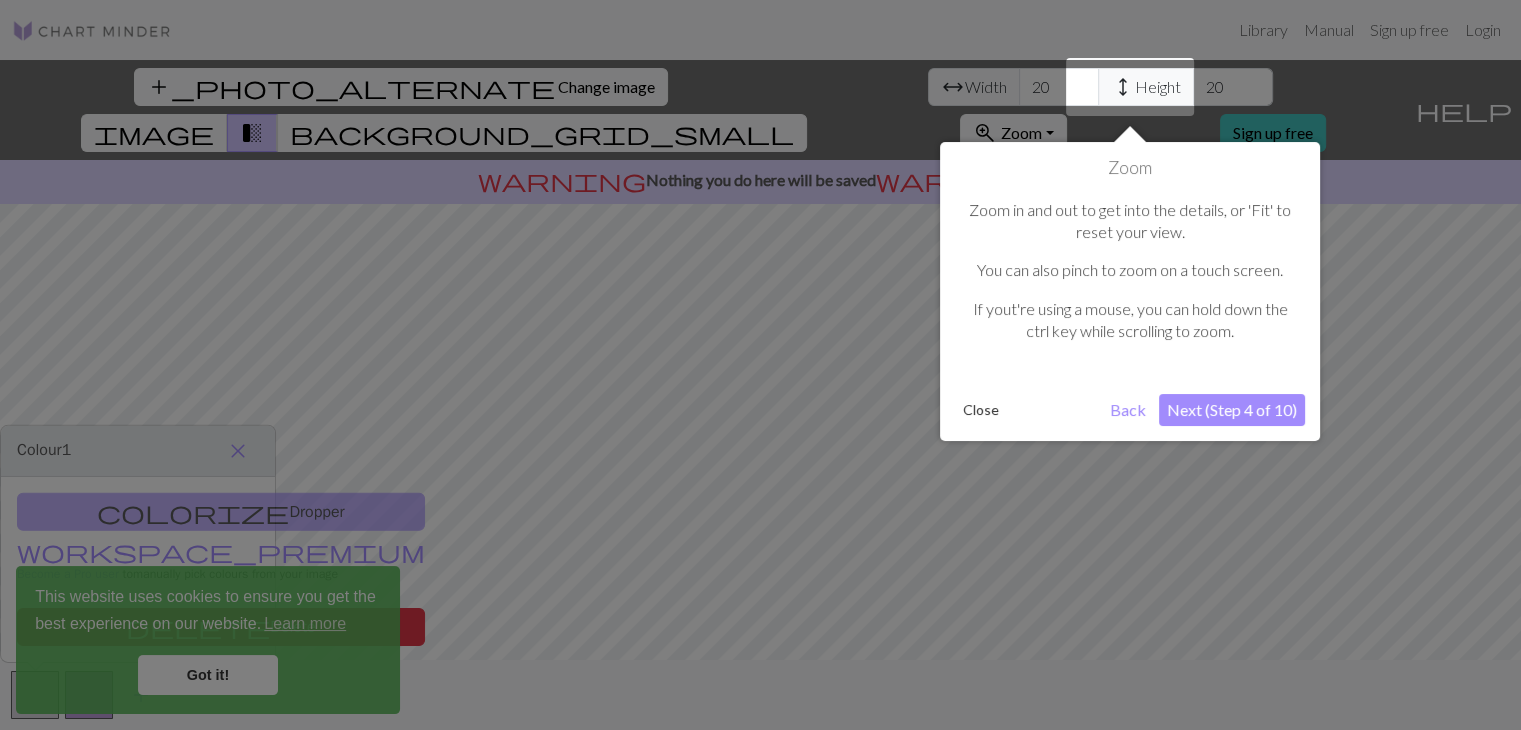 click on "Next (Step 4 of 10)" at bounding box center (1232, 410) 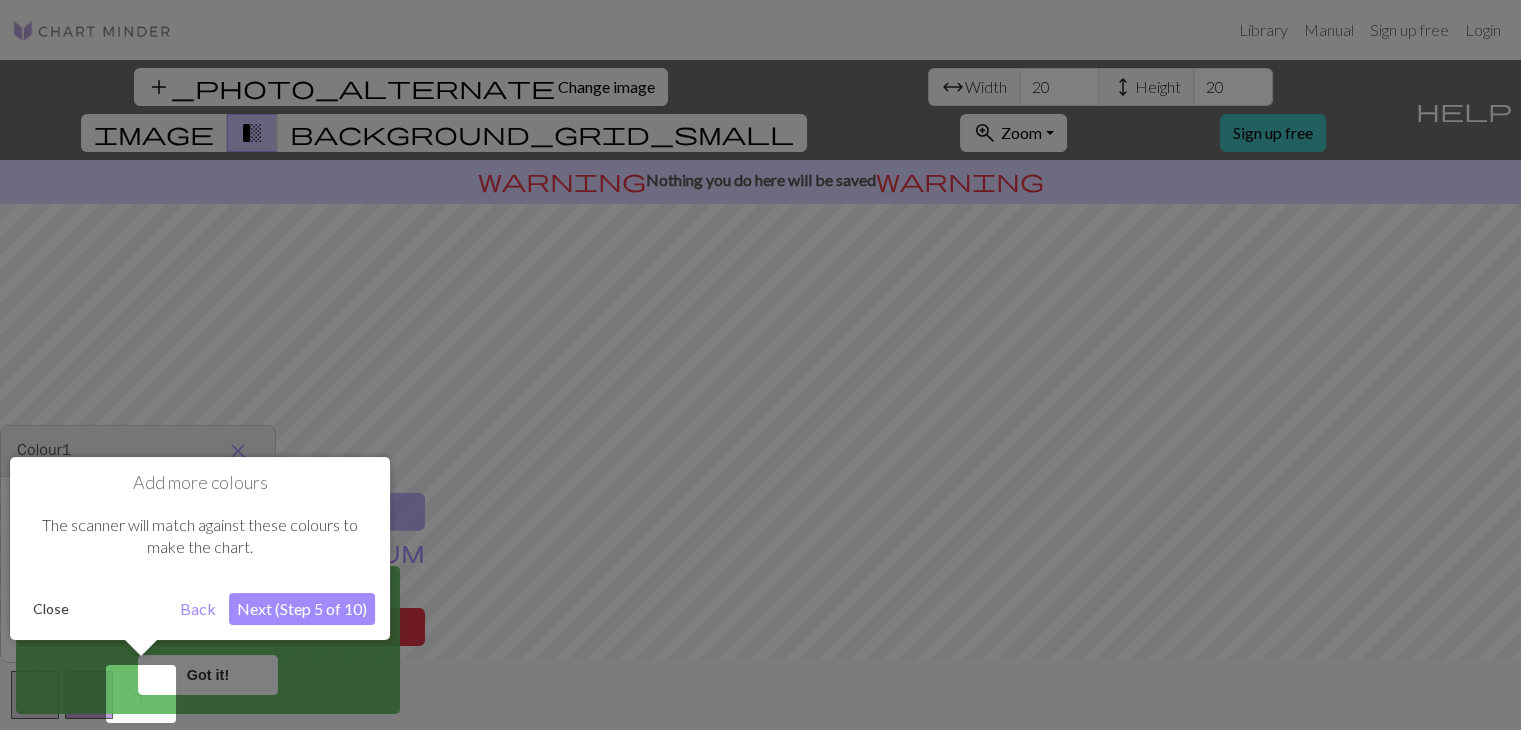 click on "Next (Step 5 of 10)" at bounding box center (302, 609) 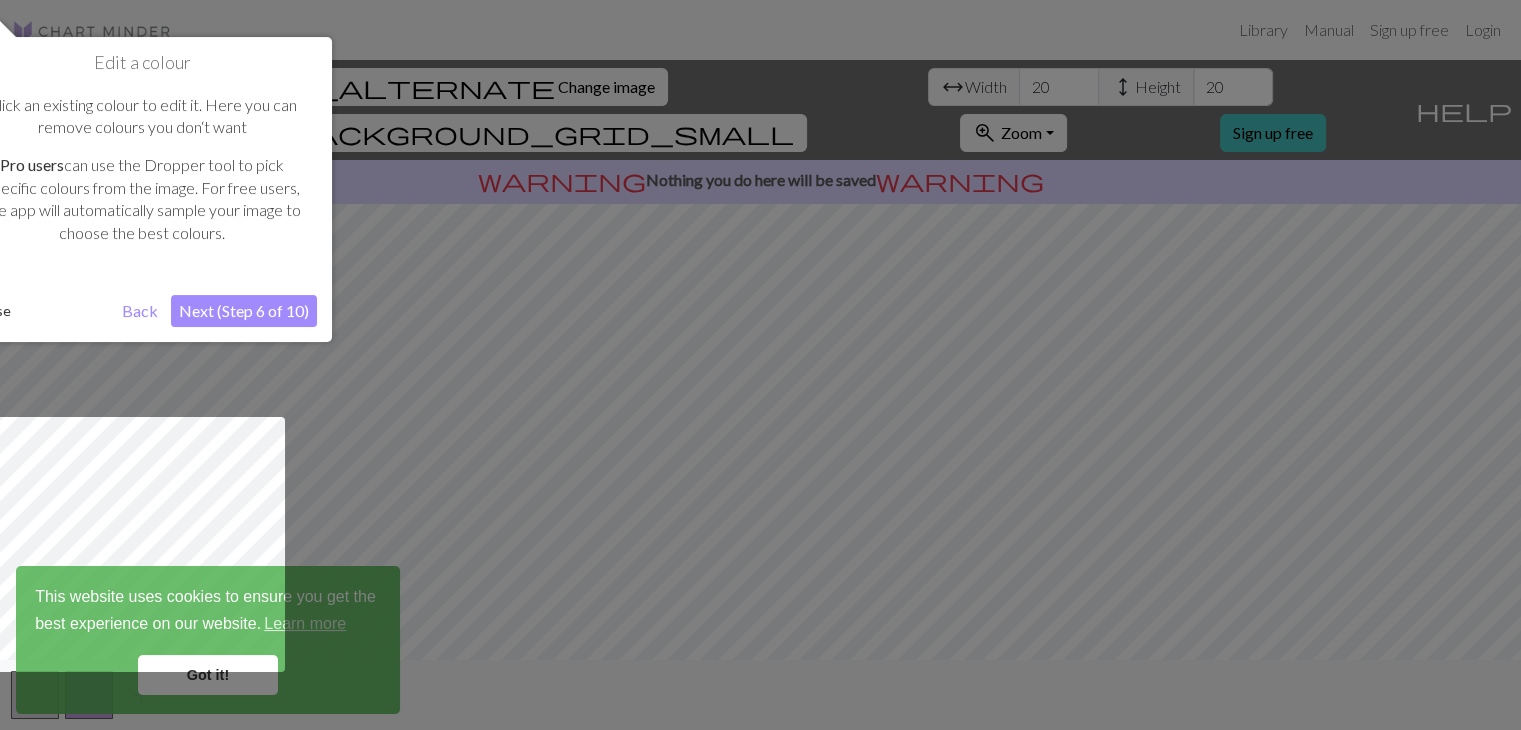 click on "Next (Step 6 of 10)" at bounding box center [244, 311] 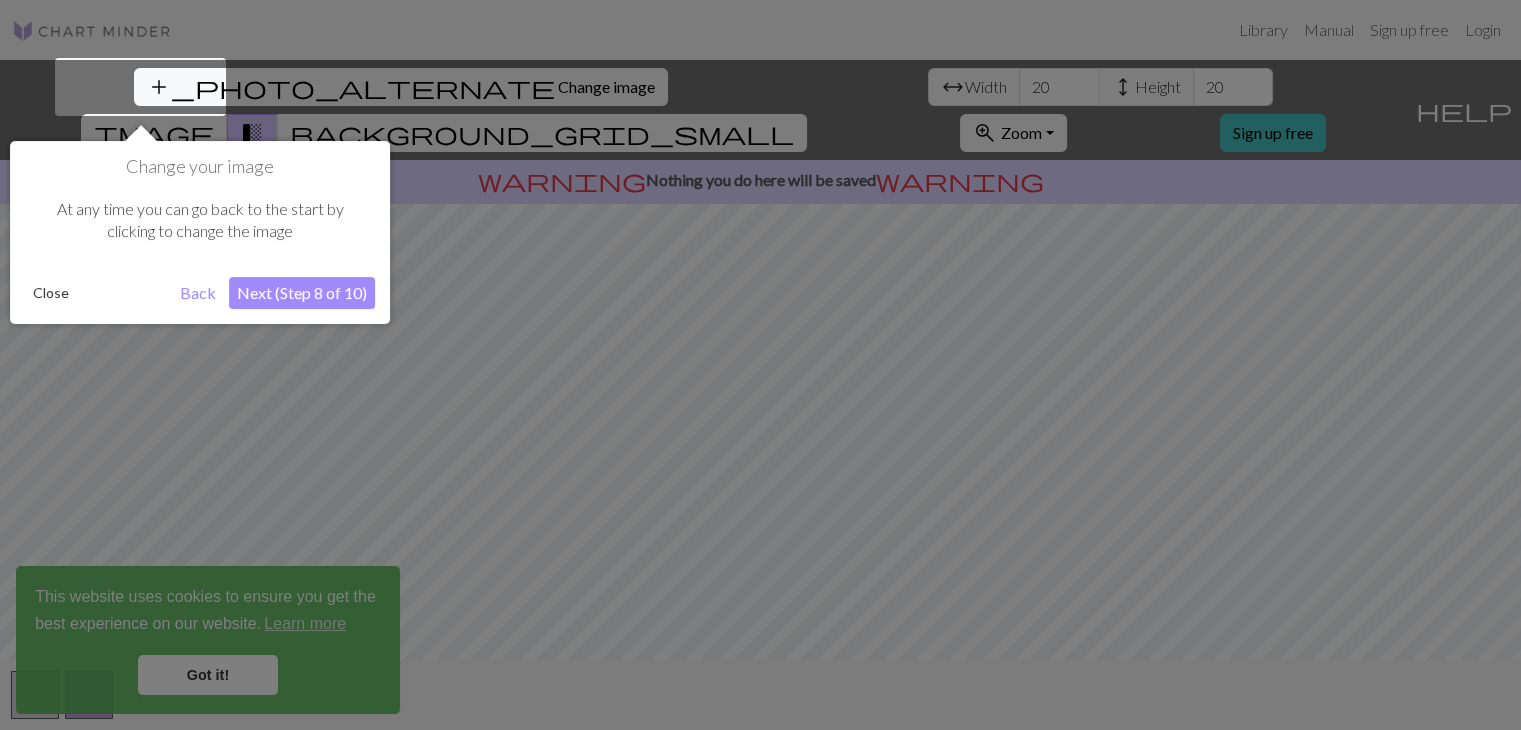 click on "Next (Step 8 of 10)" at bounding box center [302, 293] 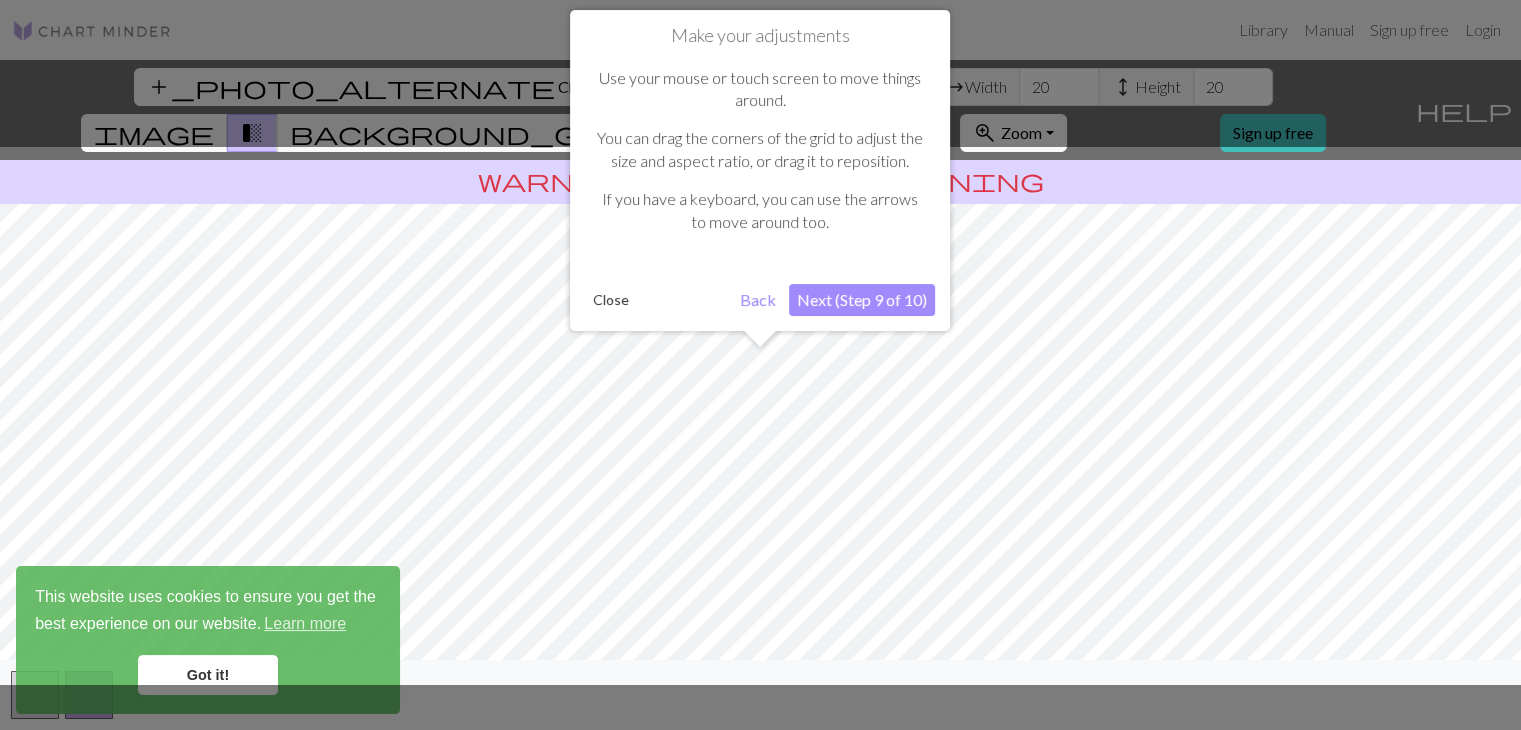 click on "Next (Step 9 of 10)" at bounding box center [862, 300] 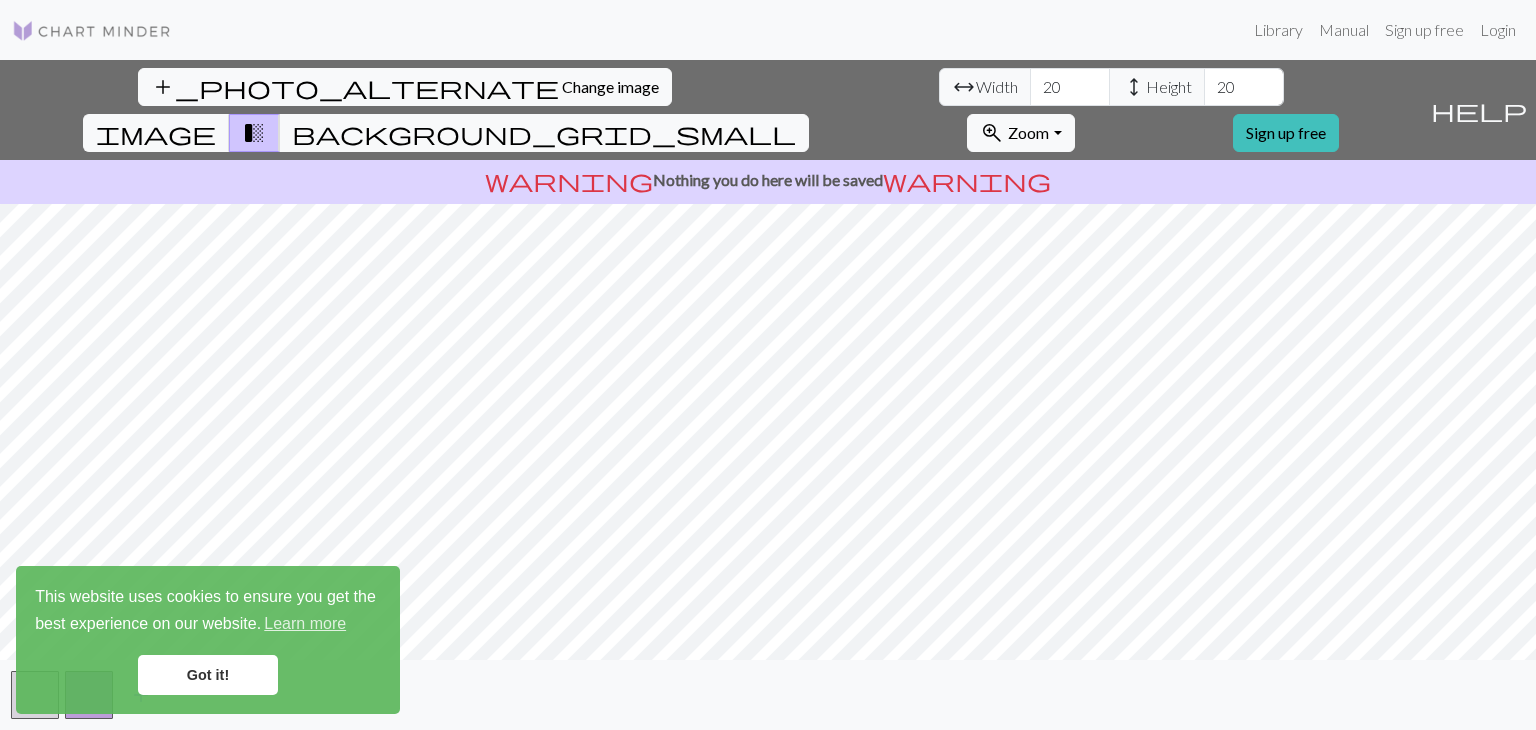 click on "add_photo_alternate   Change image arrow_range   Width 20 height   Height 20 image transition_fade background_grid_small zoom_in Zoom Zoom Fit all Fit width Fit height 50% 100% 150% 200% Sign up free help Show me around warning  Nothing you do here will be saved  warning add" at bounding box center (768, 395) 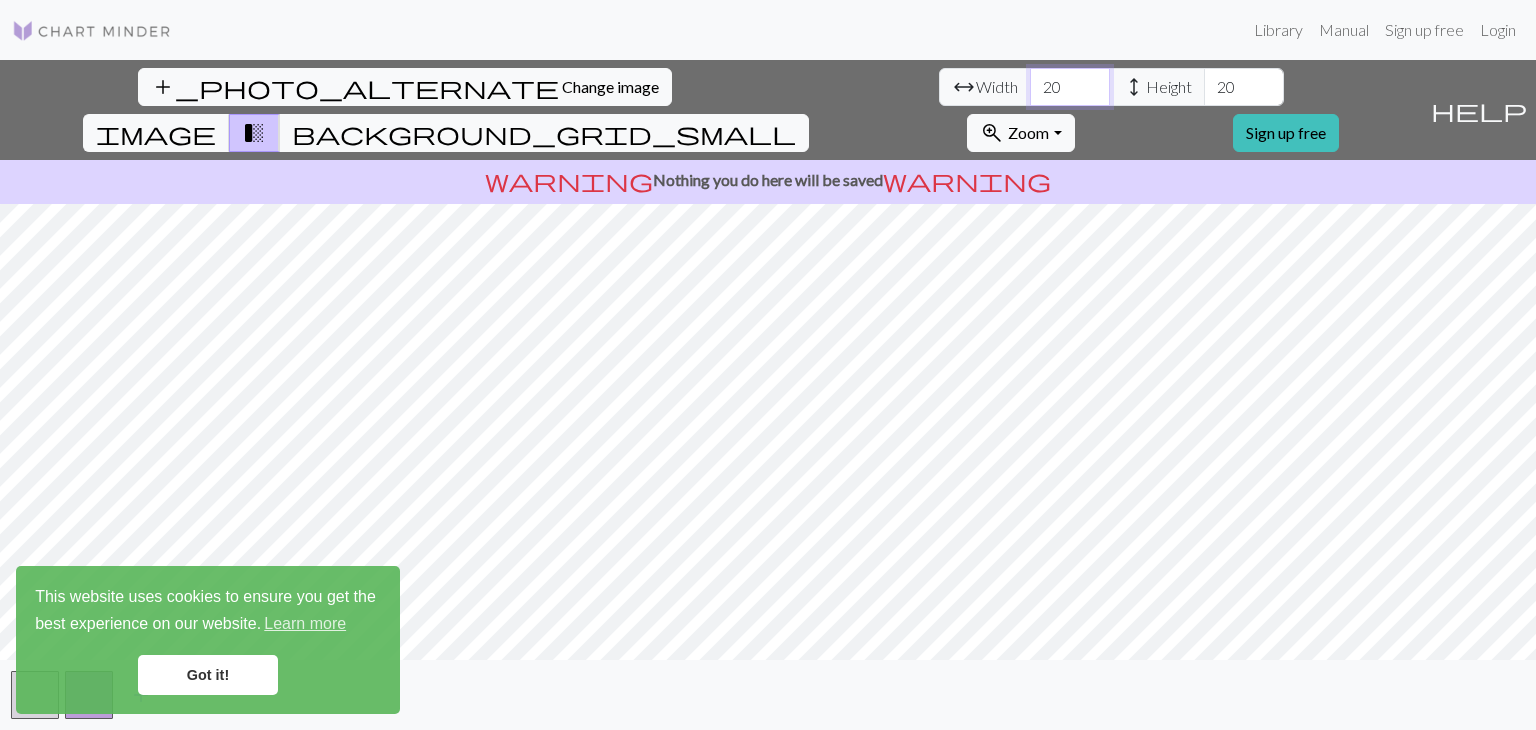 click on "20" at bounding box center [1070, 87] 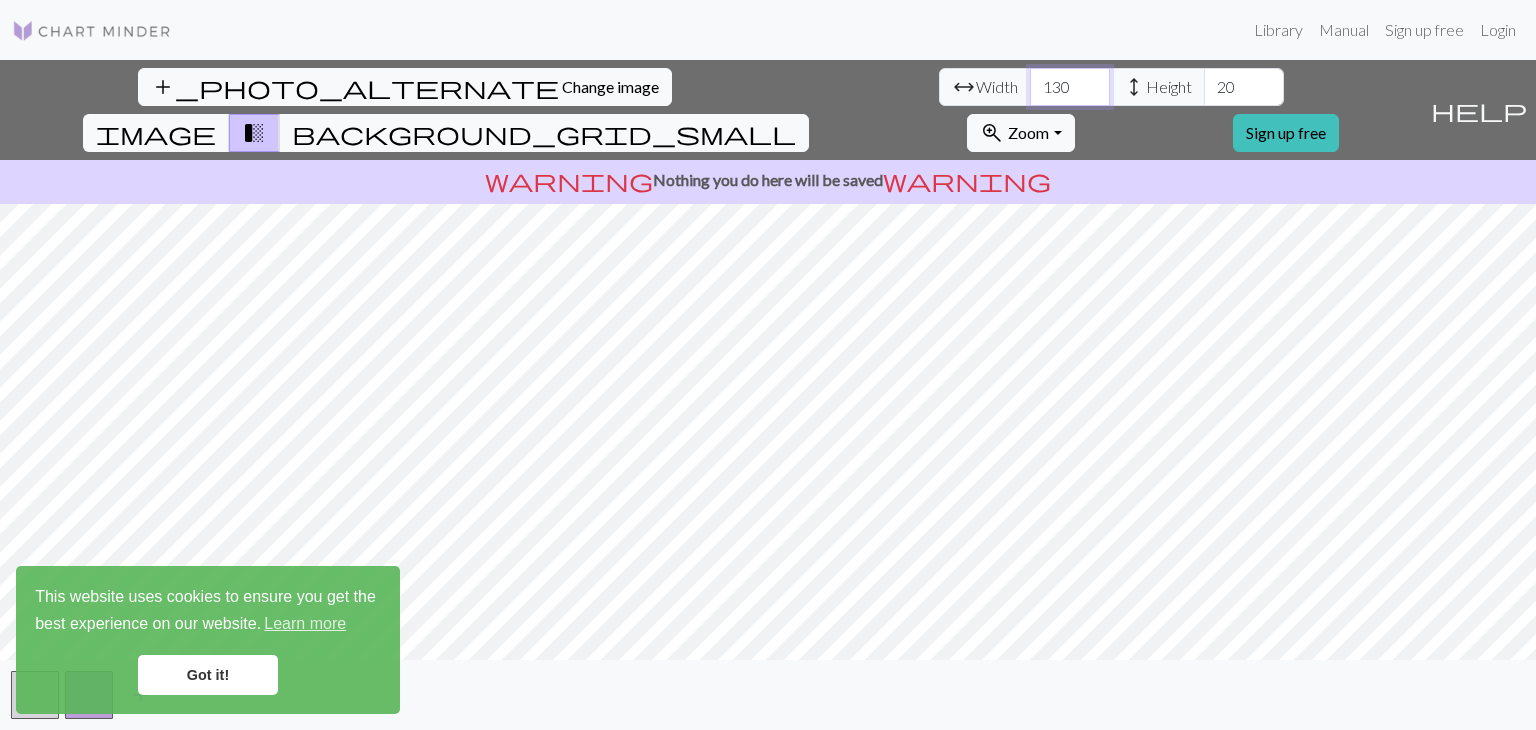 type on "130" 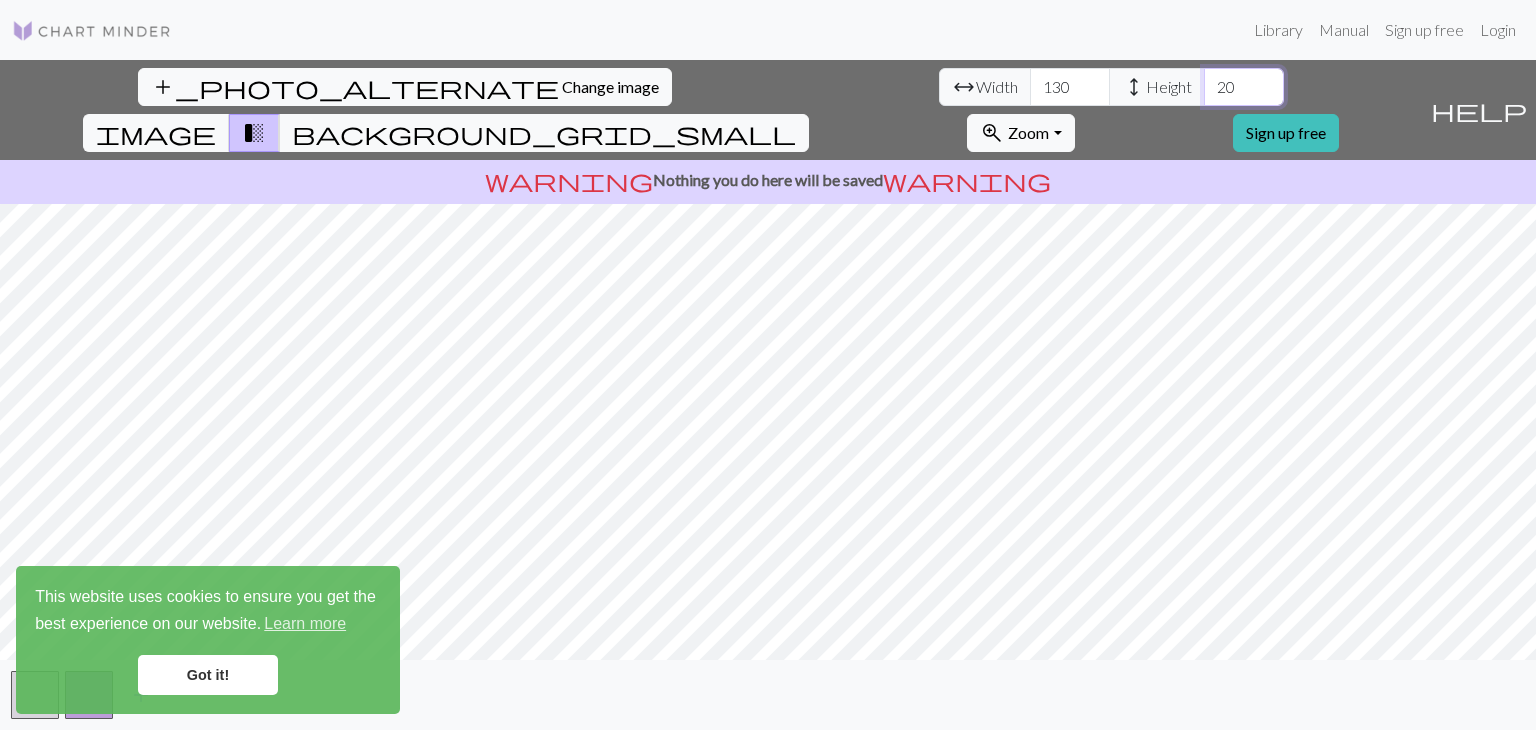 click on "20" at bounding box center (1244, 87) 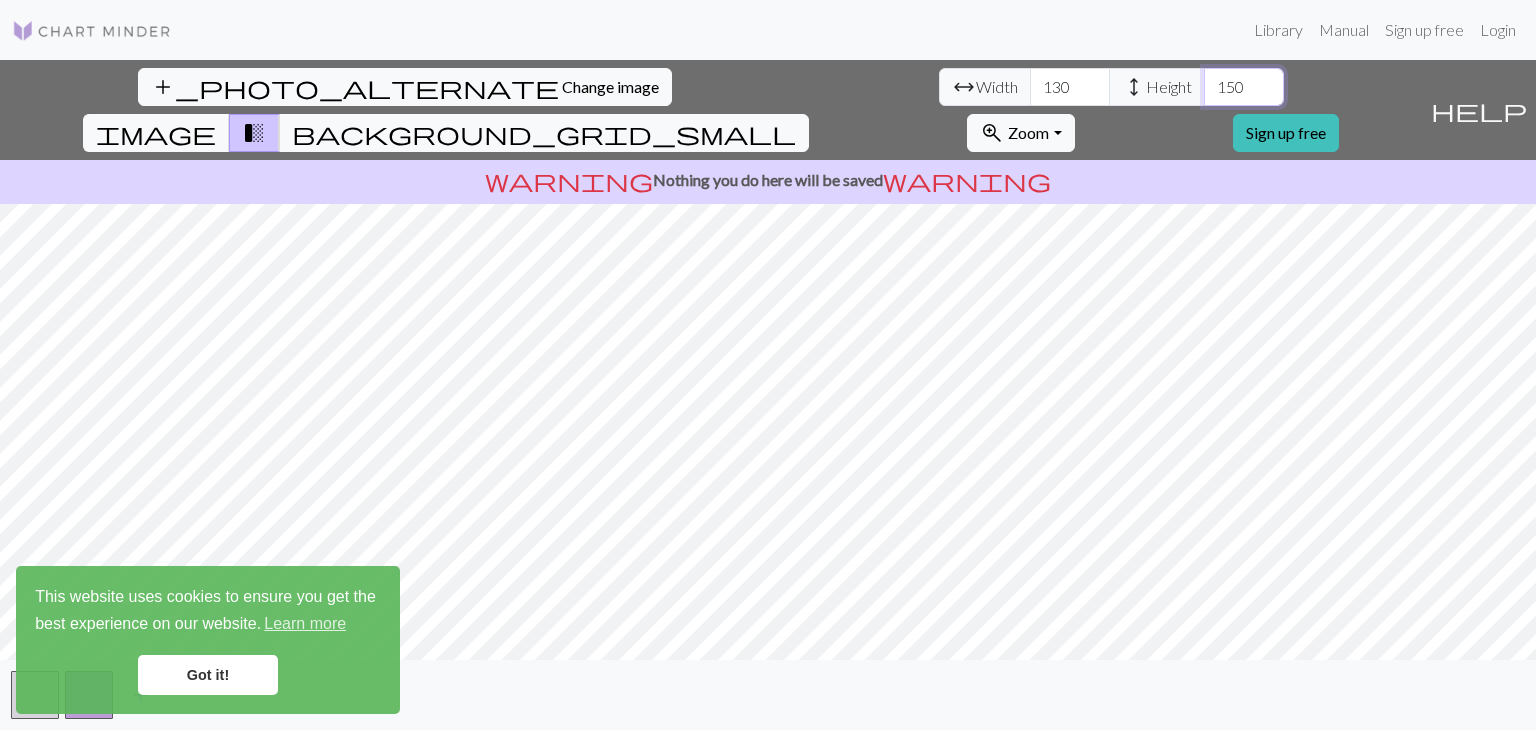 type on "150" 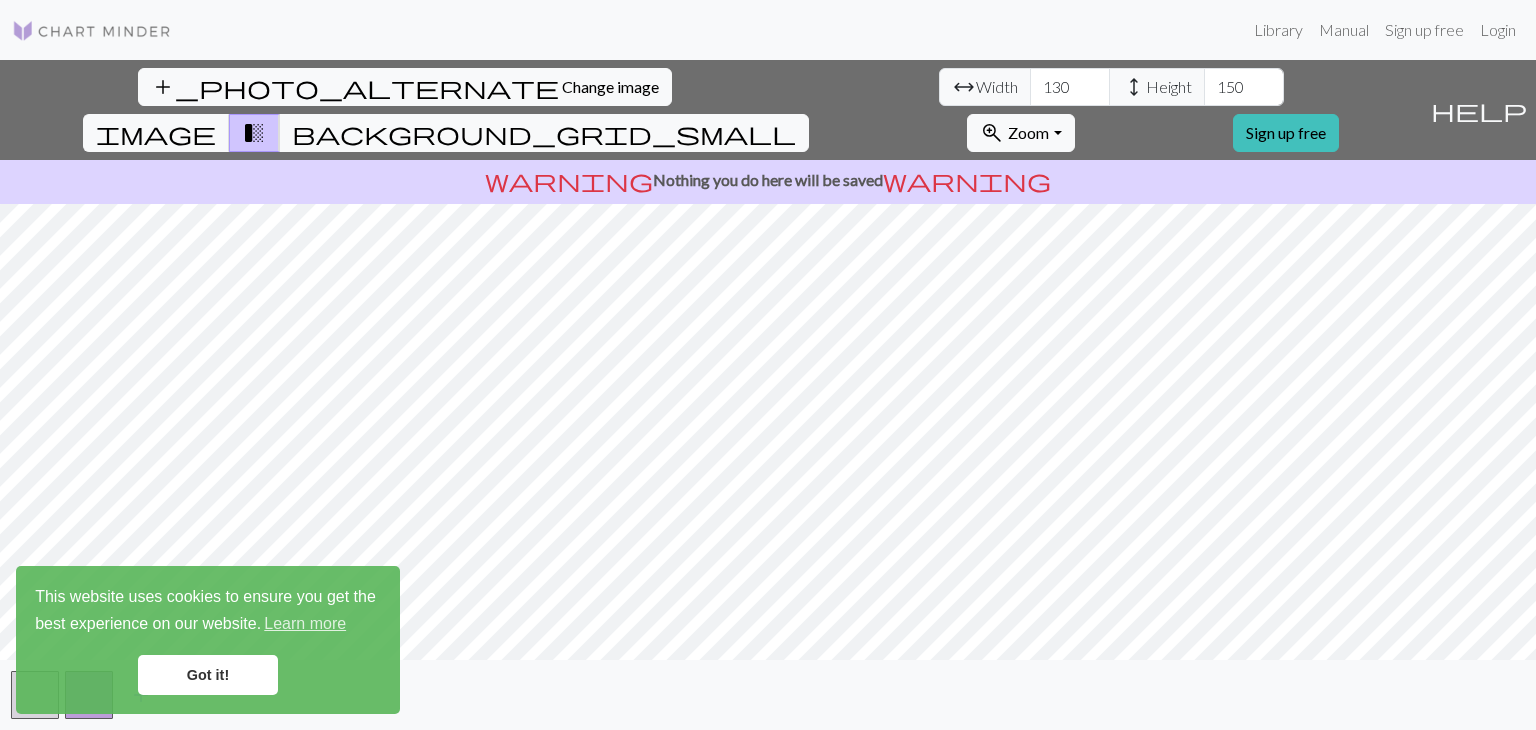 click on "Got it!" at bounding box center [208, 675] 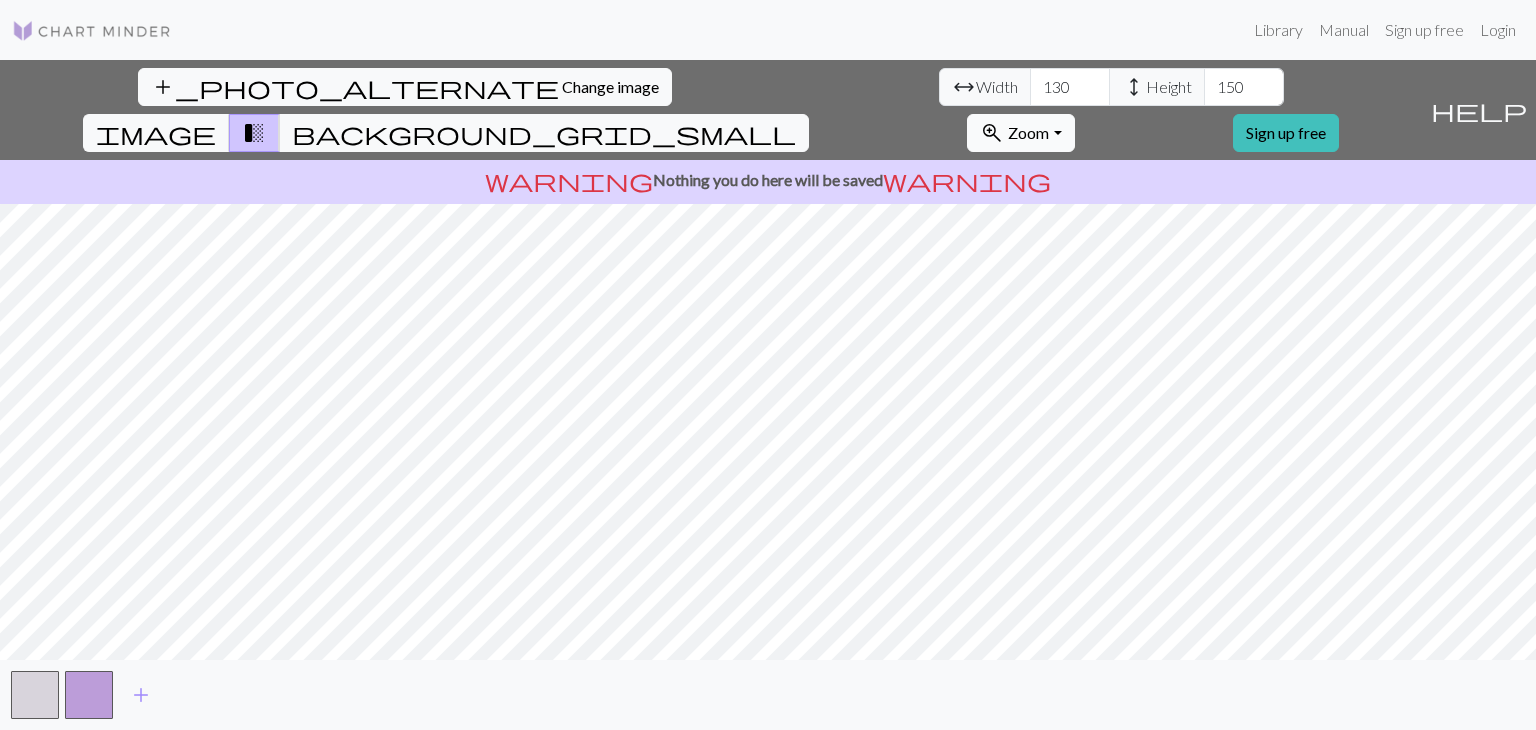 click on "Zoom" at bounding box center (1028, 132) 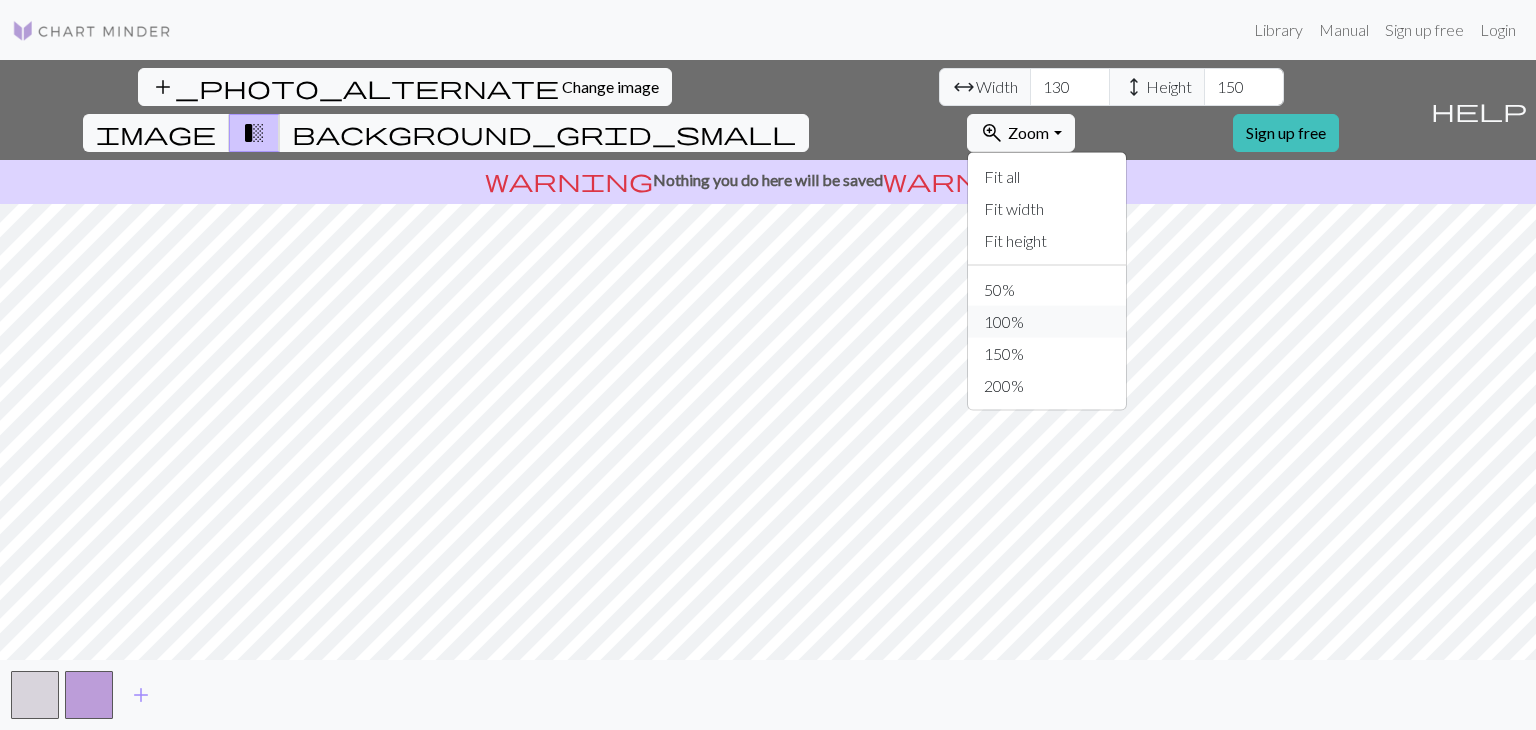 click on "100%" at bounding box center [1047, 322] 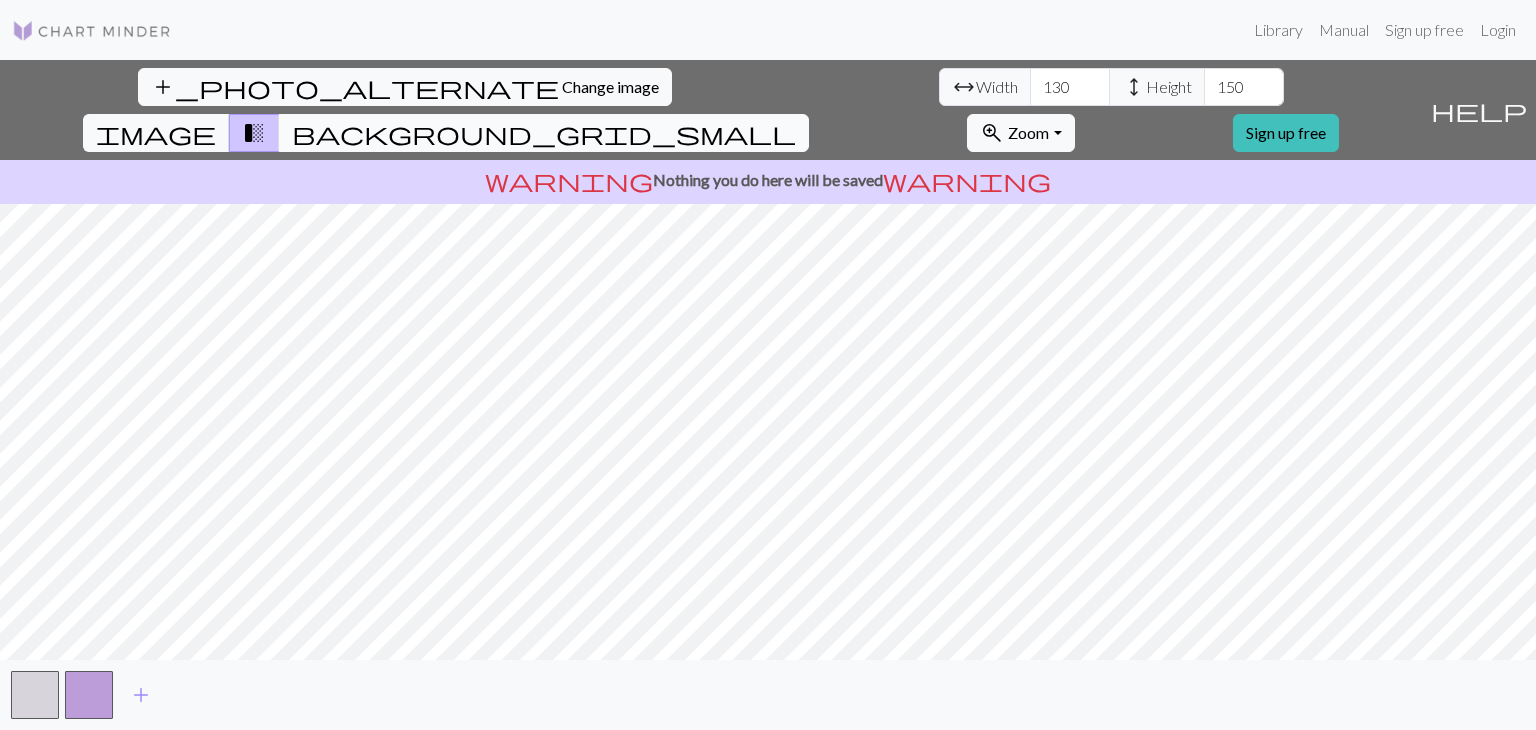 click on "background_grid_small" at bounding box center (544, 133) 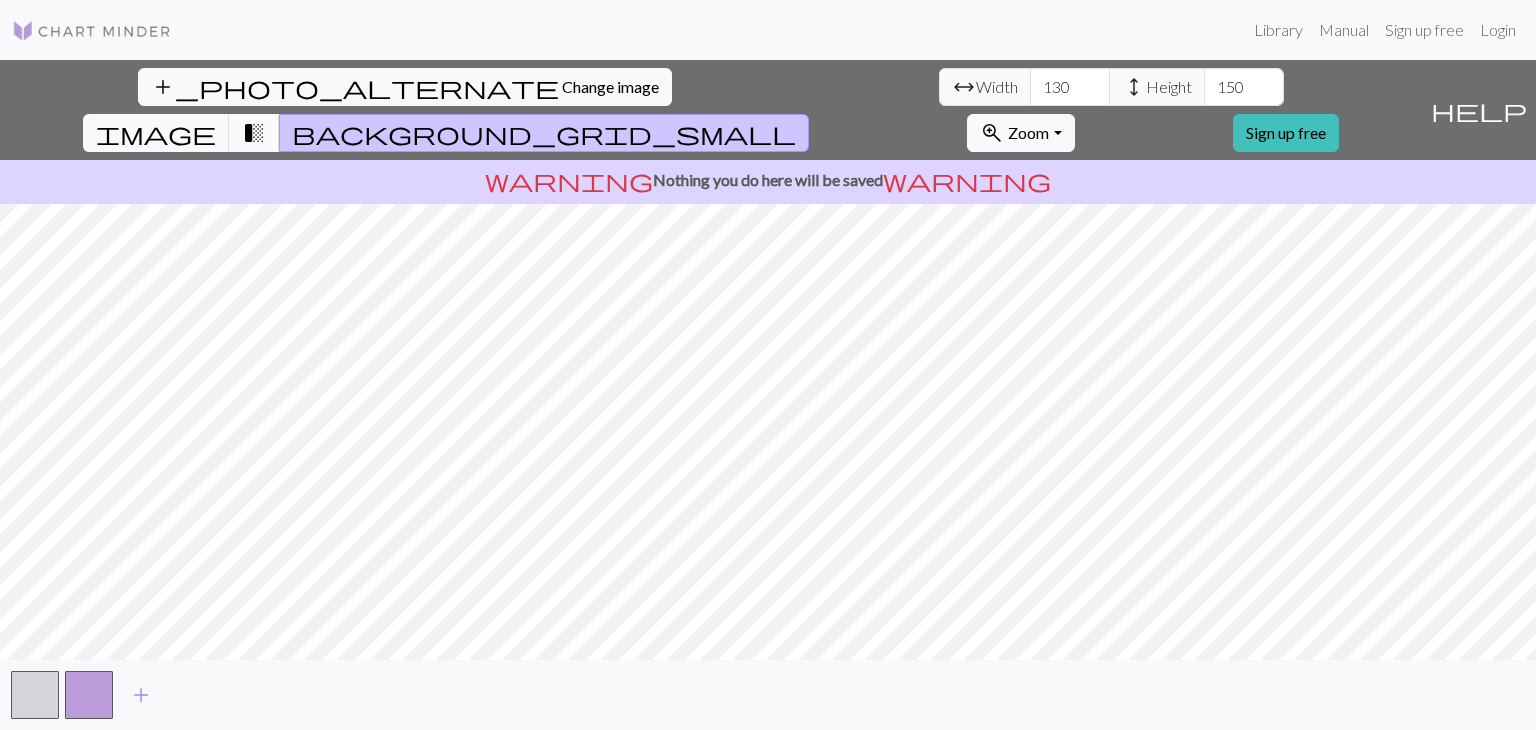 click on "transition_fade" at bounding box center (254, 133) 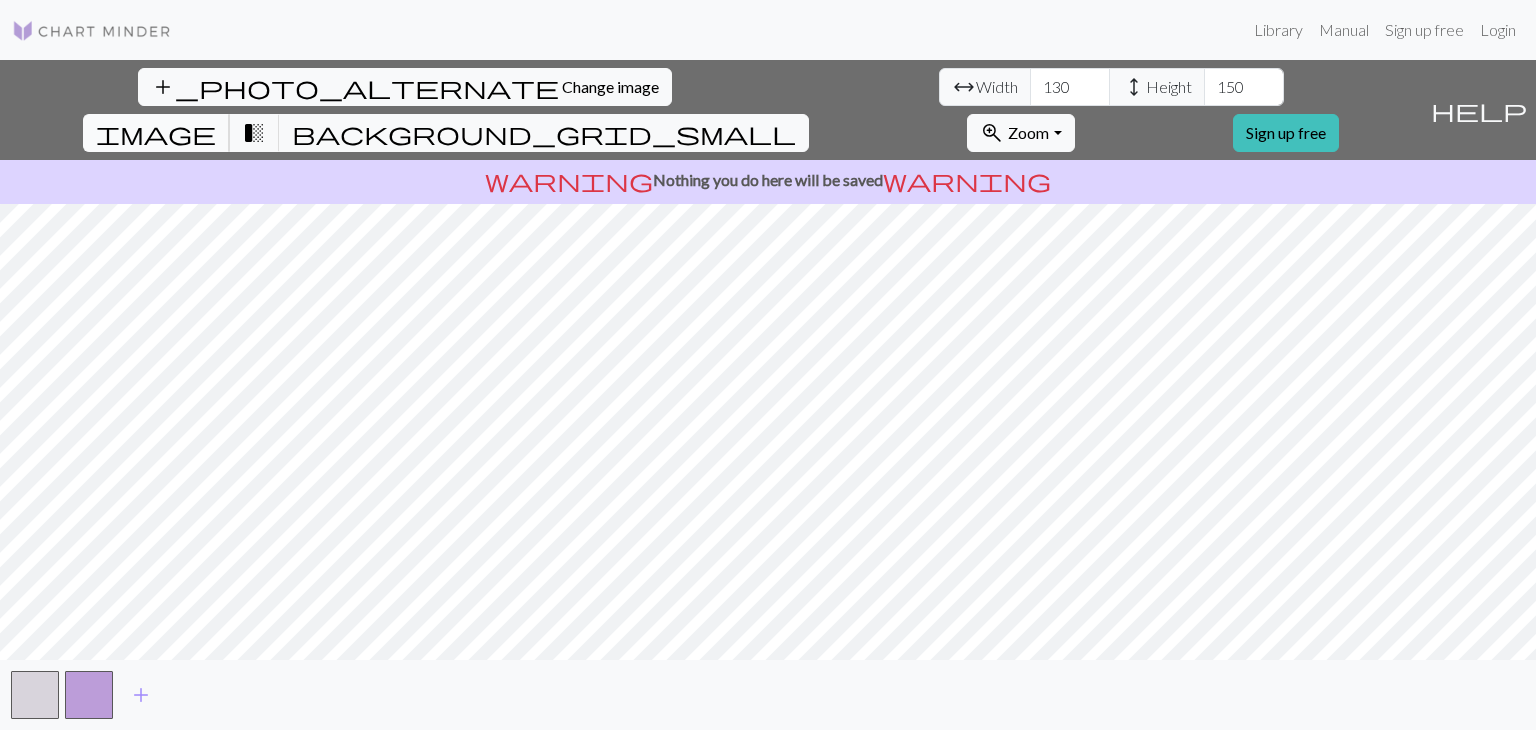 click on "image" at bounding box center [156, 133] 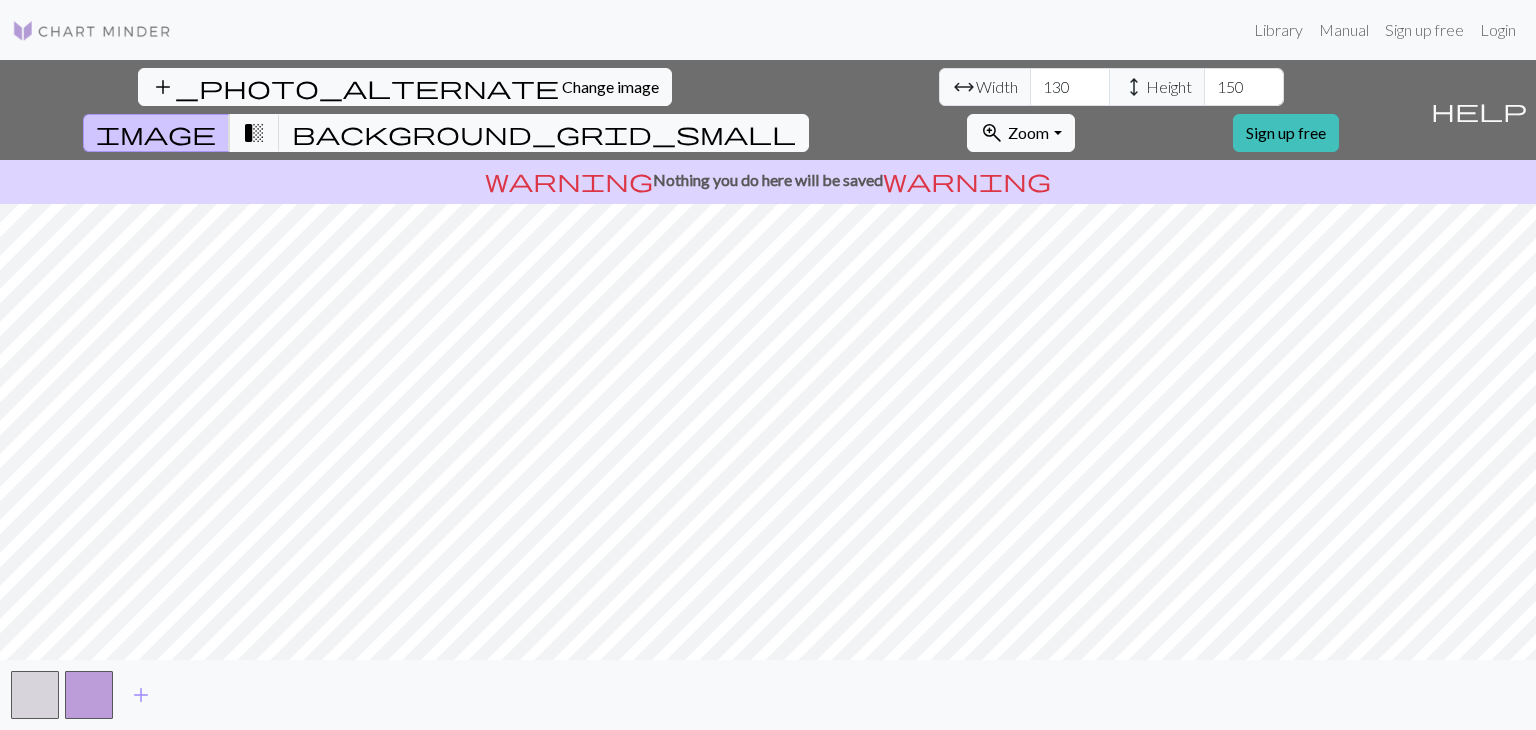click on "add_photo_alternate   Change image arrow_range   Width 130 height   Height 150 image transition_fade background_grid_small zoom_in Zoom Zoom Fit all Fit width Fit height 50% 100% 150% 200% Sign up free help Show me around warning  Nothing you do here will be saved  warning add" at bounding box center [768, 395] 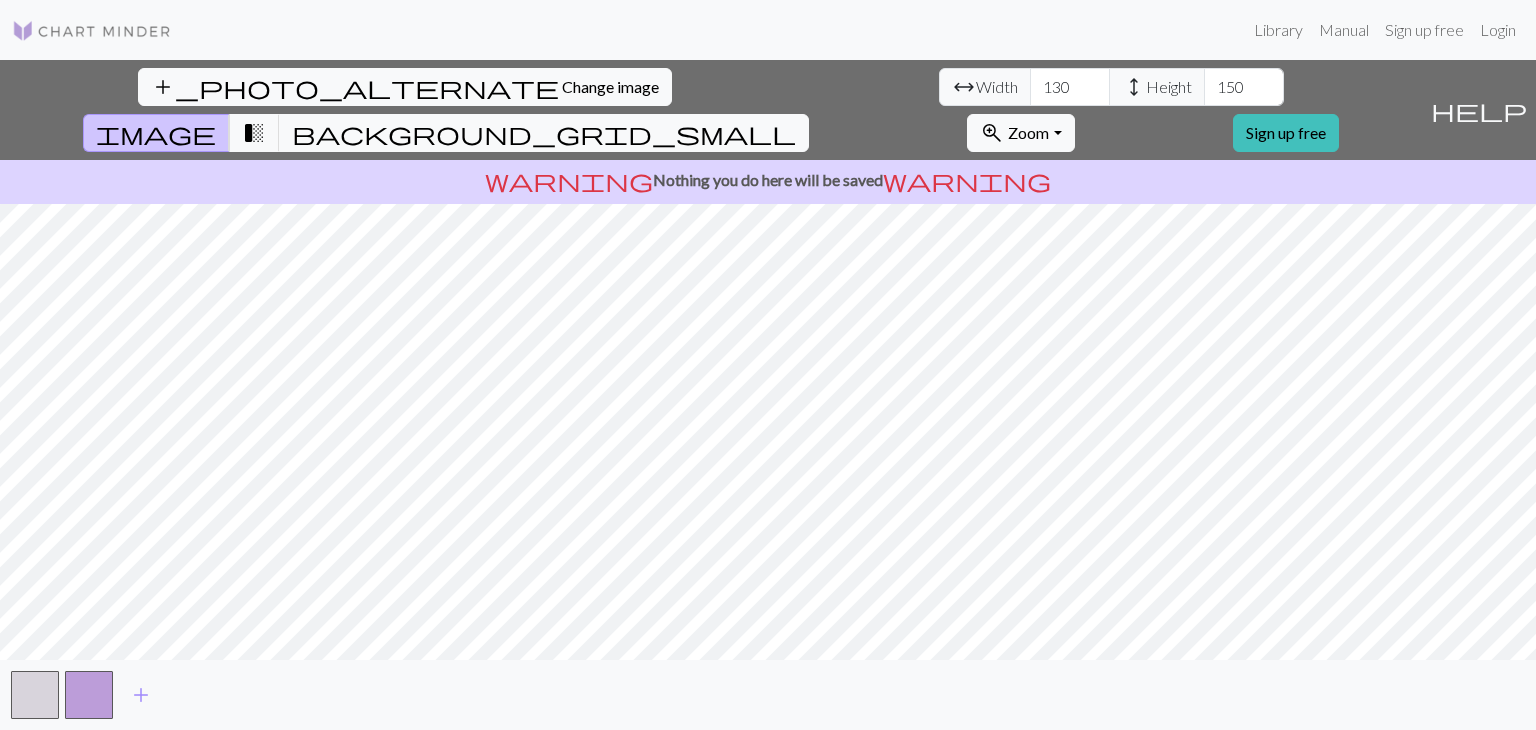 click on "help" at bounding box center [1479, 110] 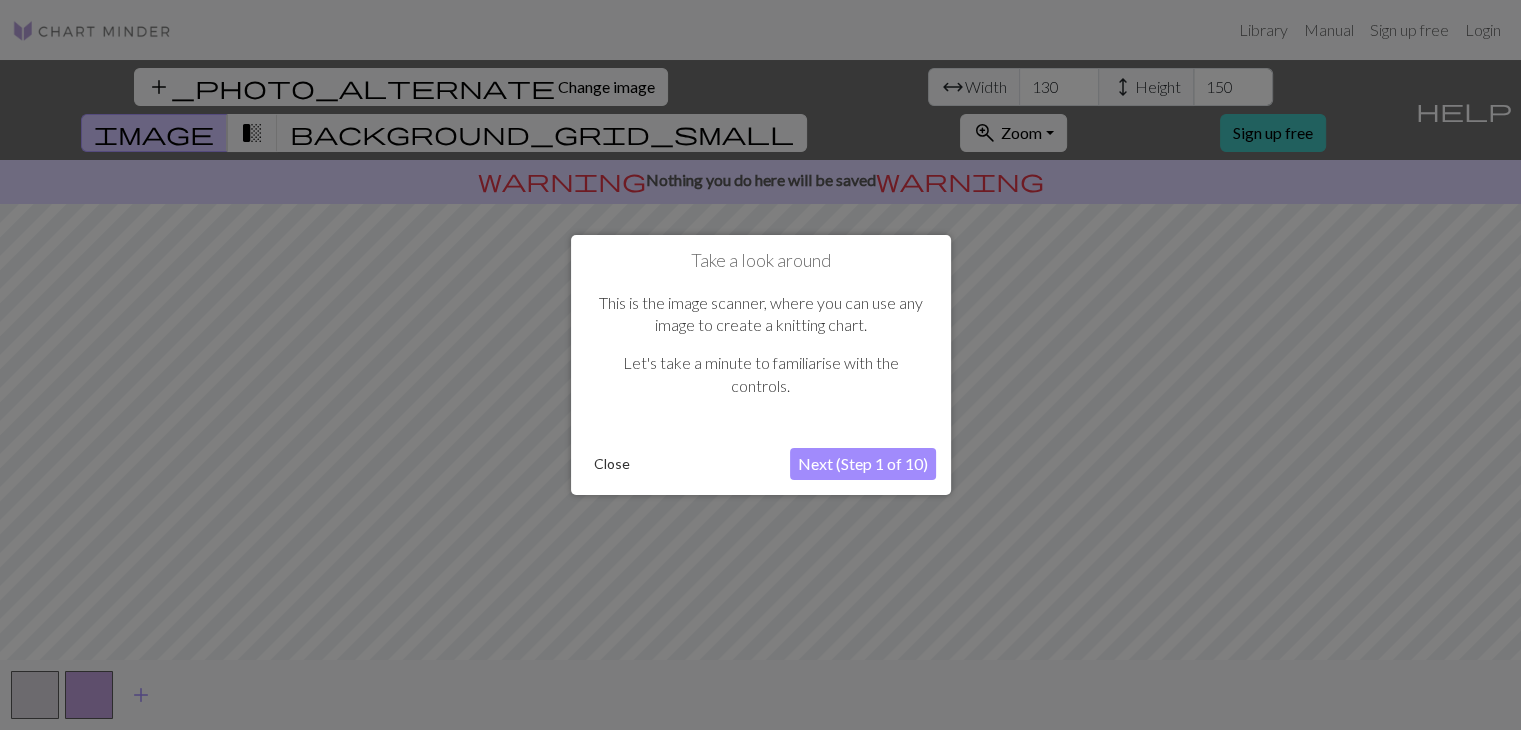 click on "Close" at bounding box center (612, 464) 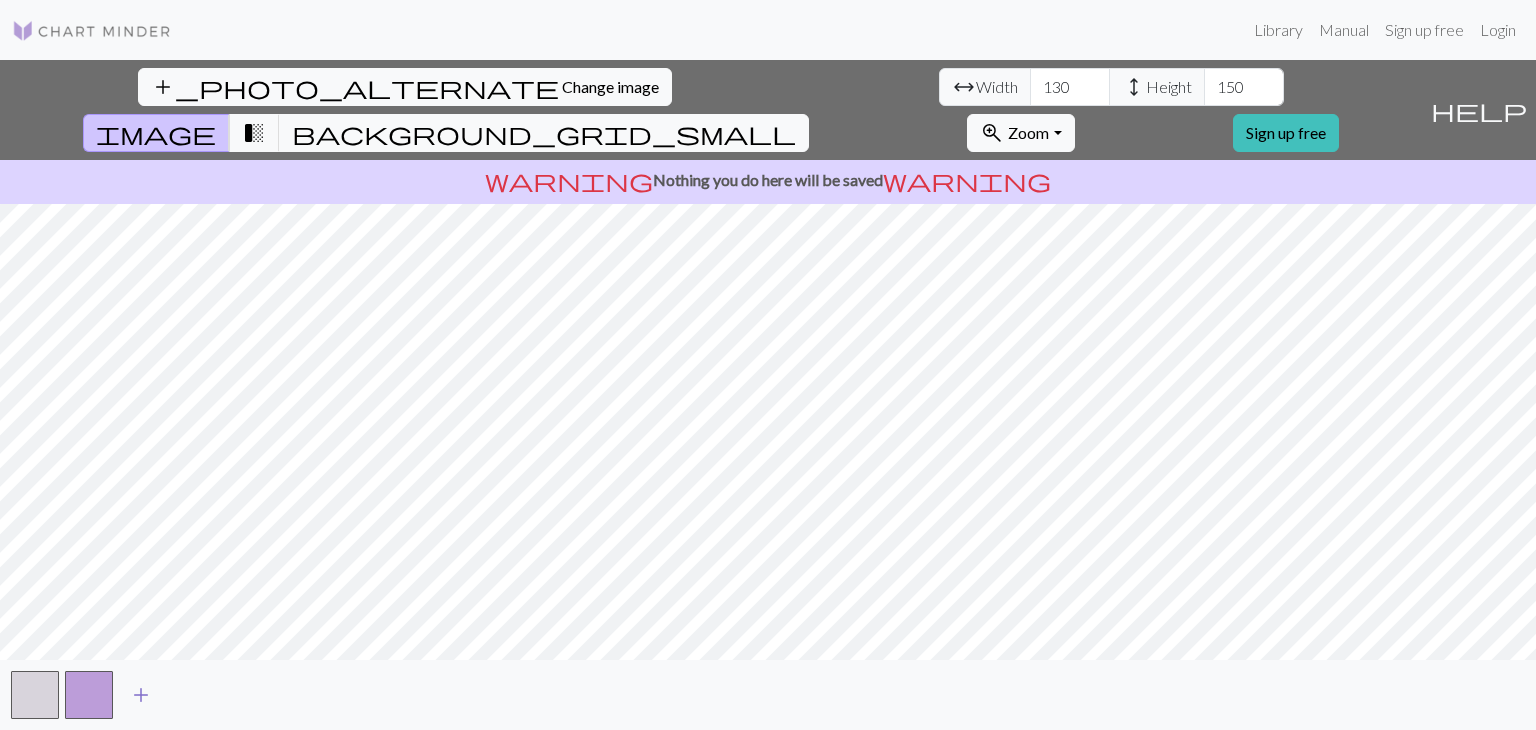 click on "add" at bounding box center (141, 695) 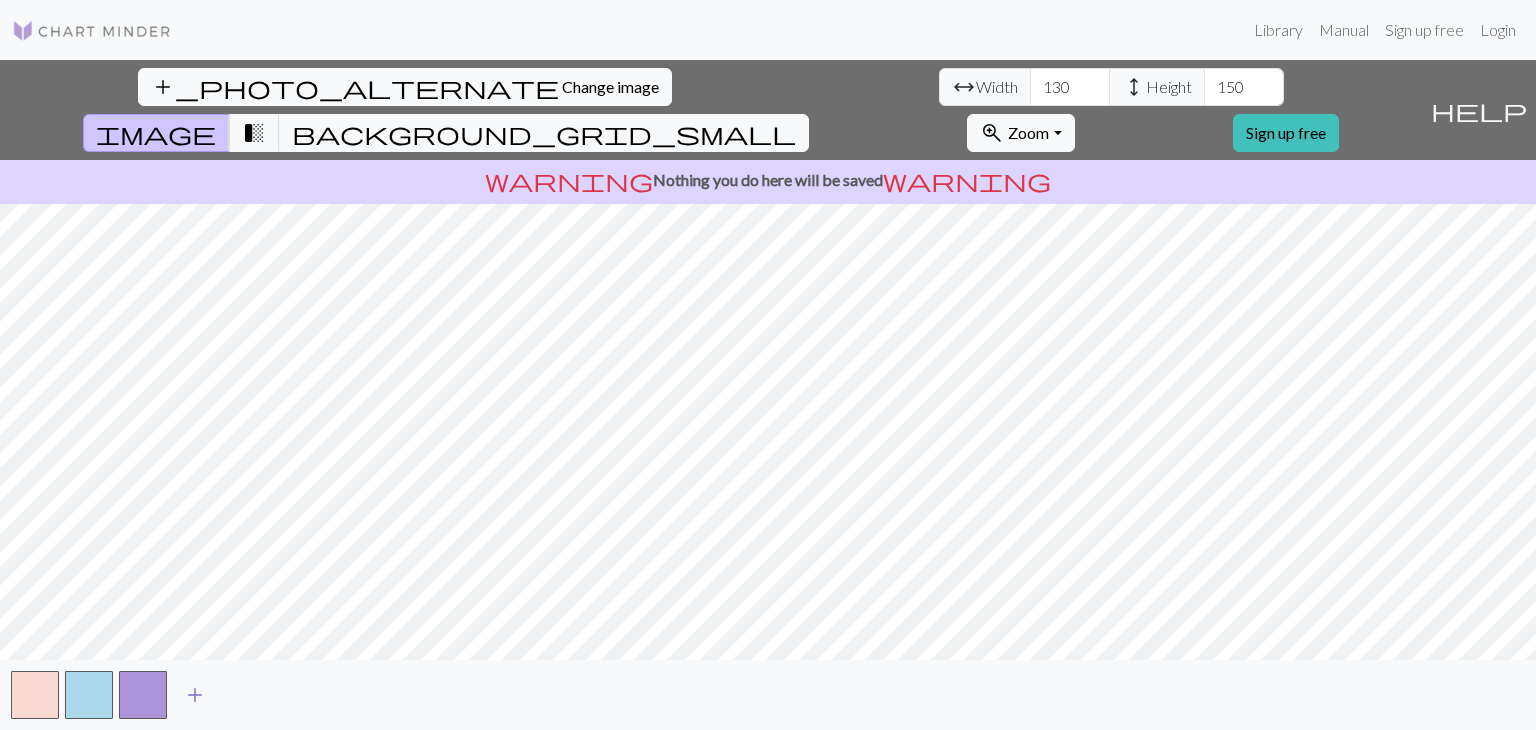 click on "add" at bounding box center [195, 695] 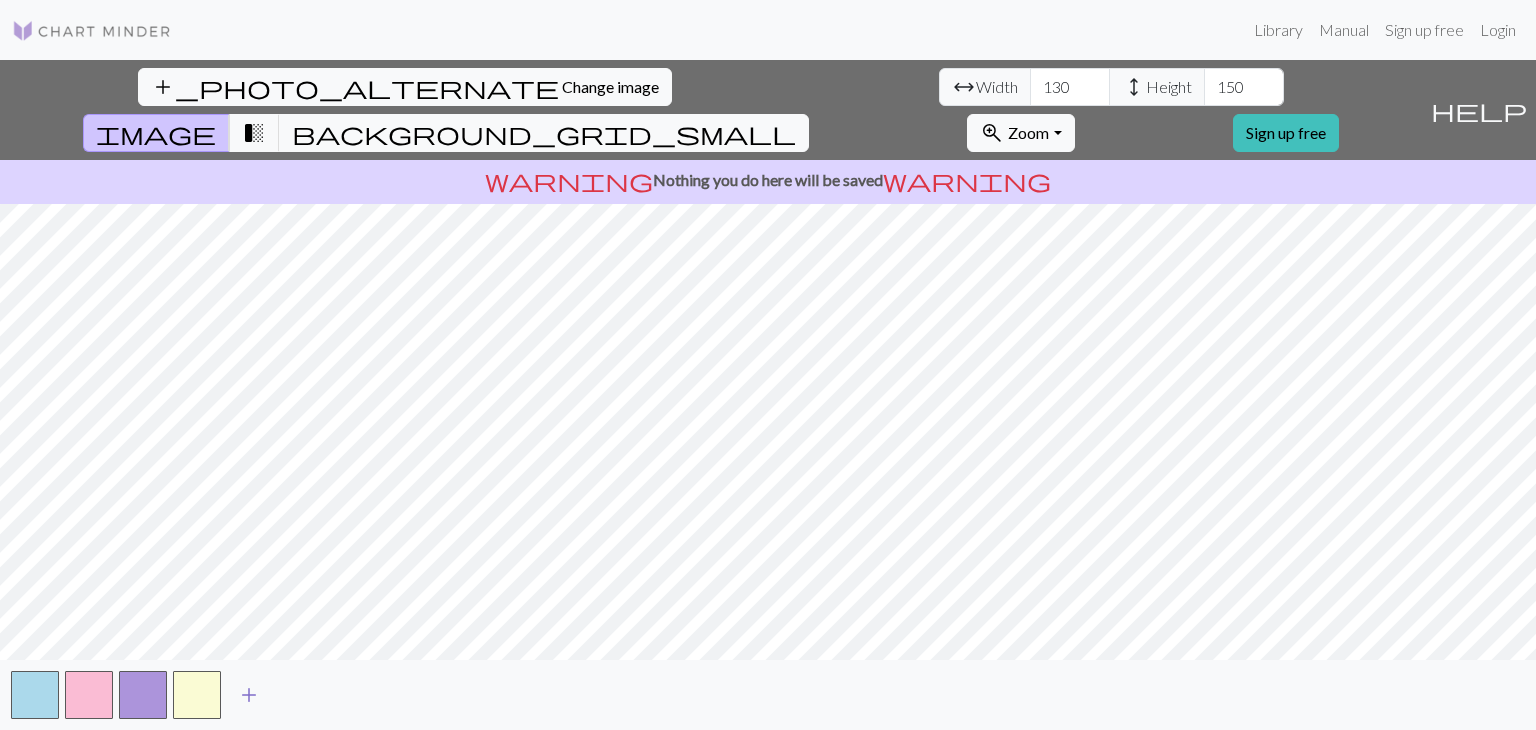 click on "add" at bounding box center (249, 695) 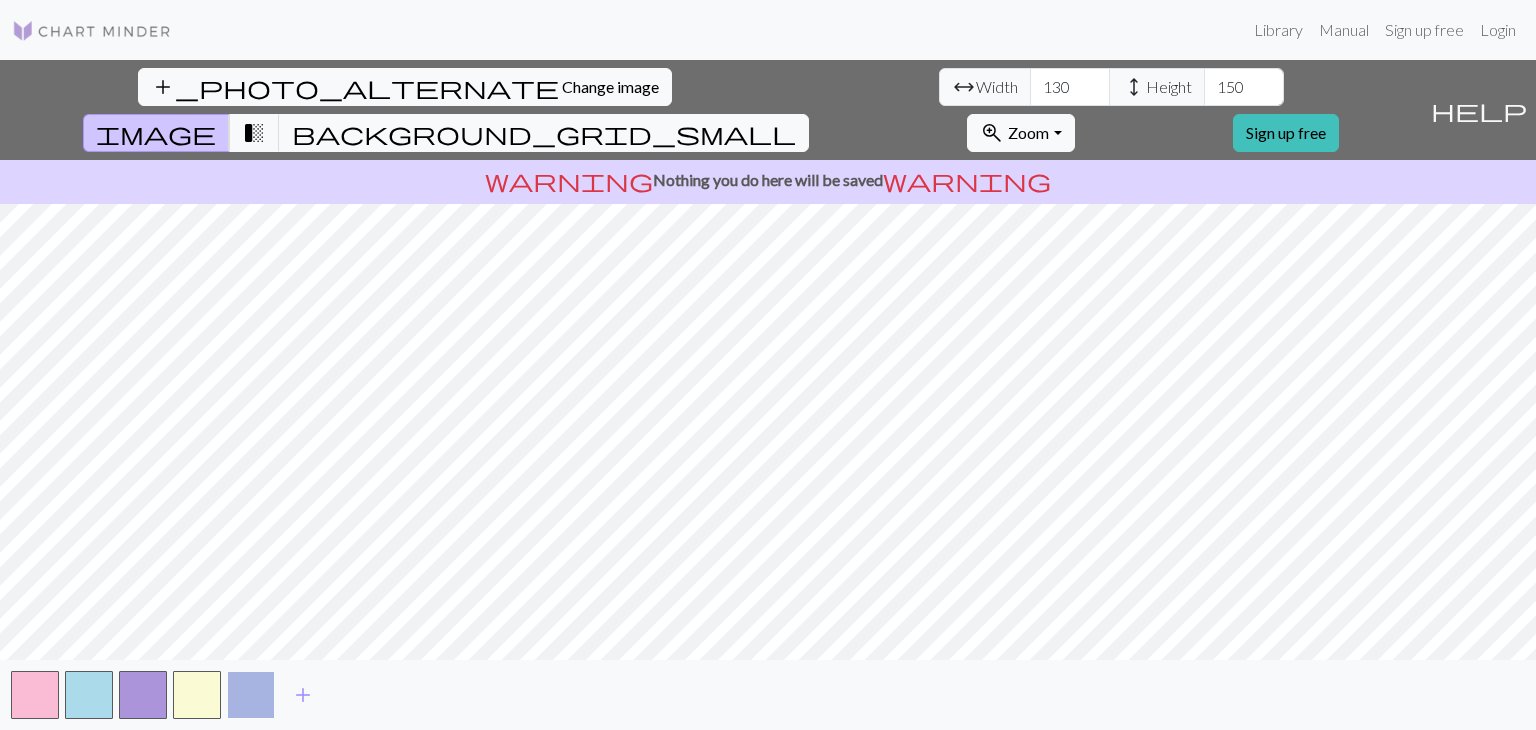 click at bounding box center (251, 695) 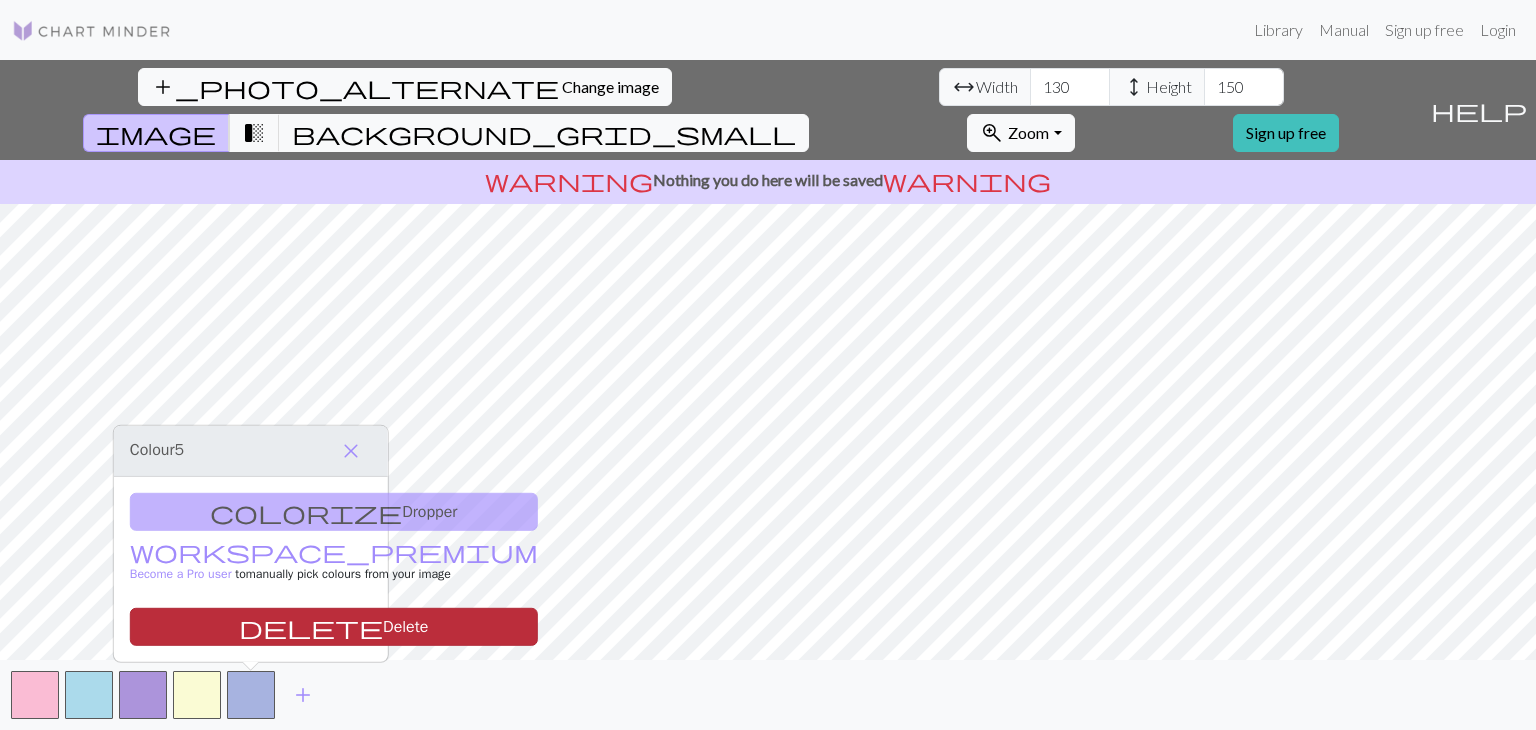 click on "delete Delete" at bounding box center [334, 627] 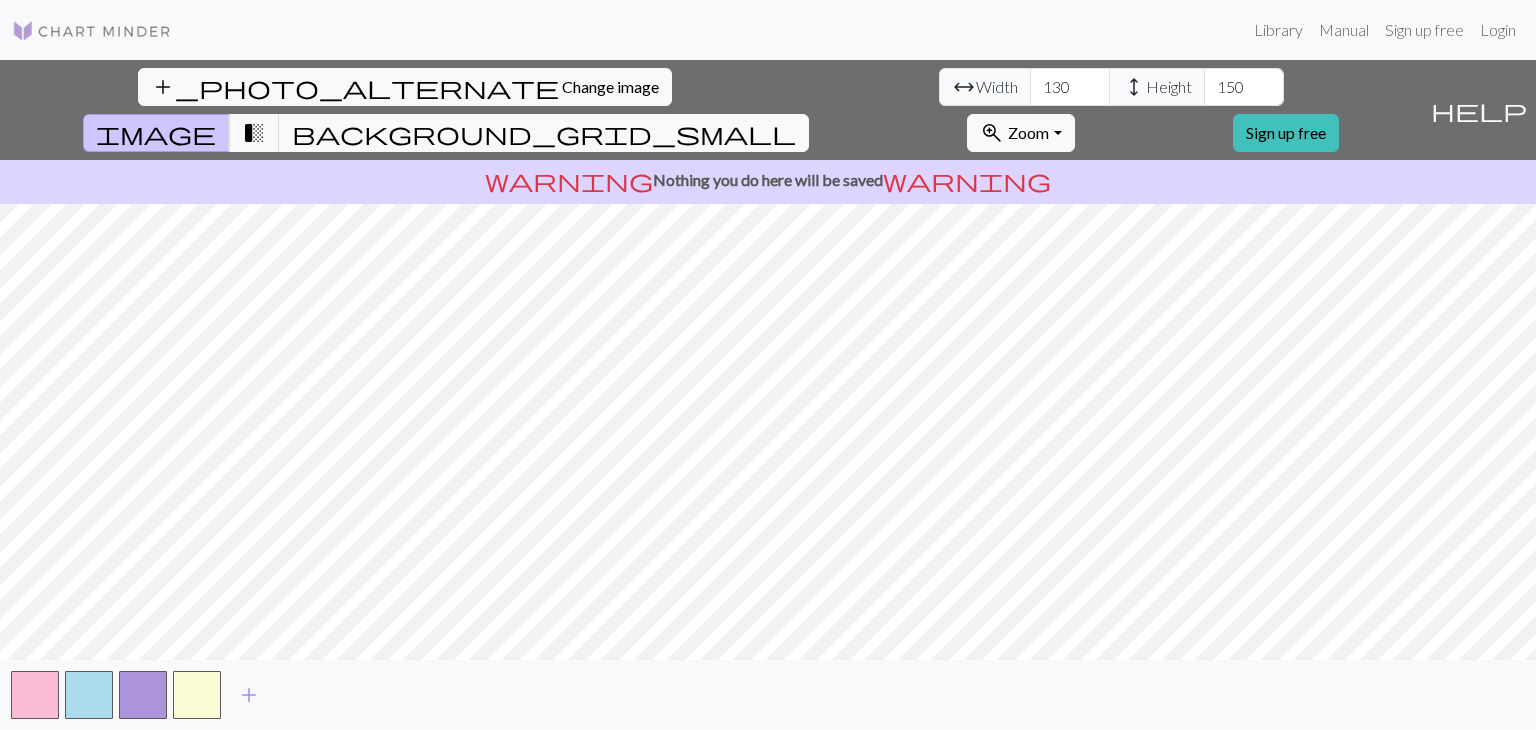 click on "warning  Nothing you do here will be saved  warning" at bounding box center (768, 180) 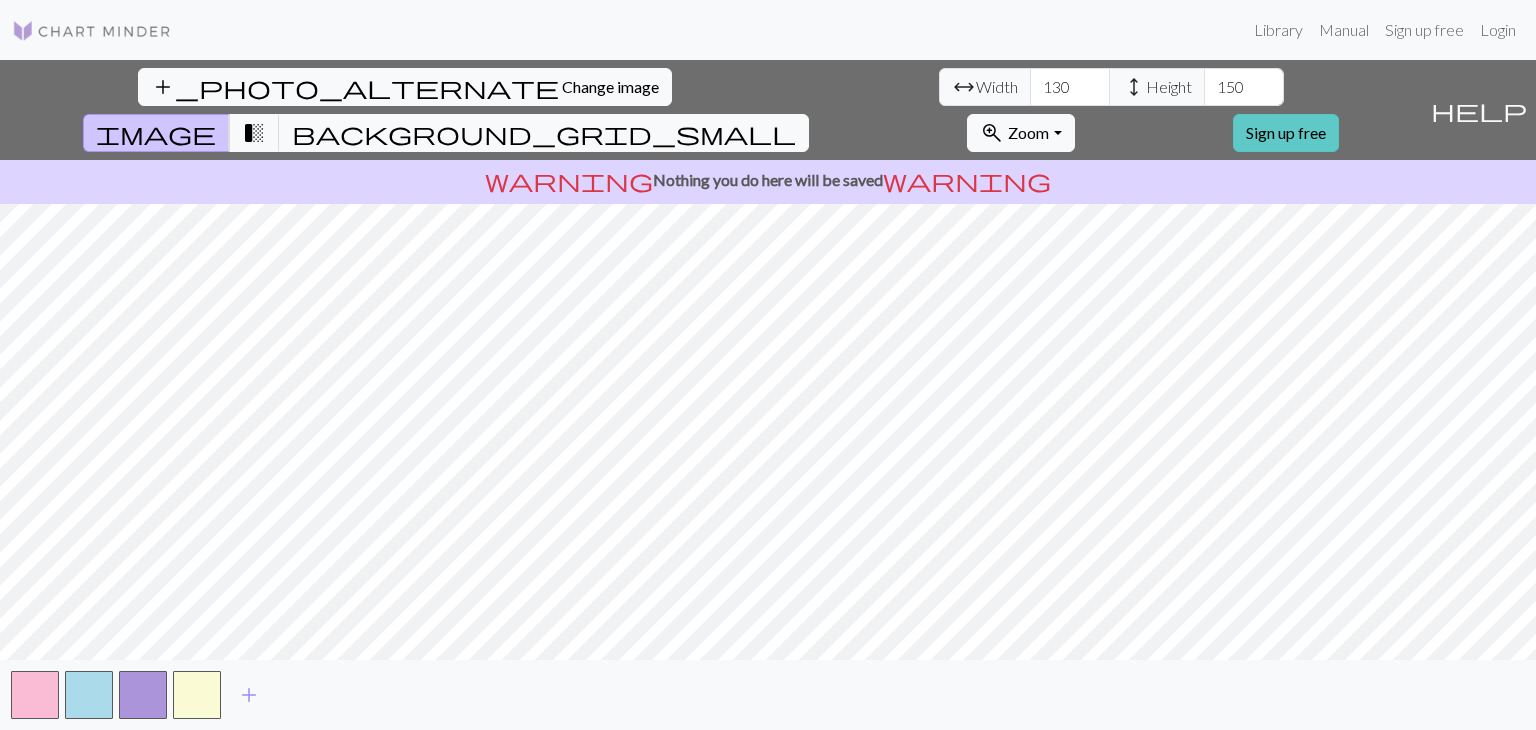click on "Sign up free" at bounding box center [1286, 133] 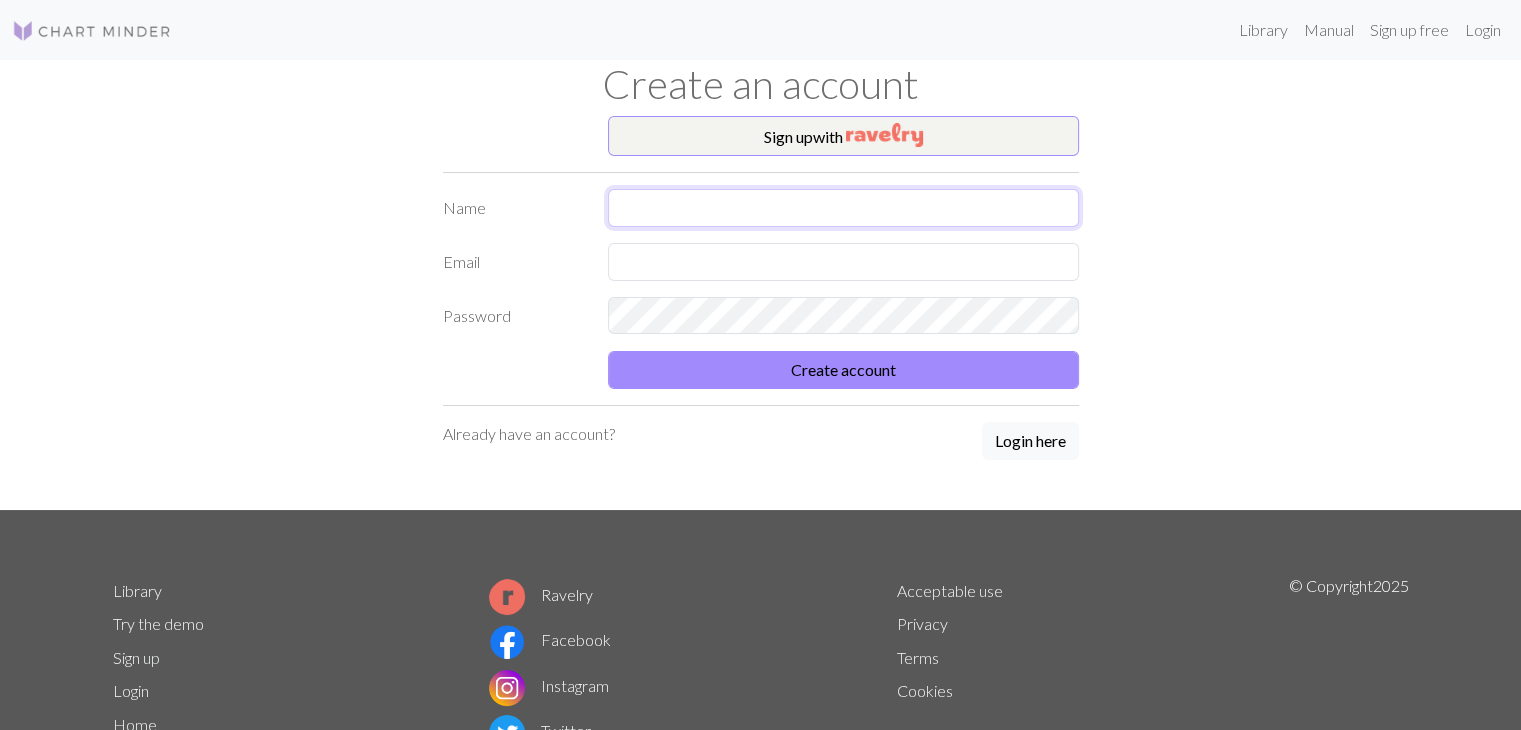 click at bounding box center [843, 208] 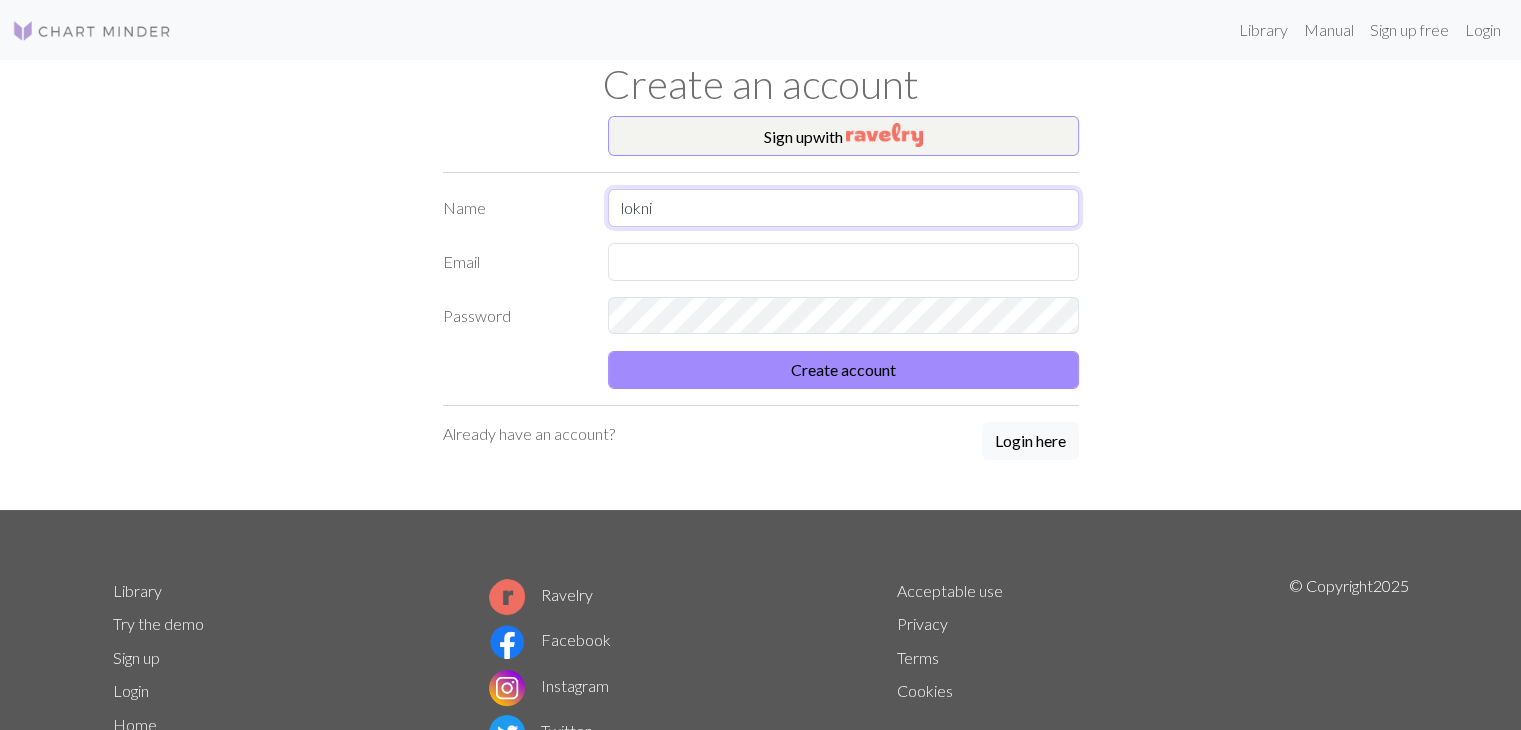 type on "lokni" 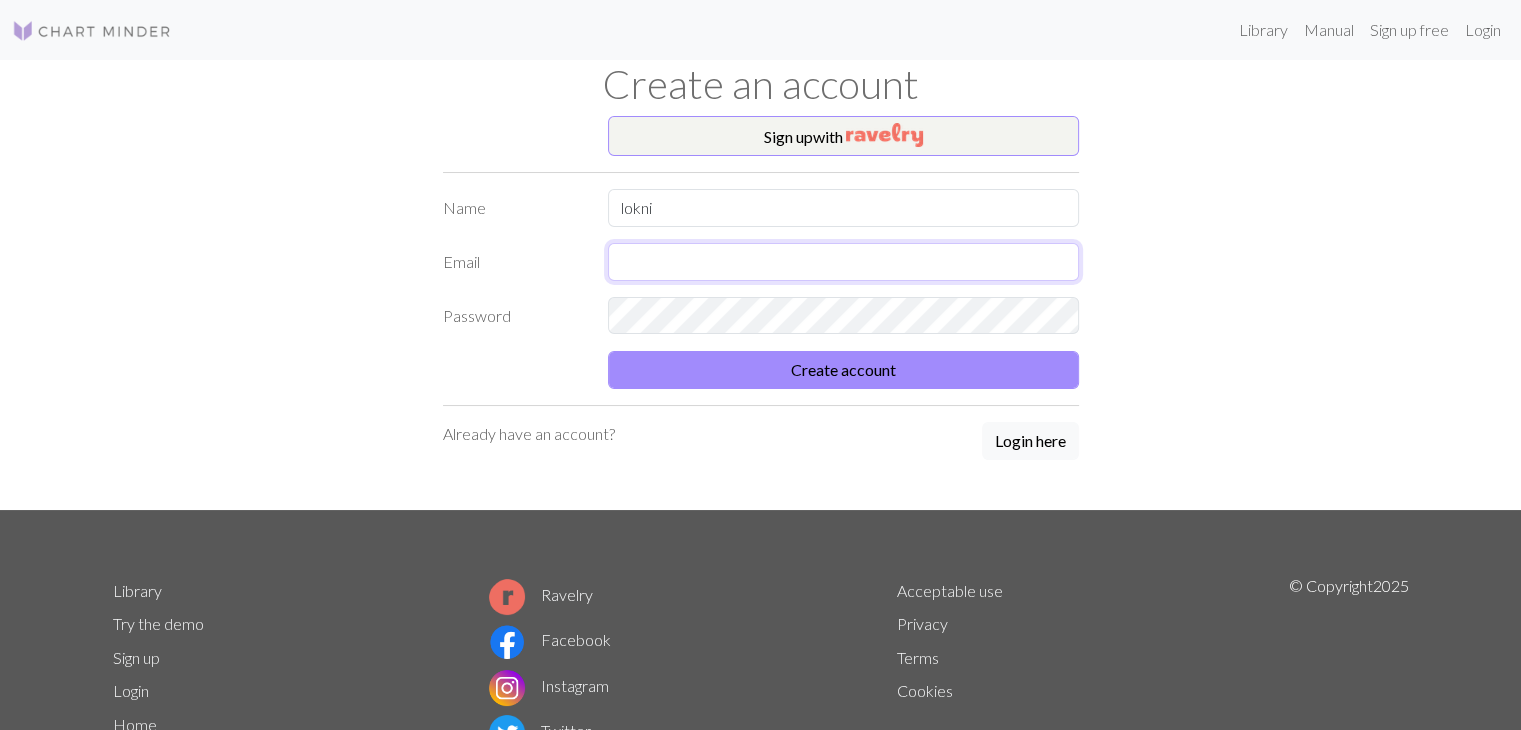 click at bounding box center (843, 262) 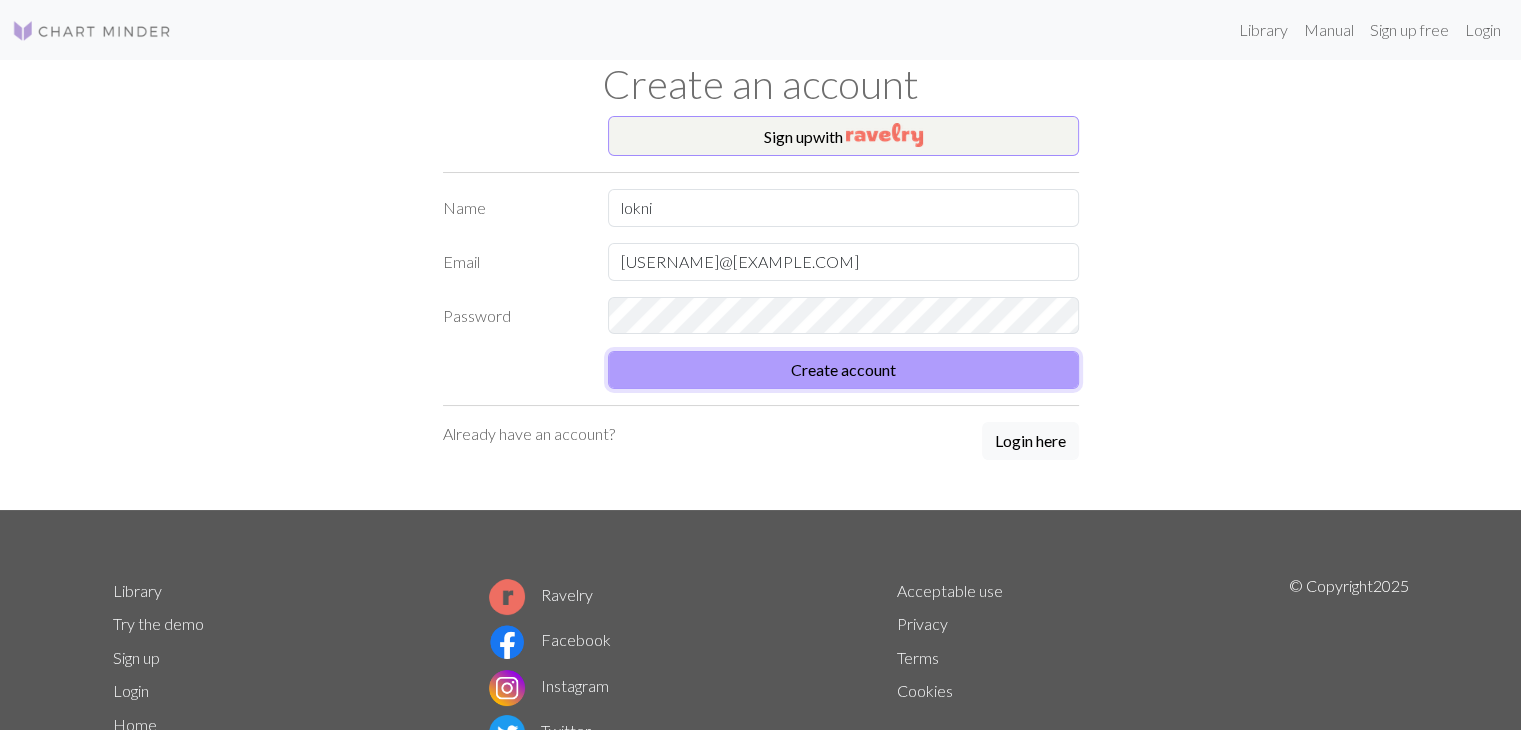 click on "Create account" at bounding box center [843, 370] 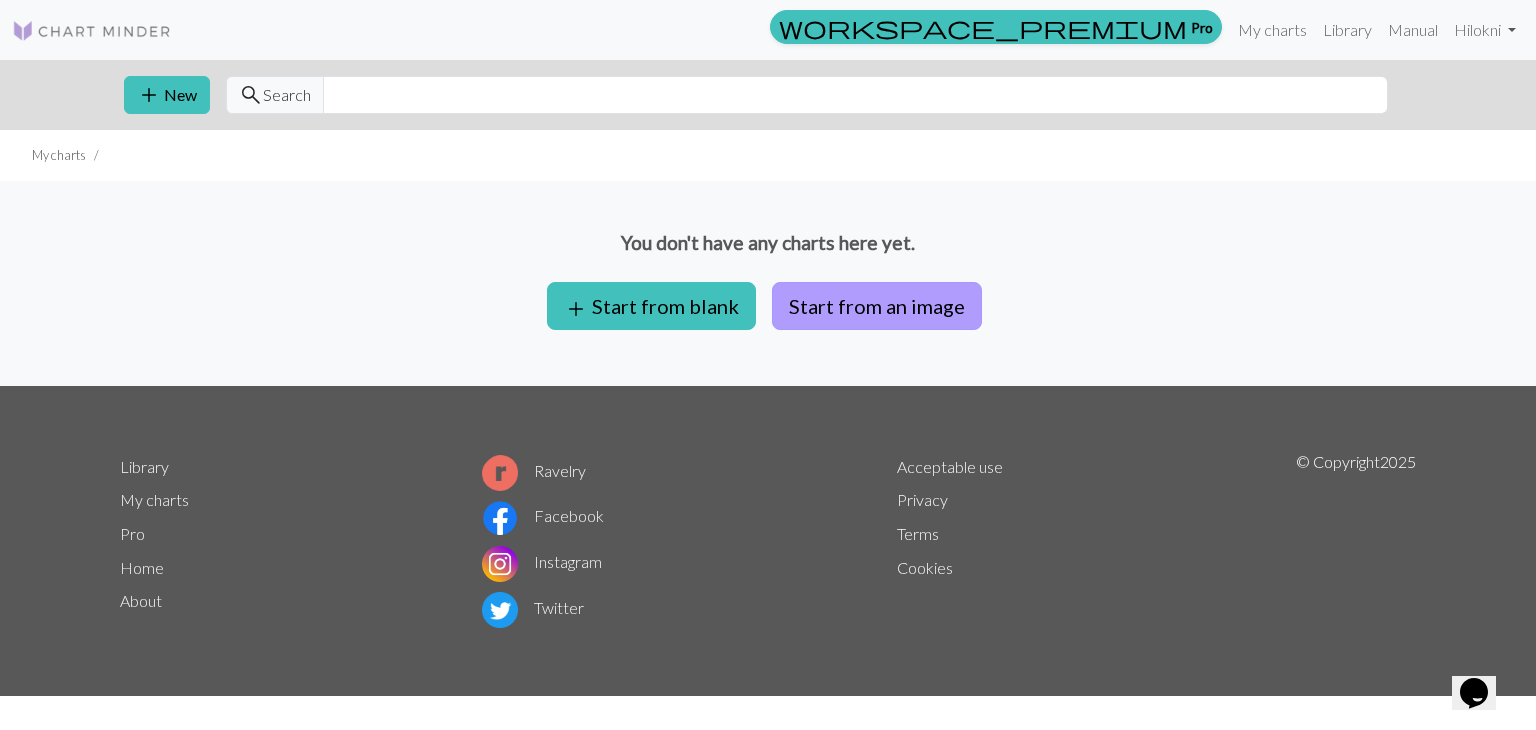 click on "Start from an image" at bounding box center (877, 306) 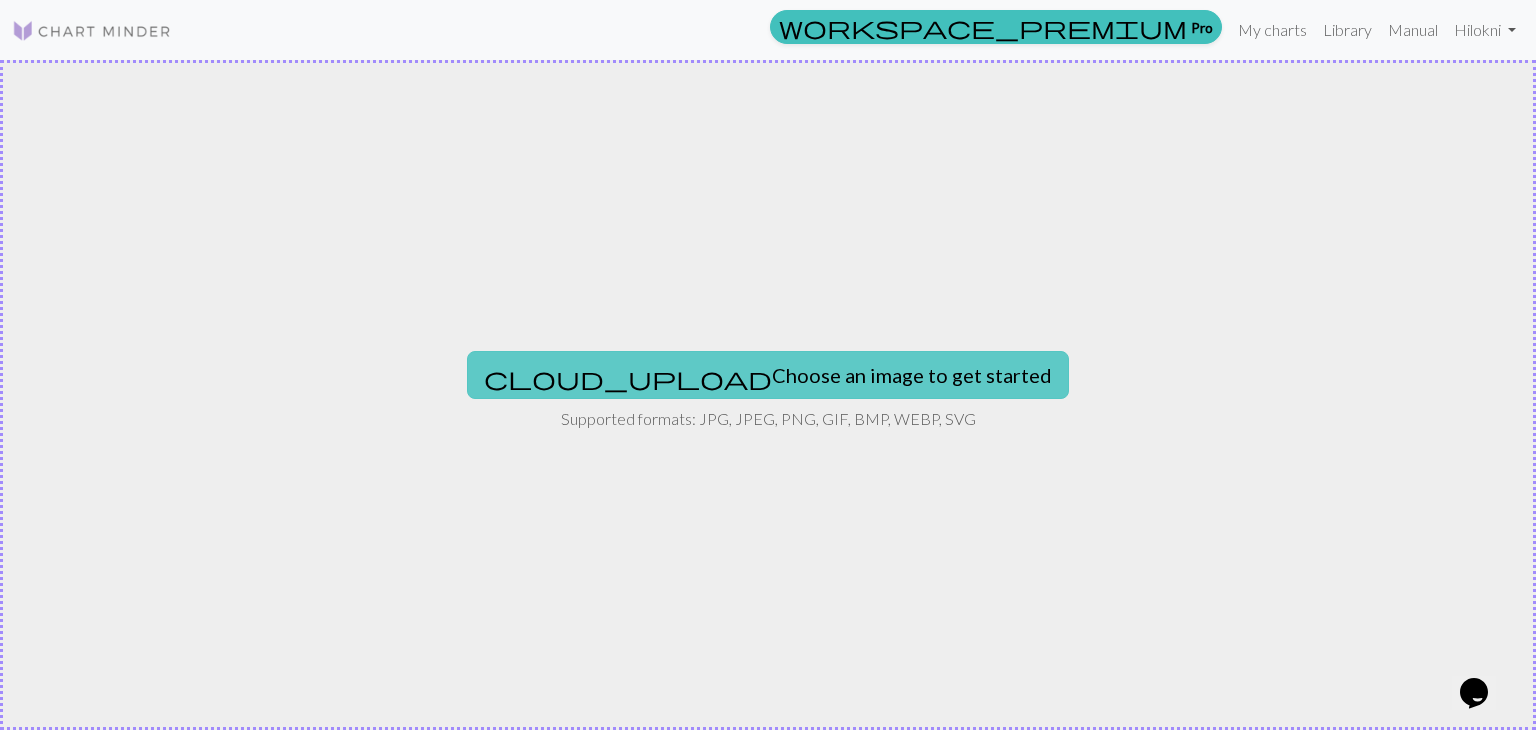 click on "cloud_upload  Choose an image to get started" at bounding box center (768, 375) 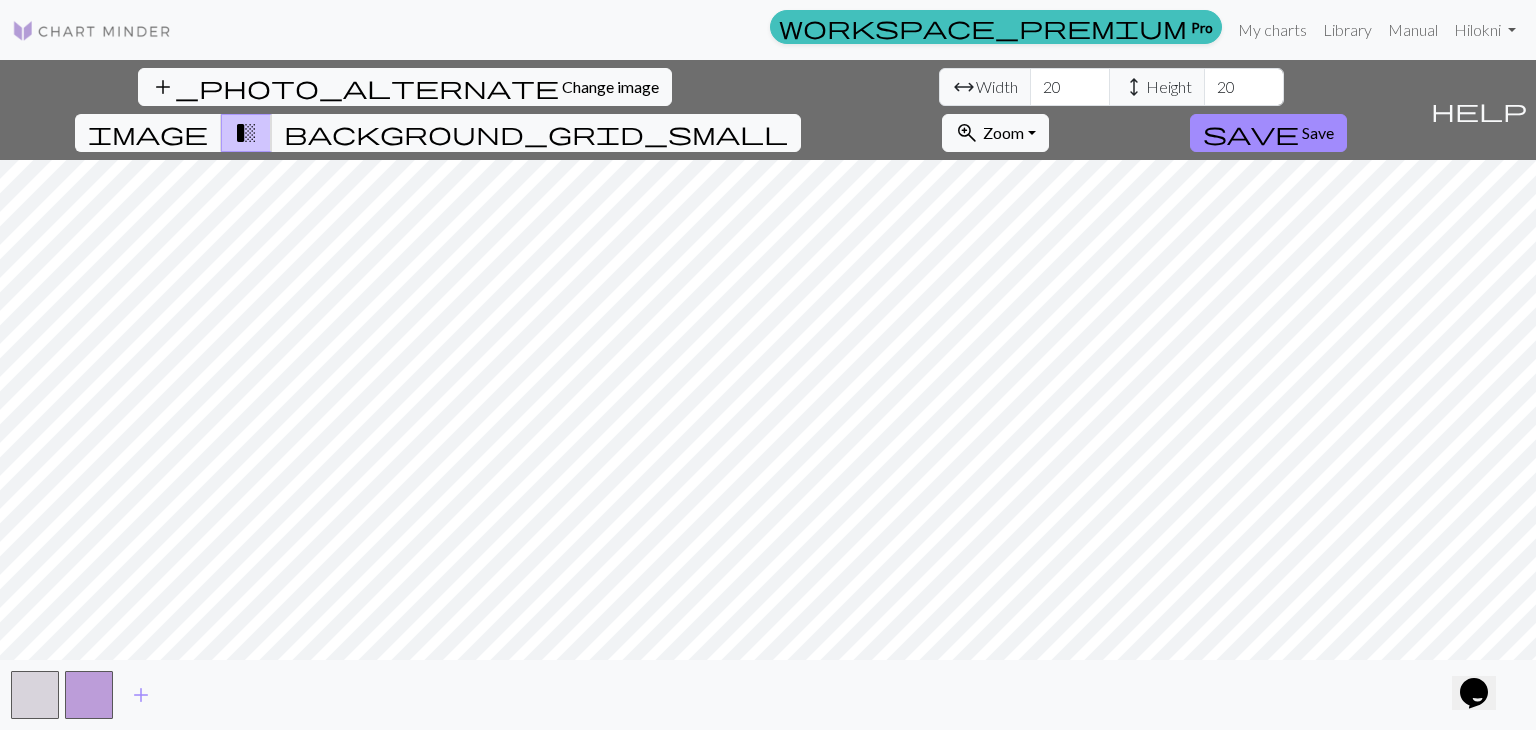 click on "add_photo_alternate   Change image arrow_range   Width 20 height   Height 20 image transition_fade background_grid_small zoom_in Zoom Zoom Fit all Fit width Fit height 50% 100% 150% 200% save   Save help Show me around add" at bounding box center [768, 395] 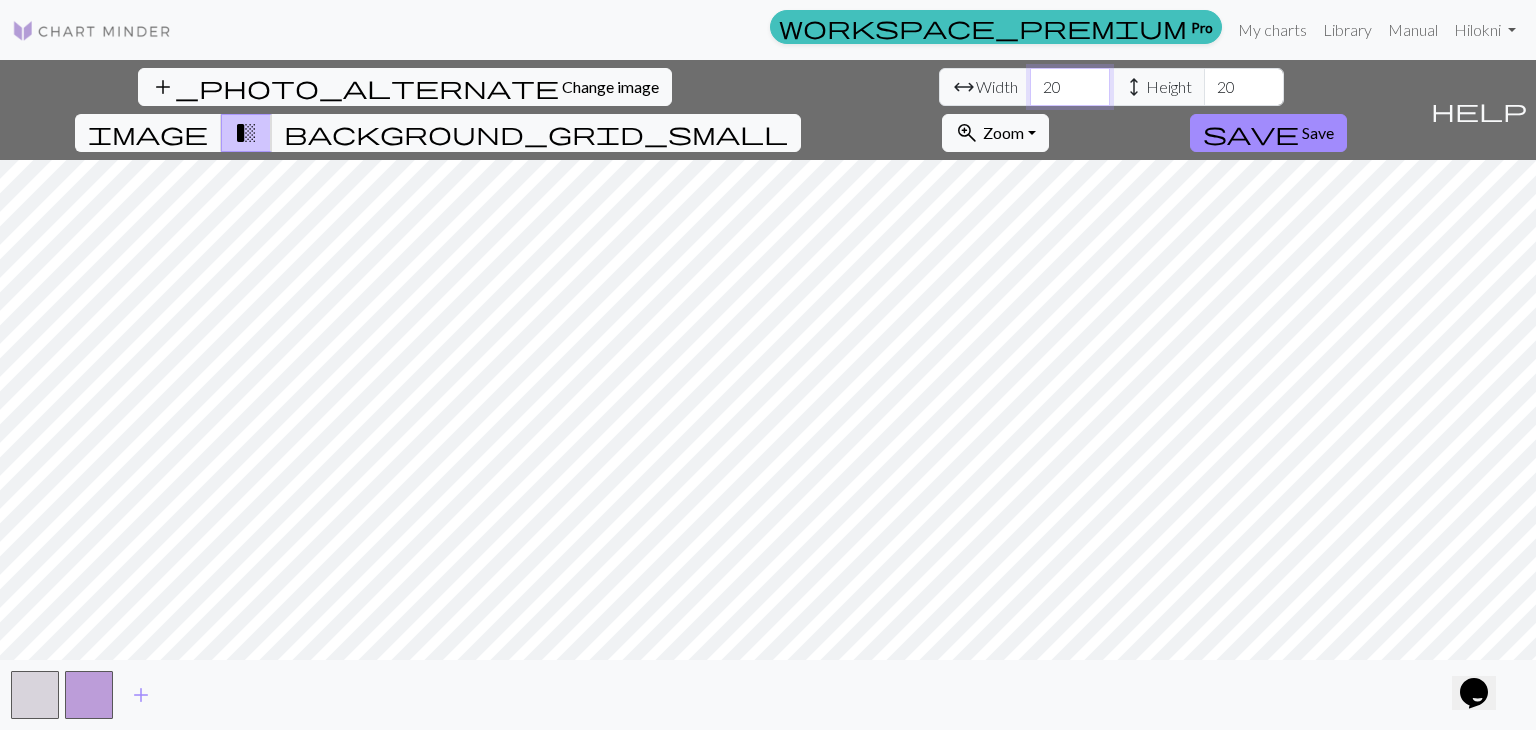 click on "20" at bounding box center (1070, 87) 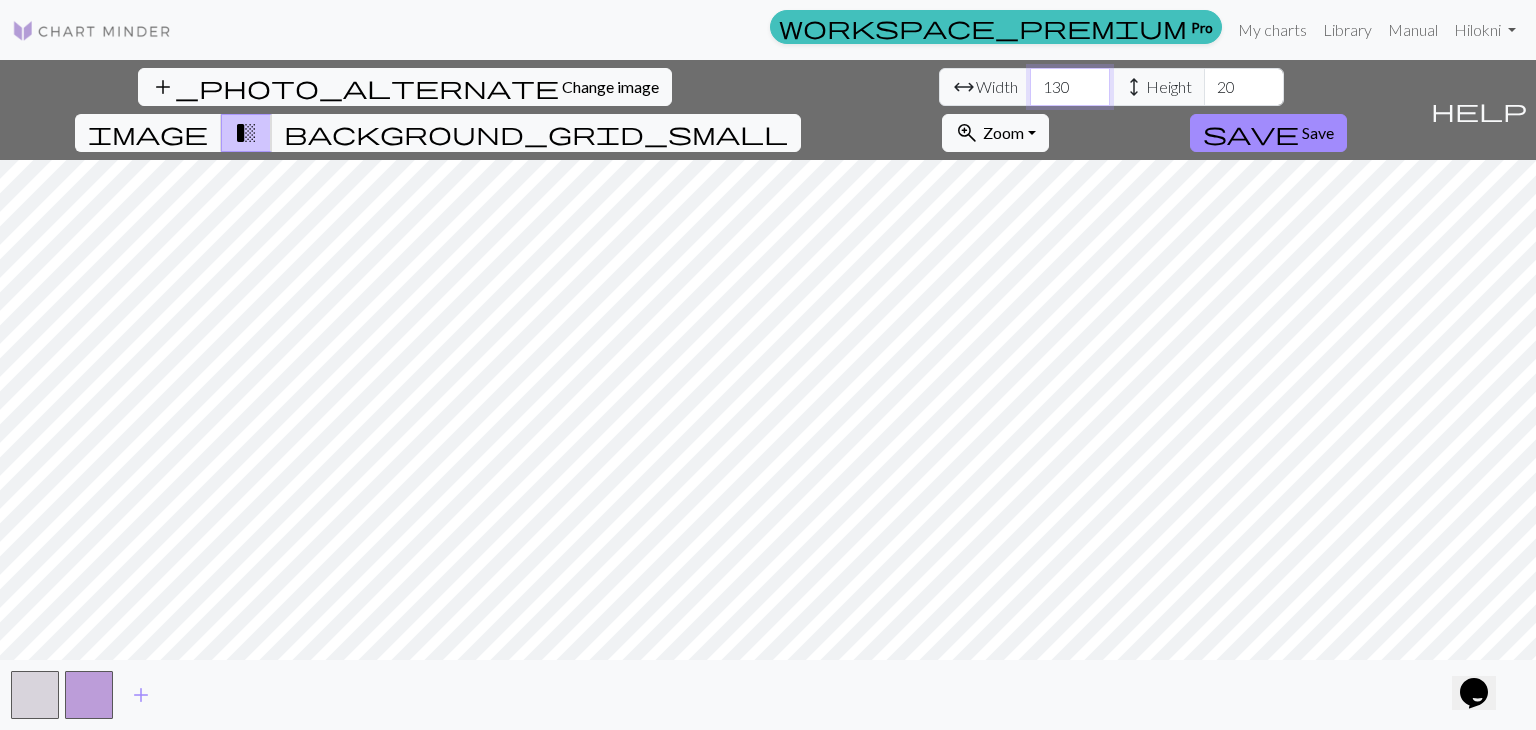 type on "130" 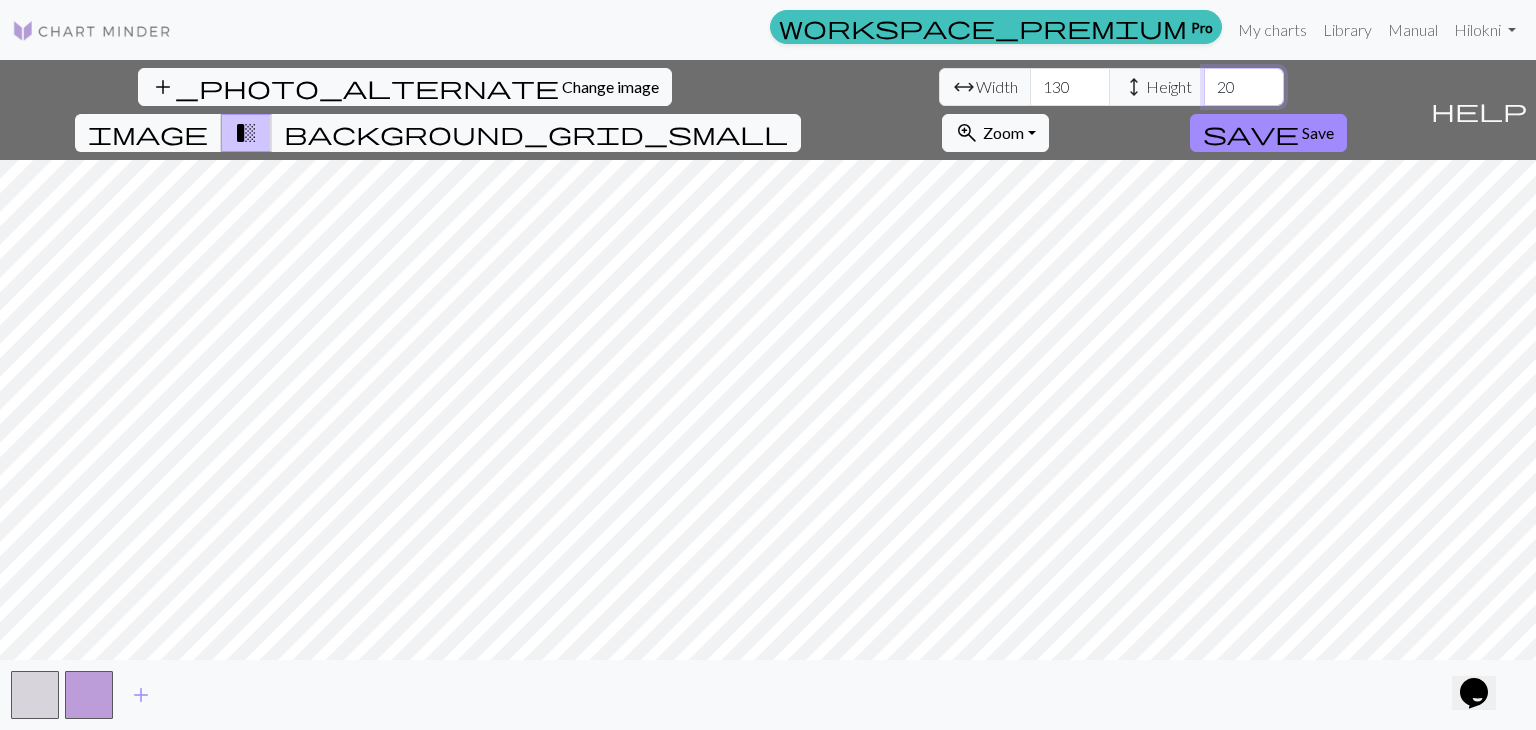 click on "20" at bounding box center (1244, 87) 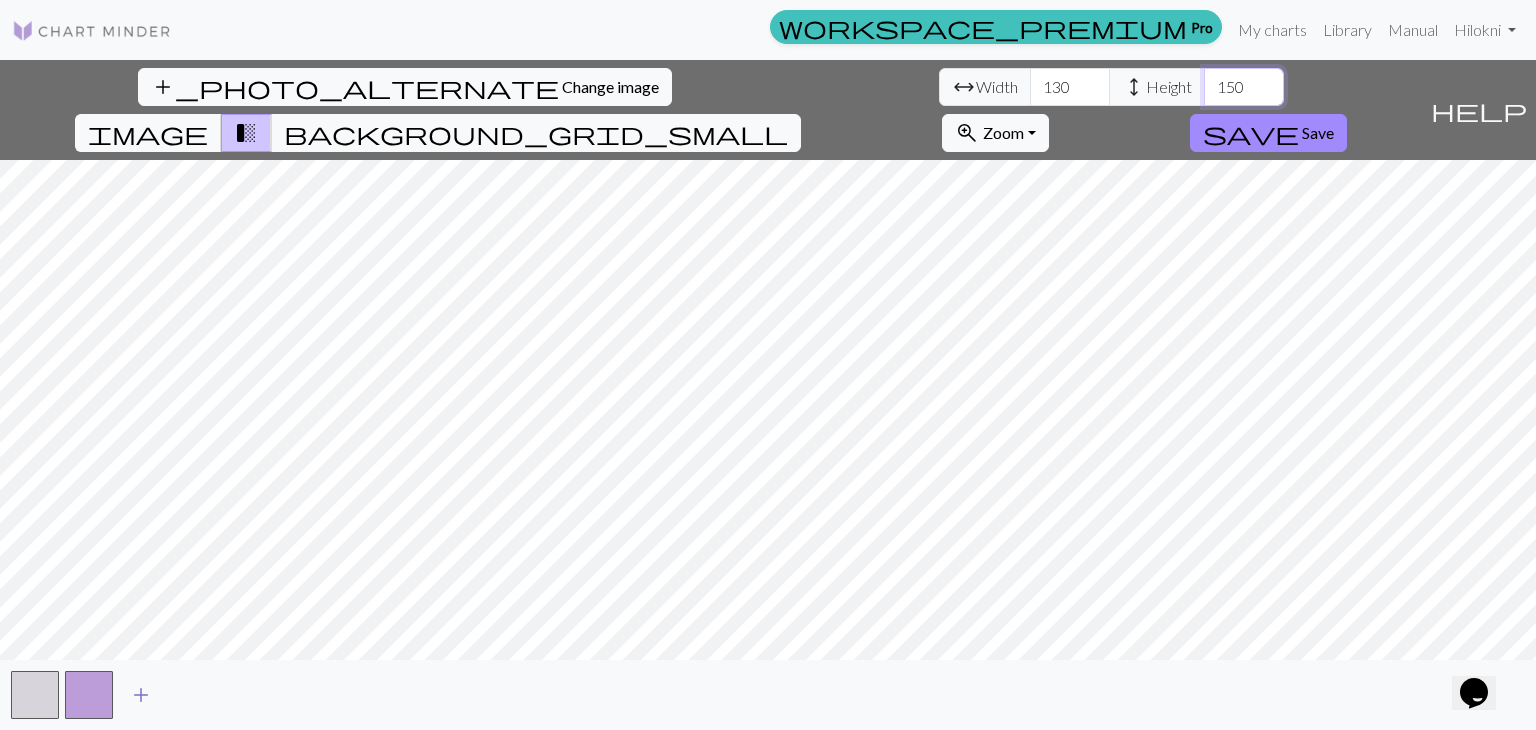 type on "150" 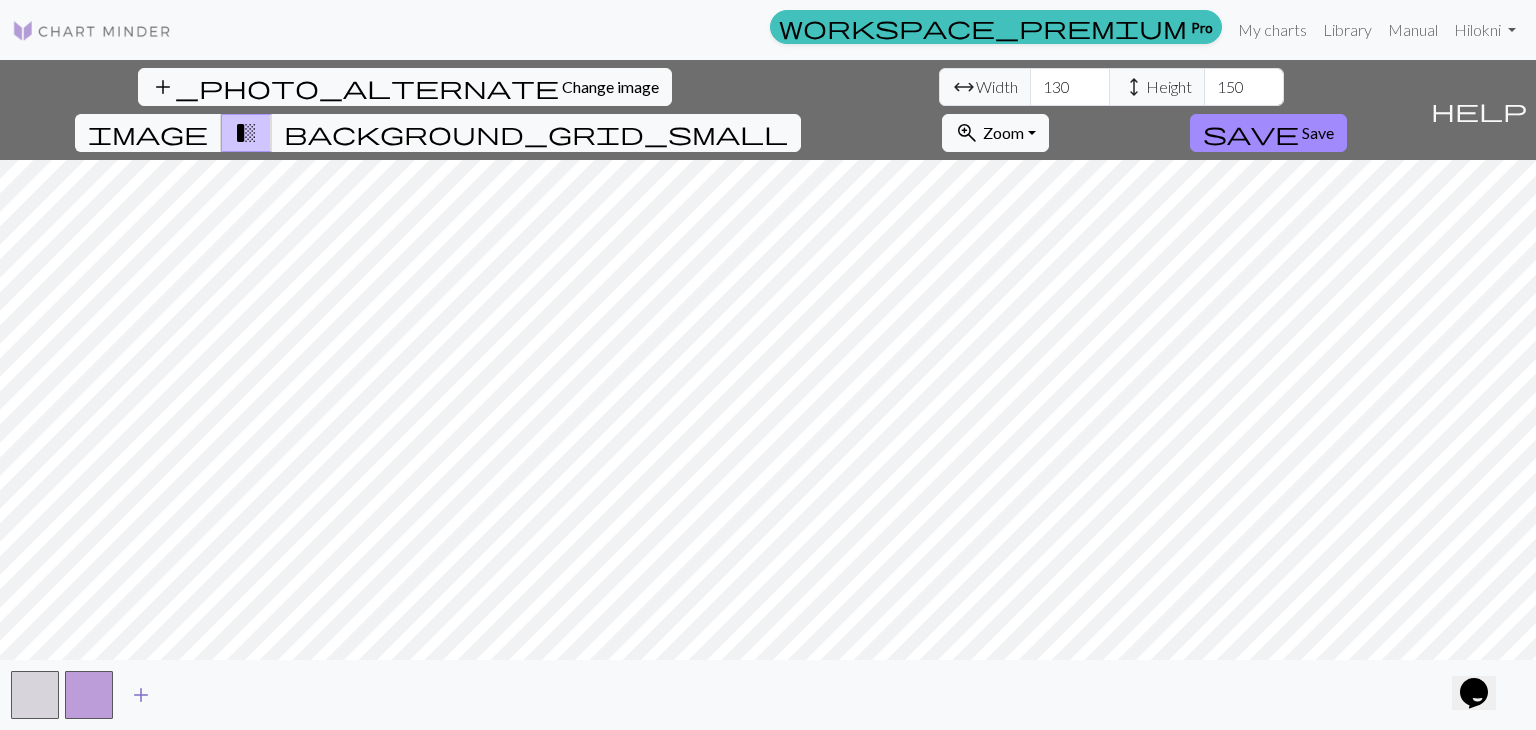 click on "add" at bounding box center (141, 695) 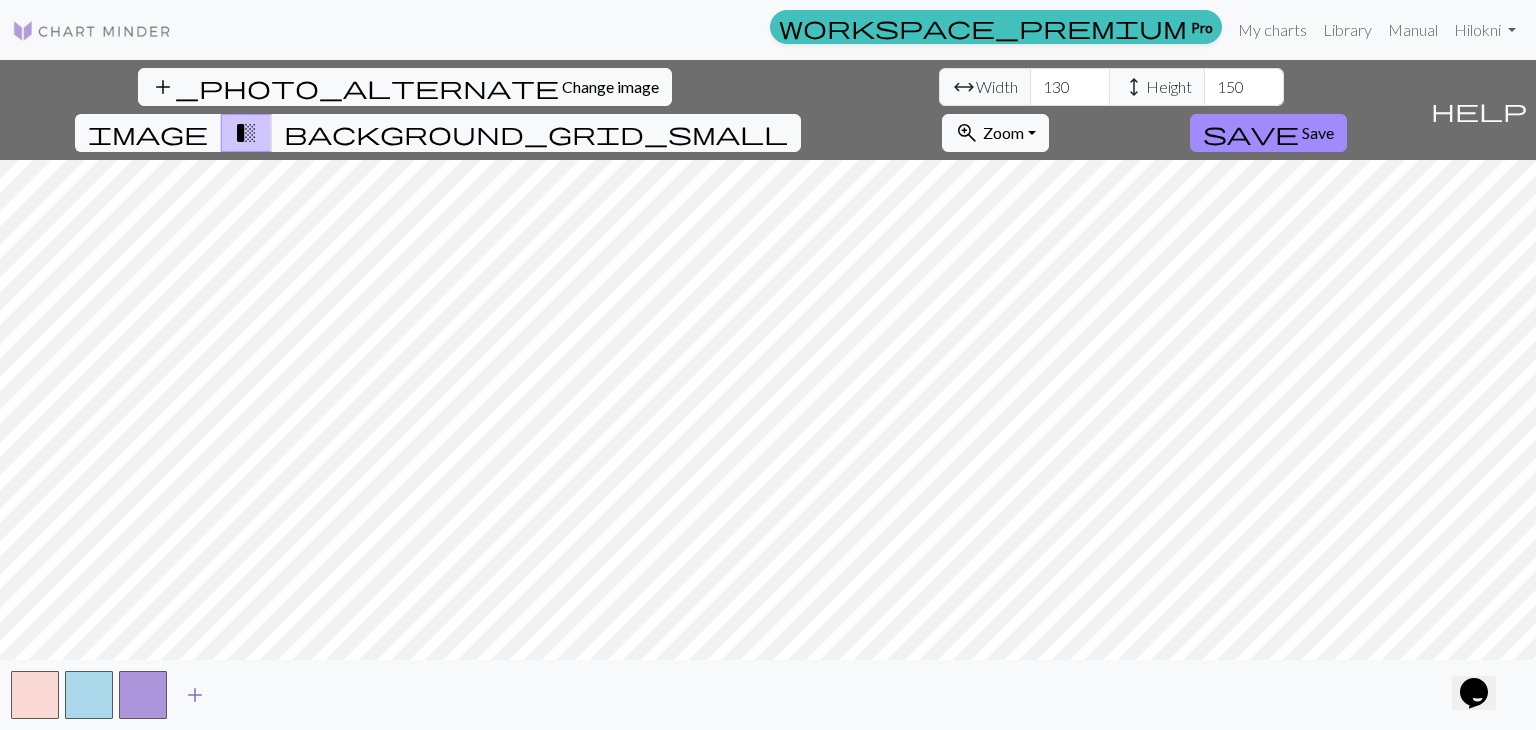 click on "add" at bounding box center (195, 695) 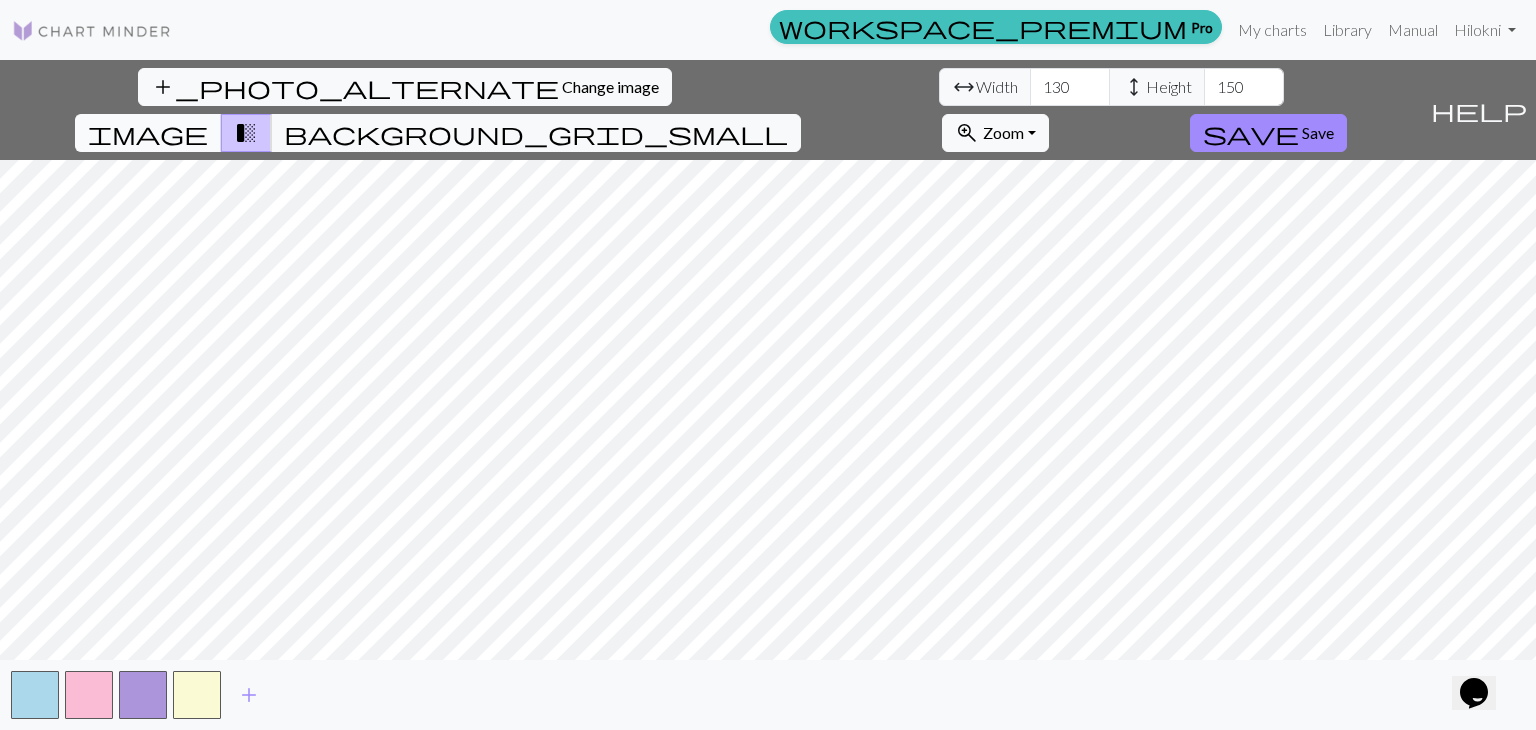 click on "image" at bounding box center [148, 133] 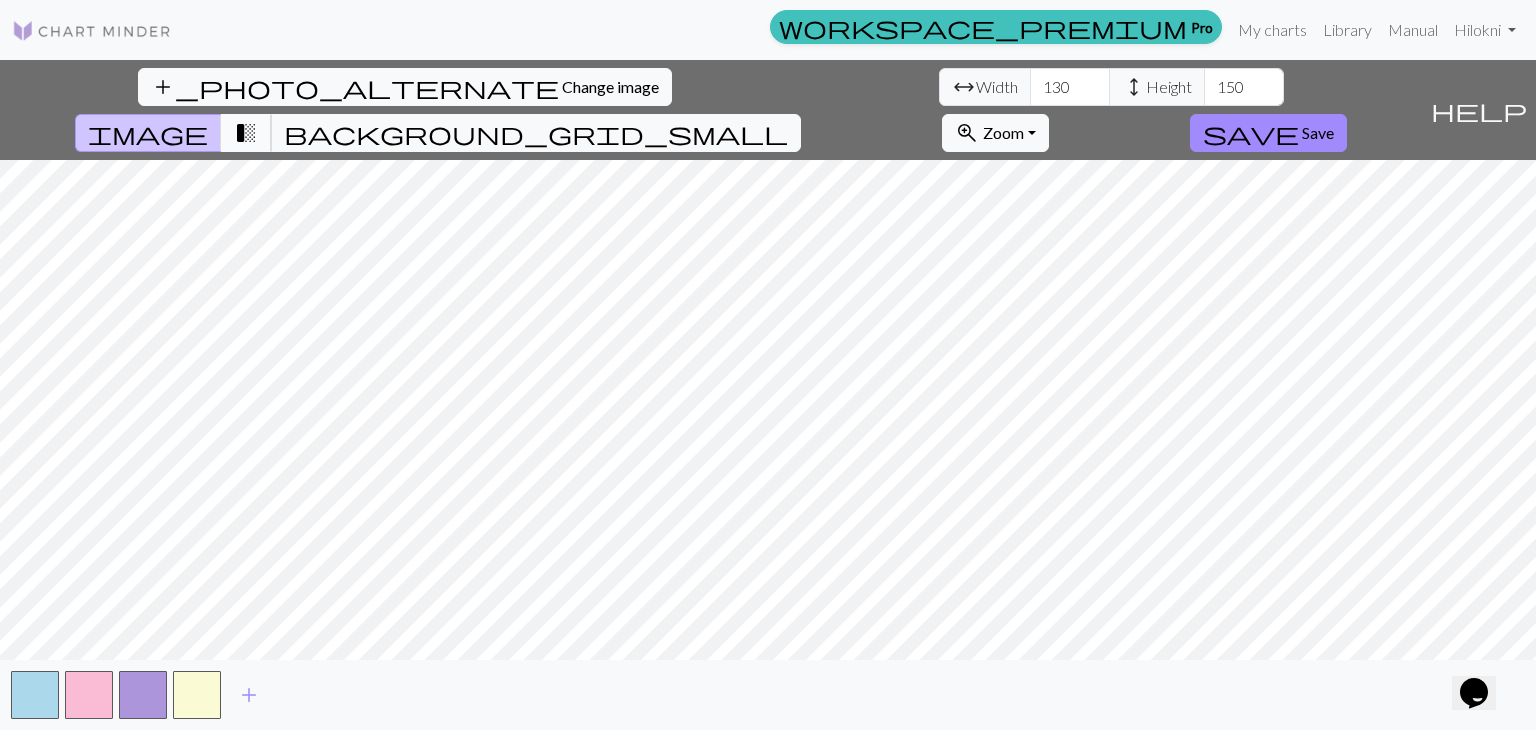 click on "transition_fade" at bounding box center (246, 133) 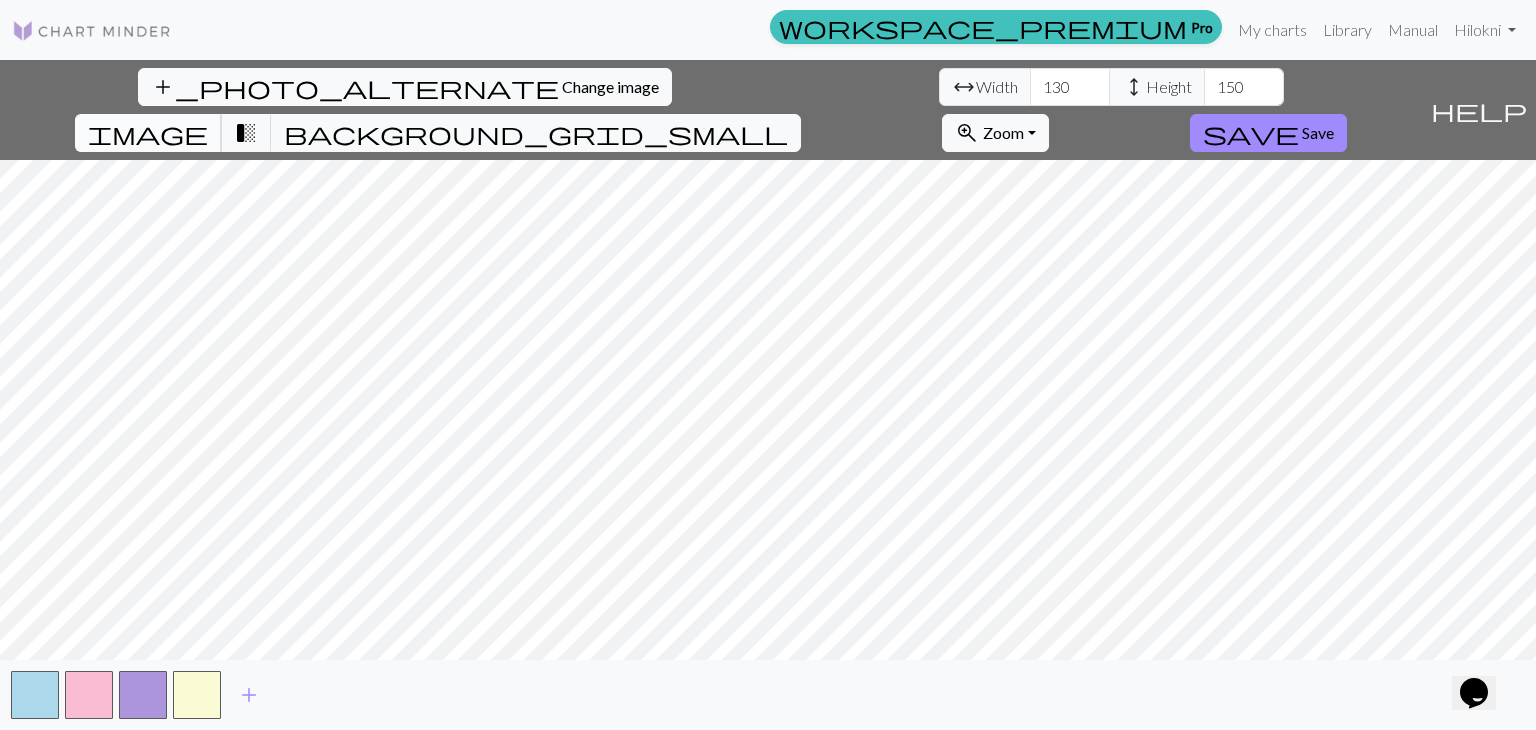 click on "image" at bounding box center (148, 133) 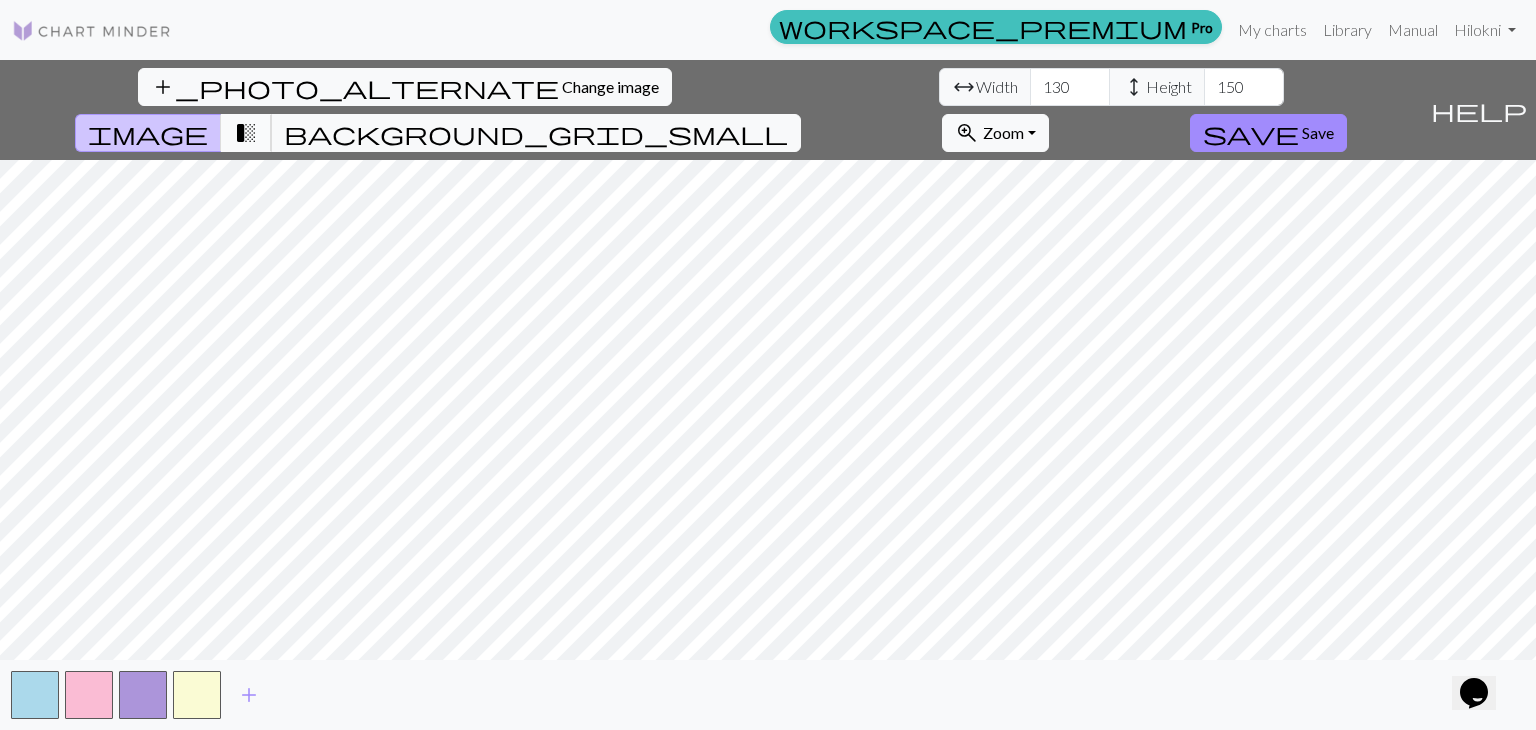 click on "transition_fade" at bounding box center (246, 133) 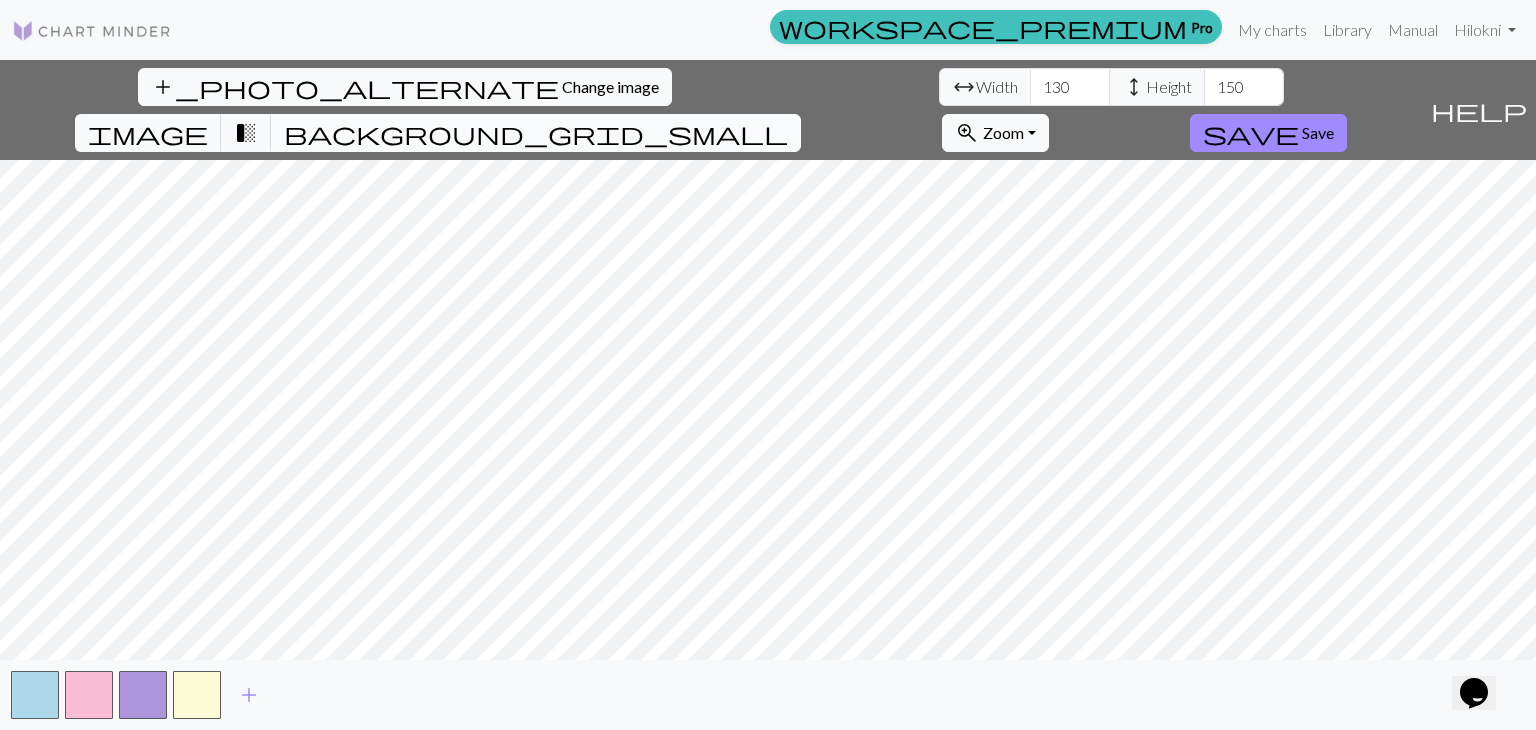 click on "background_grid_small" at bounding box center [536, 133] 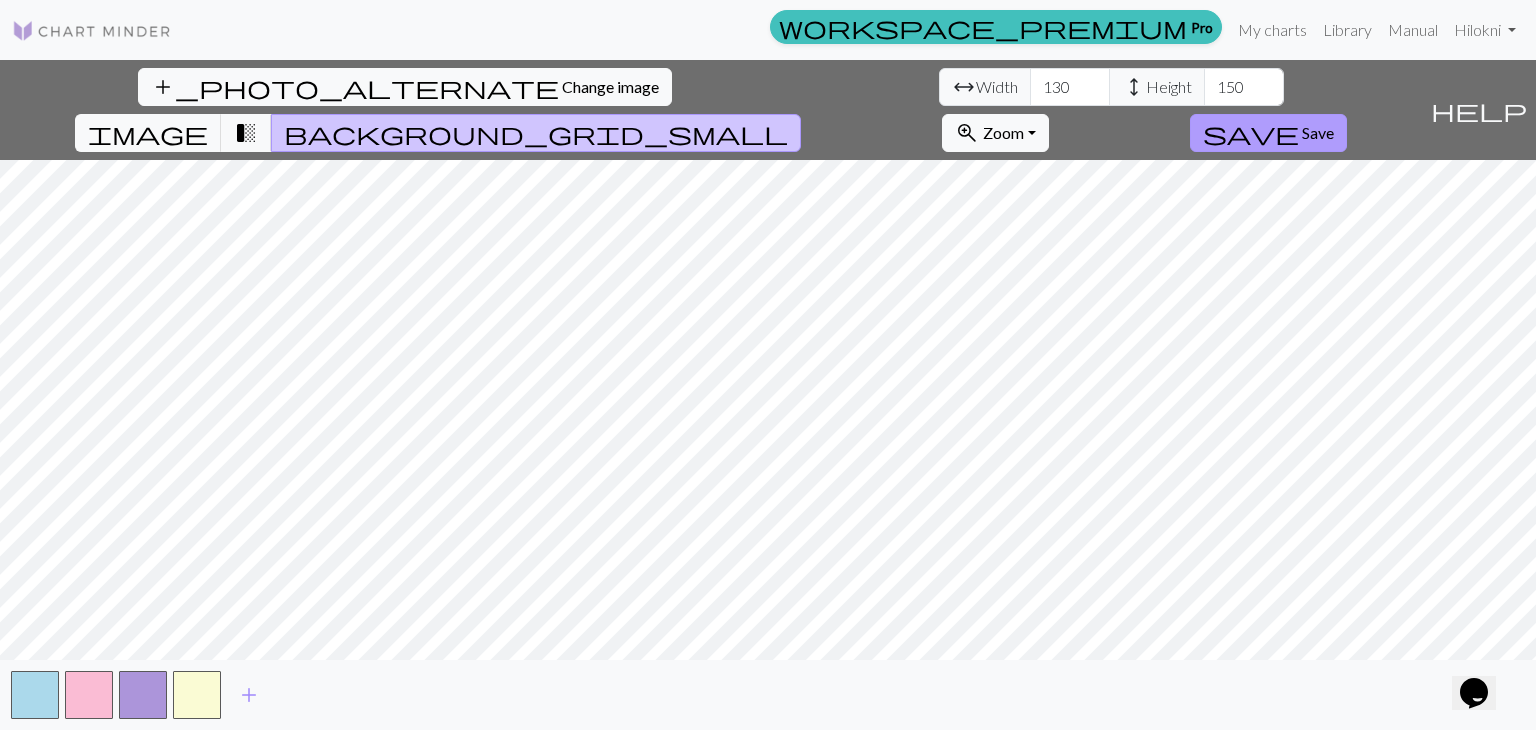 click on "save   Save" at bounding box center (1268, 133) 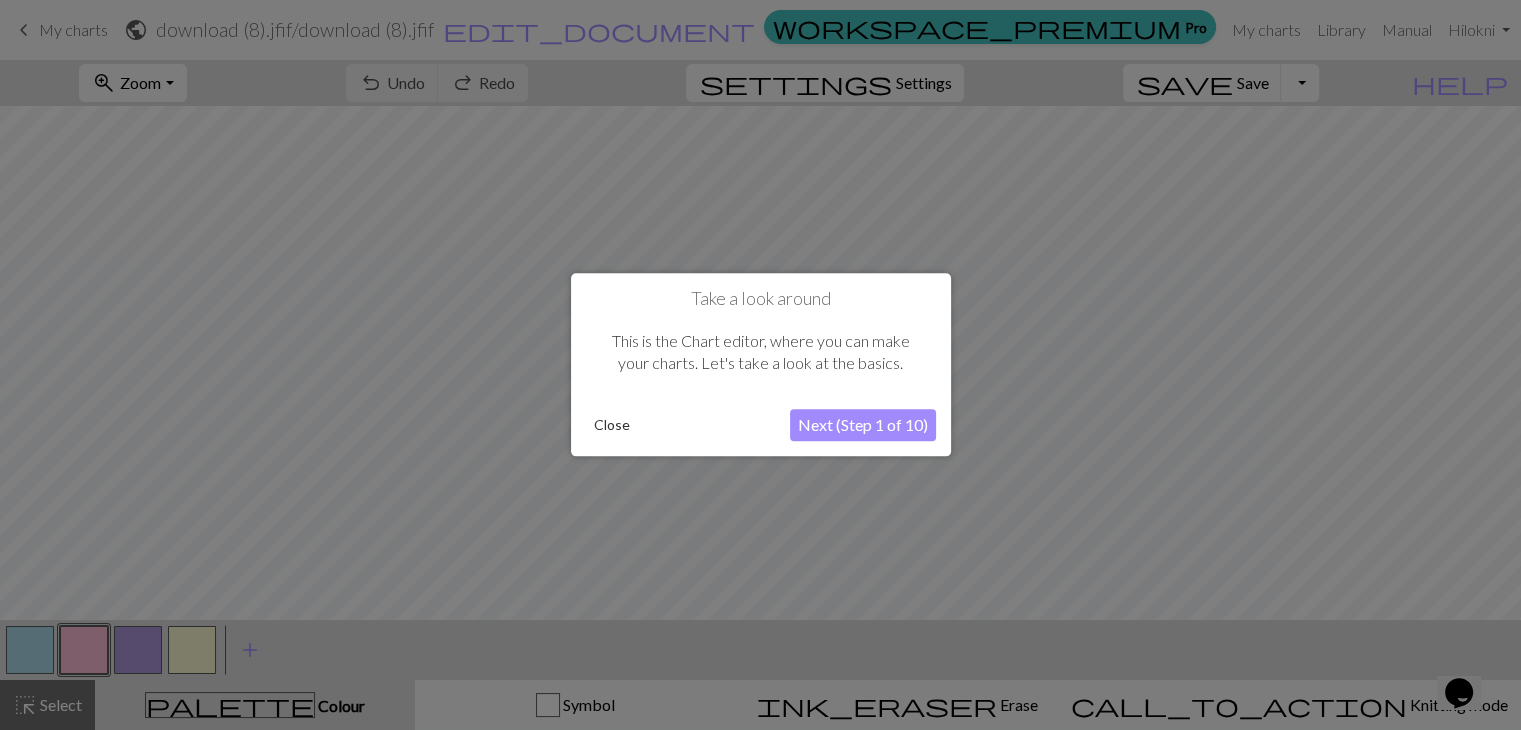 click on "Next (Step 1 of 10)" at bounding box center [863, 426] 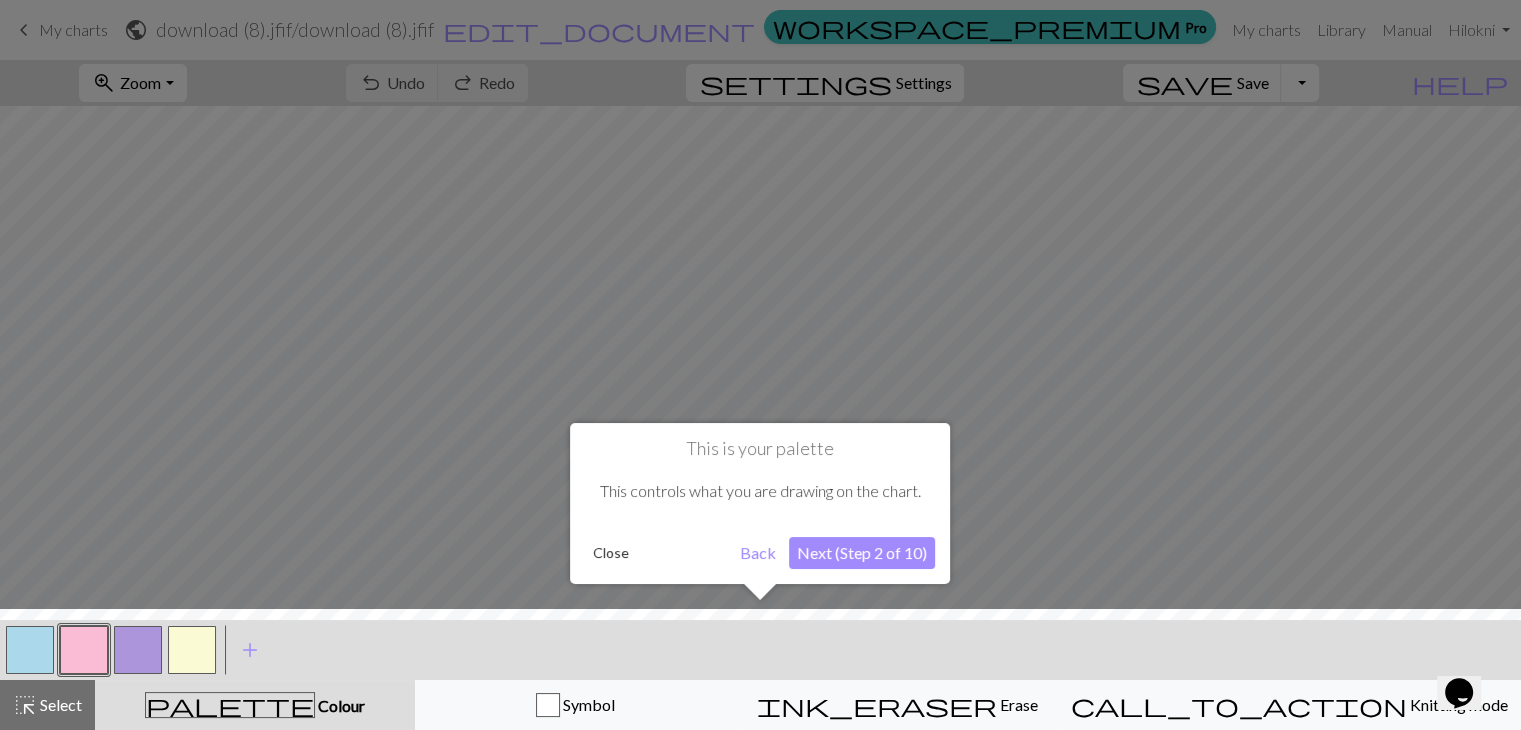 scroll, scrollTop: 0, scrollLeft: 0, axis: both 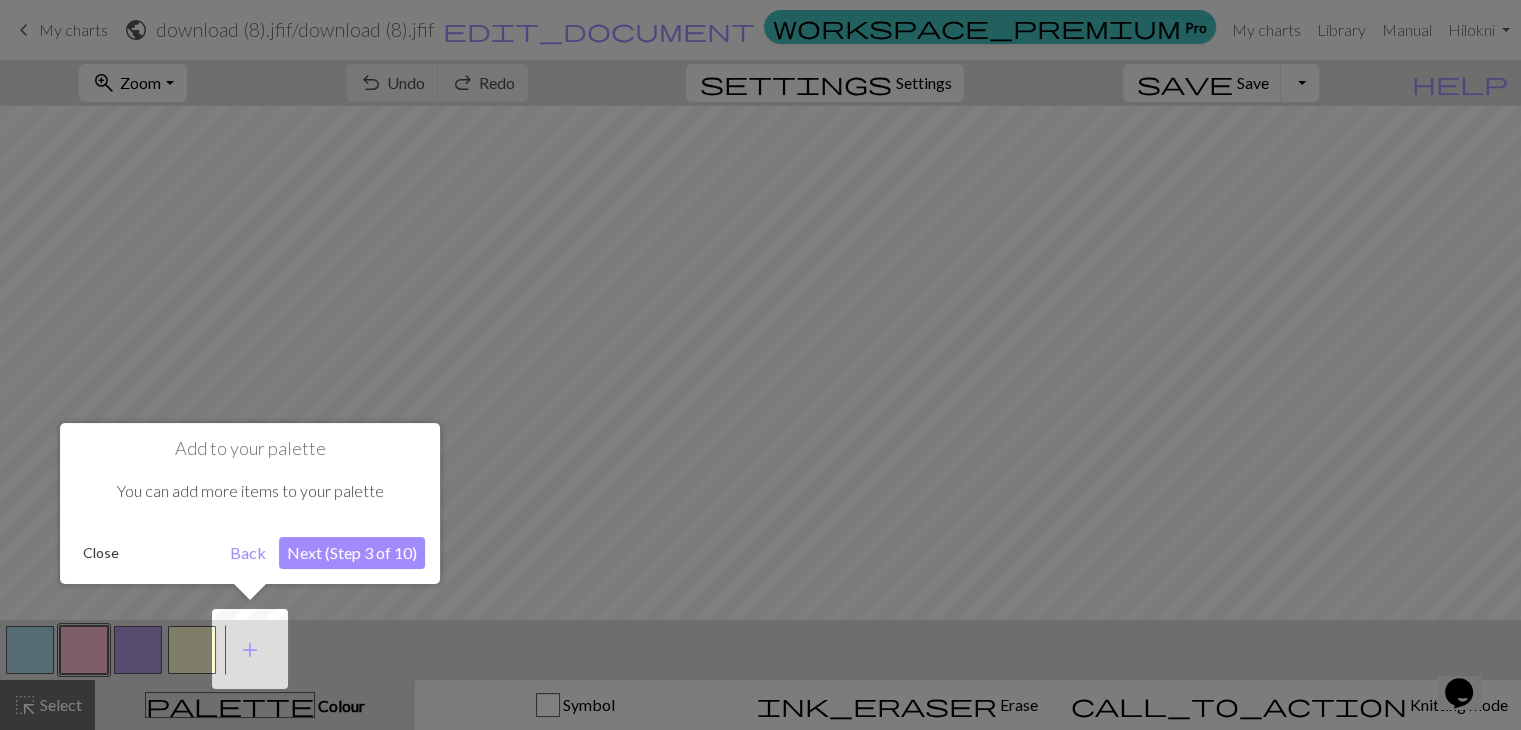 click on "Next (Step 3 of 10)" at bounding box center [352, 553] 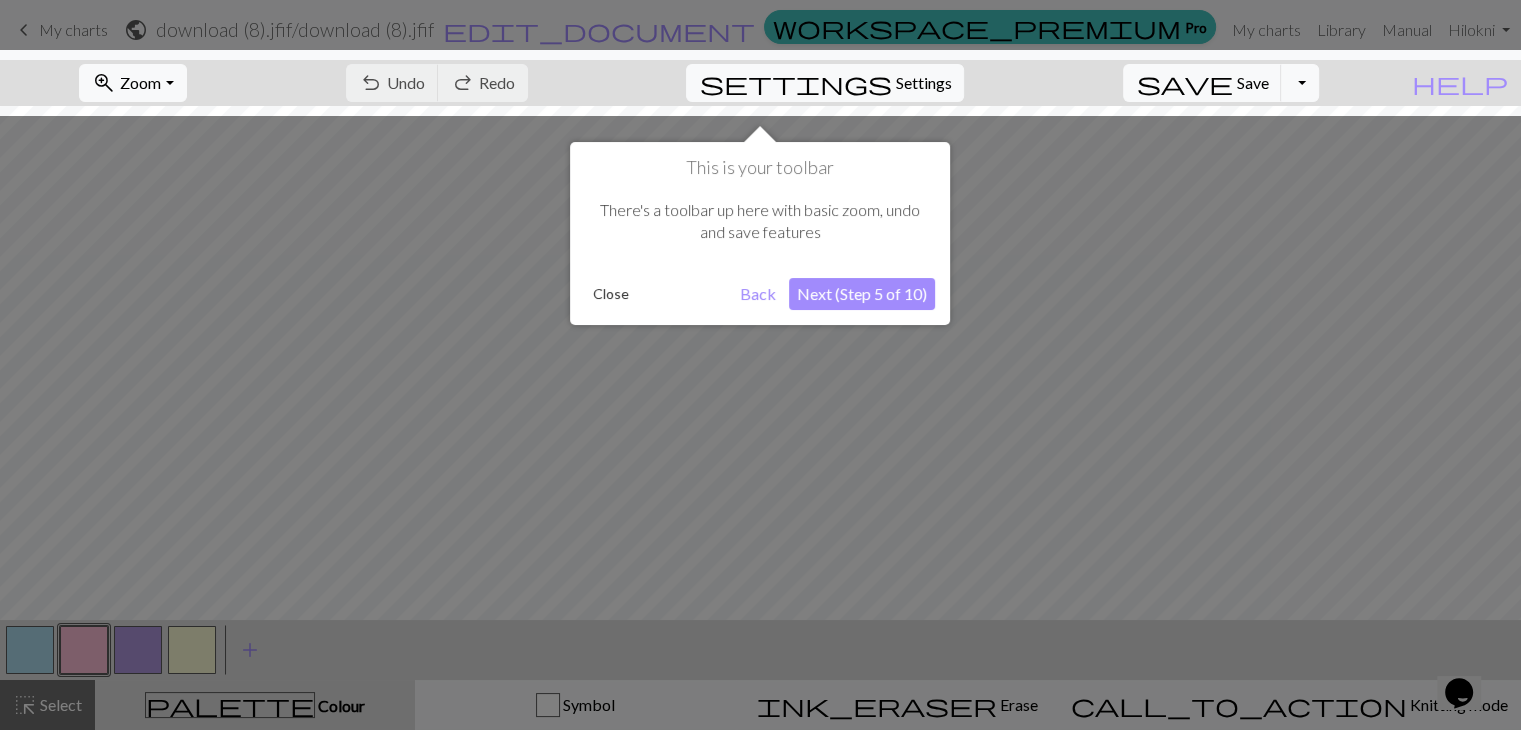click on "Next (Step 5 of 10)" at bounding box center (862, 294) 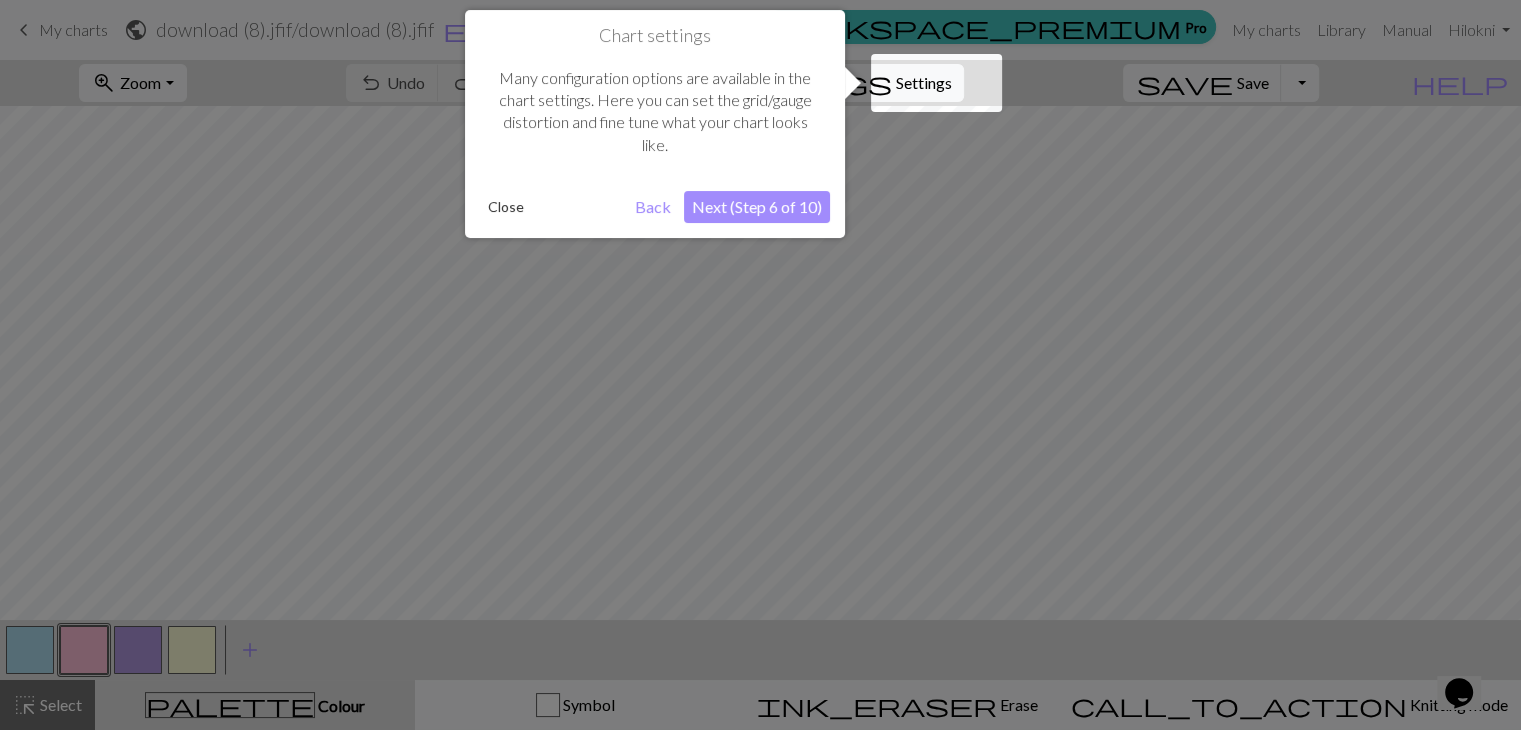 click on "Next (Step 6 of 10)" at bounding box center (757, 207) 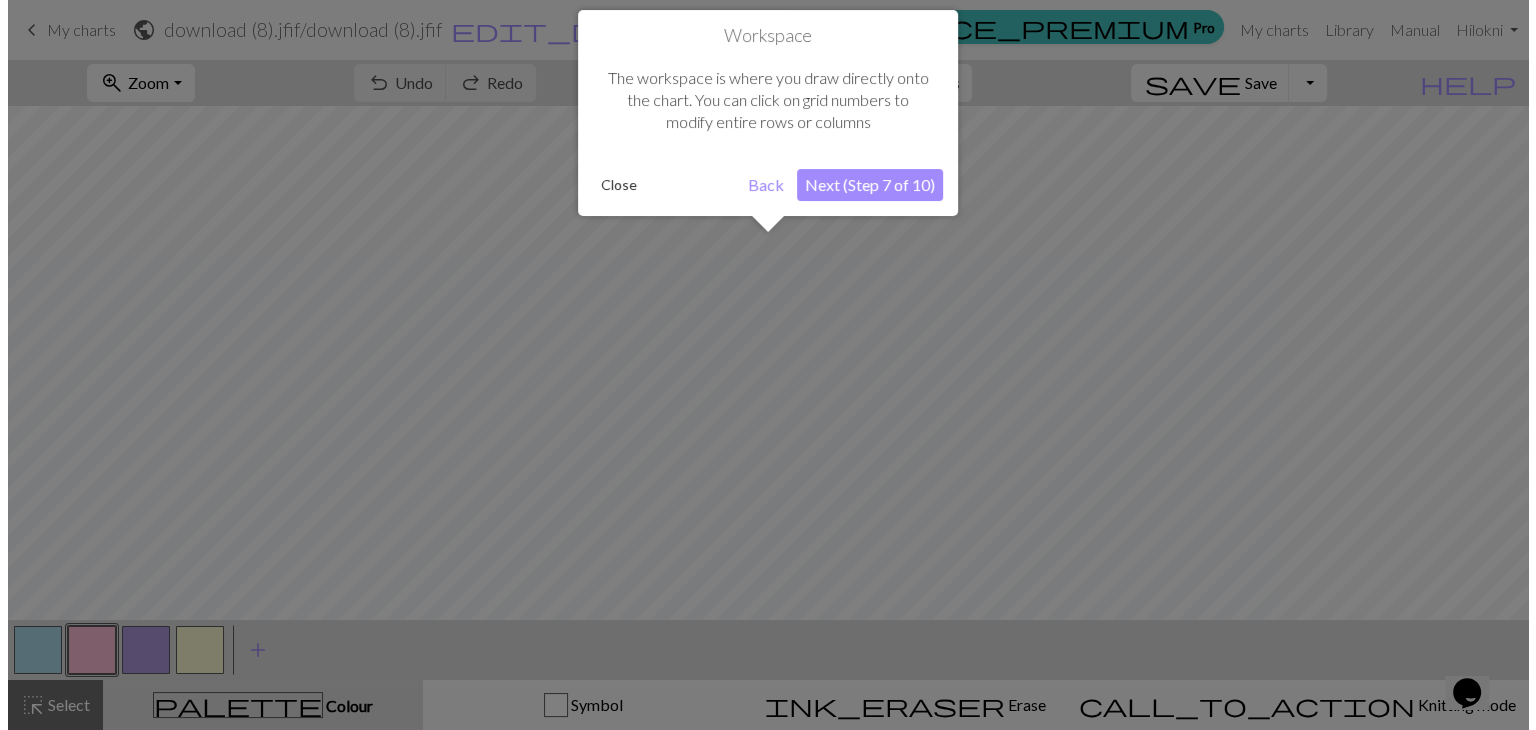 scroll, scrollTop: 75, scrollLeft: 0, axis: vertical 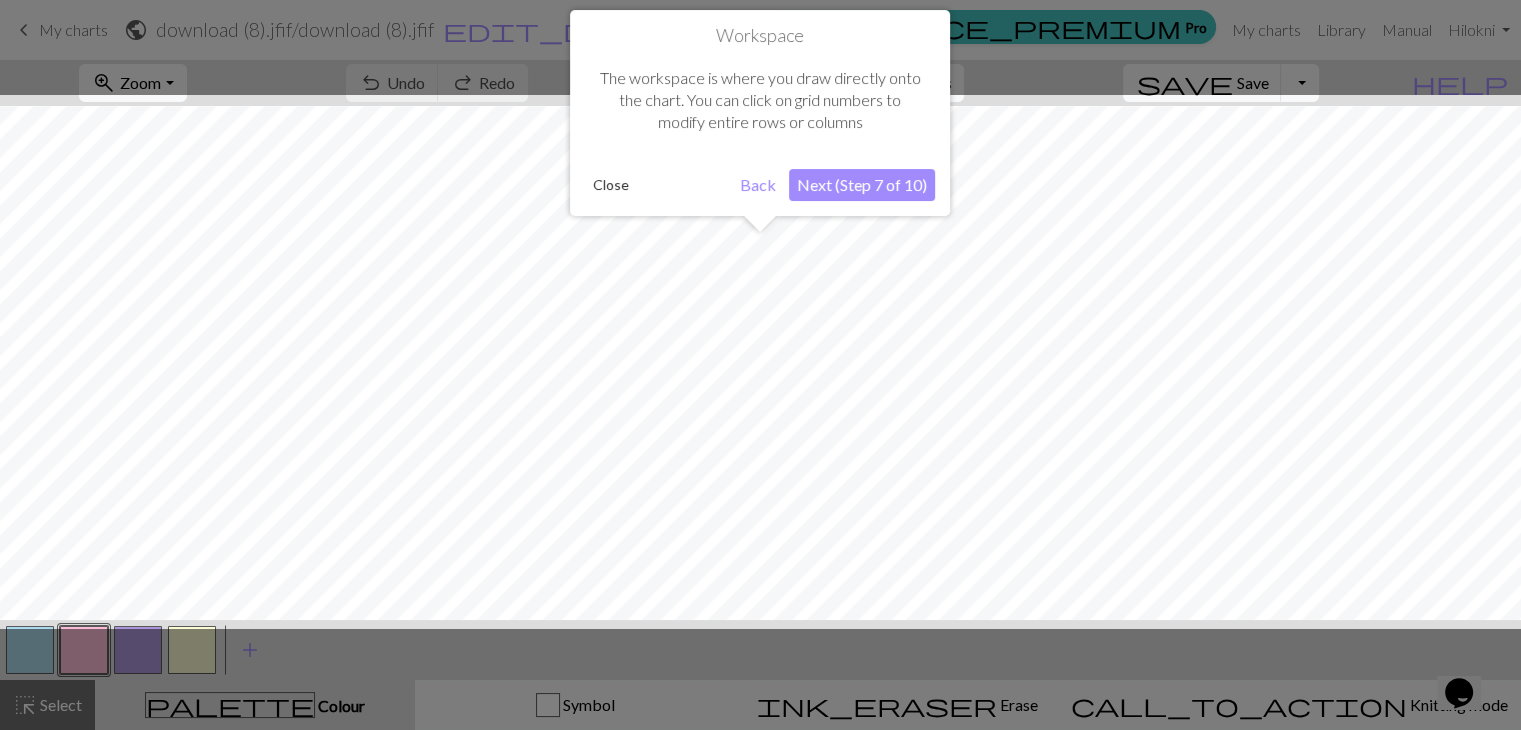 click on "Next (Step 7 of 10)" at bounding box center [862, 185] 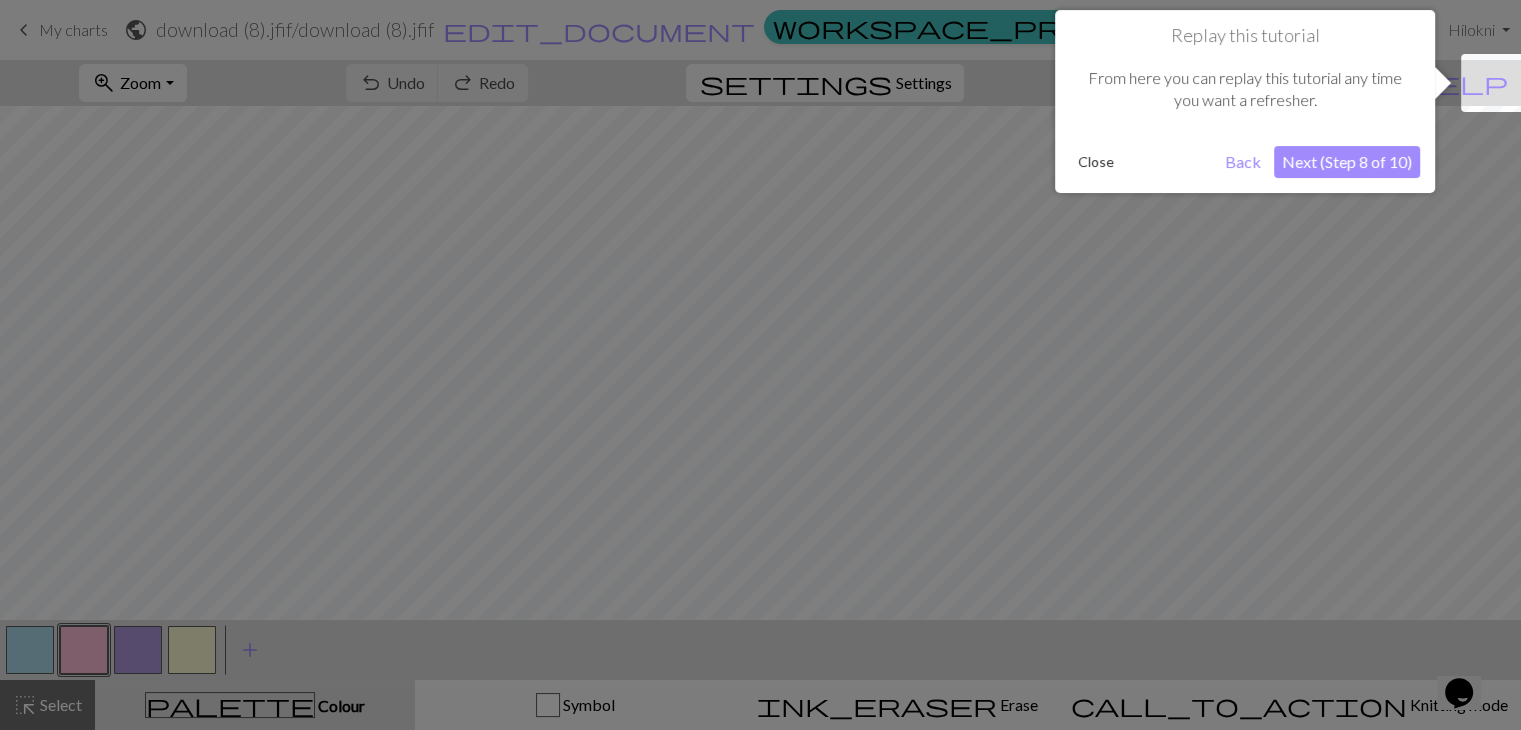click on "Next (Step 8 of 10)" at bounding box center [1347, 162] 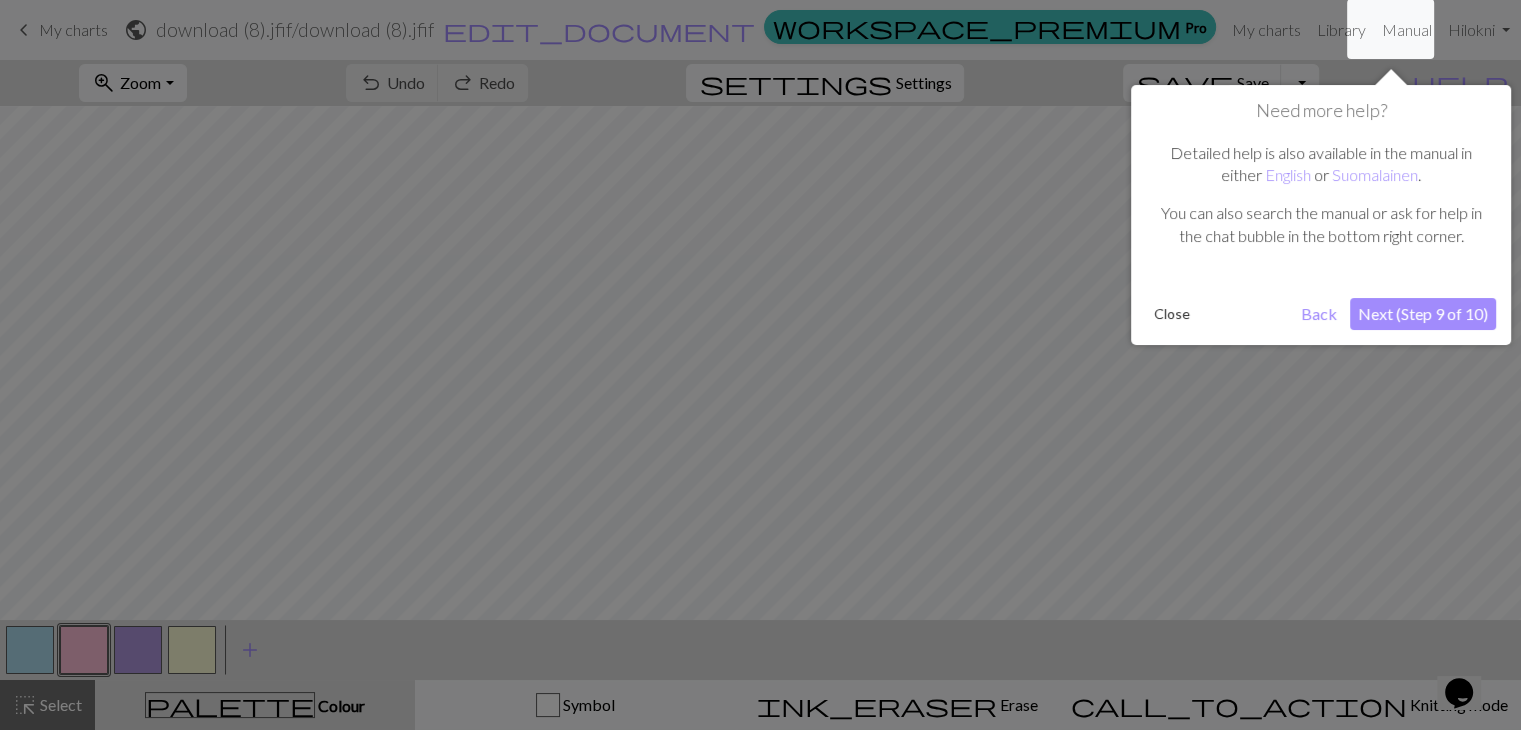 click on "Next (Step 9 of 10)" at bounding box center (1423, 314) 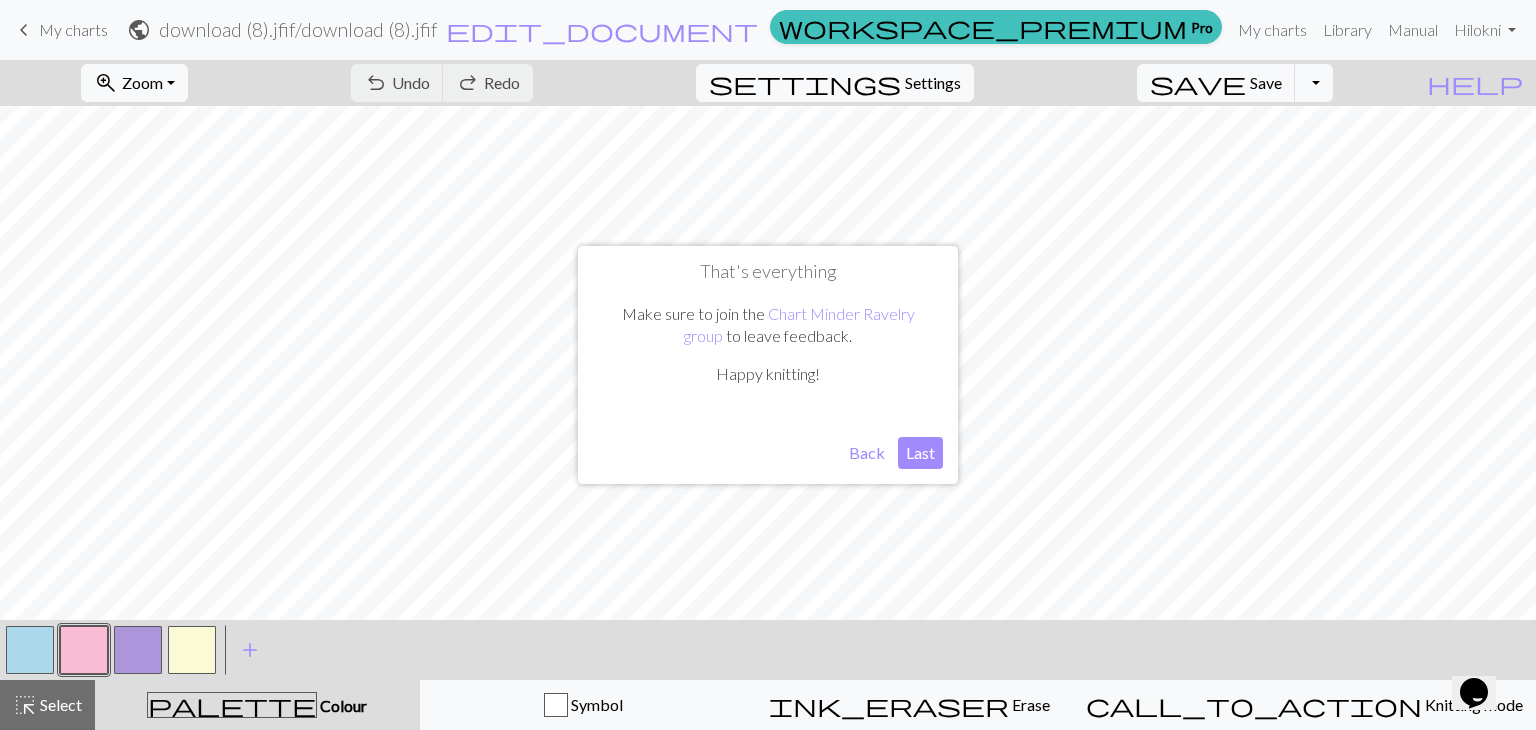 click on "Last" at bounding box center [920, 453] 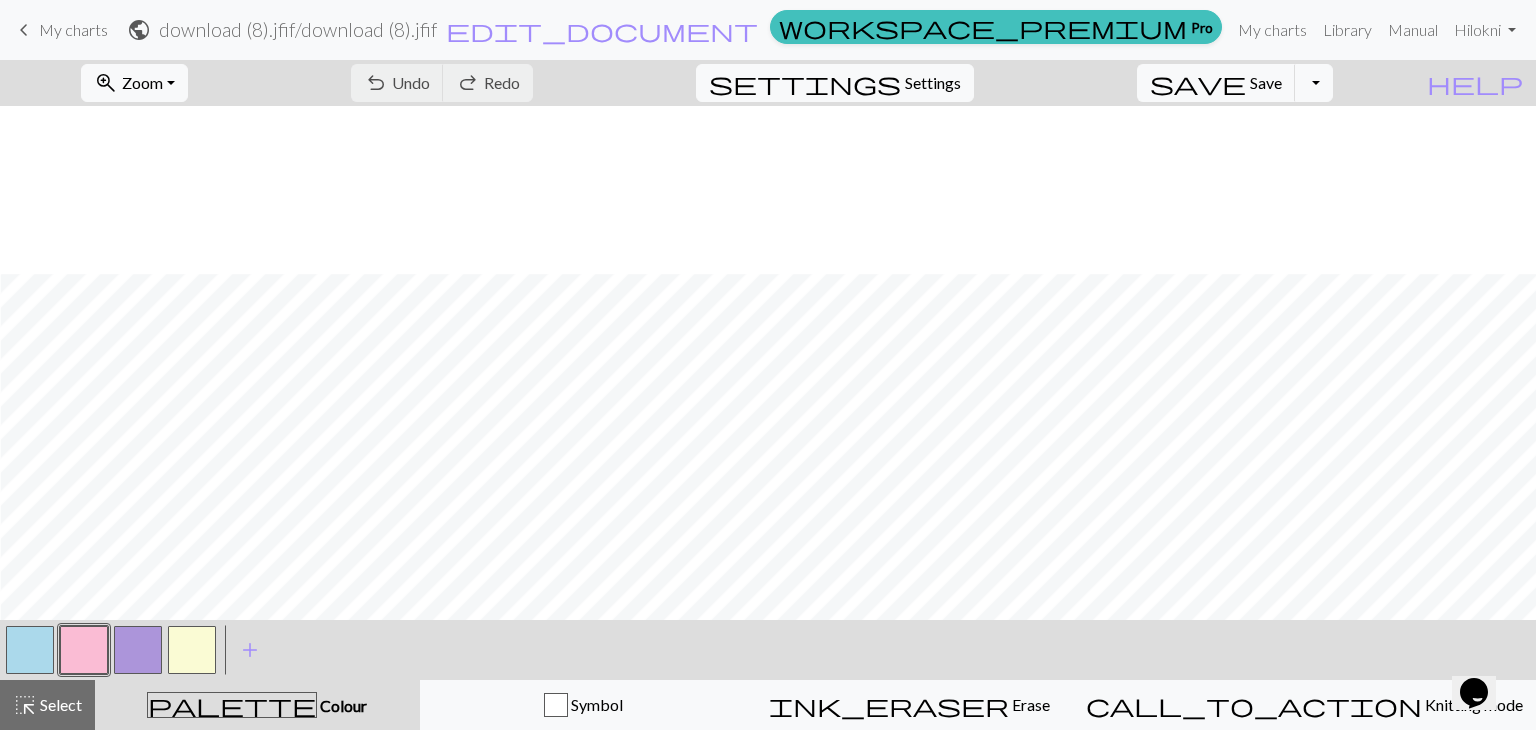 scroll, scrollTop: 1223, scrollLeft: 216, axis: both 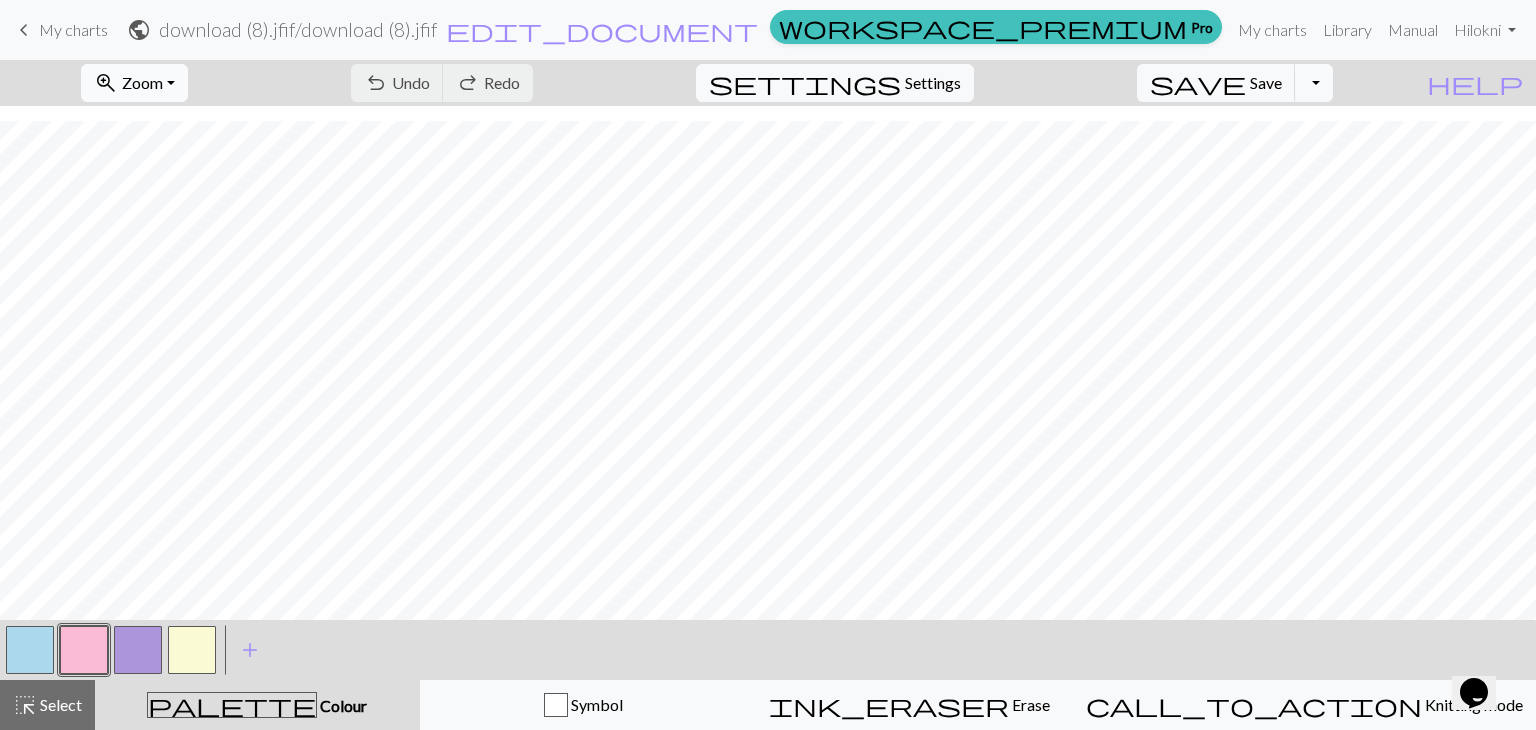 click on "zoom_in Zoom Zoom" at bounding box center [134, 83] 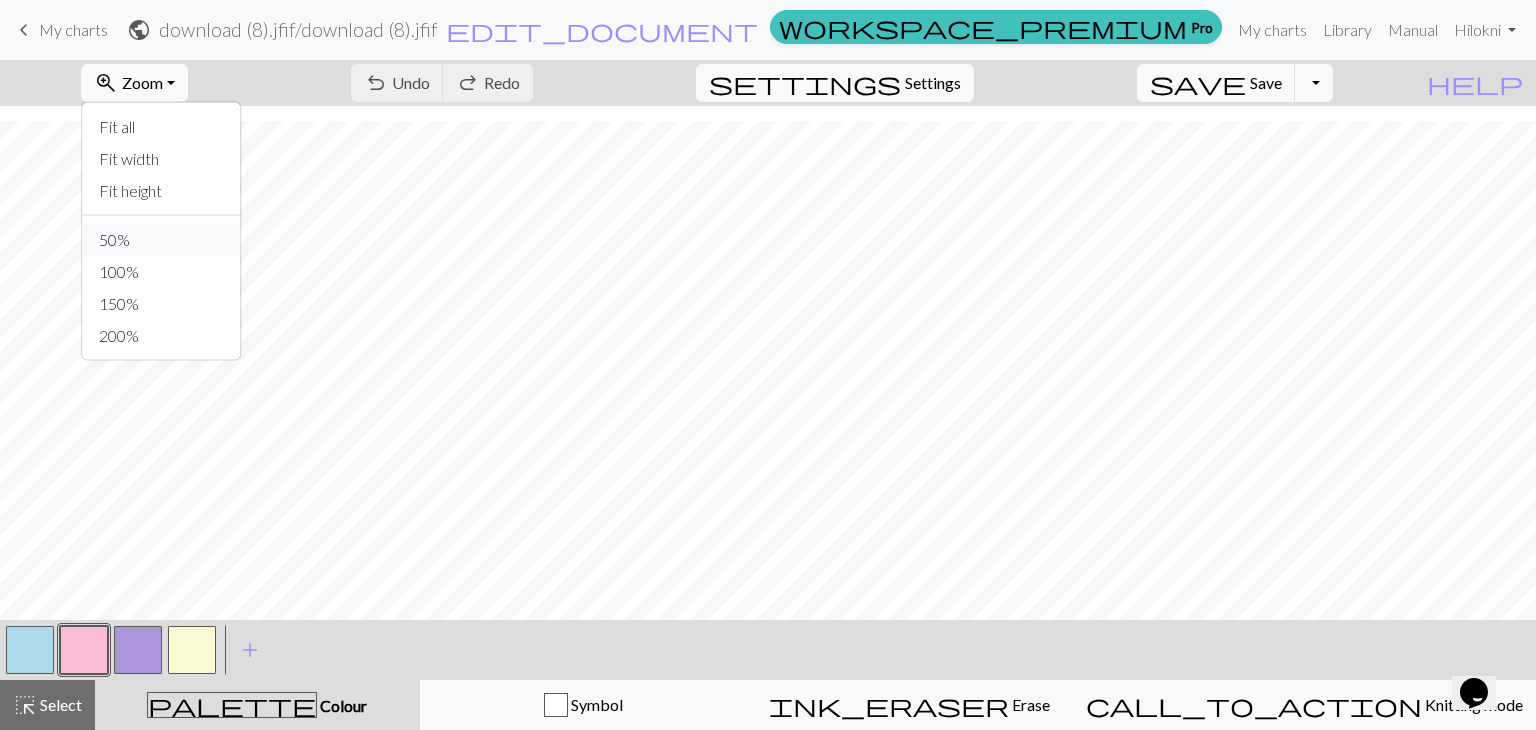 click on "50%" at bounding box center (162, 240) 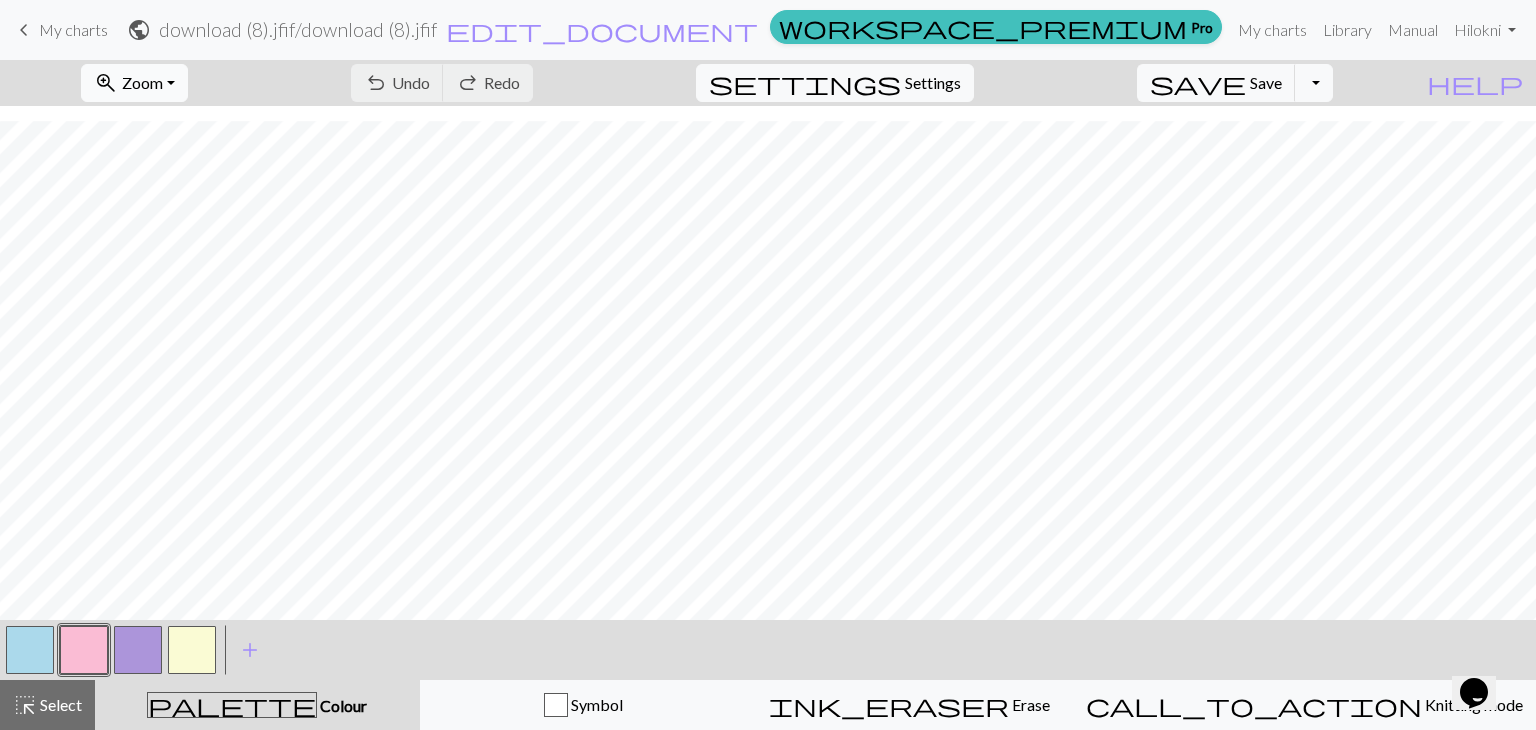 click on "Zoom" at bounding box center [142, 82] 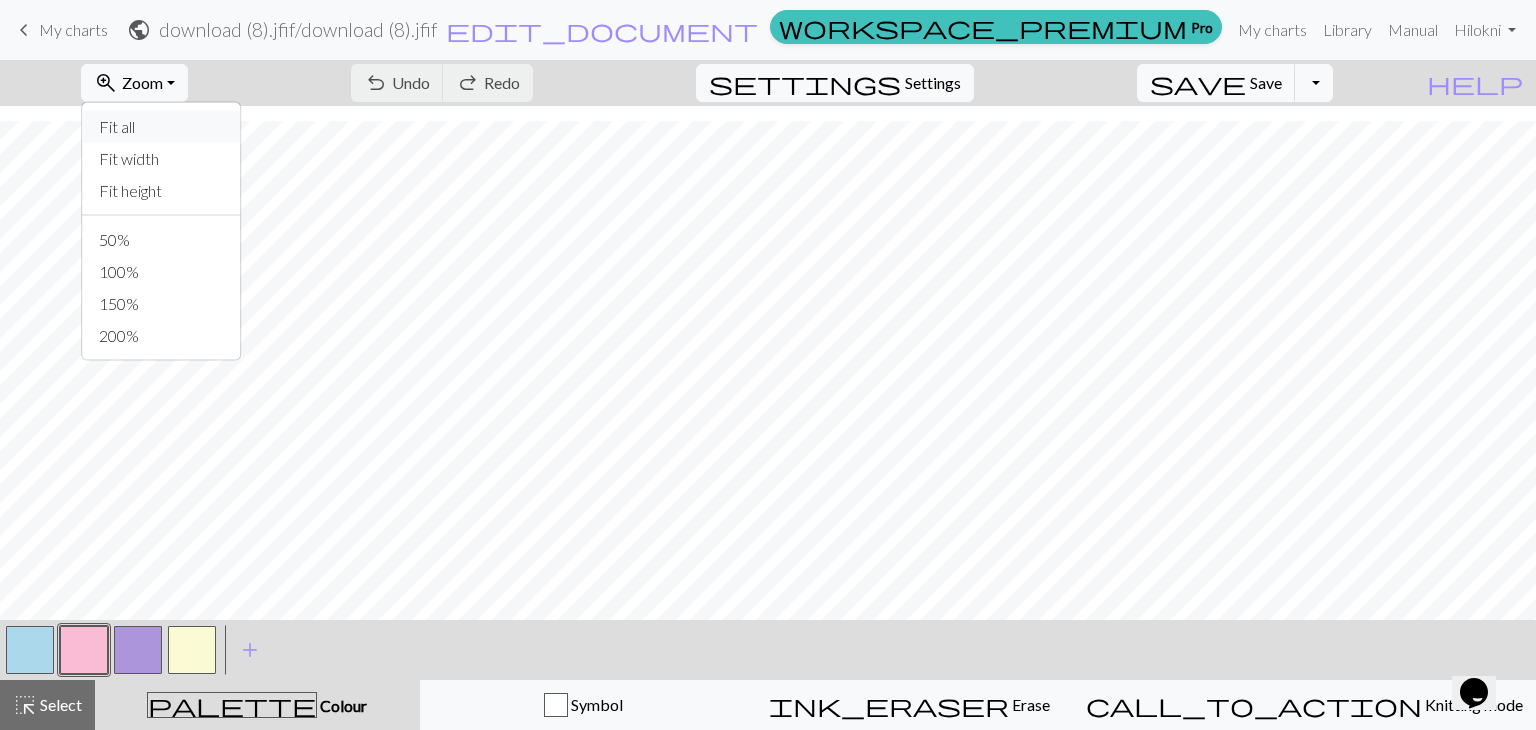 click on "Fit all" at bounding box center [162, 127] 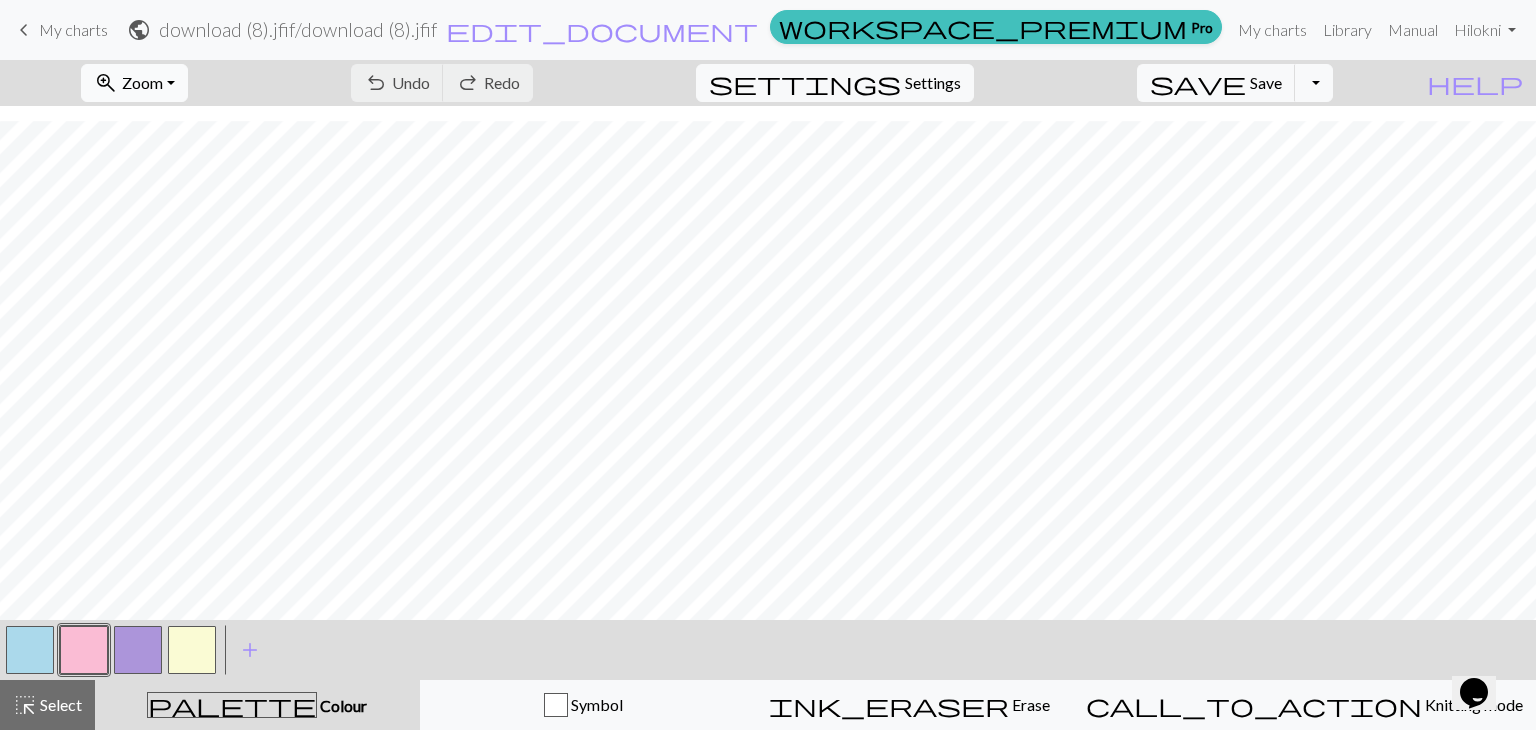 click on "zoom_in Zoom Zoom" at bounding box center (134, 83) 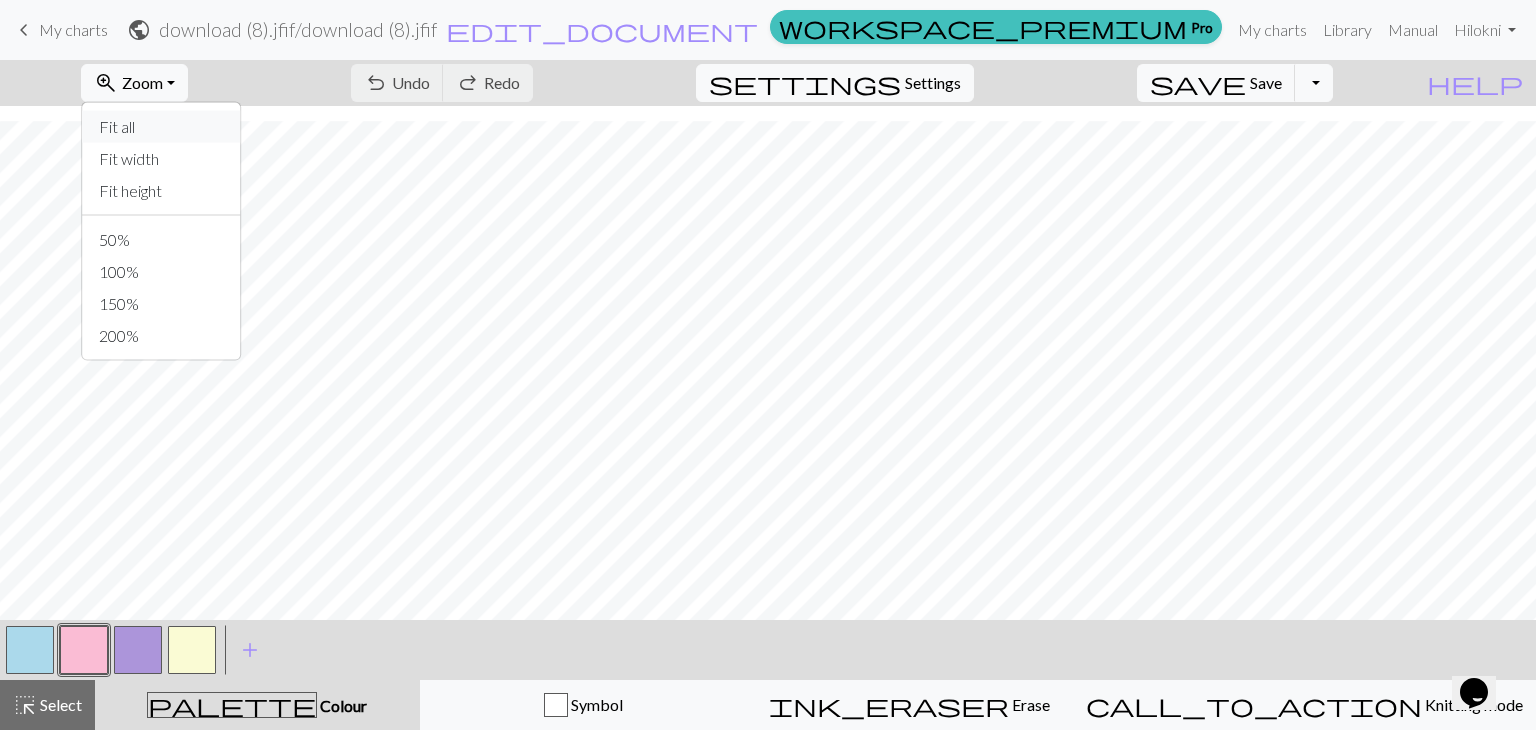 click on "Fit all" at bounding box center [162, 127] 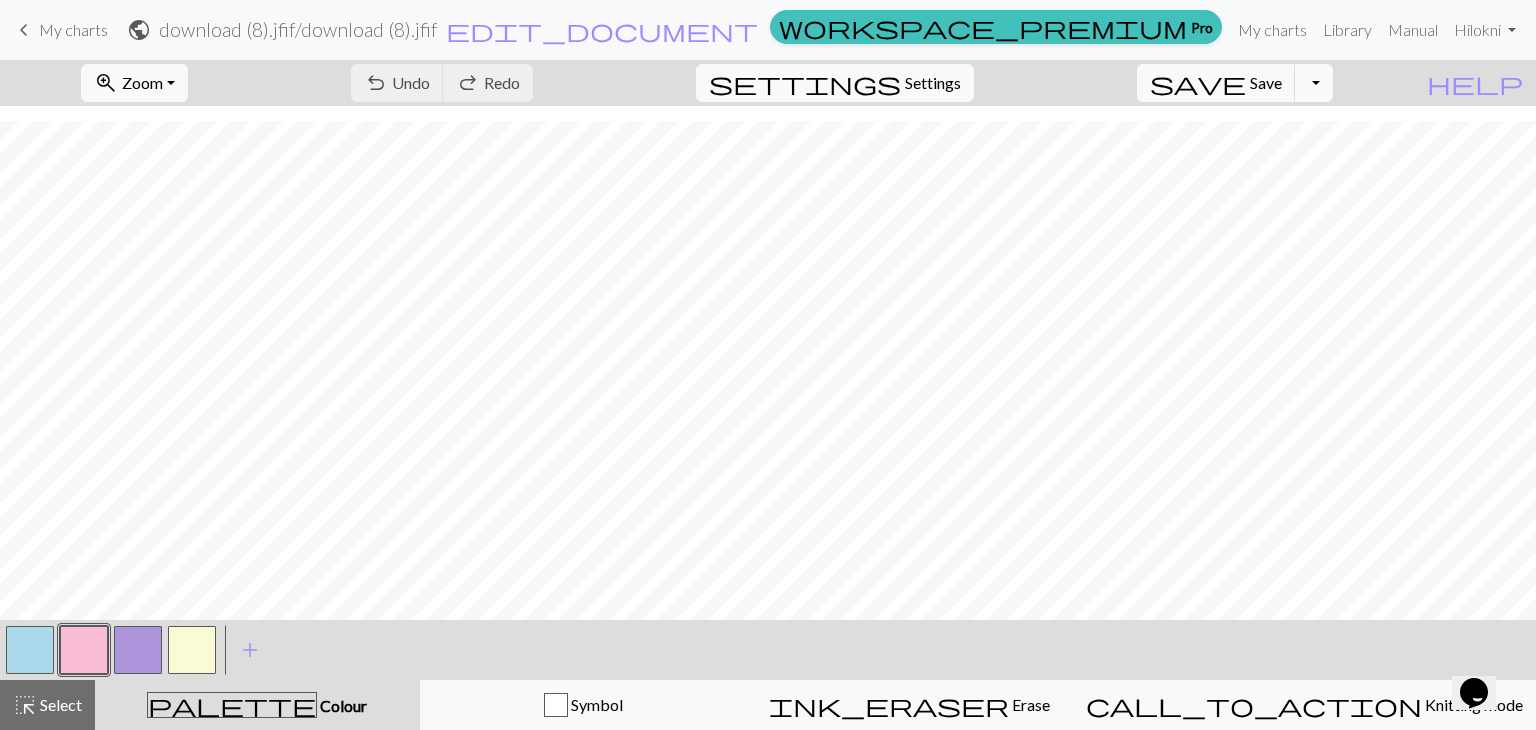 click on "Toggle Dropdown" at bounding box center (1314, 83) 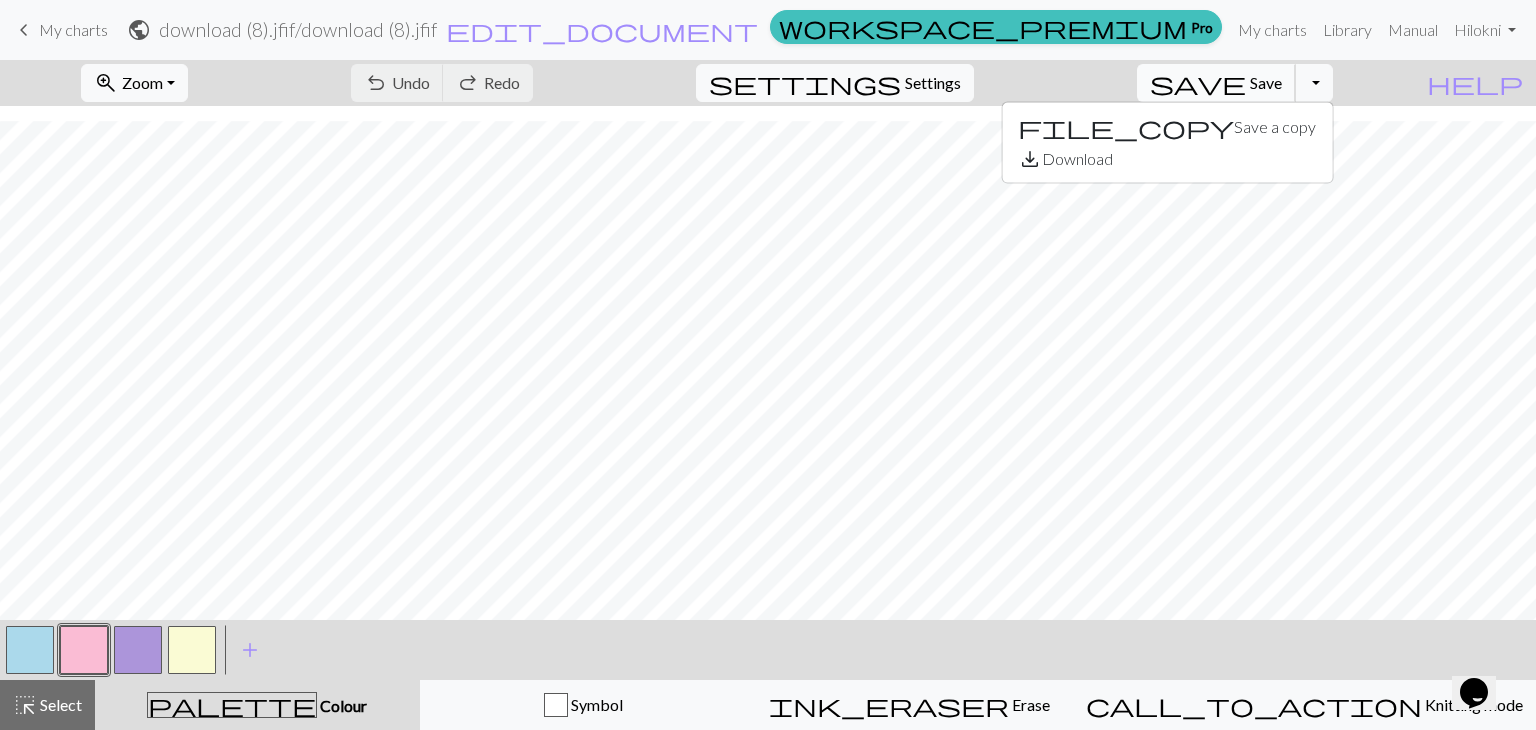 click on "Save" at bounding box center [1266, 82] 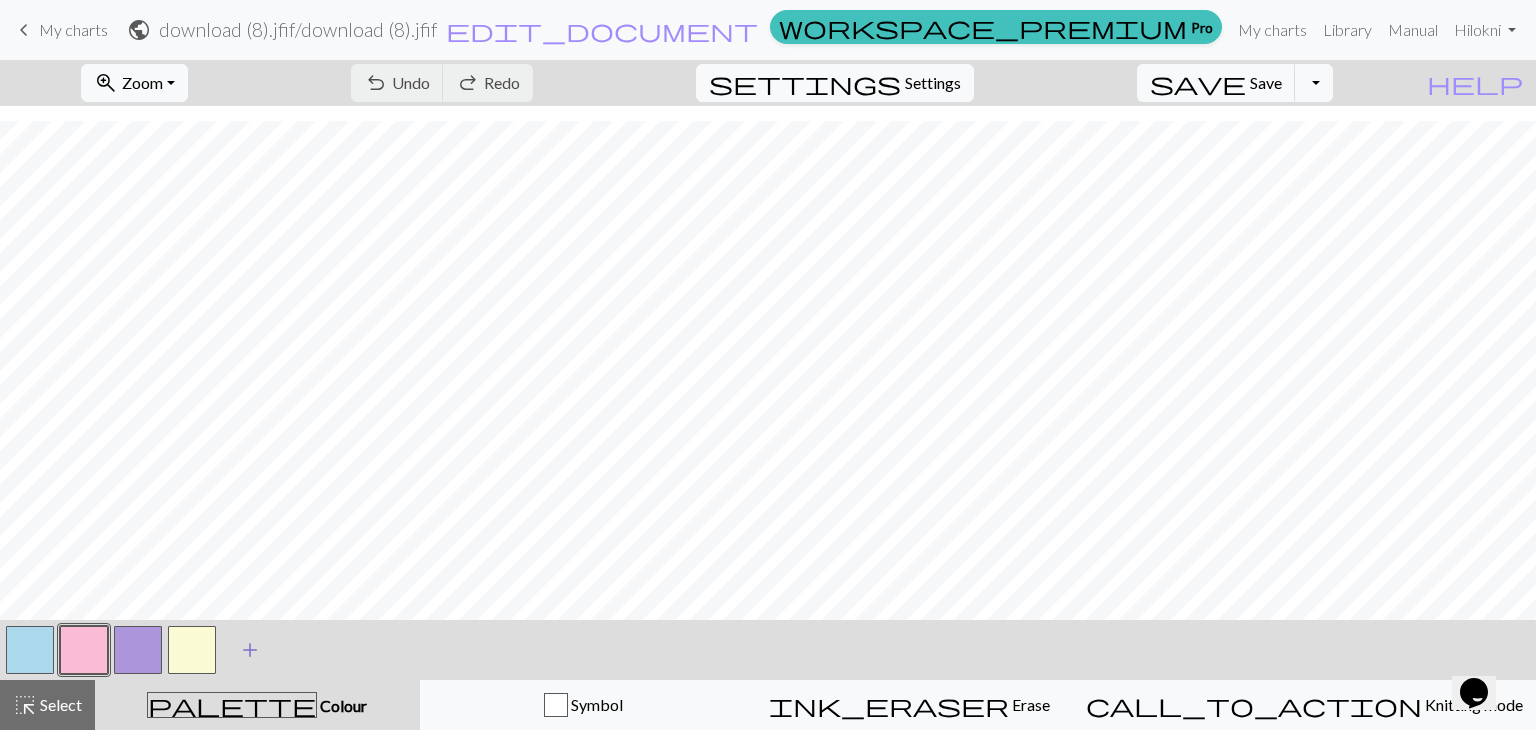 click on "add" at bounding box center (250, 650) 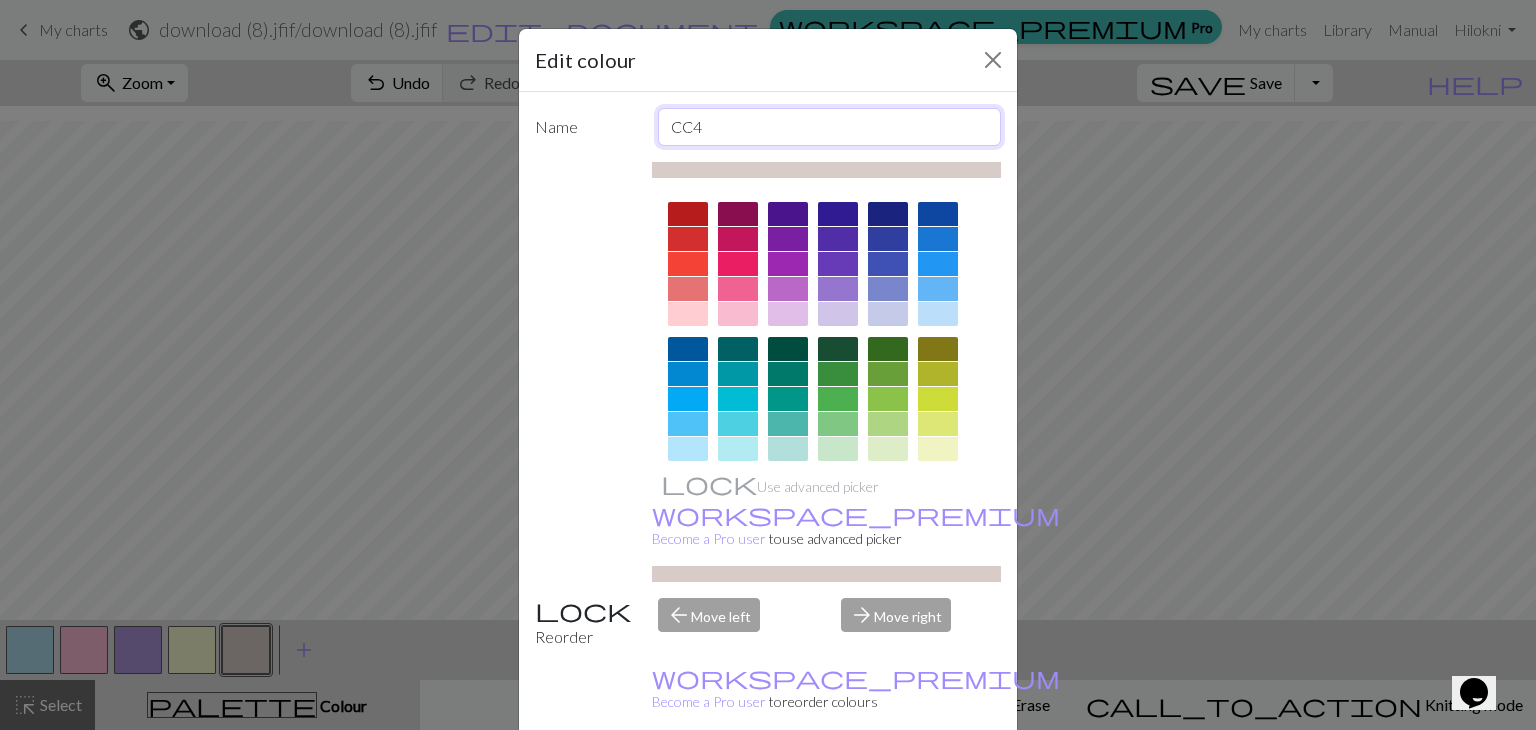 click on "CC4" at bounding box center [830, 127] 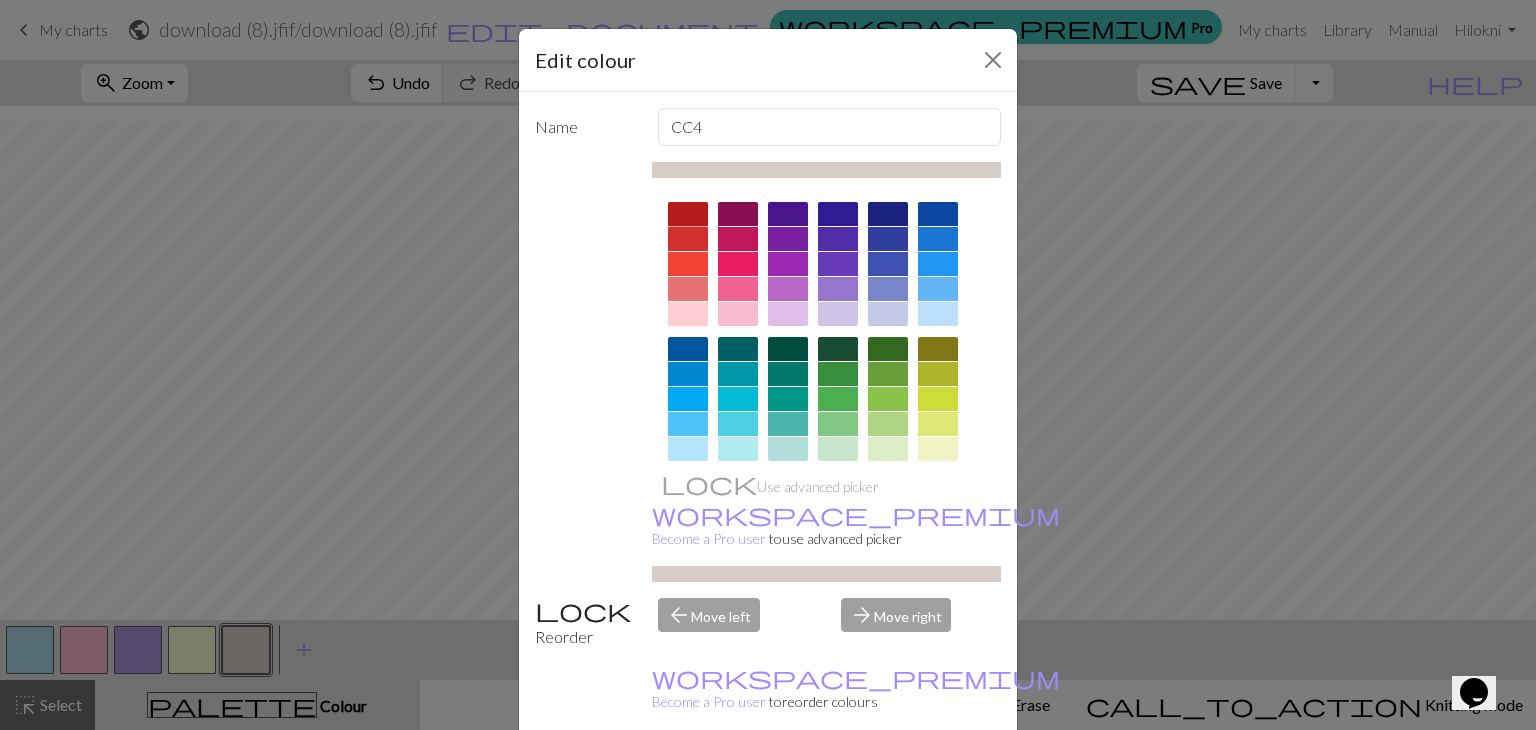 click at bounding box center (688, 214) 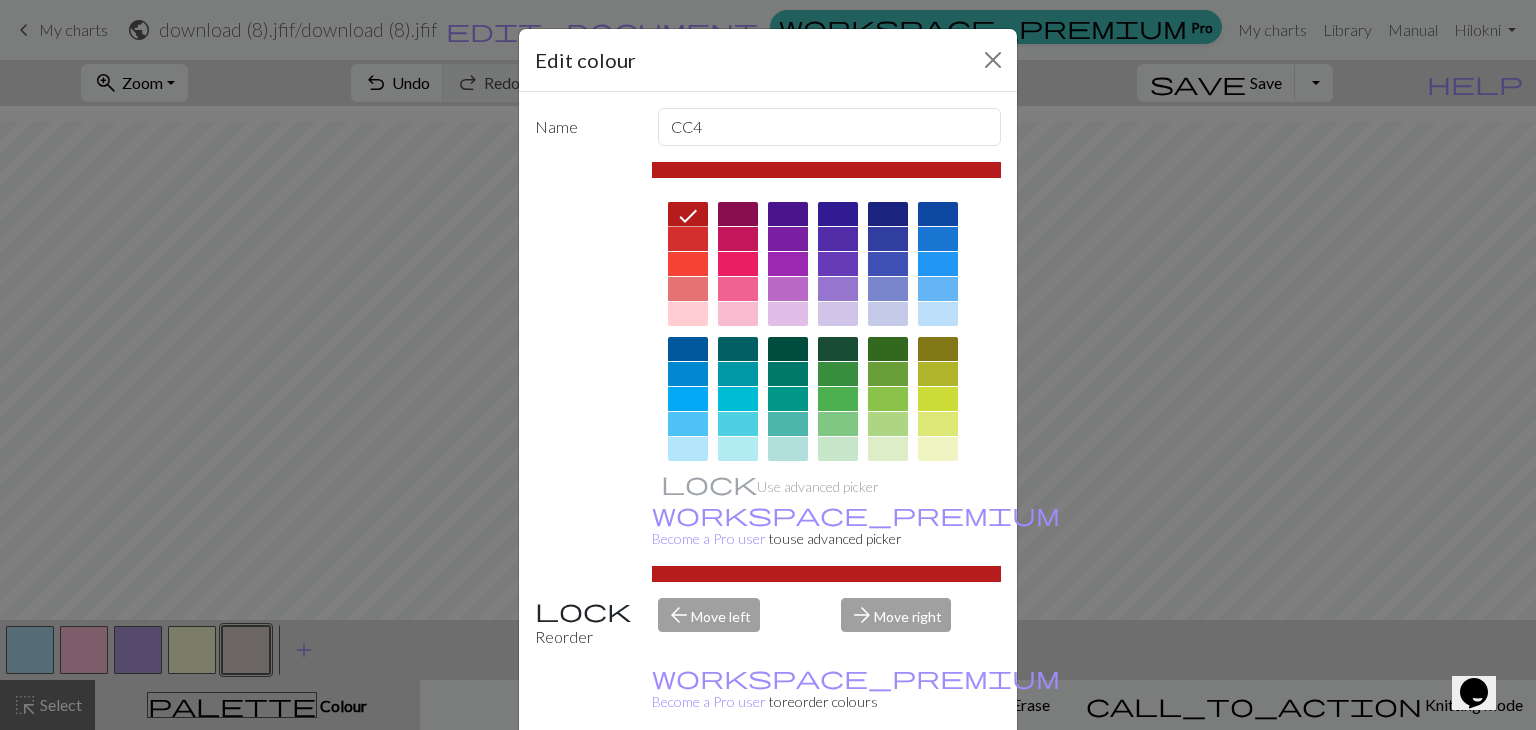 click on "Done" at bounding box center [888, 781] 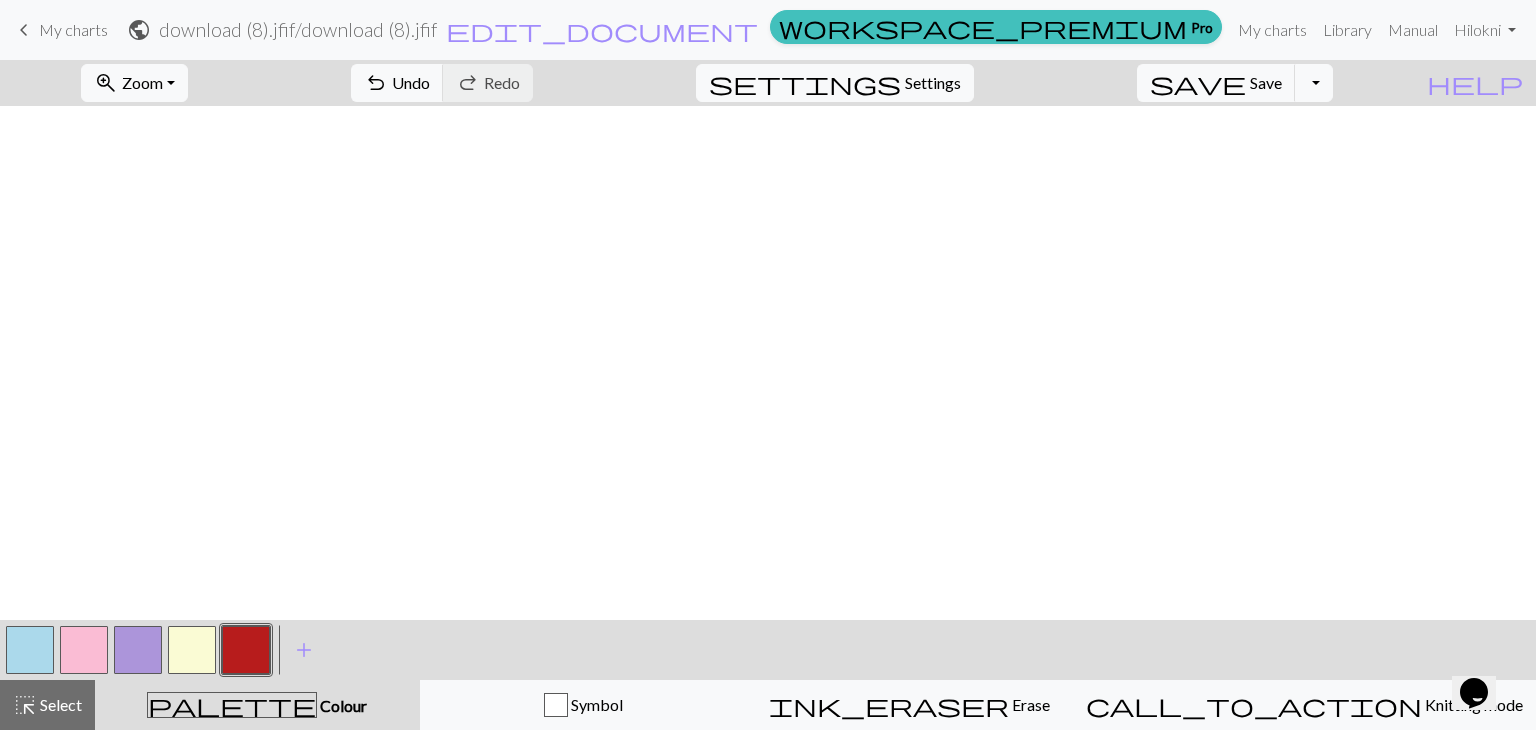 scroll, scrollTop: 0, scrollLeft: 0, axis: both 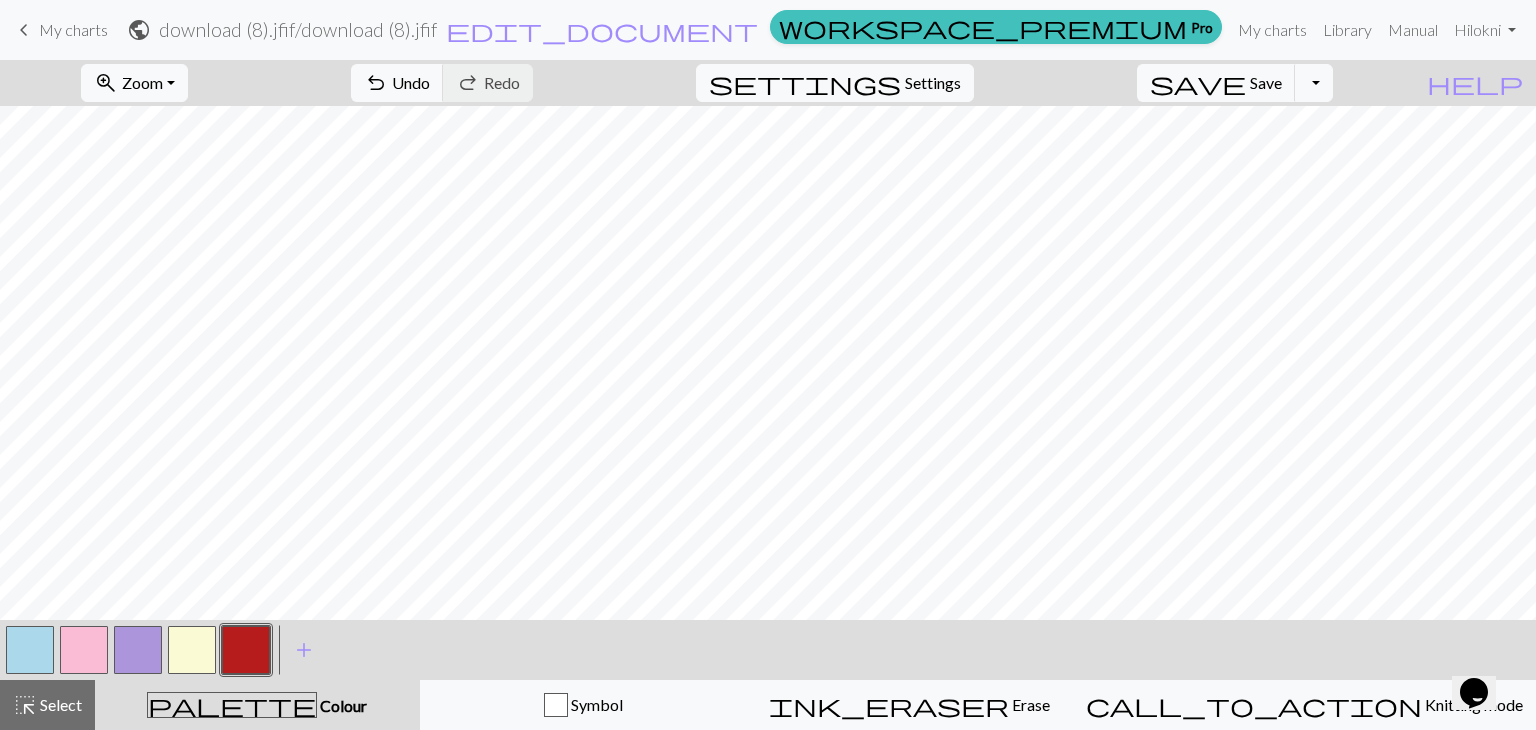 click at bounding box center [84, 650] 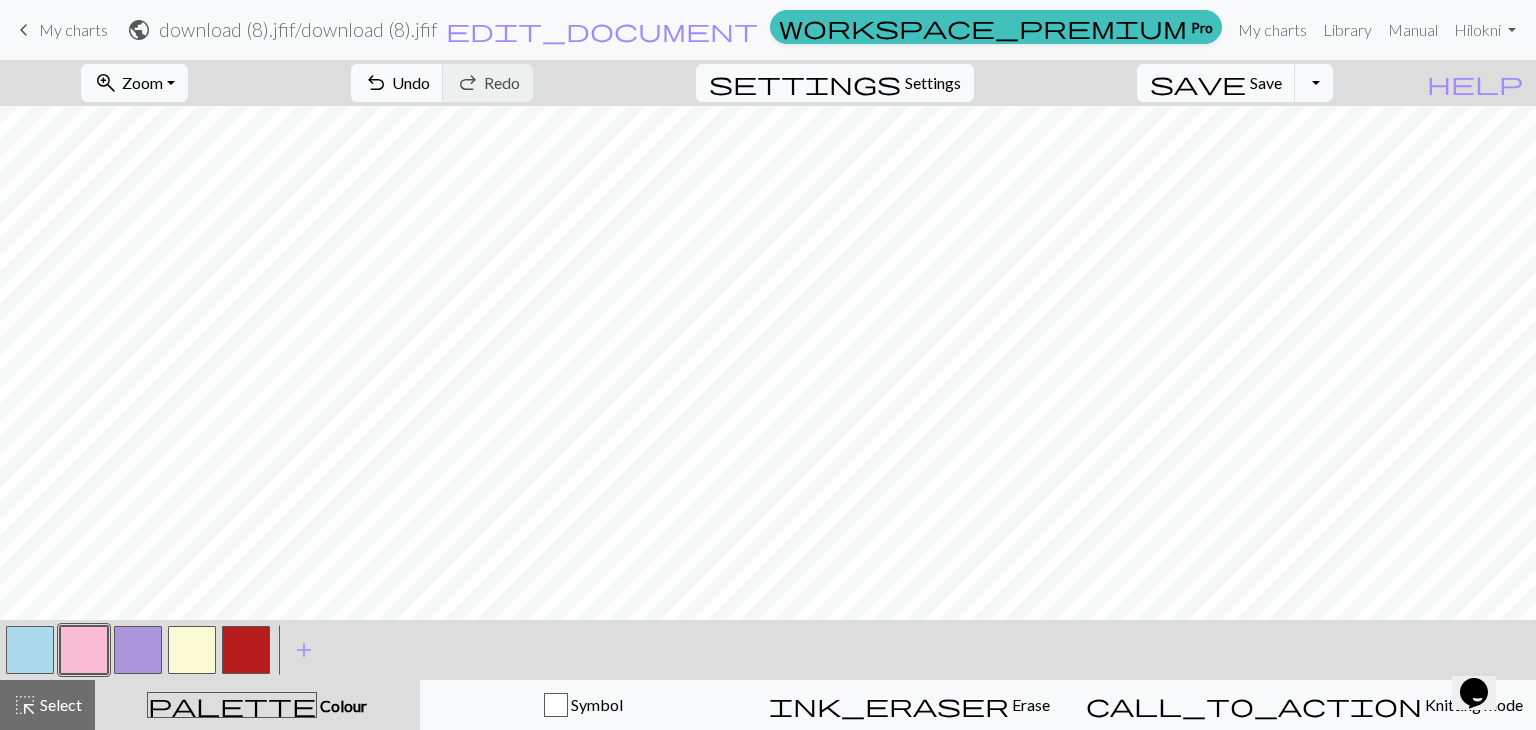 click at bounding box center [84, 650] 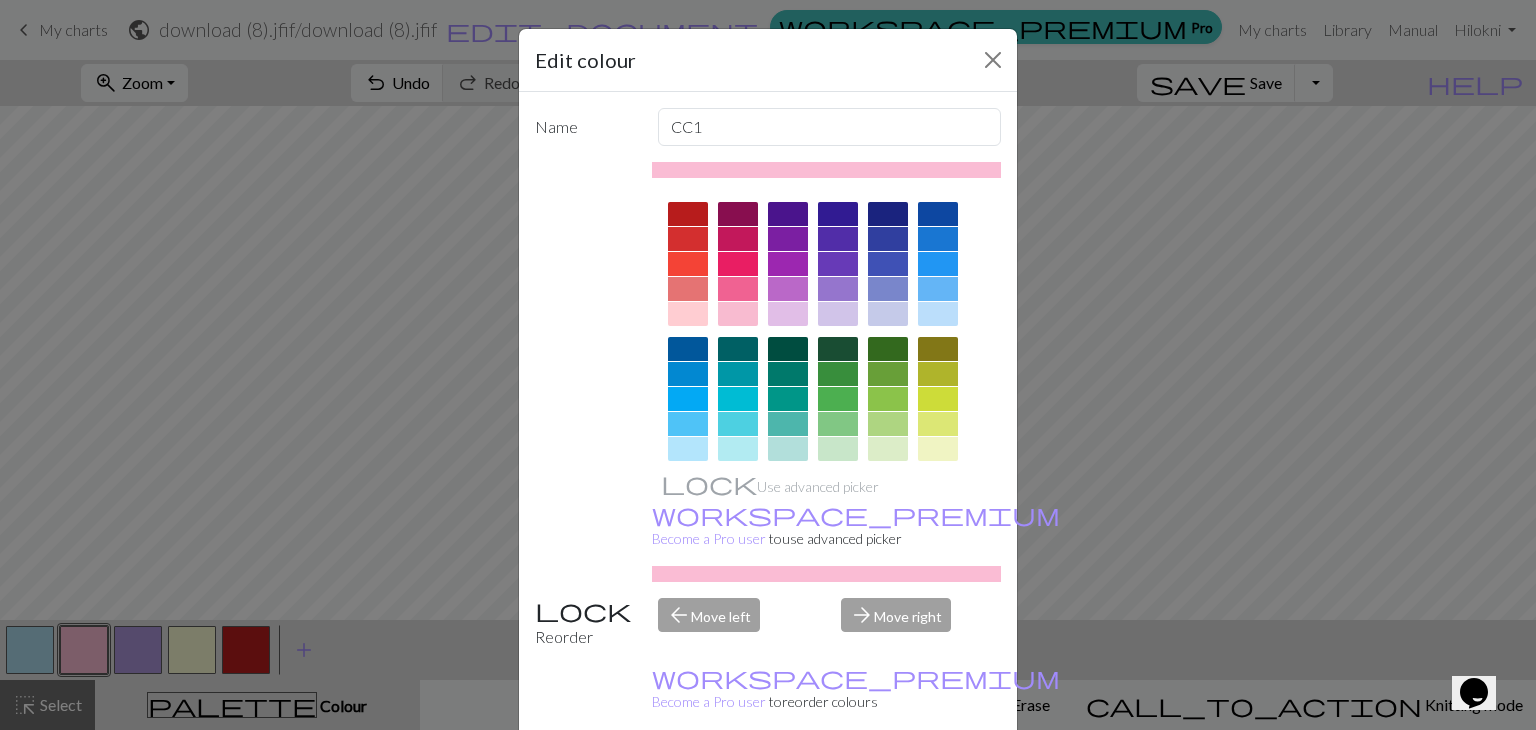 click at bounding box center [788, 374] 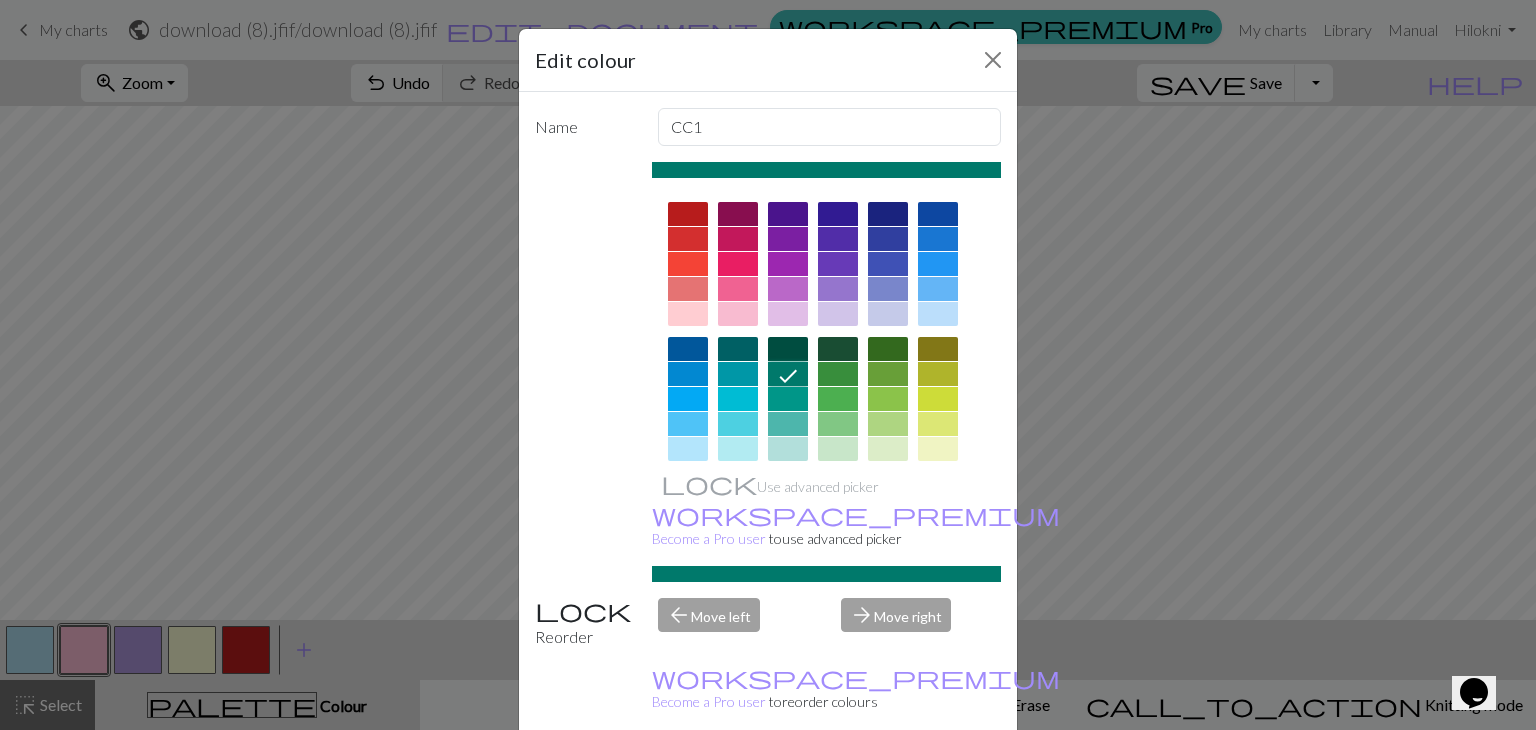 click on "Done" at bounding box center (888, 781) 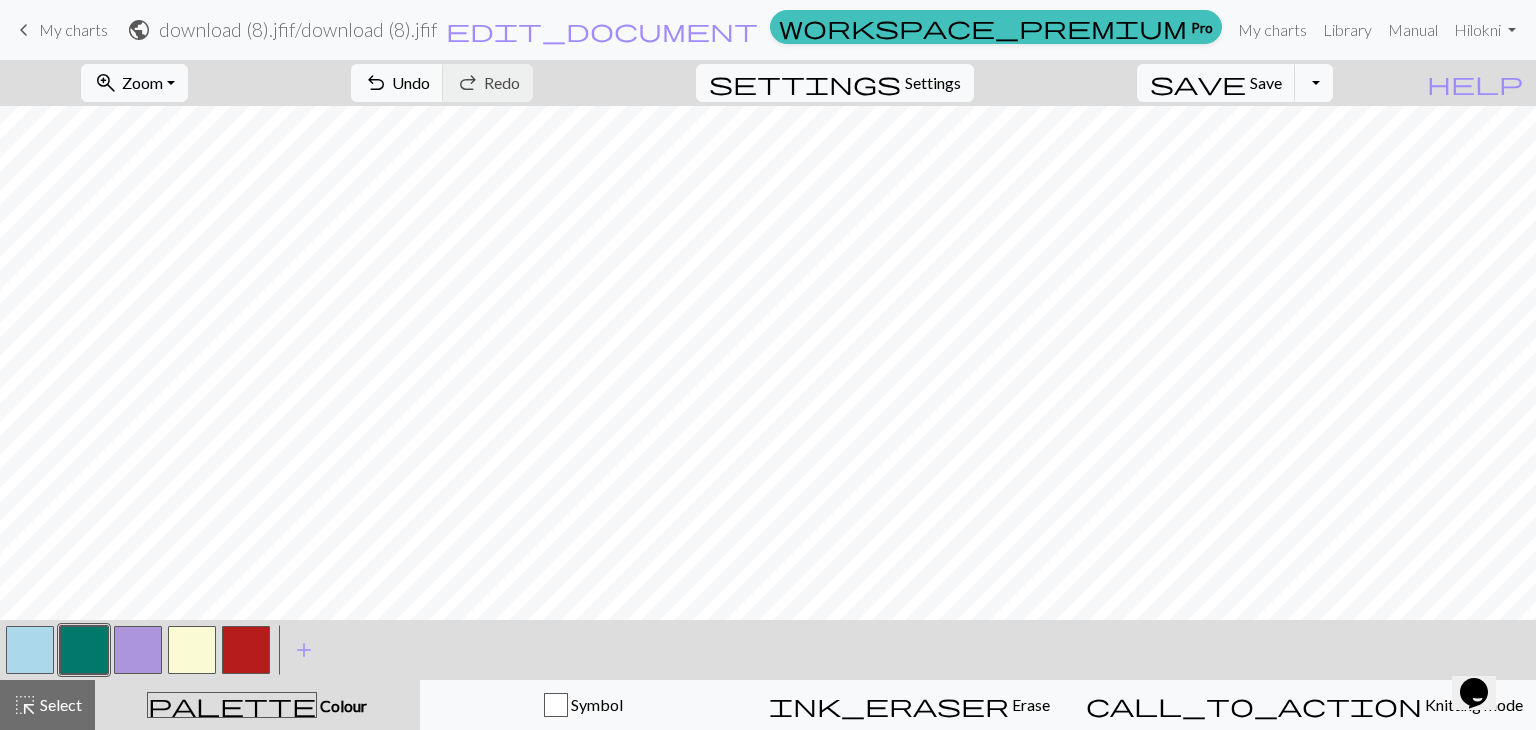 click at bounding box center (192, 650) 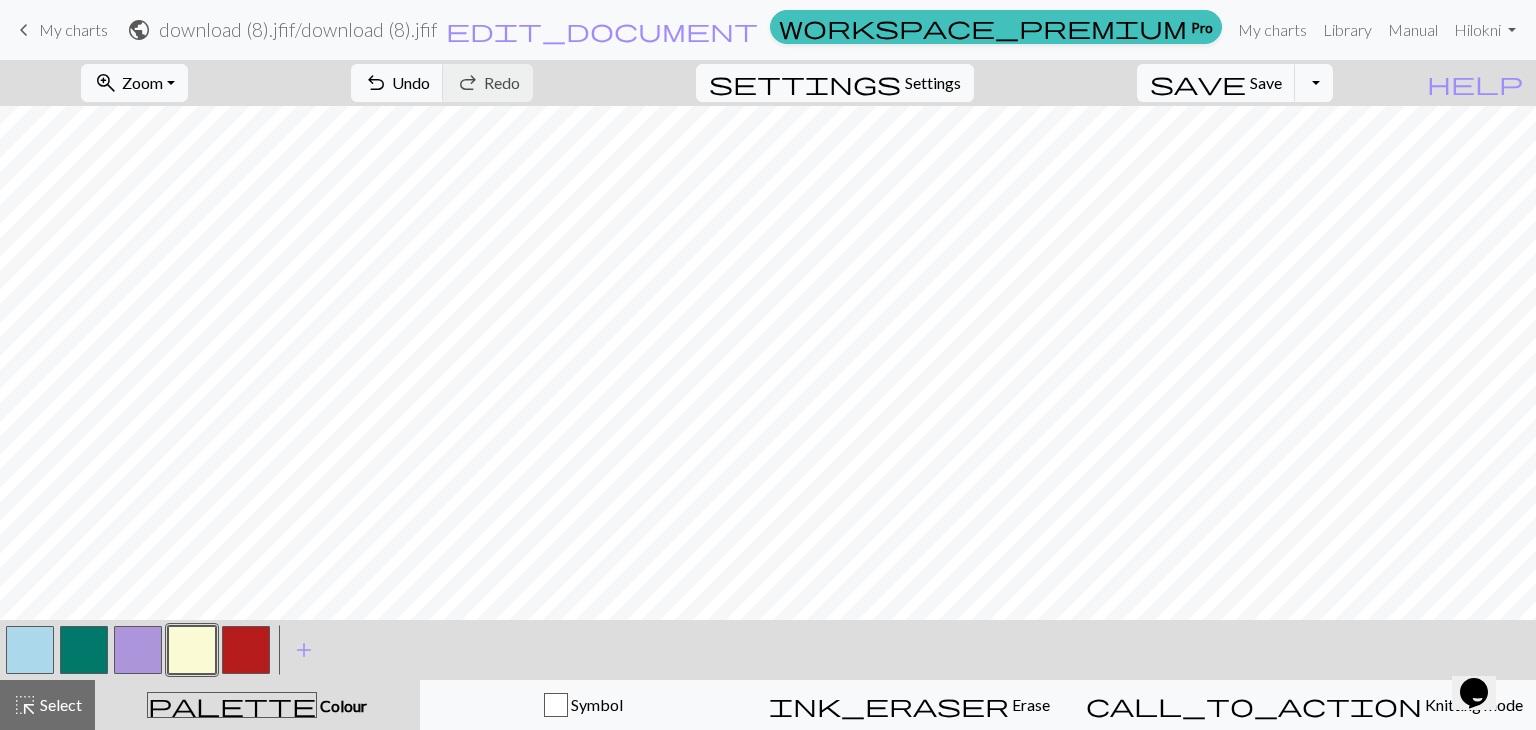 click at bounding box center [192, 650] 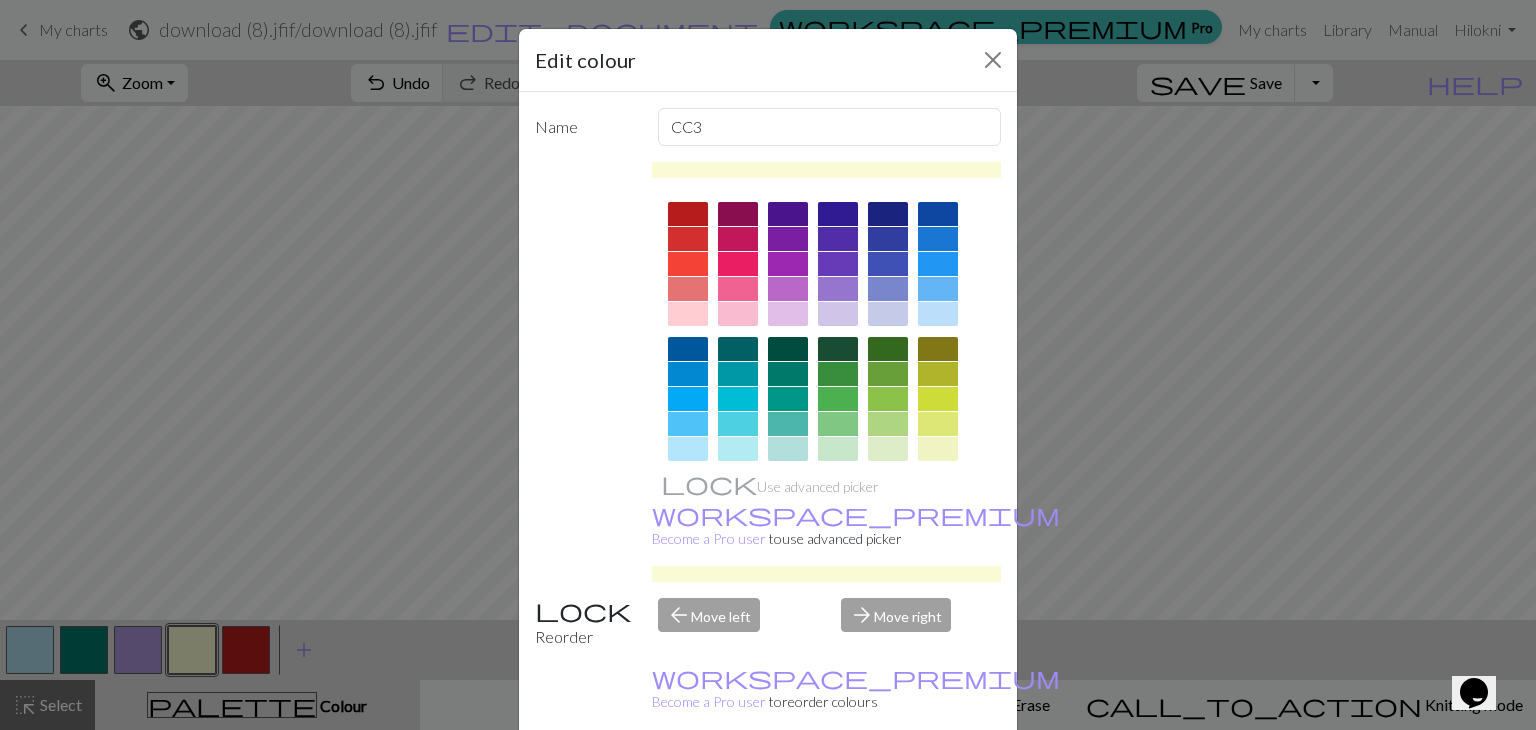 click at bounding box center [738, 239] 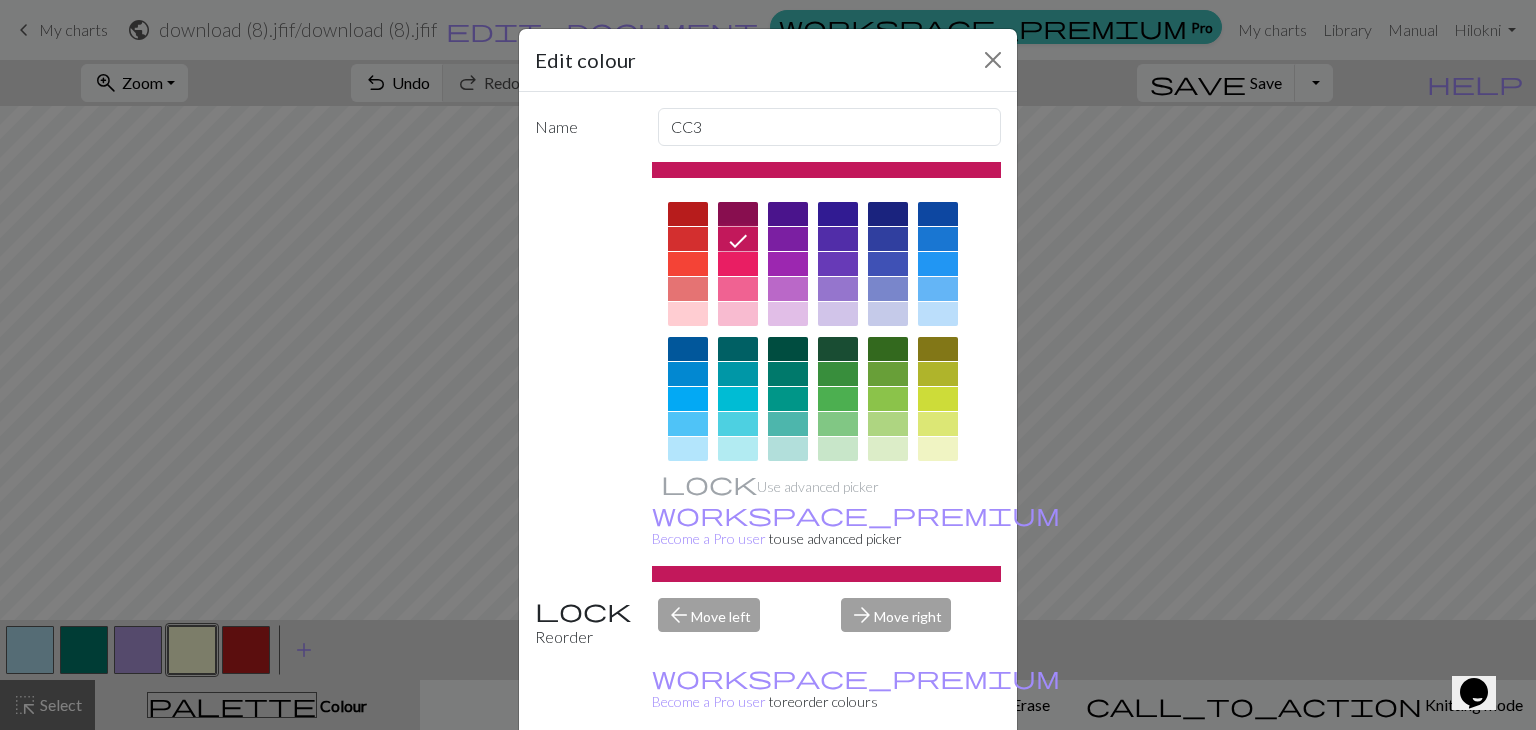click on "Done" at bounding box center (888, 781) 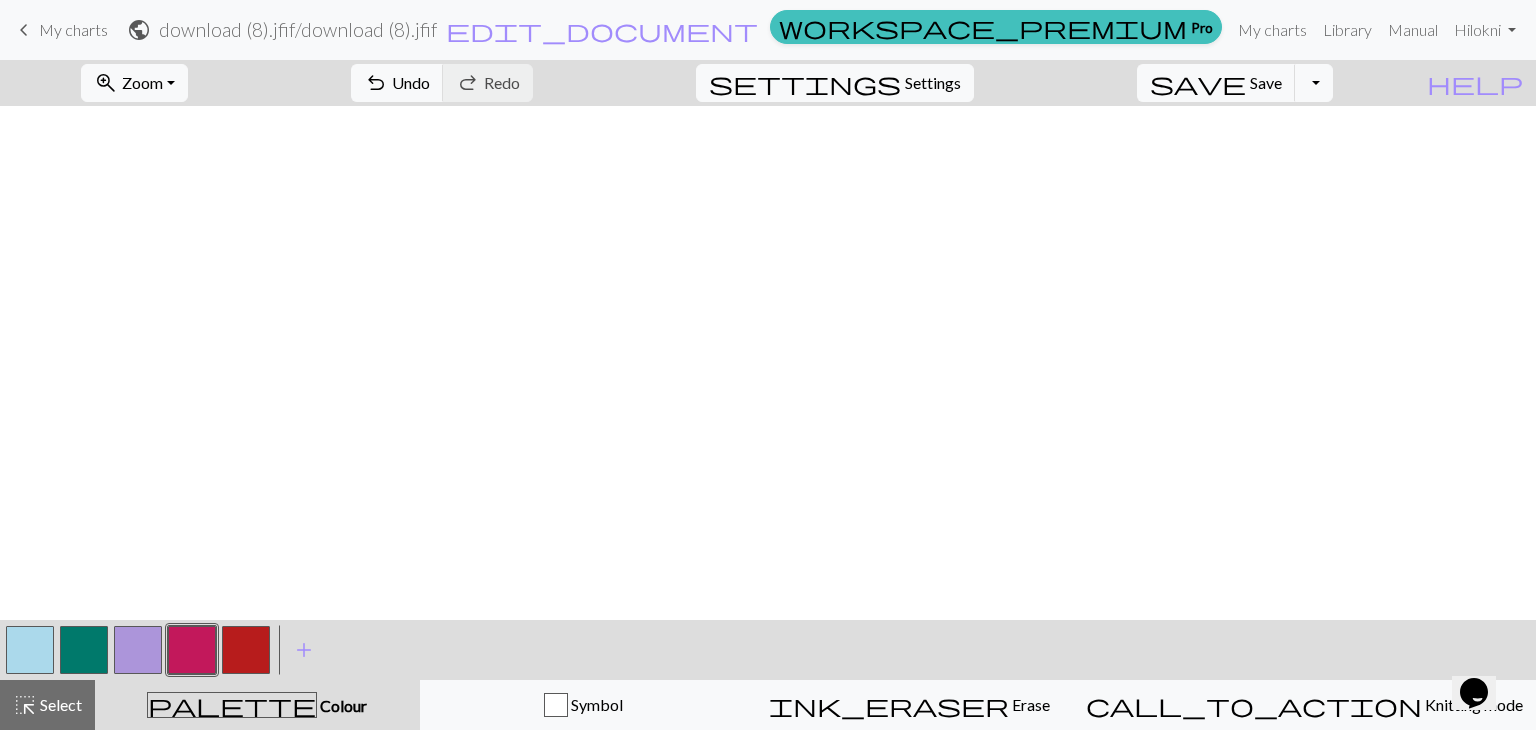 scroll, scrollTop: 1071, scrollLeft: 0, axis: vertical 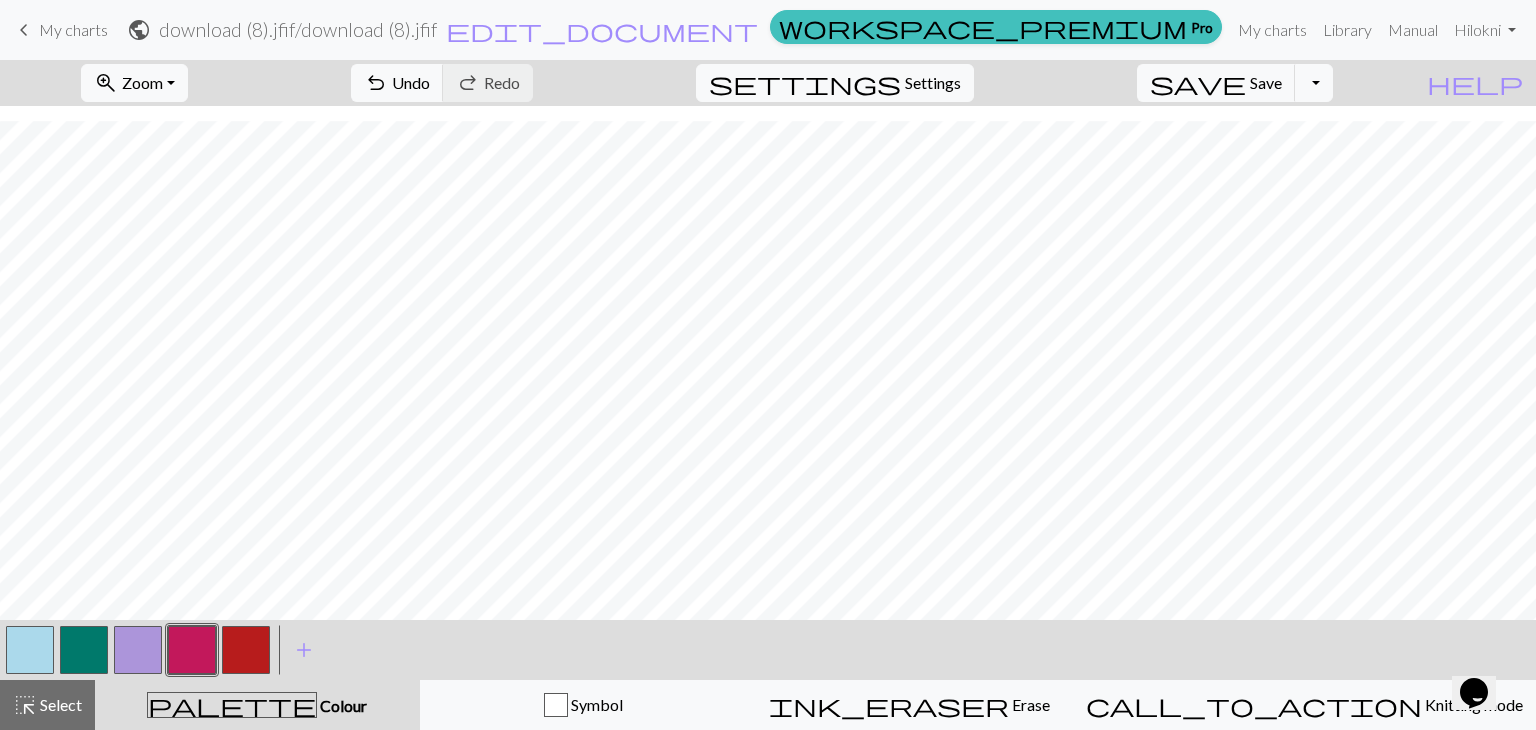 click at bounding box center (30, 650) 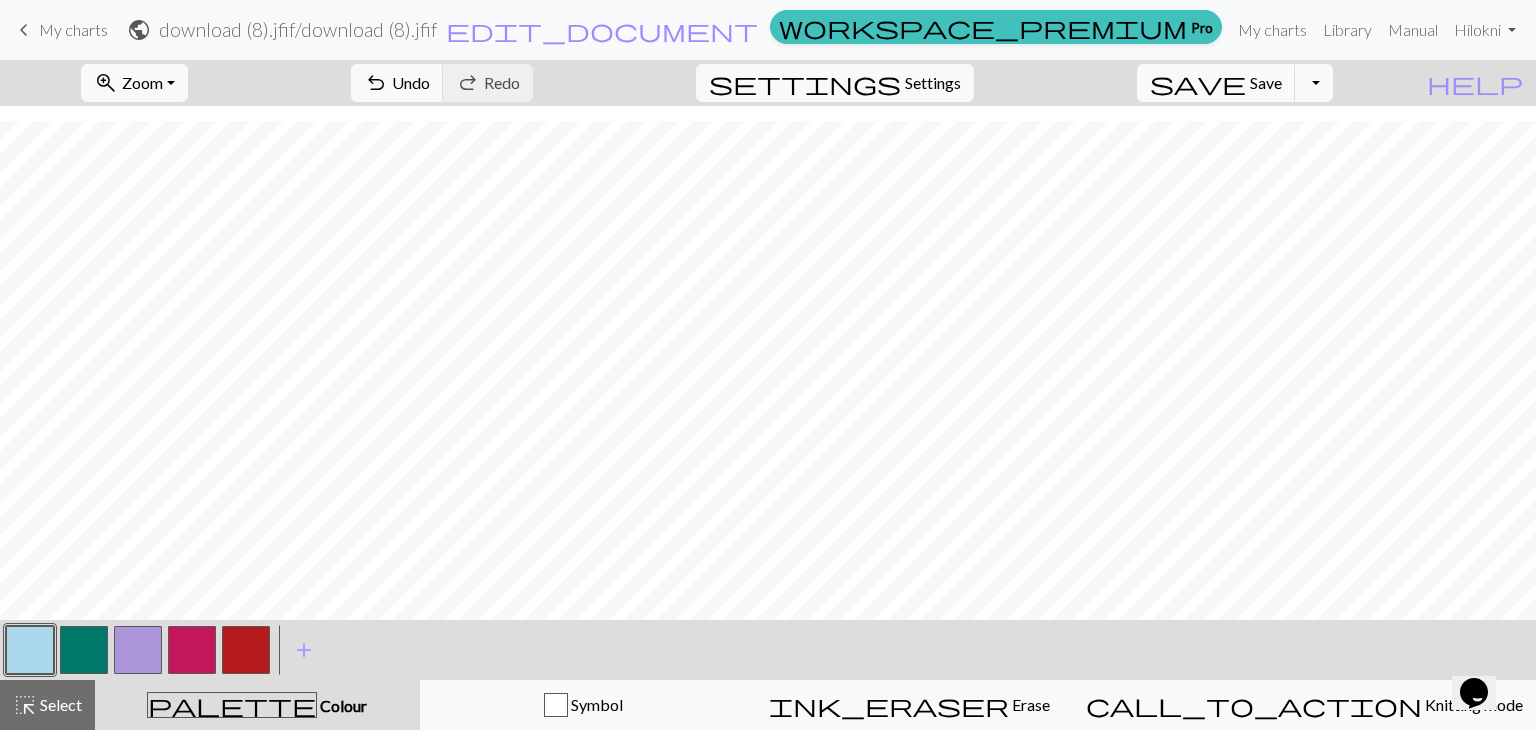 click at bounding box center (30, 650) 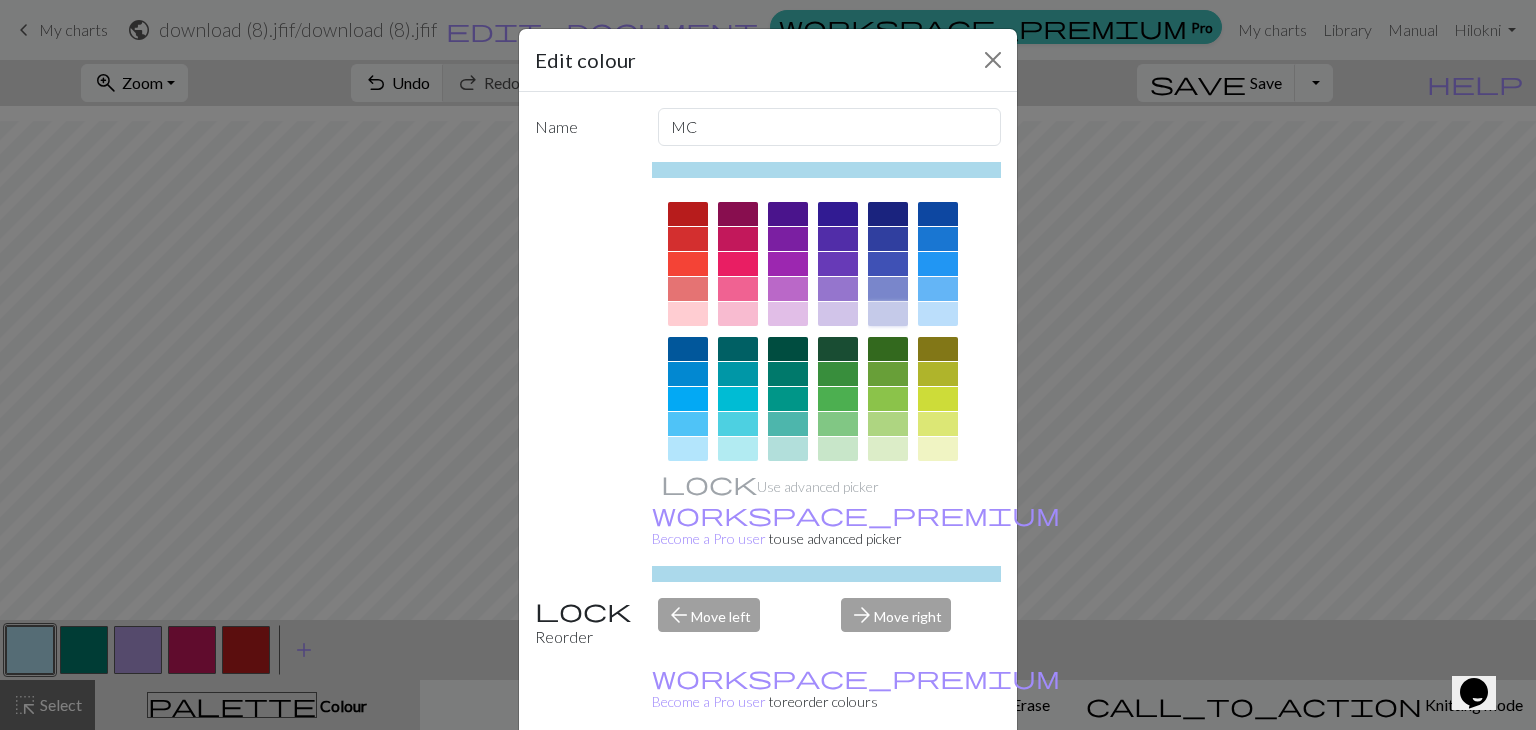click at bounding box center [888, 314] 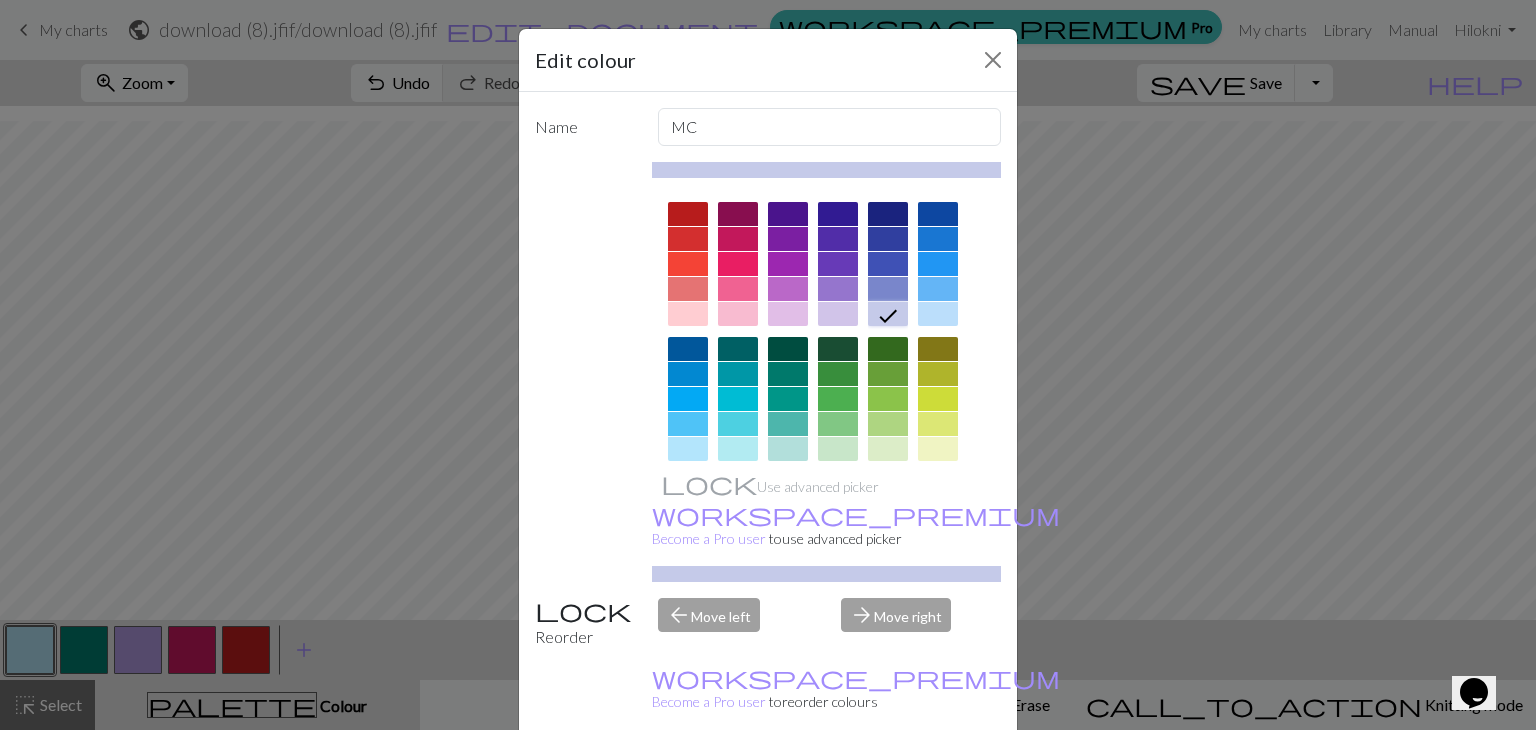 click on "Done" at bounding box center [888, 781] 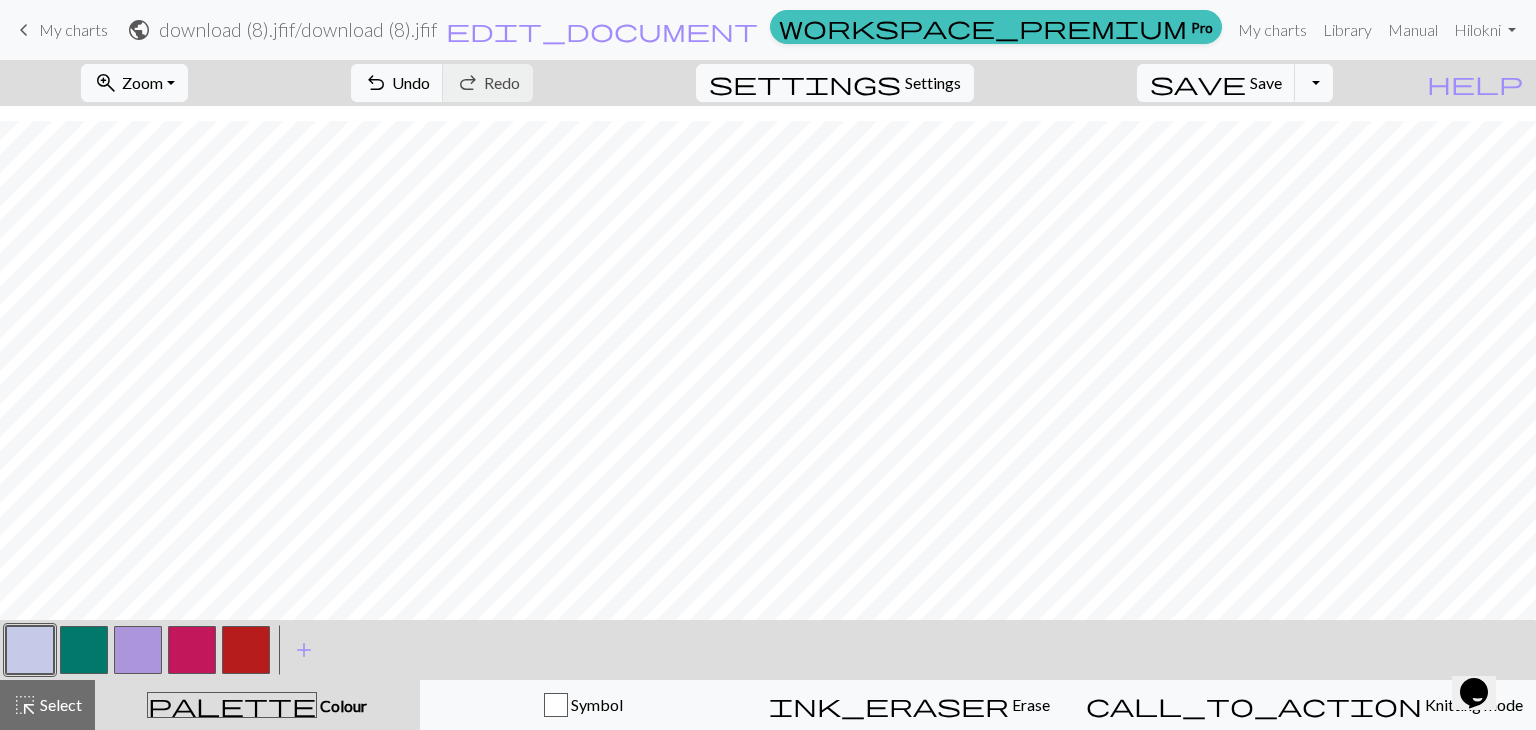 click at bounding box center [138, 650] 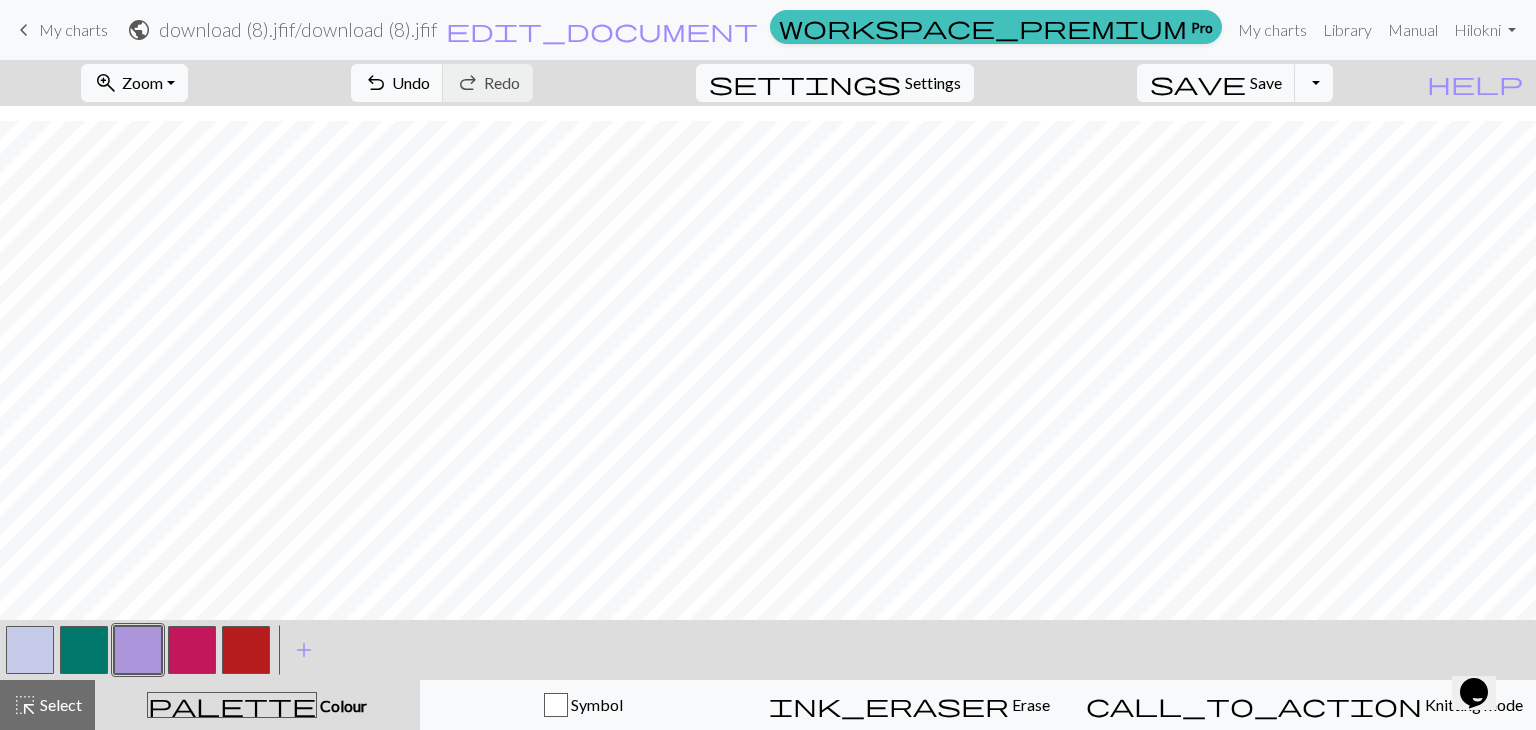 type 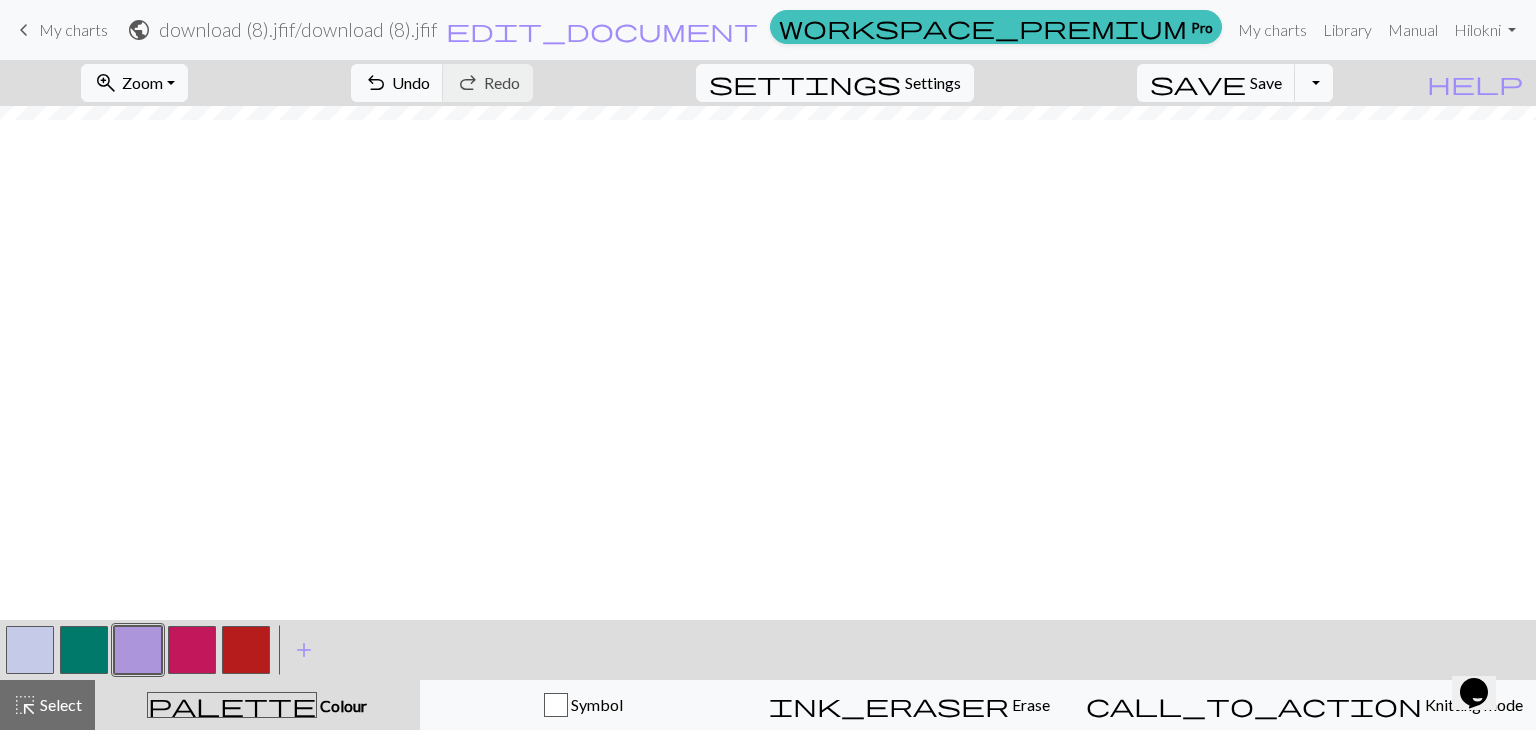 scroll, scrollTop: 500, scrollLeft: 0, axis: vertical 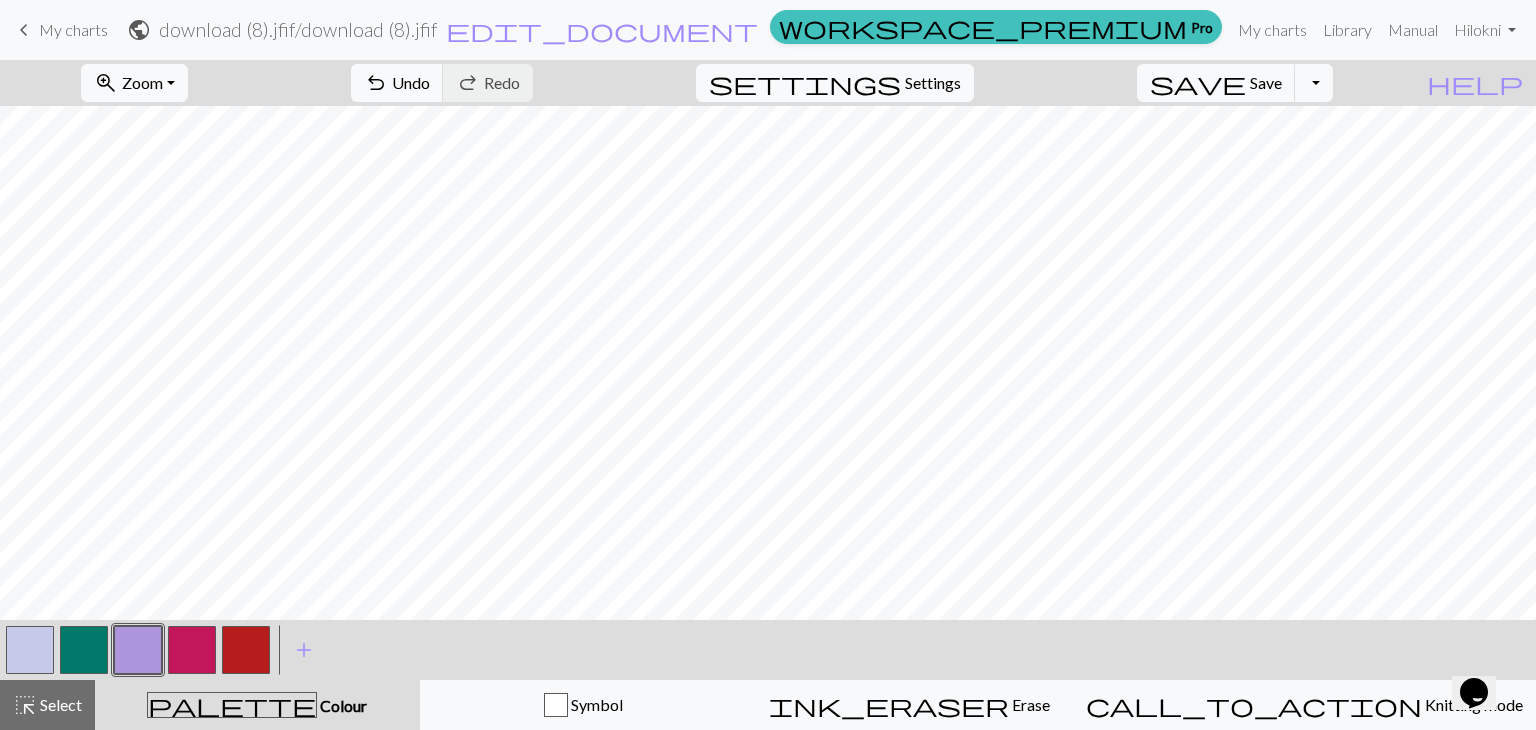 click at bounding box center [84, 650] 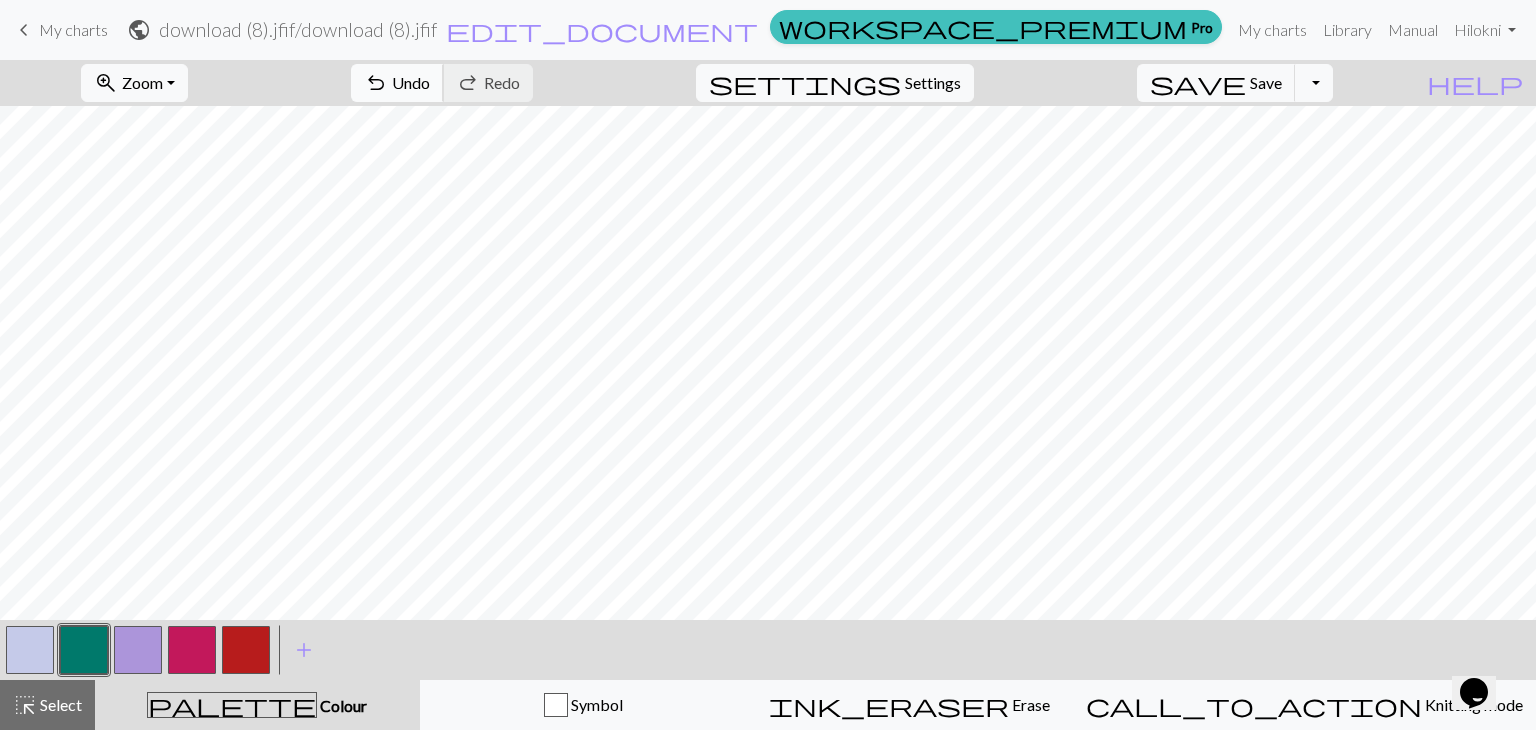 click on "undo" at bounding box center [376, 83] 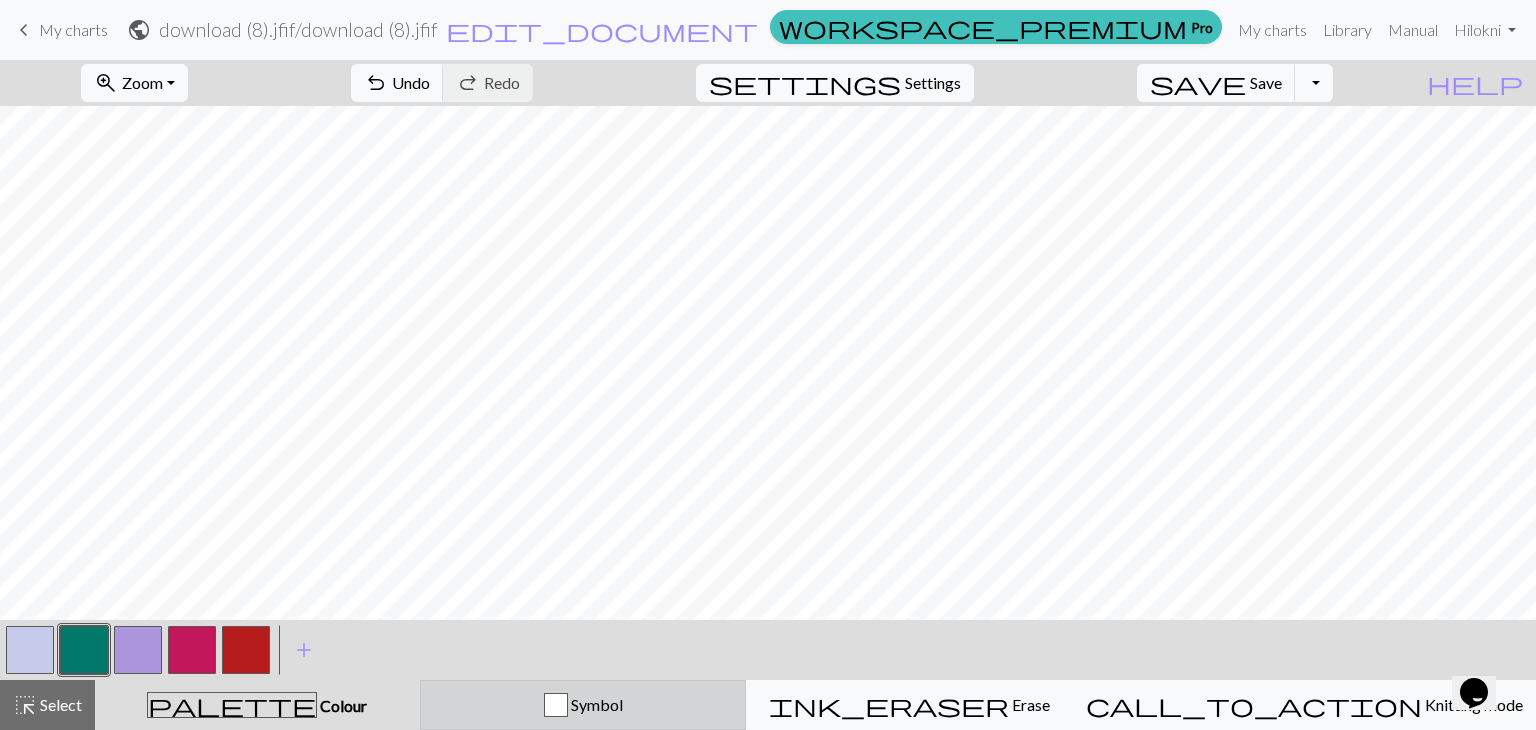 click at bounding box center [556, 705] 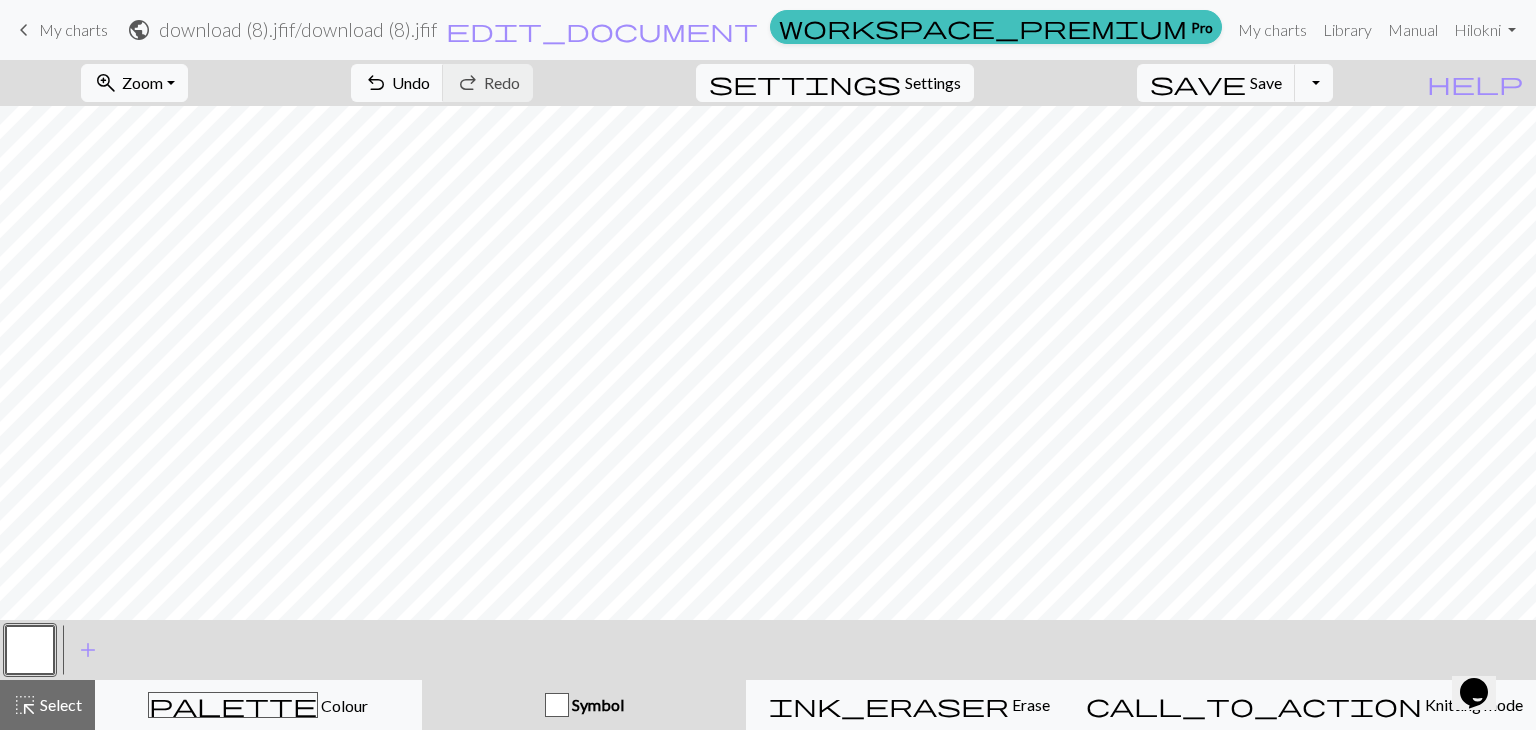 click at bounding box center (557, 705) 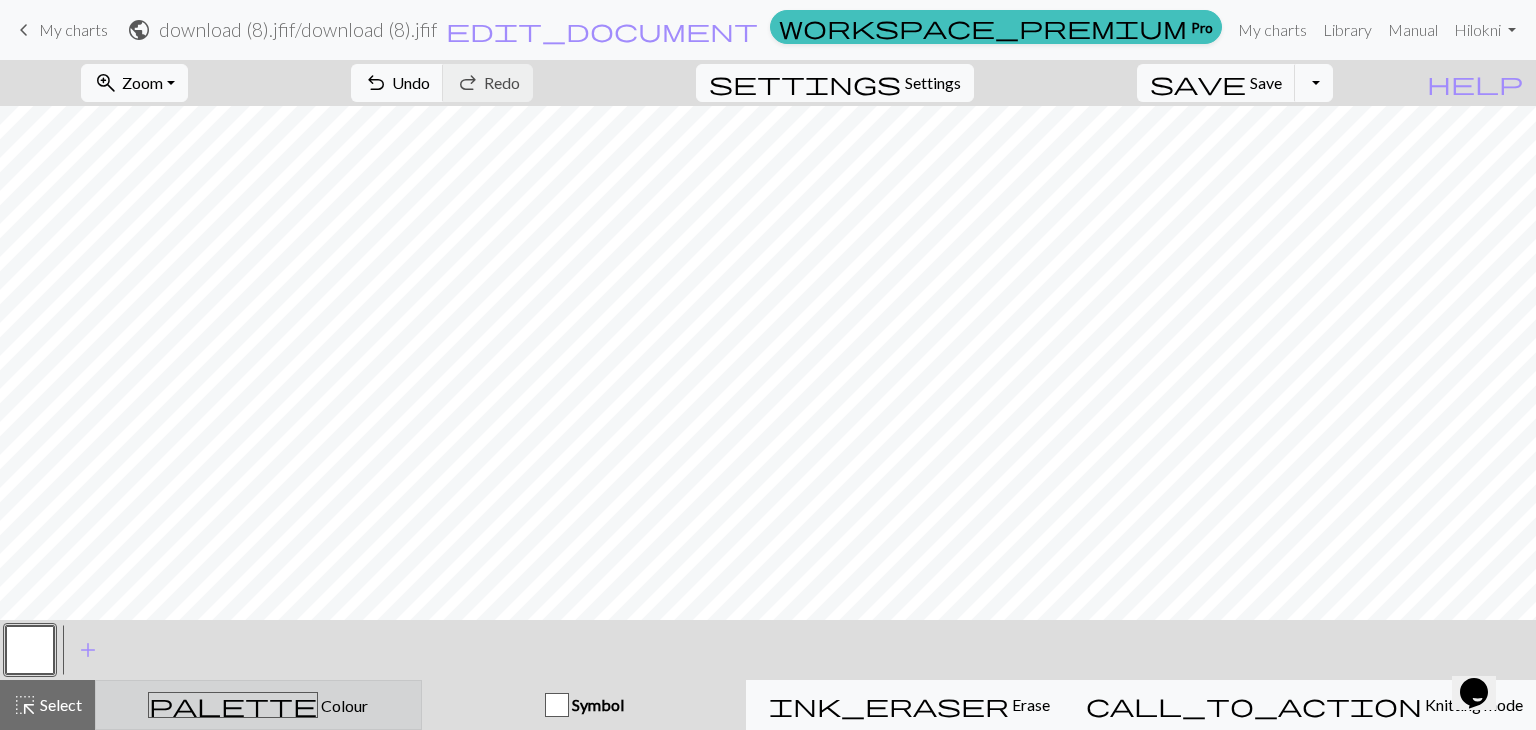 click on "palette   Colour   Colour" at bounding box center [258, 705] 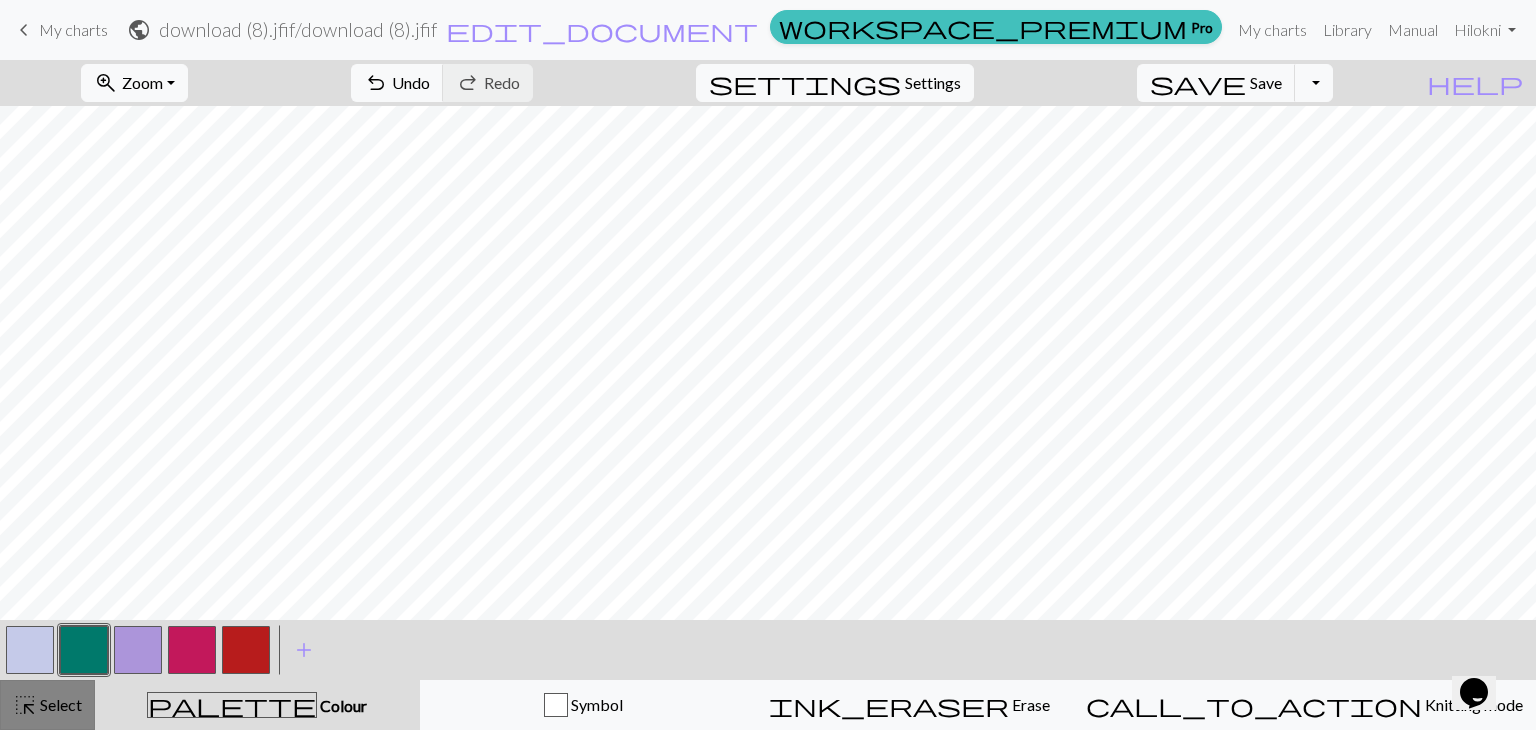 click on "Select" at bounding box center (59, 704) 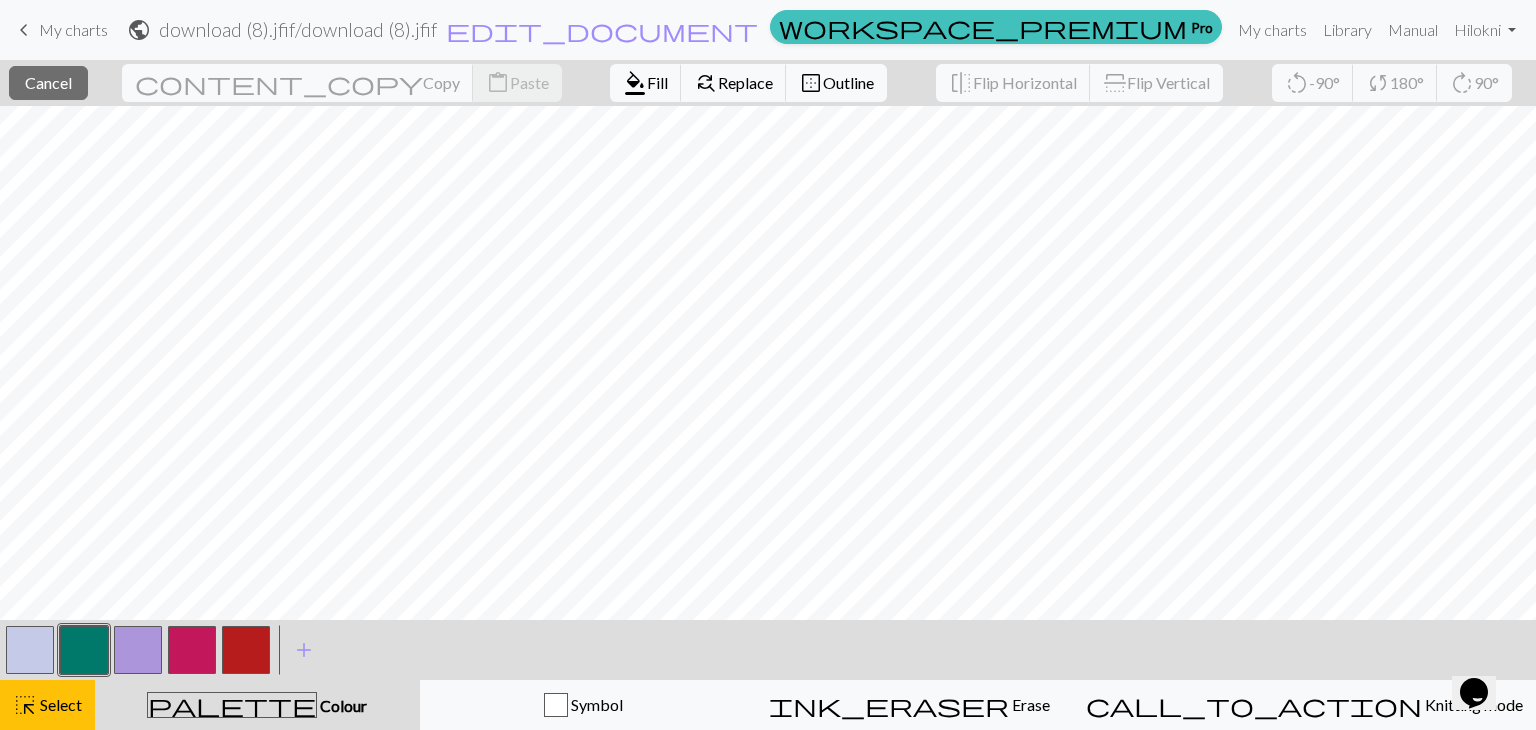 click at bounding box center [84, 650] 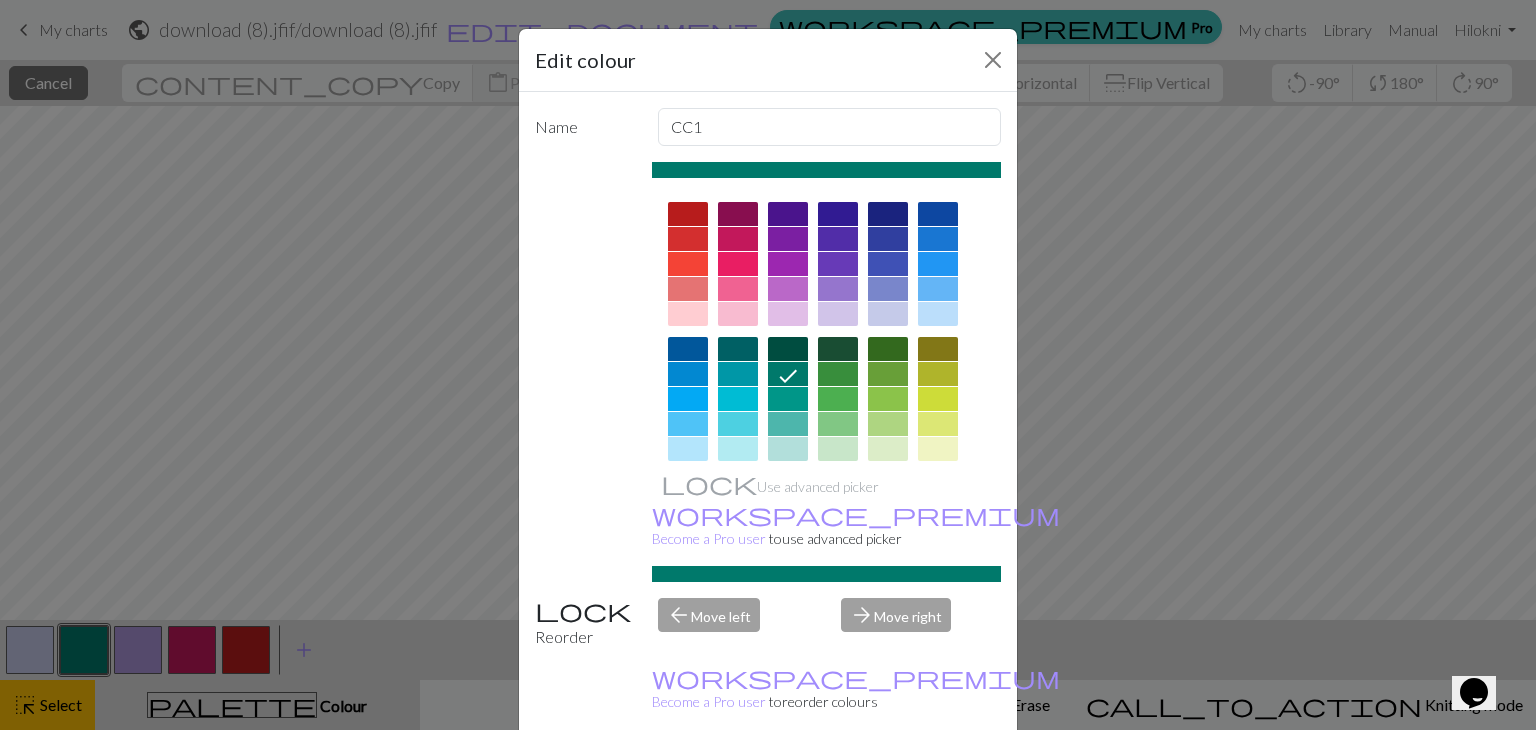 click on "Done" at bounding box center [888, 781] 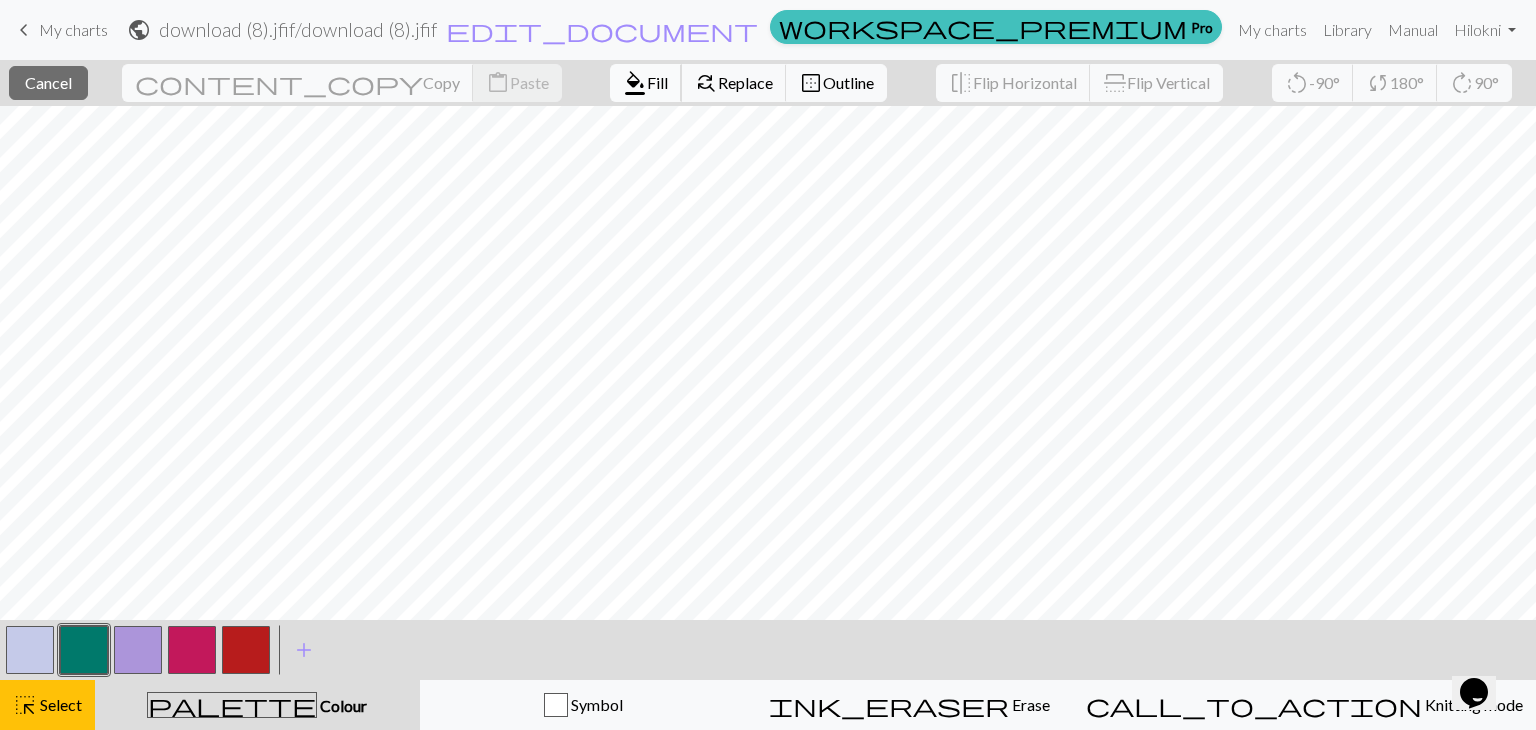 click on "format_color_fill" at bounding box center (635, 83) 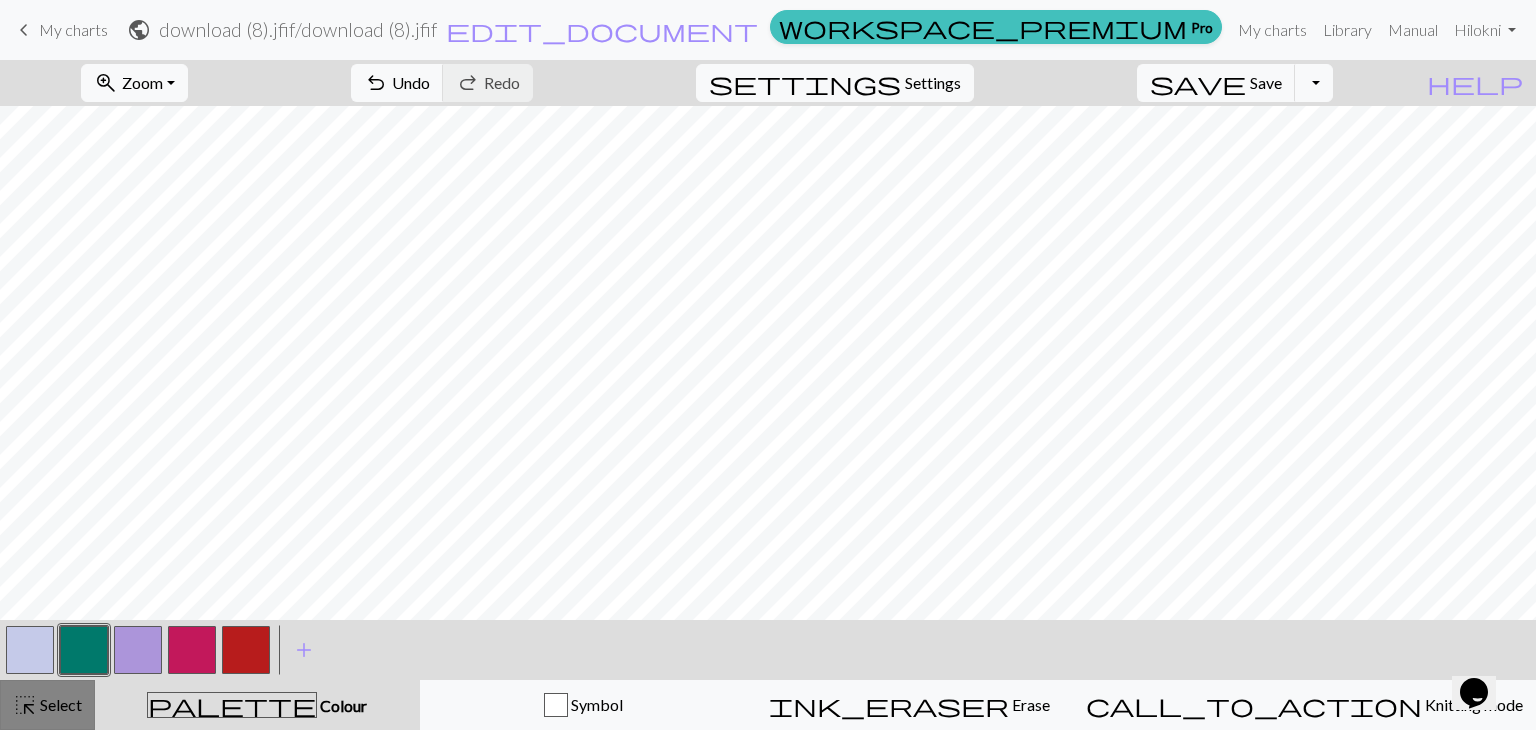 click on "highlight_alt" at bounding box center (25, 705) 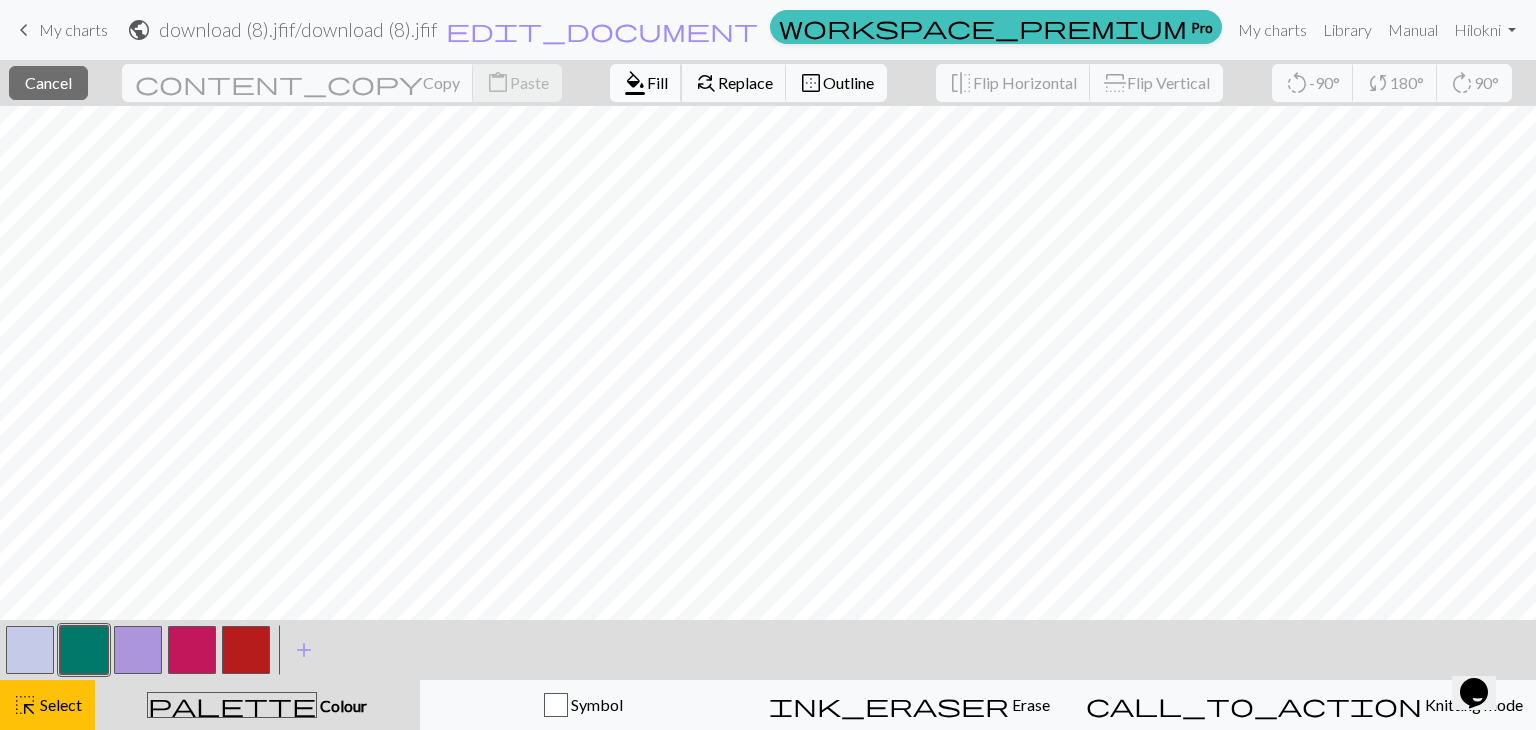 click on "Fill" at bounding box center [657, 82] 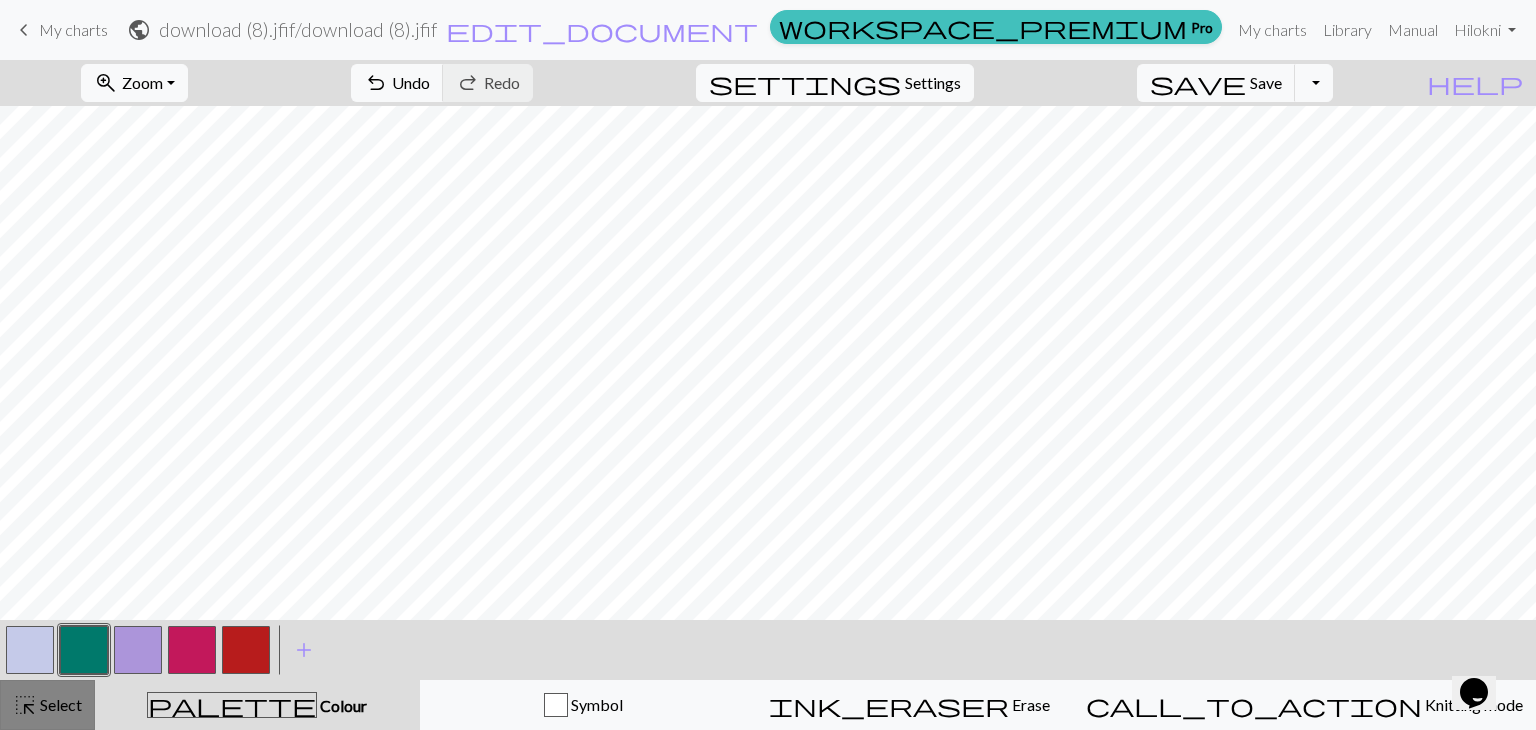 click on "Select" at bounding box center [59, 704] 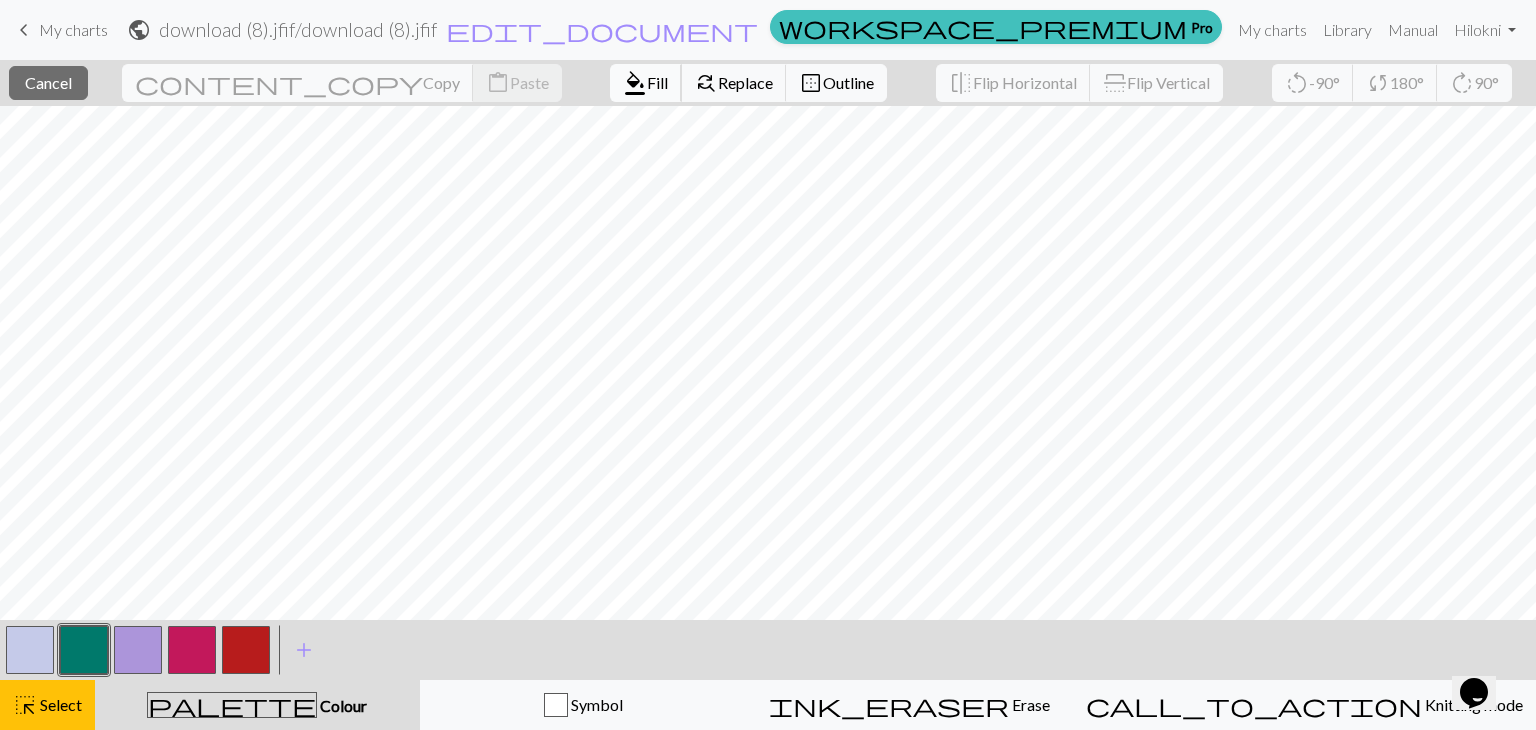 click on "Fill" at bounding box center (657, 82) 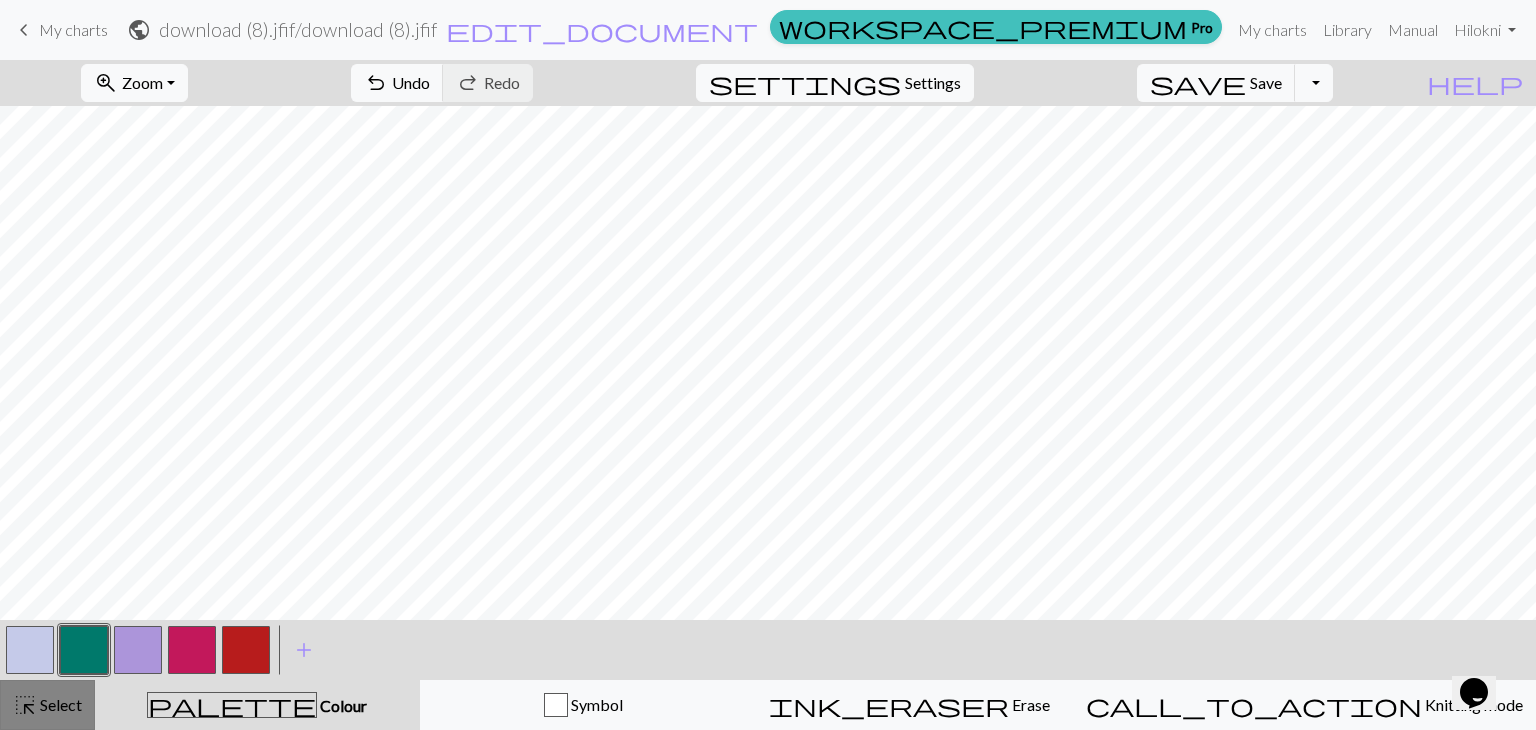 click on "Select" at bounding box center (59, 704) 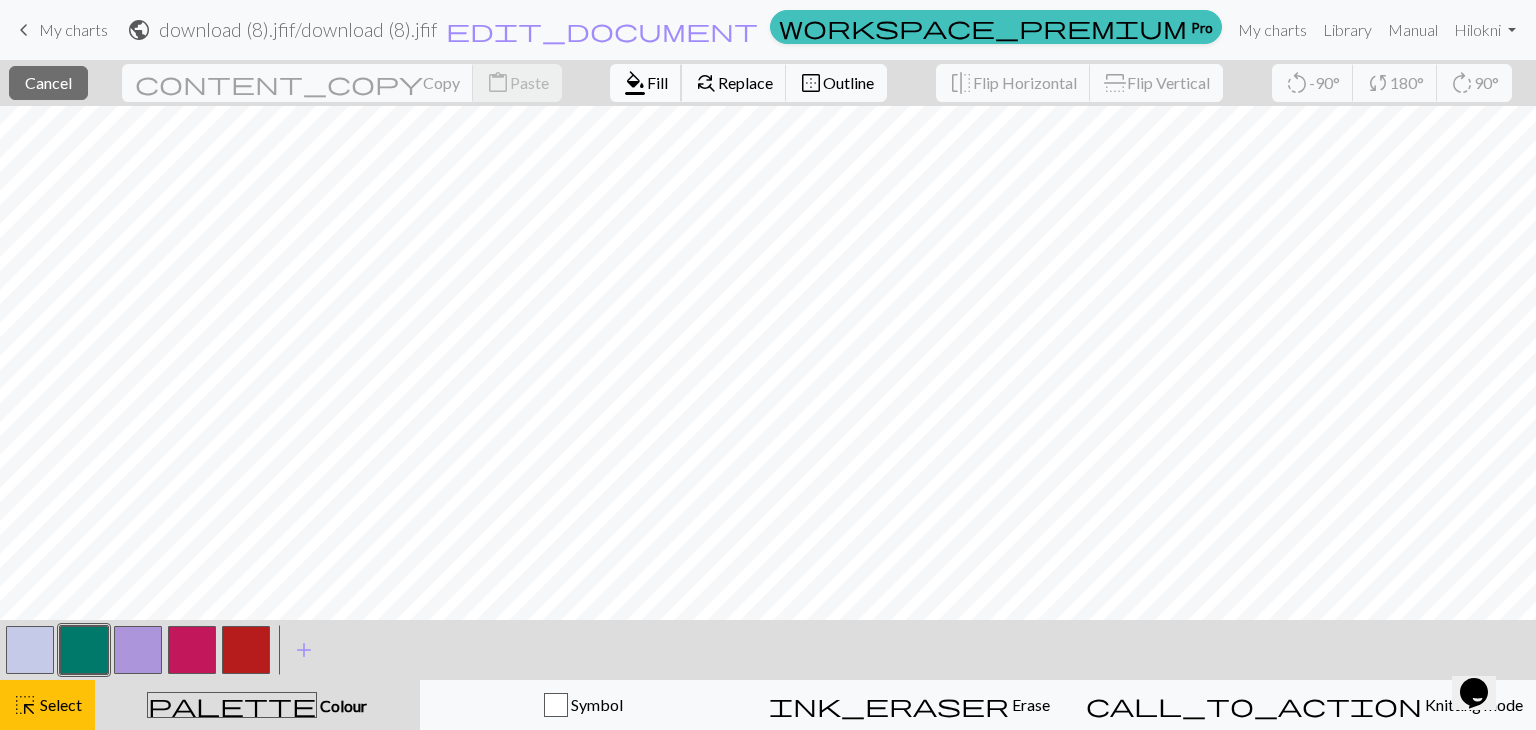 click on "Fill" at bounding box center (657, 82) 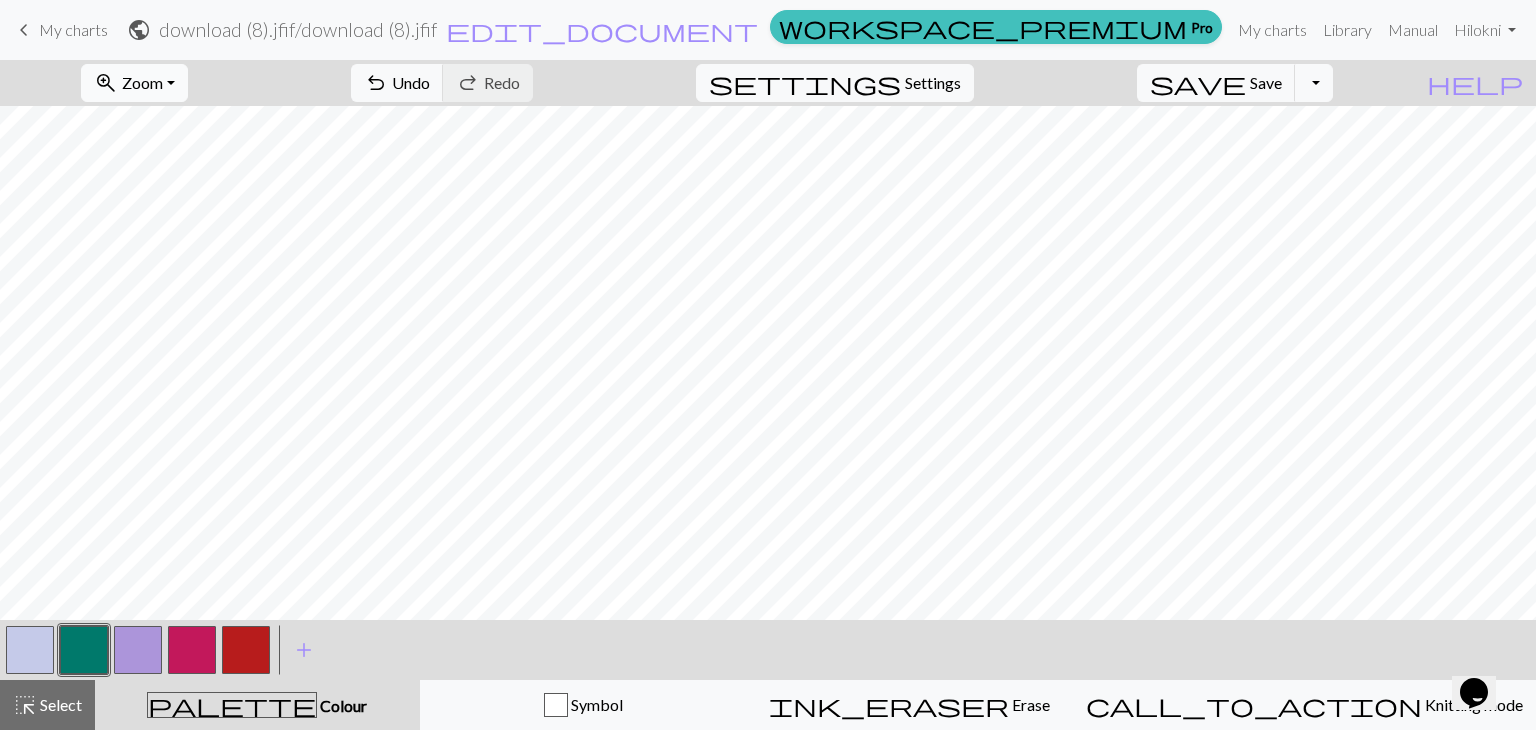 click on "zoom_in Zoom Zoom" at bounding box center [134, 83] 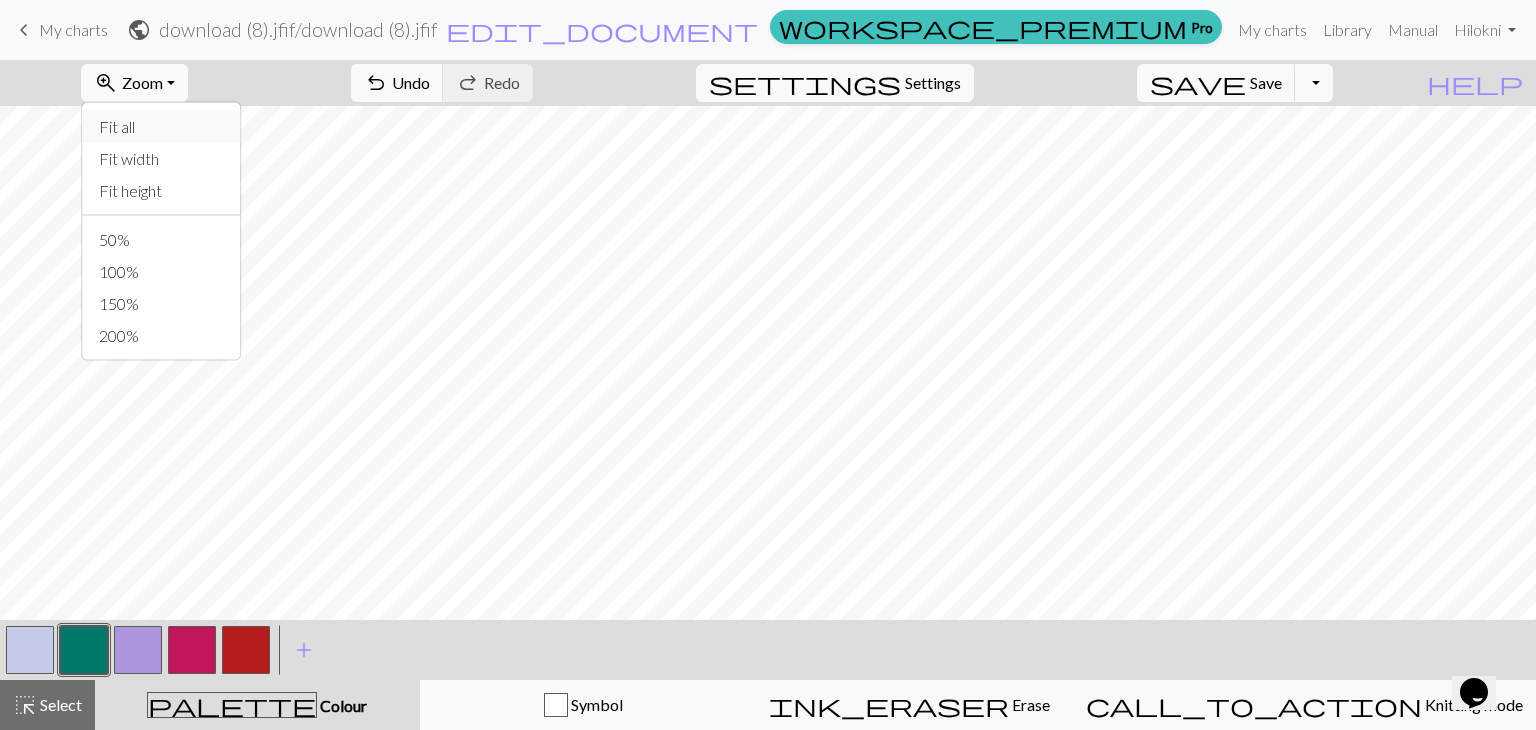 click on "Fit all" at bounding box center [162, 127] 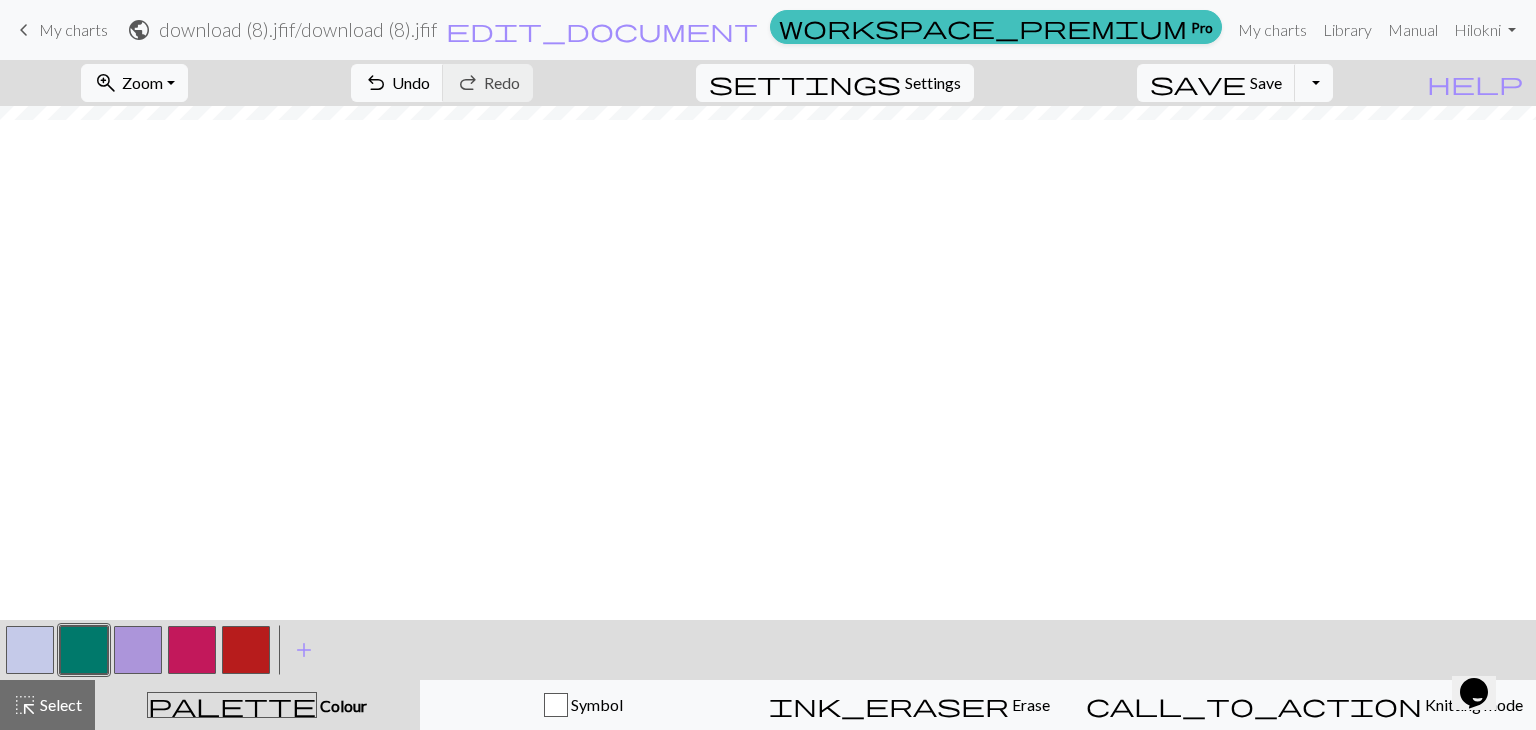 scroll, scrollTop: 0, scrollLeft: 0, axis: both 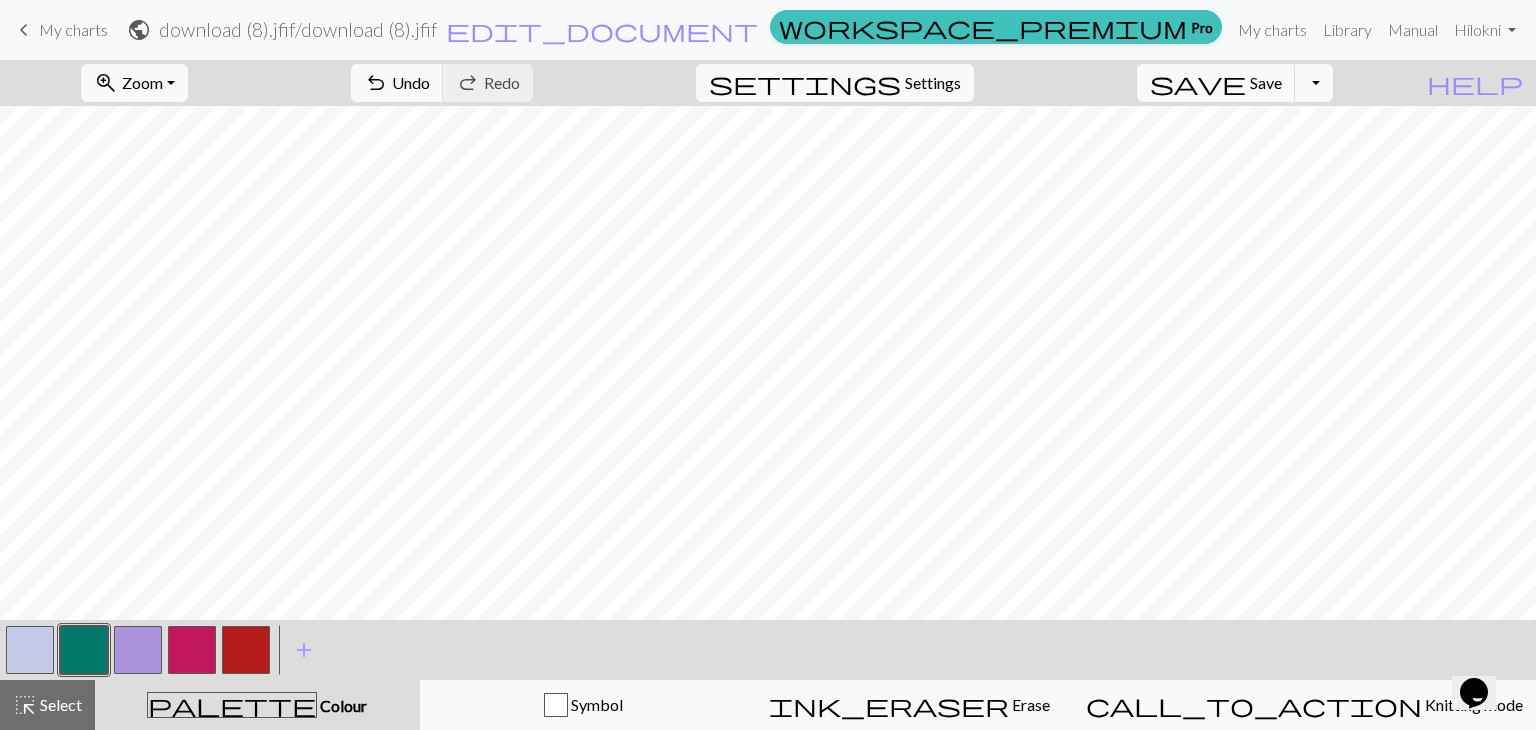 click at bounding box center (84, 650) 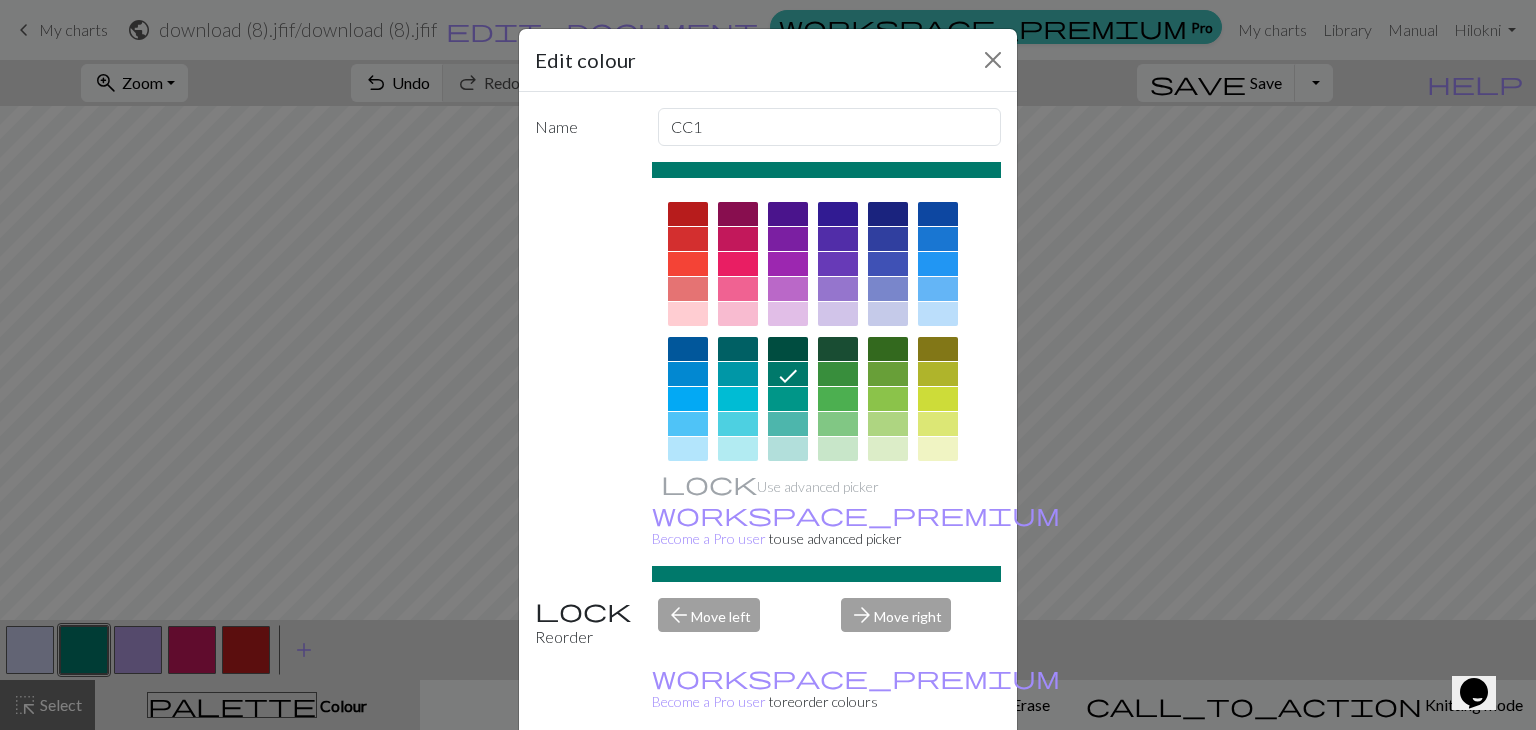 click at bounding box center [888, 214] 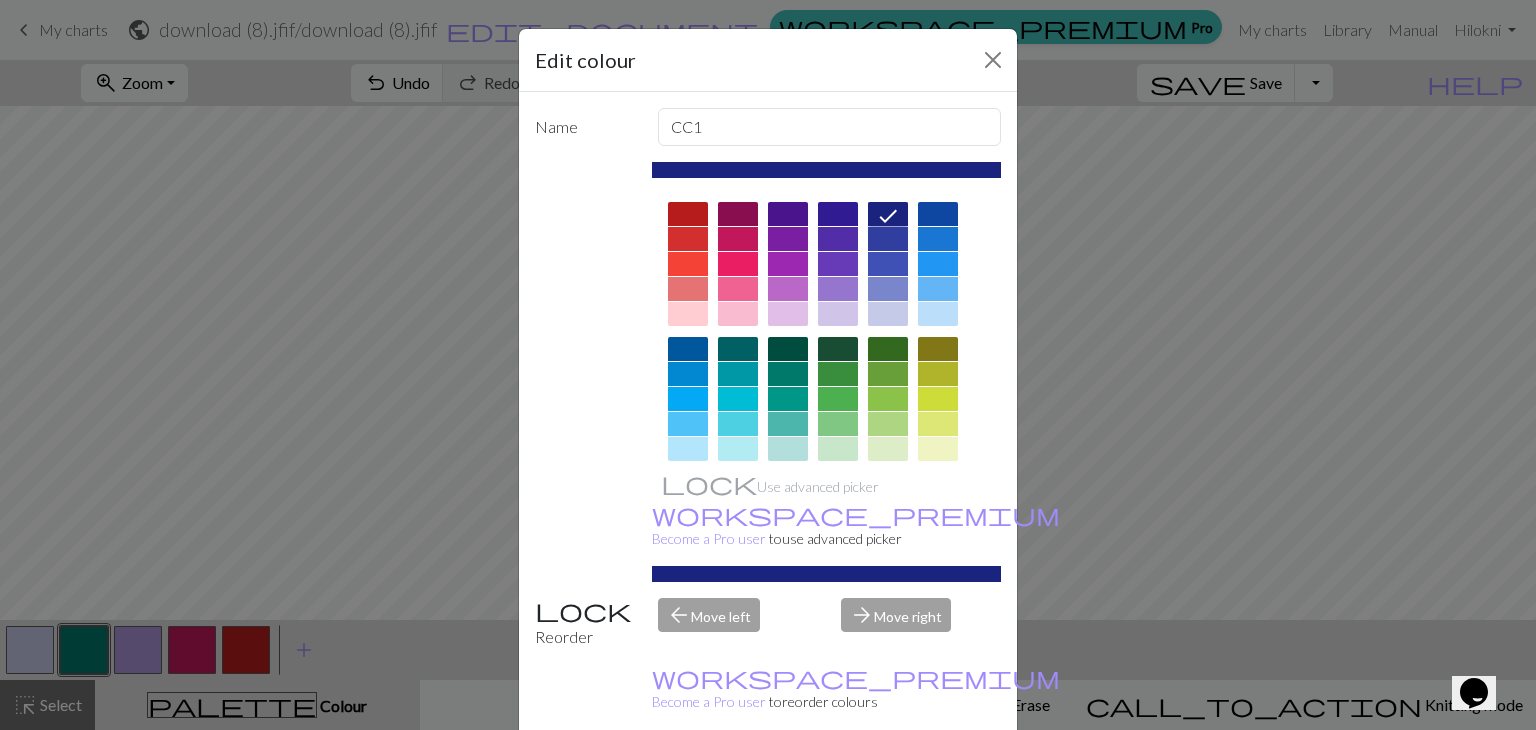 click on "Done" at bounding box center (888, 781) 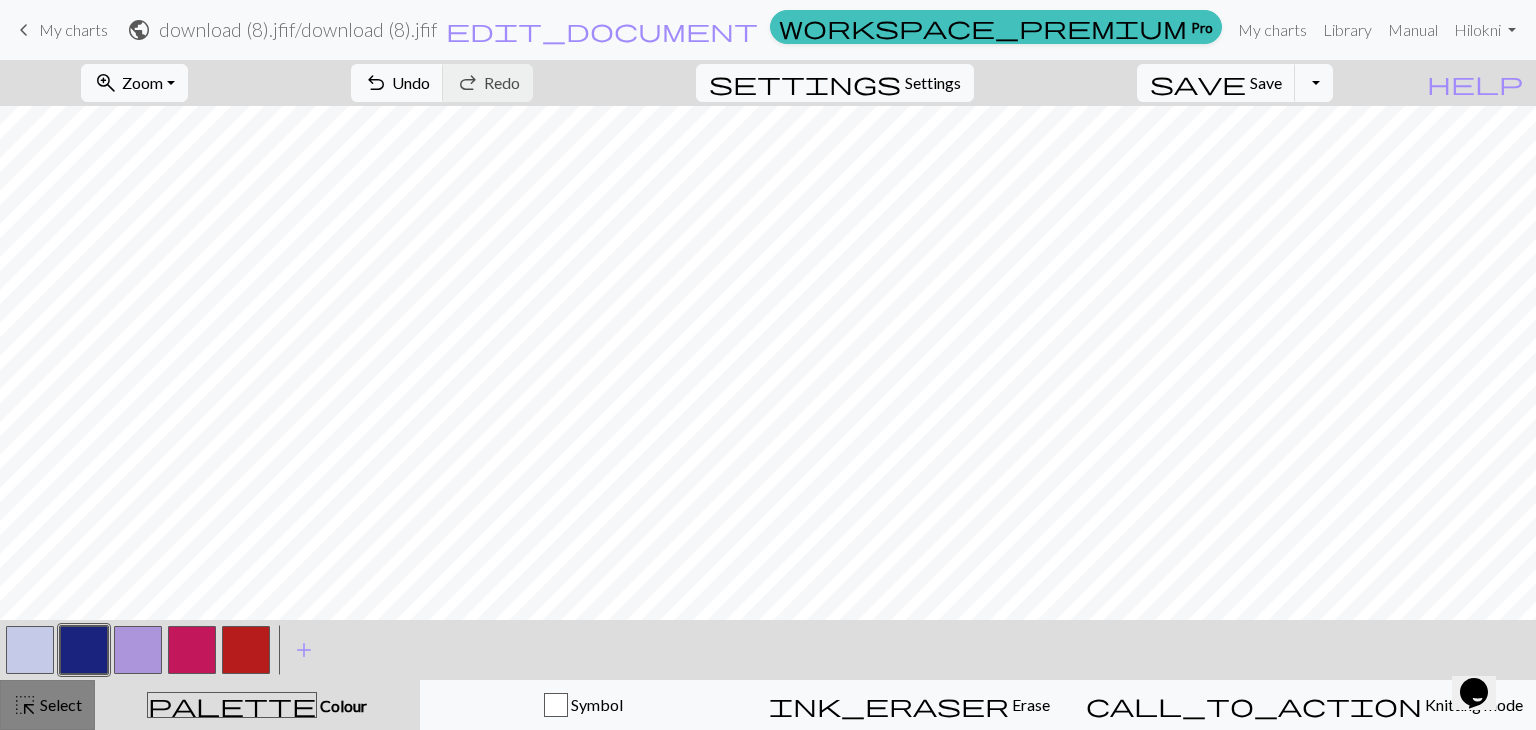 click on "Select" at bounding box center (59, 704) 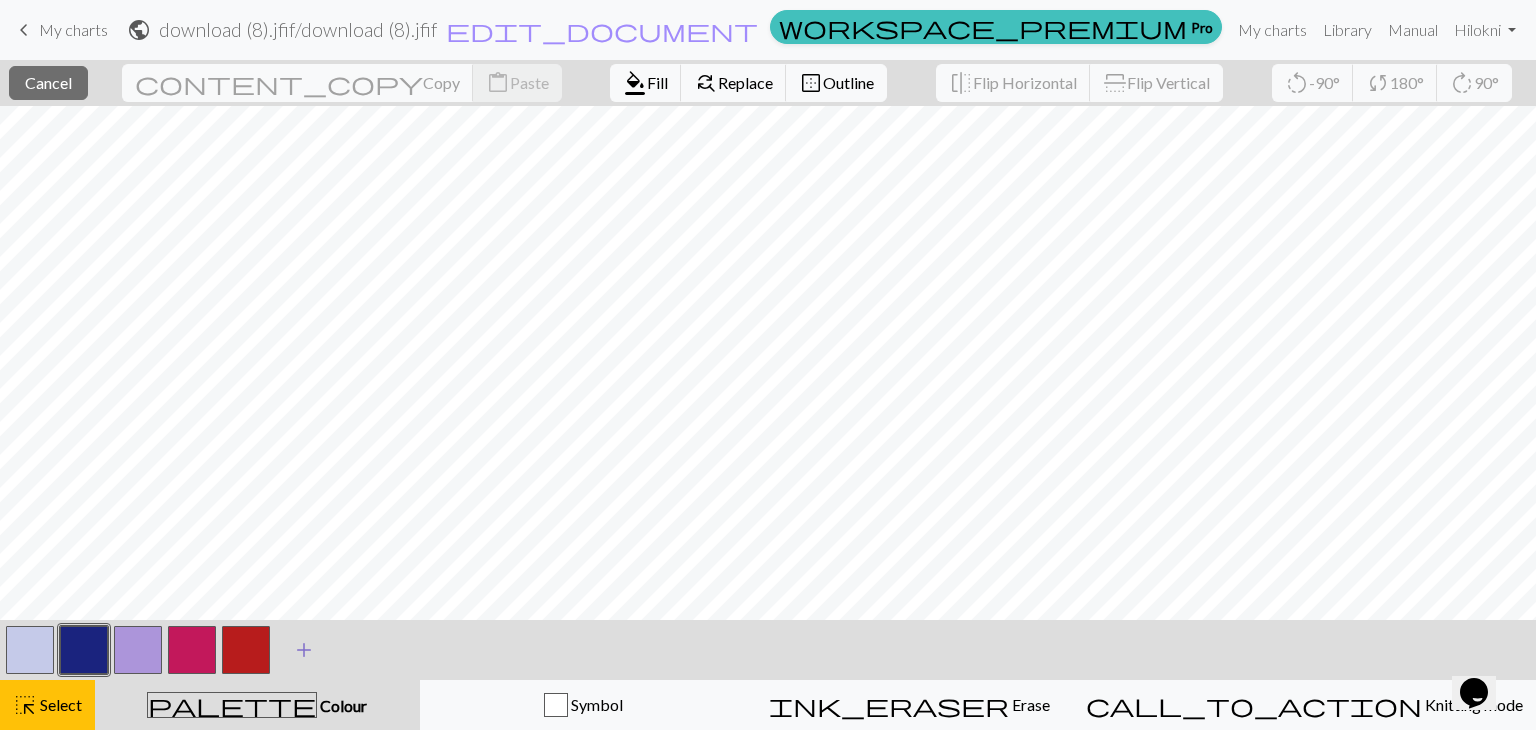 click on "add" at bounding box center (304, 650) 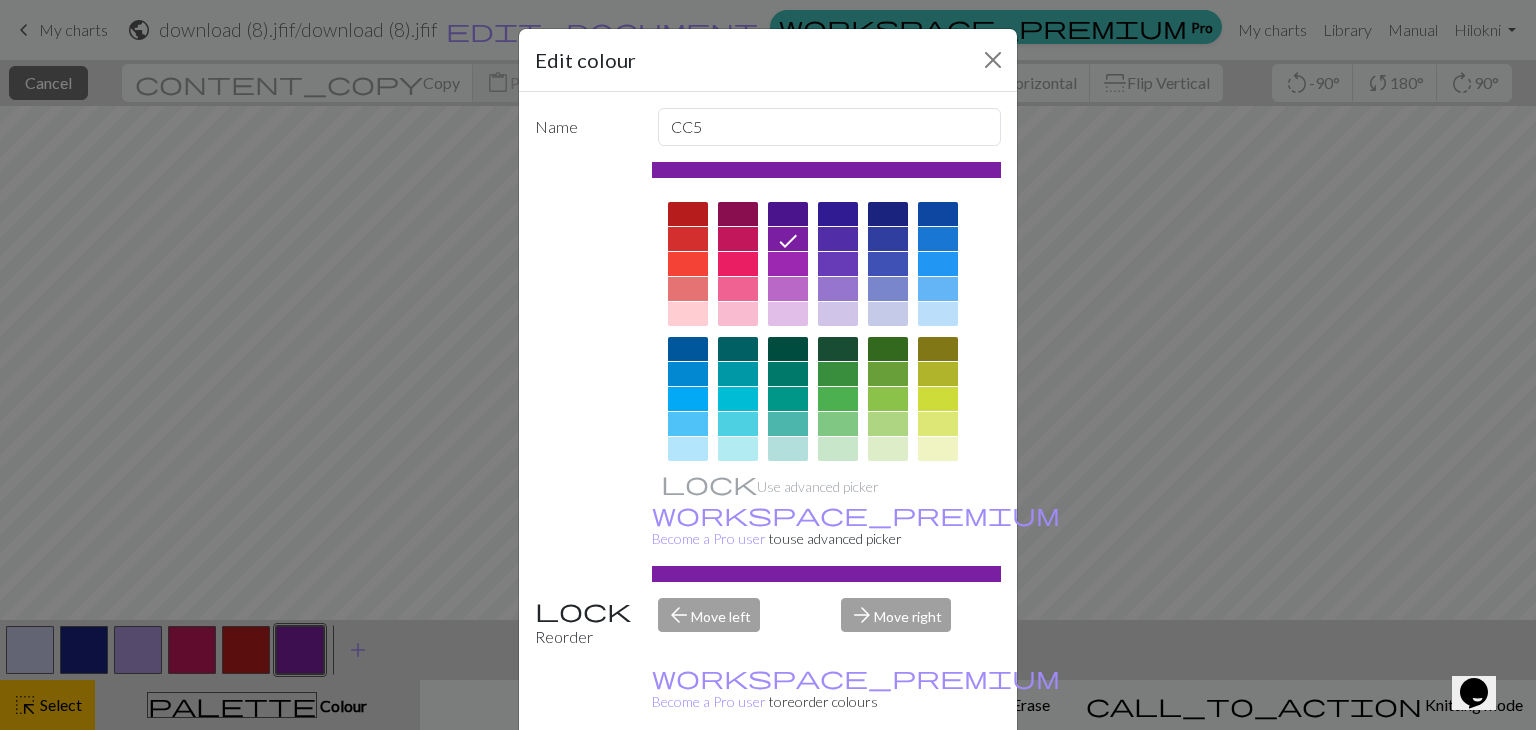 click at bounding box center (788, 349) 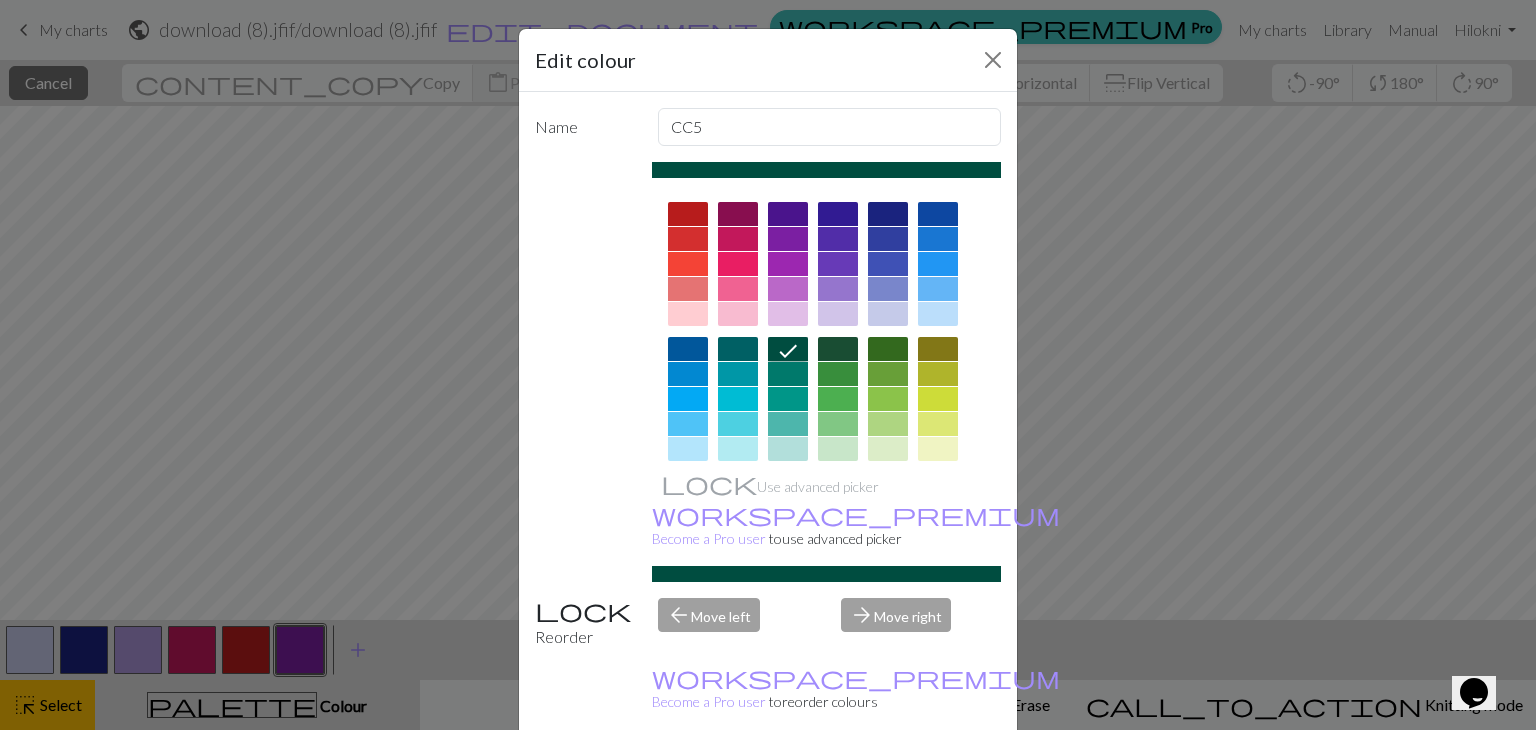 click on "Done" at bounding box center (888, 781) 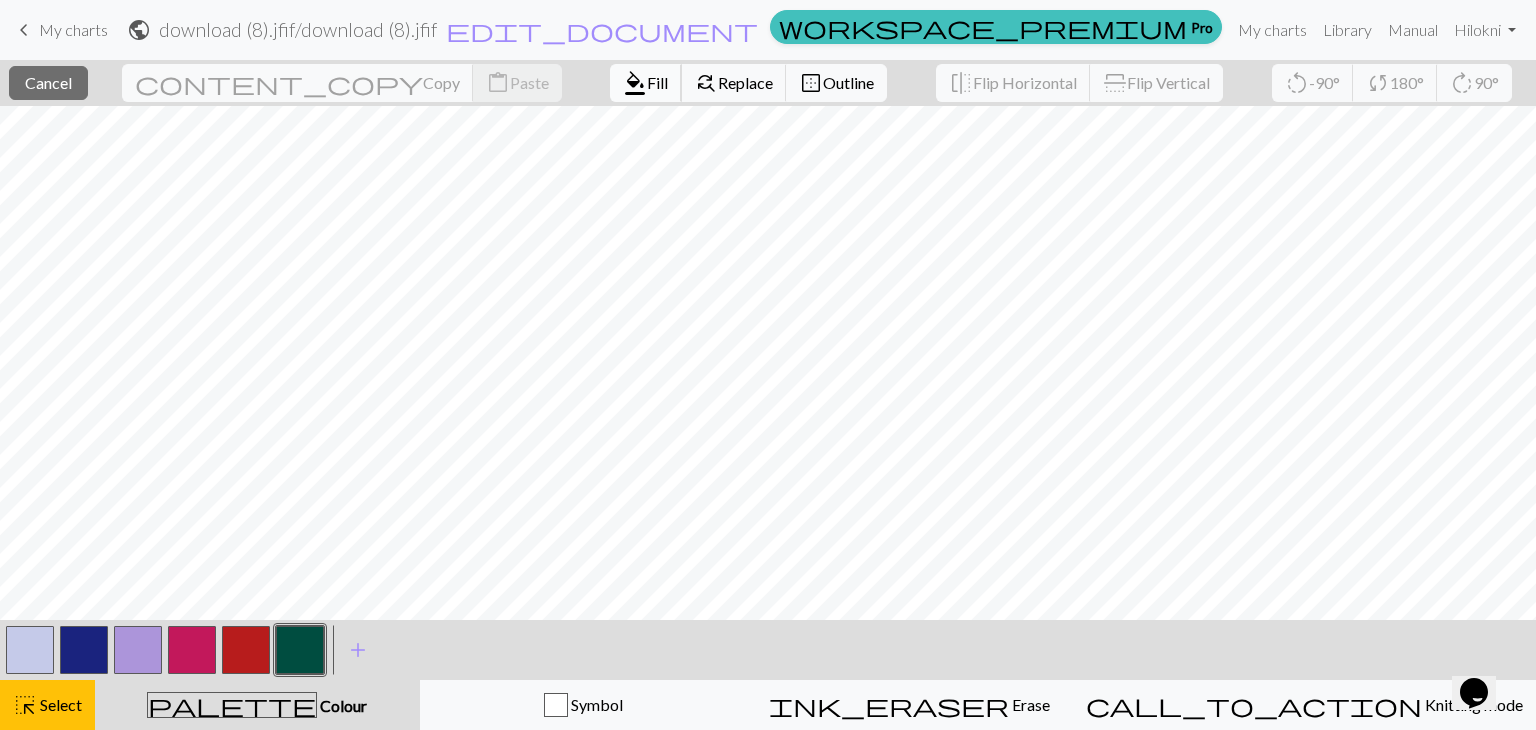 click on "Fill" at bounding box center (657, 82) 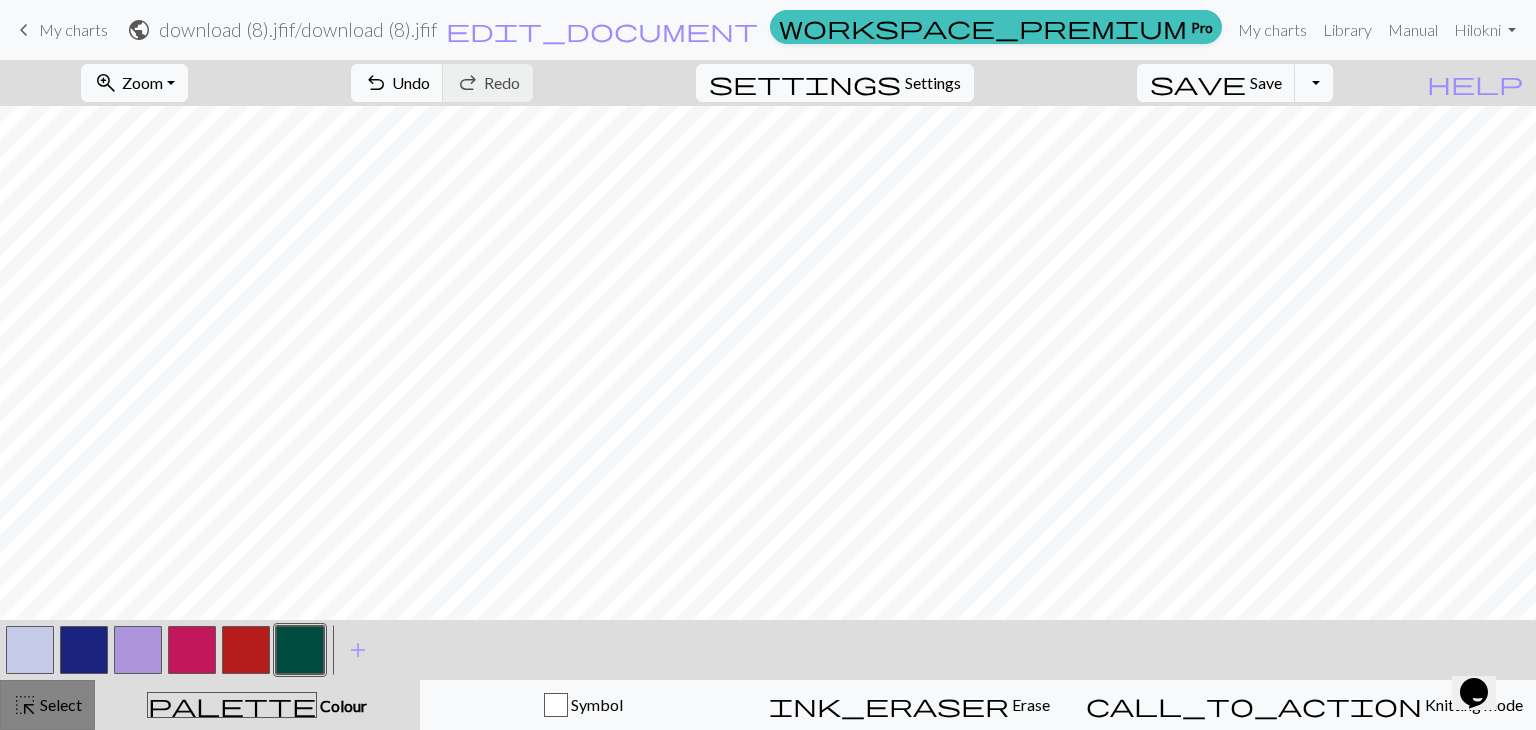 click on "highlight_alt" at bounding box center [25, 705] 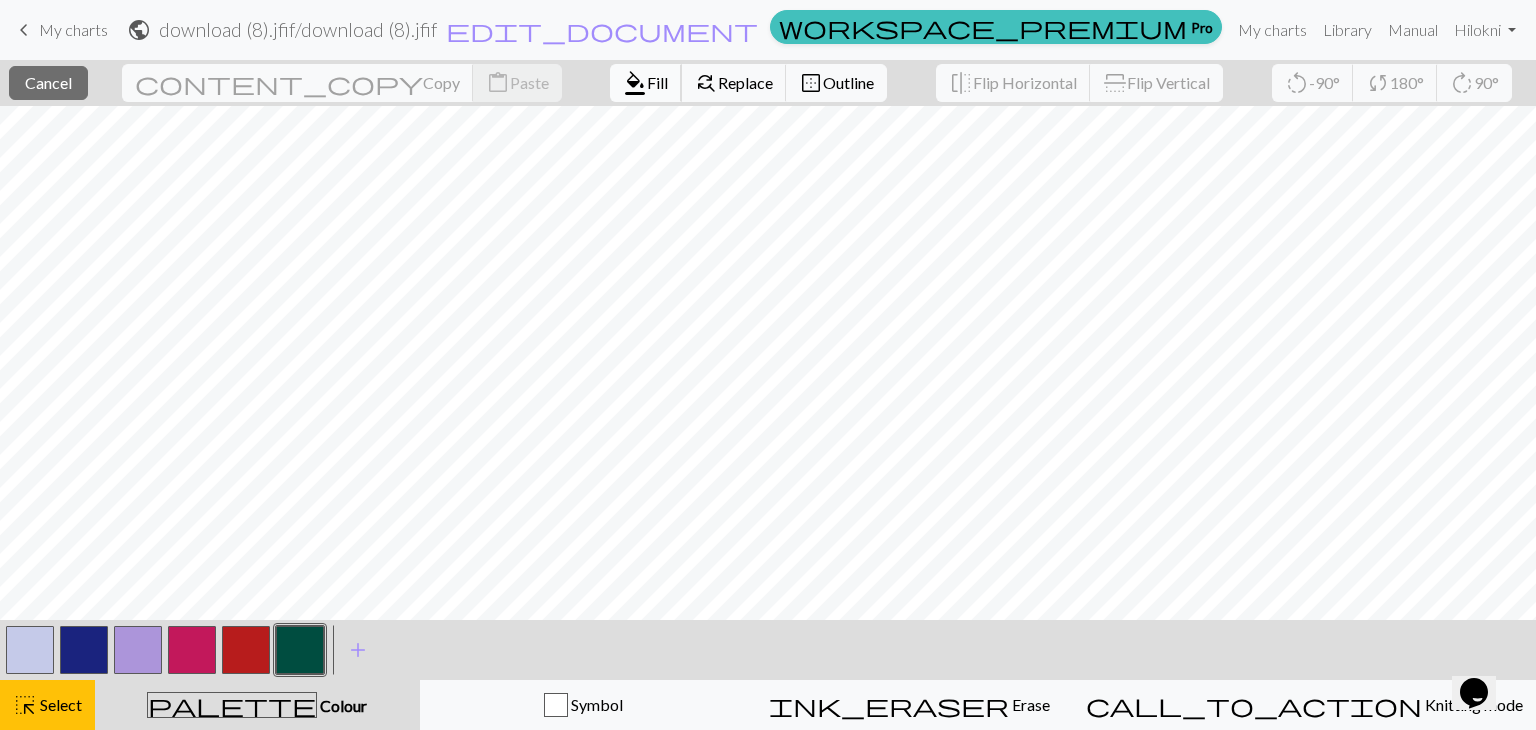 click on "Fill" at bounding box center (657, 82) 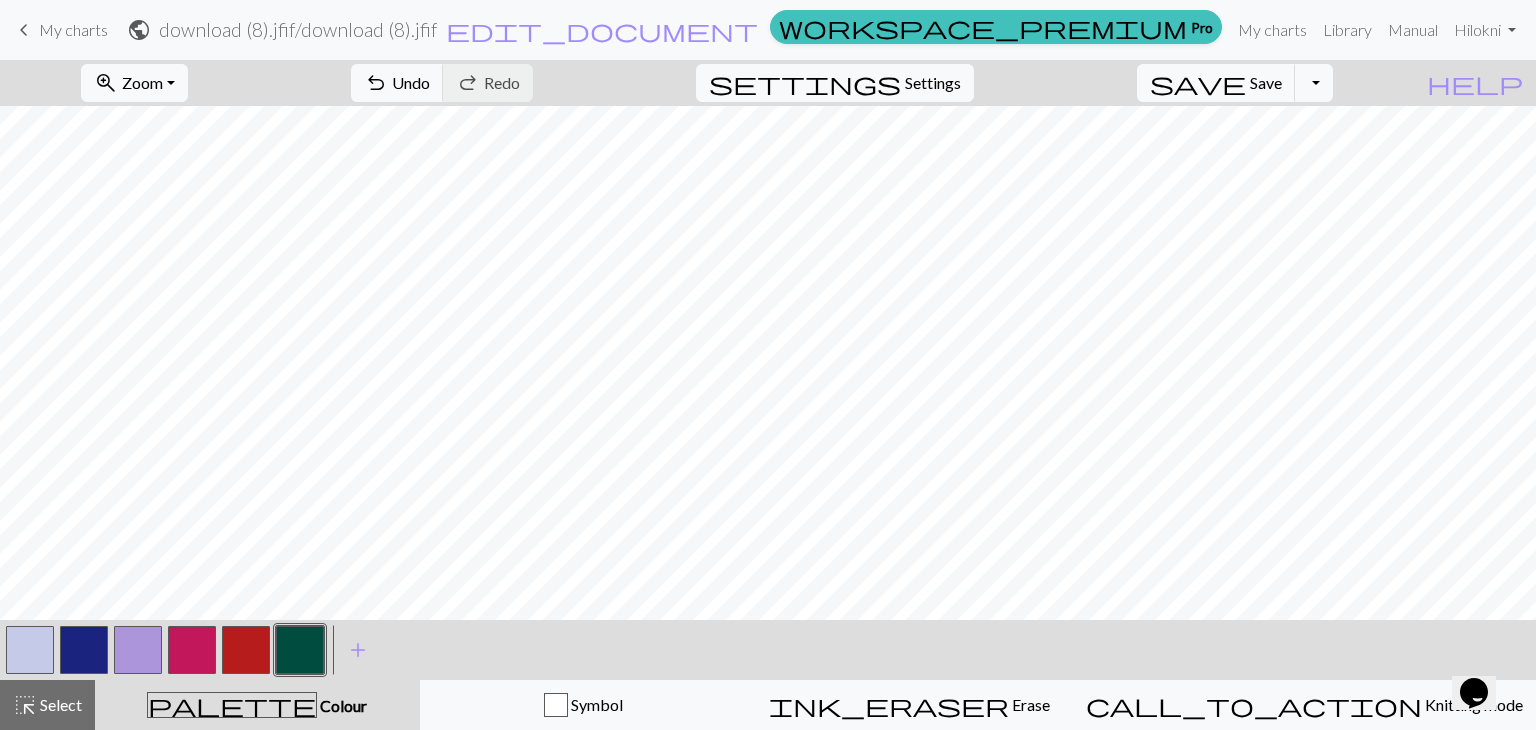 scroll, scrollTop: 516, scrollLeft: 3, axis: both 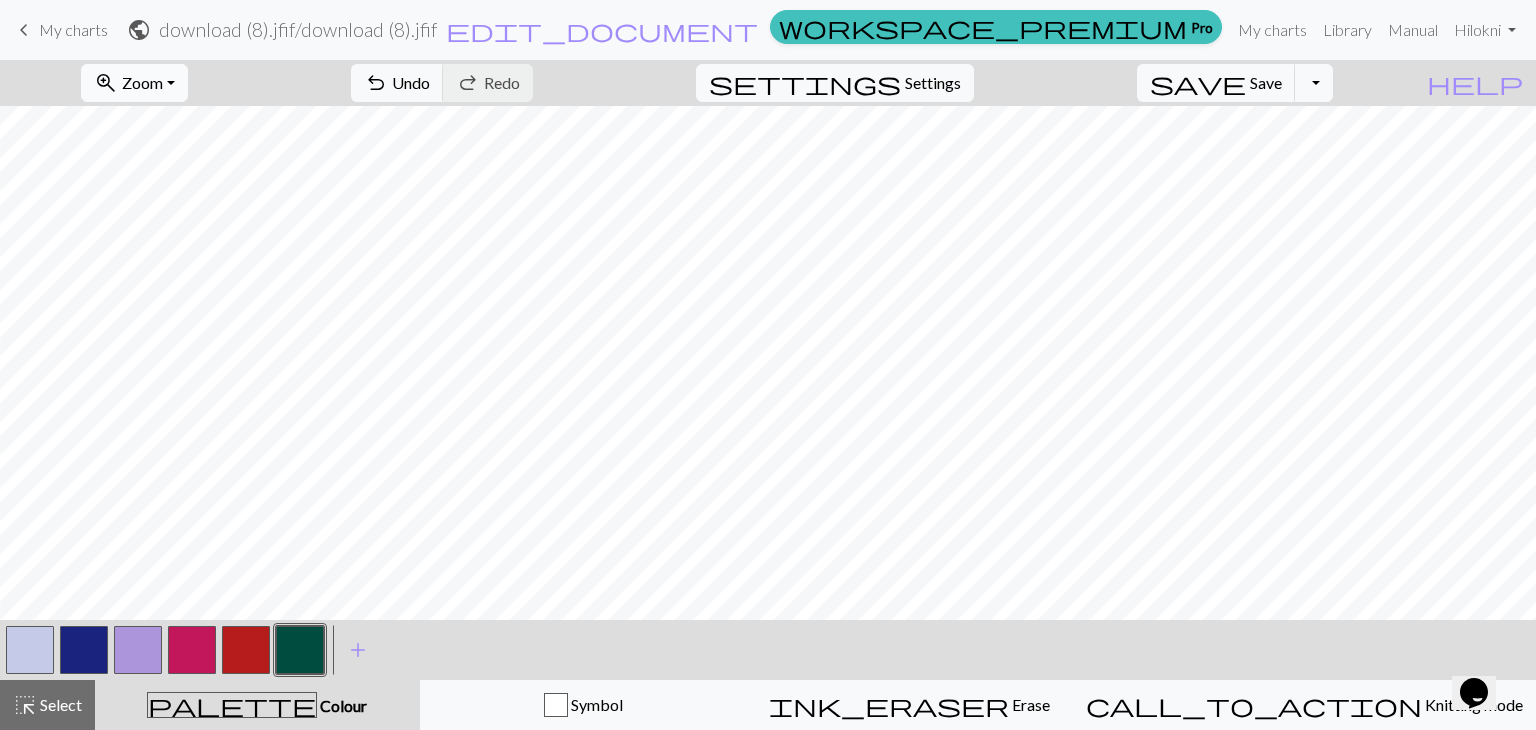 click on "Zoom" at bounding box center (142, 82) 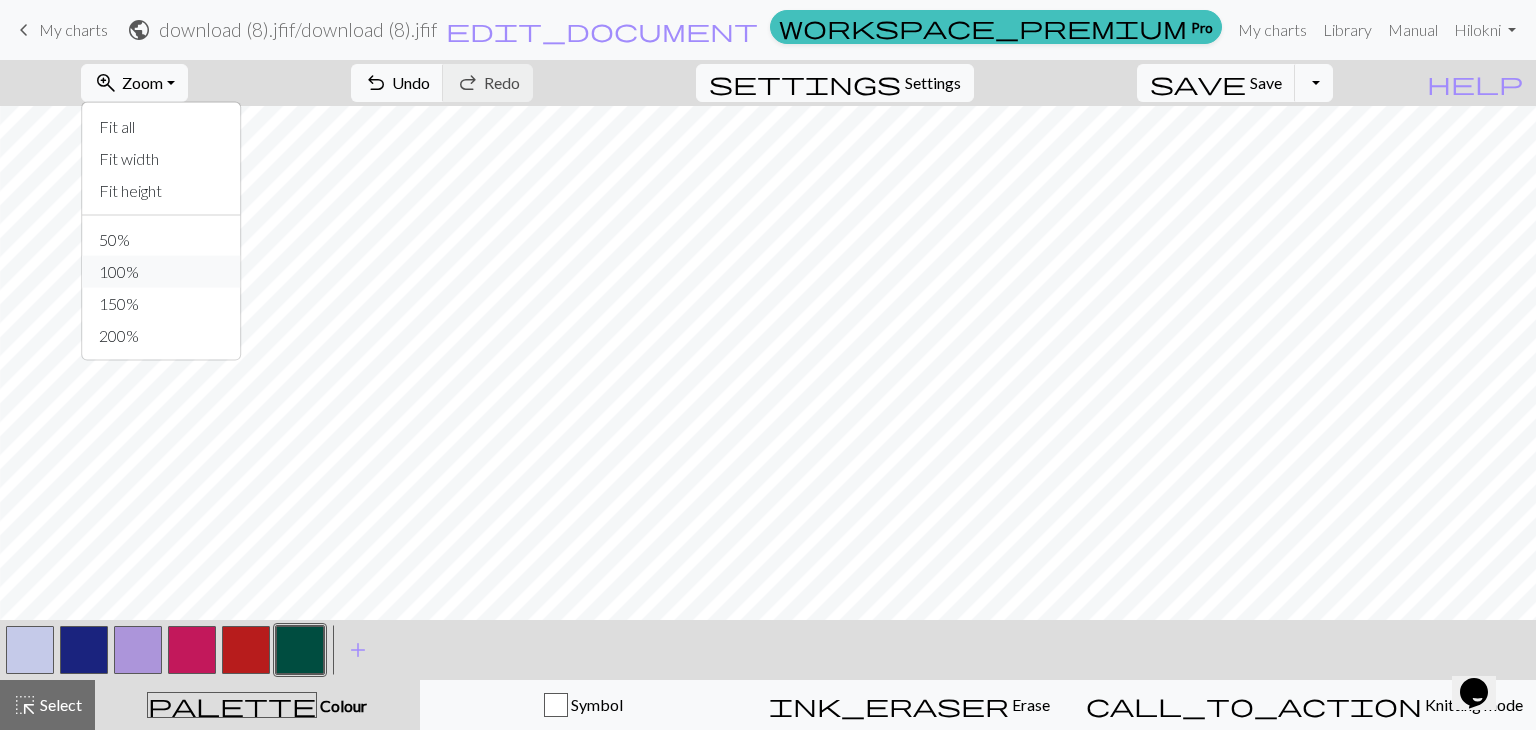 click on "100%" at bounding box center [162, 272] 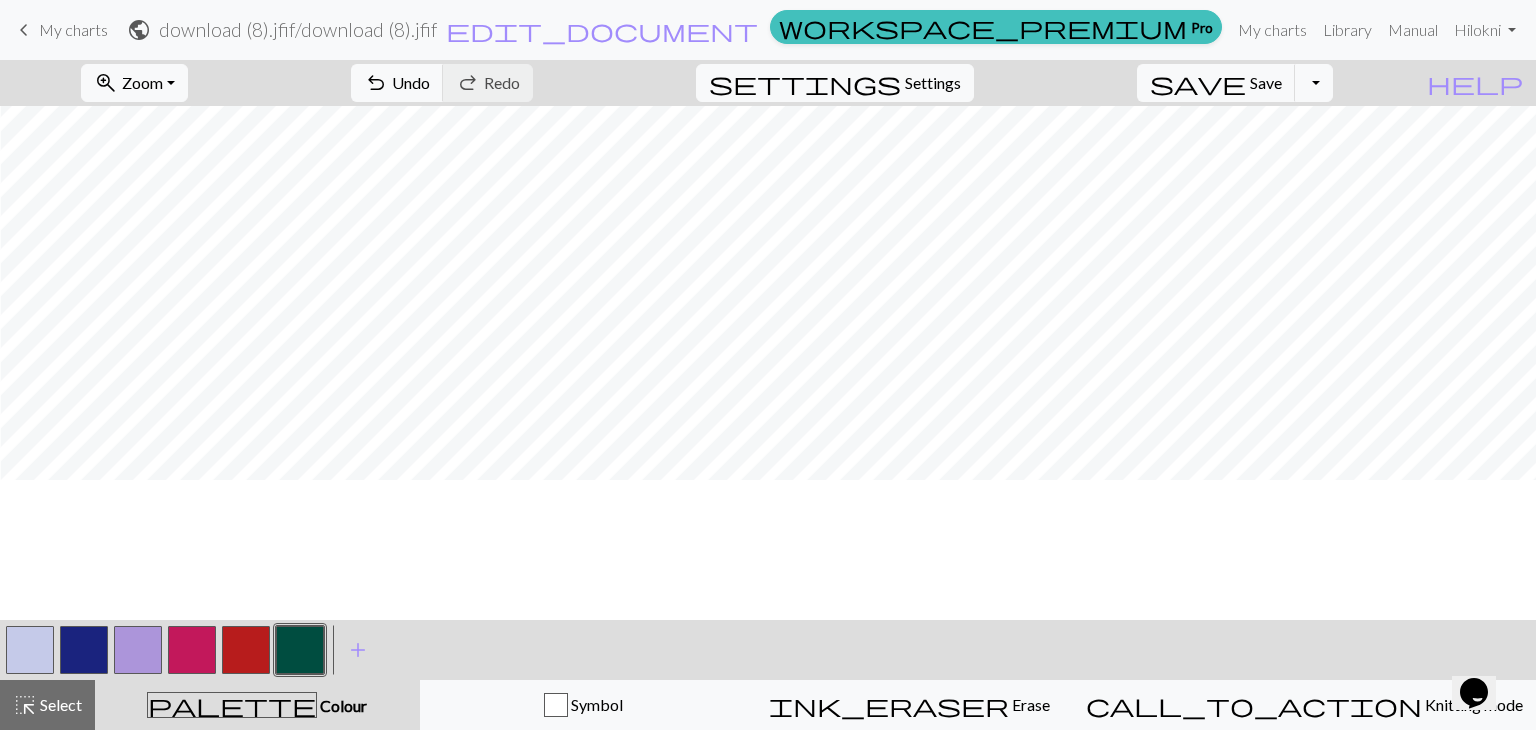 scroll, scrollTop: 1208, scrollLeft: 708, axis: both 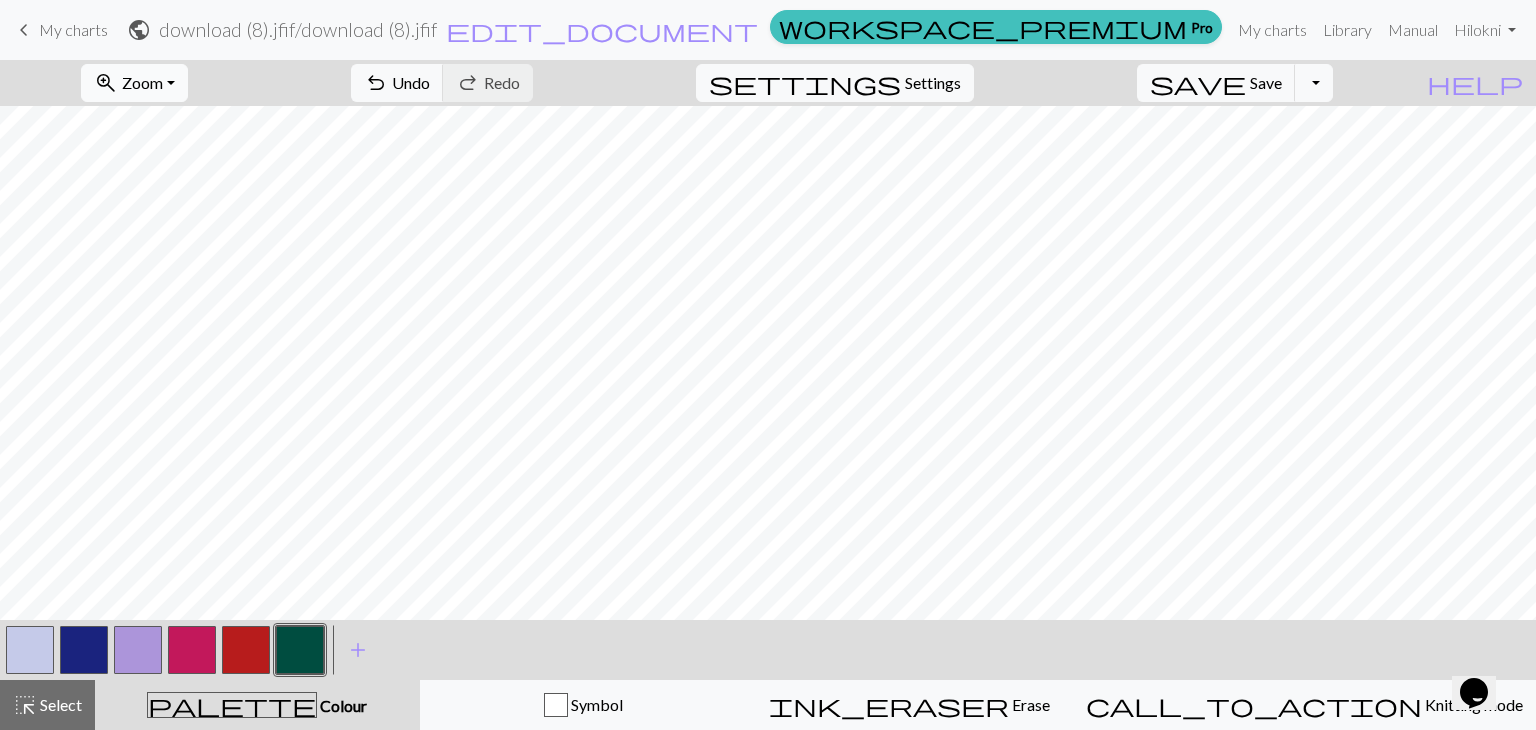 click on "zoom_in Zoom Zoom" at bounding box center (134, 83) 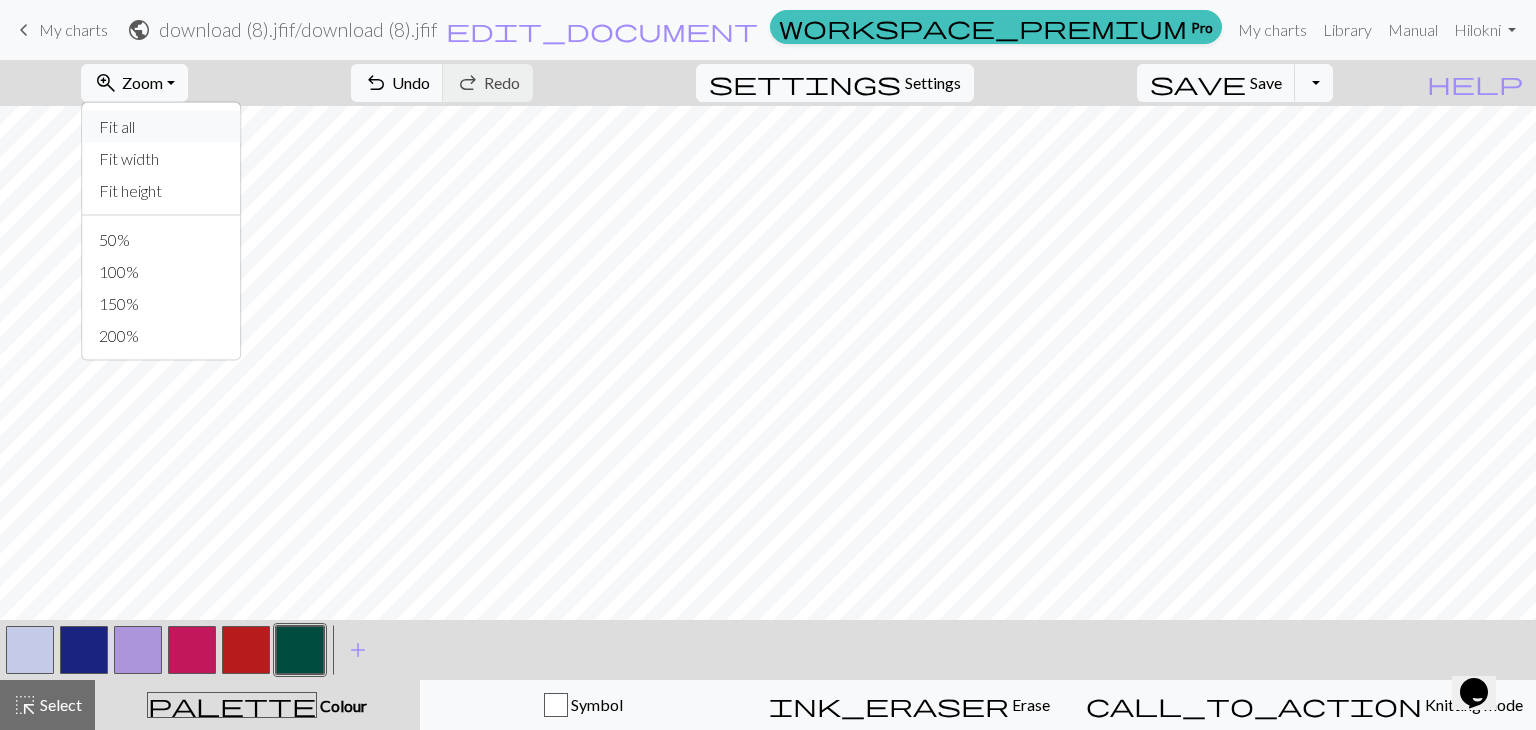 click on "Fit all" at bounding box center (162, 127) 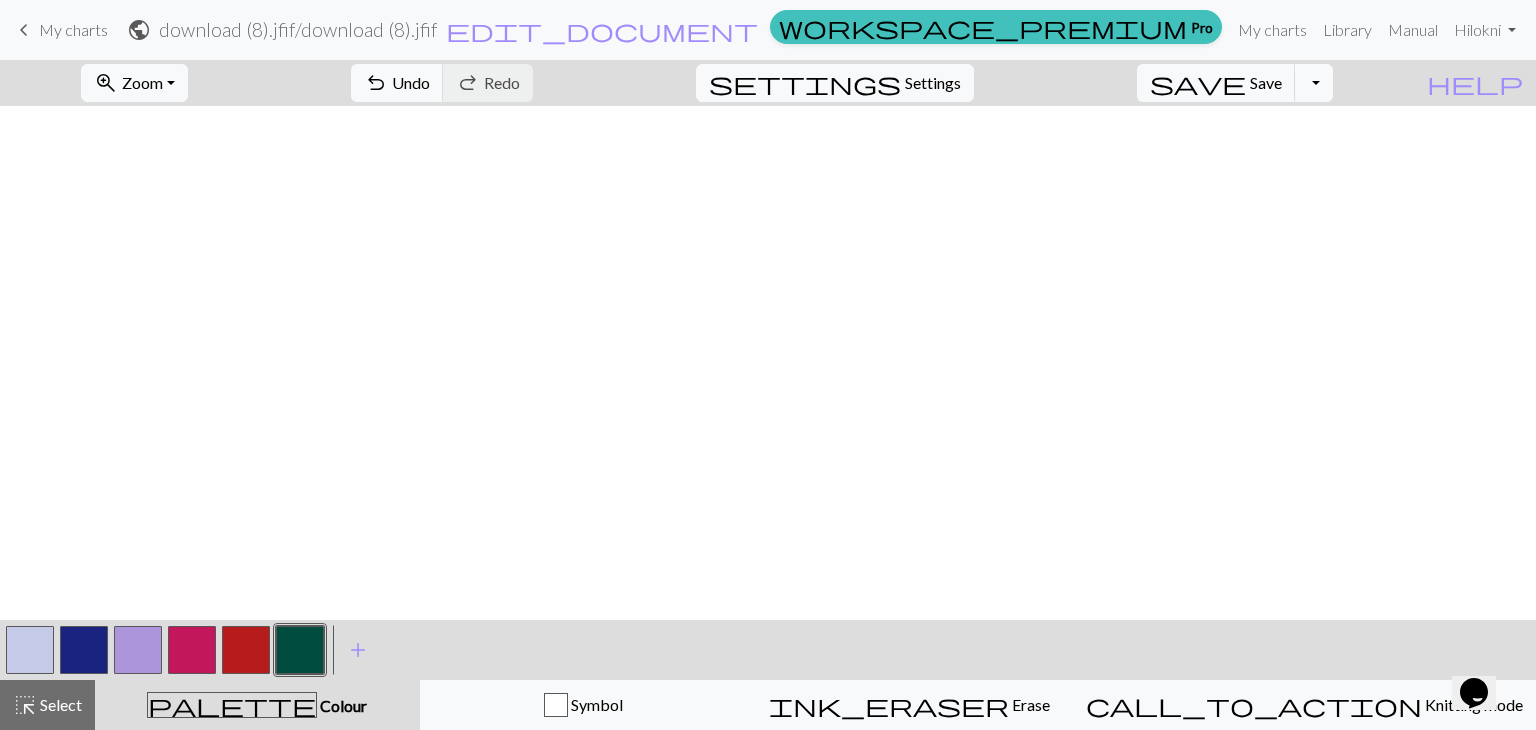 scroll, scrollTop: 584, scrollLeft: 113, axis: both 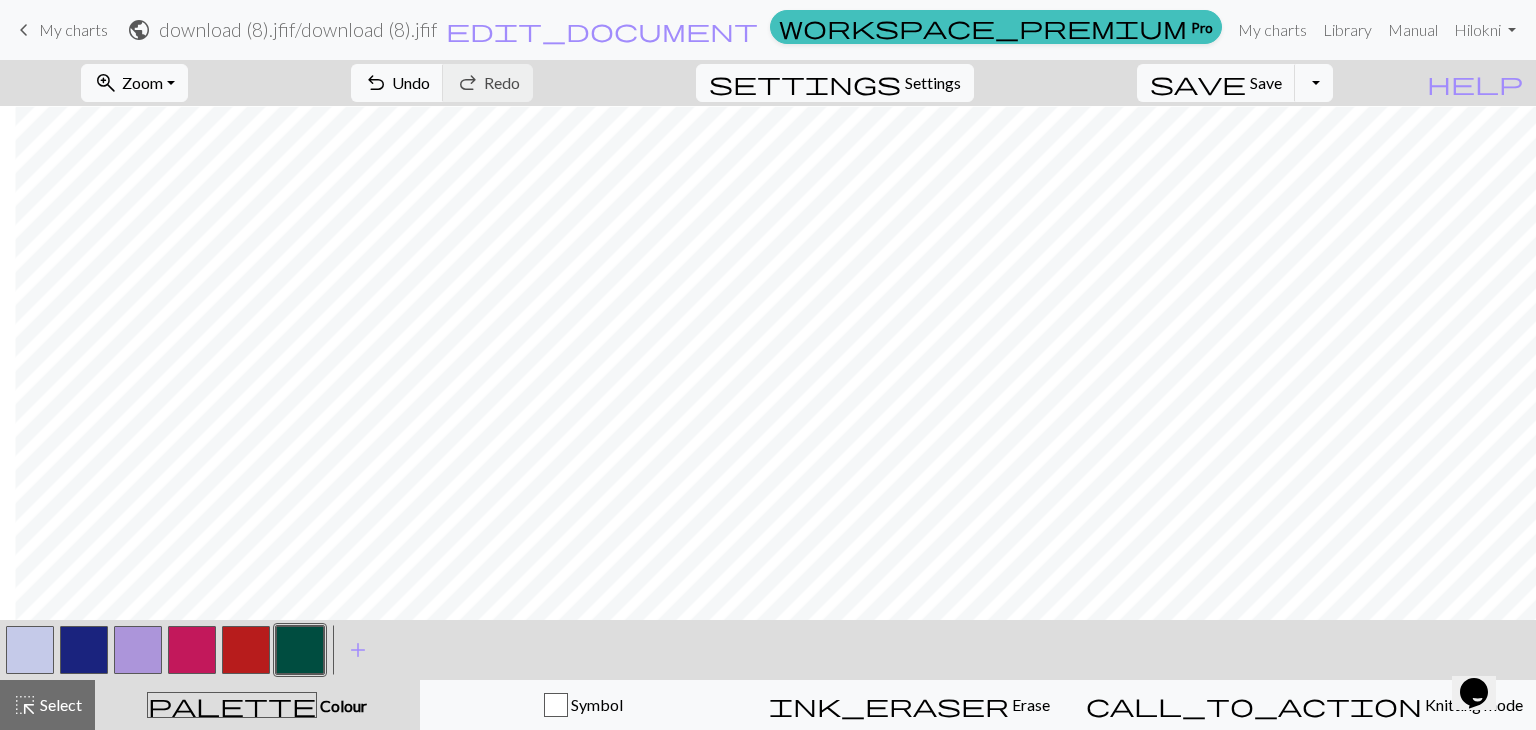 click at bounding box center [30, 650] 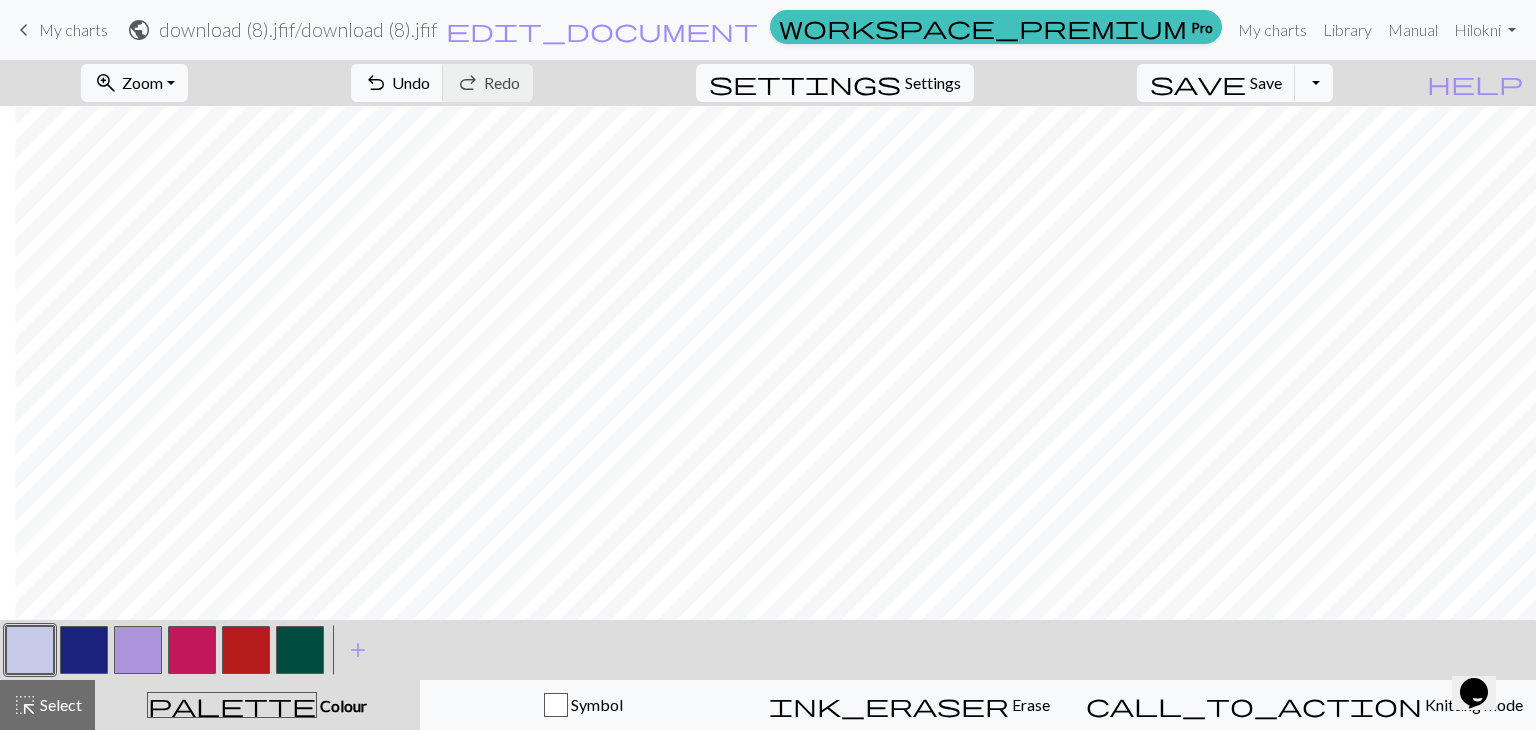click at bounding box center (30, 650) 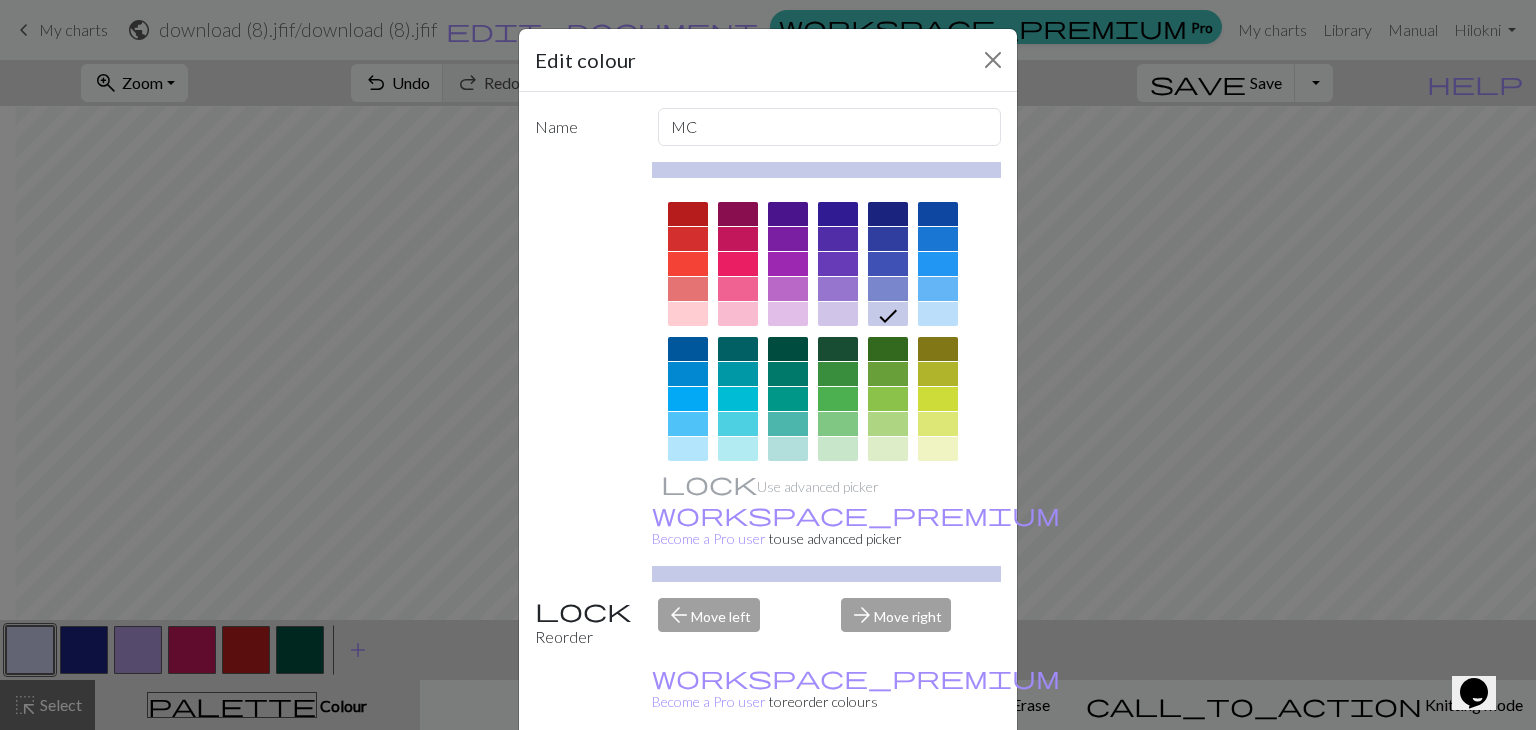 click at bounding box center [788, 349] 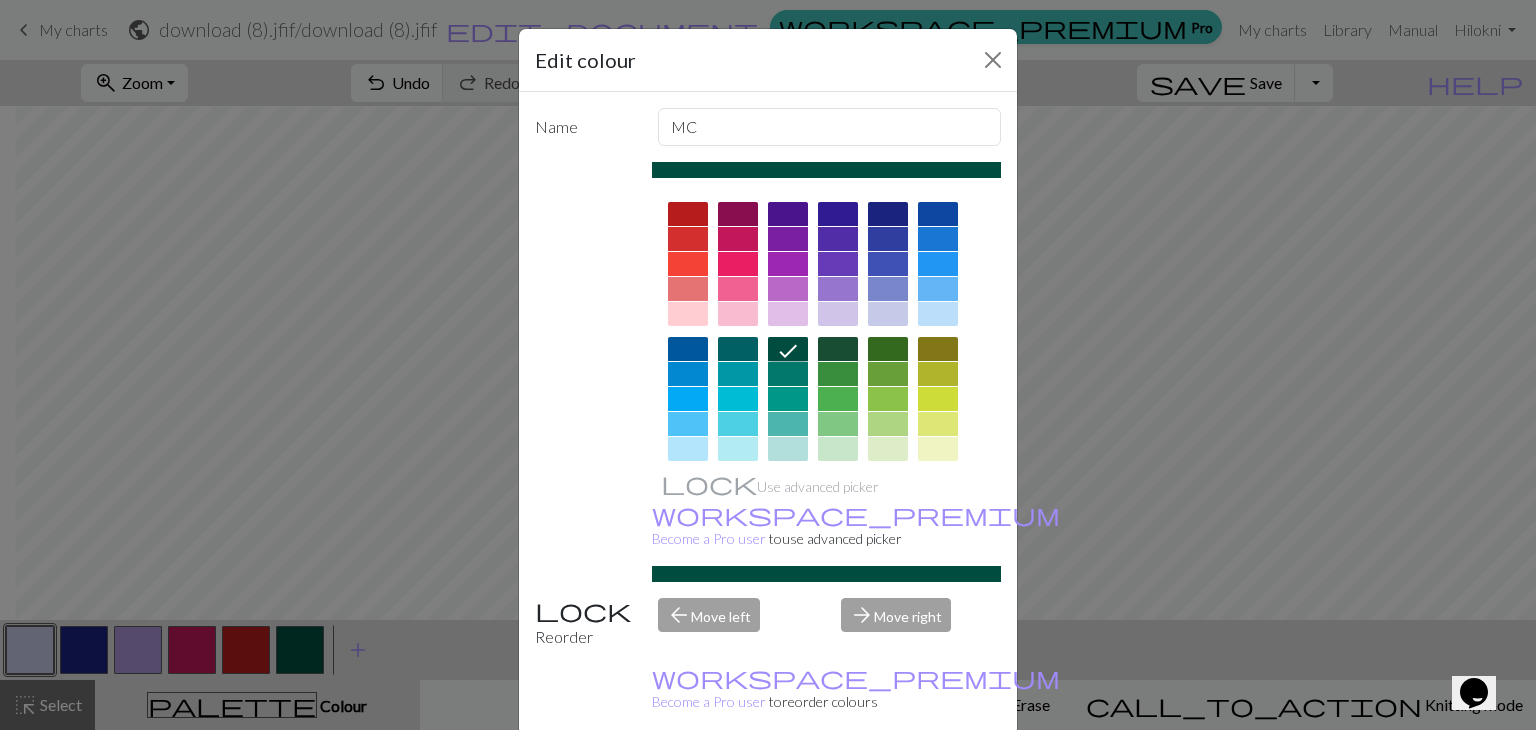 click on "Done" at bounding box center [888, 781] 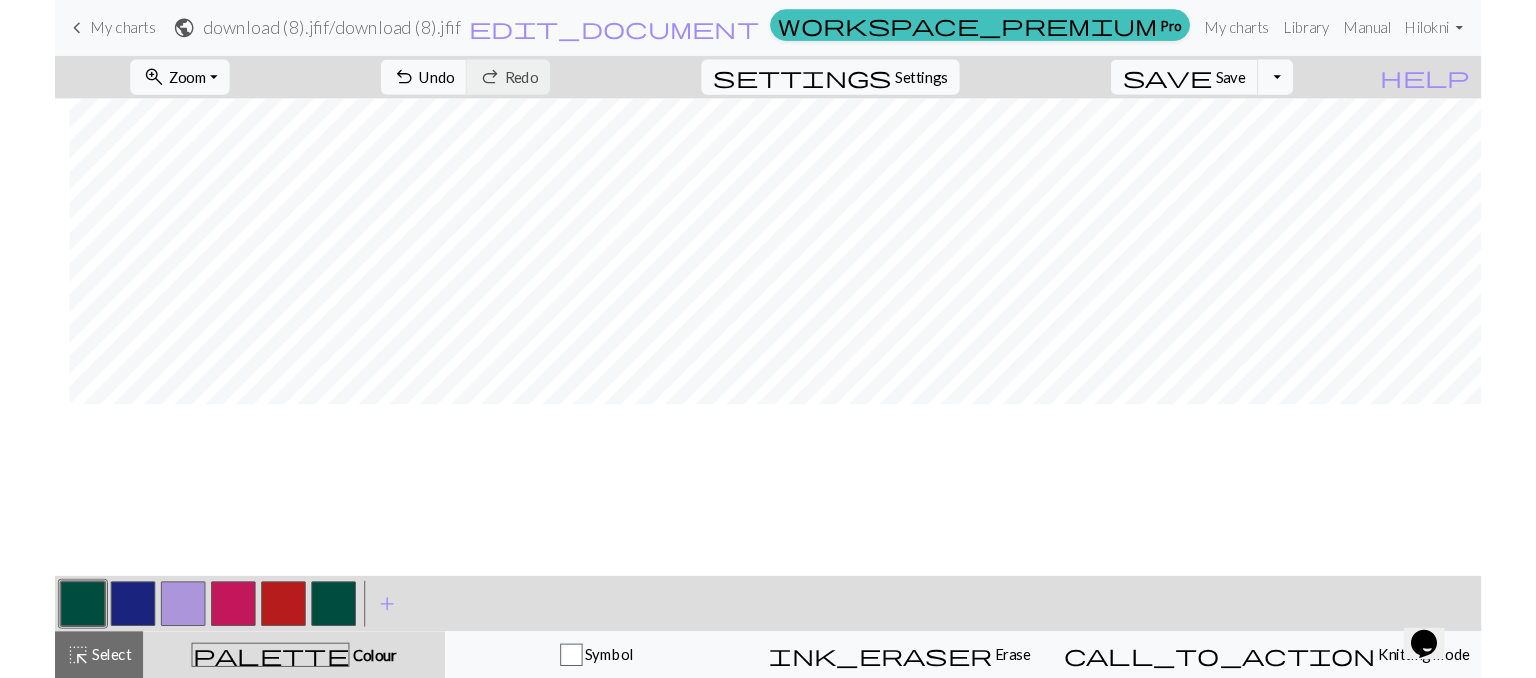 scroll, scrollTop: 871, scrollLeft: 113, axis: both 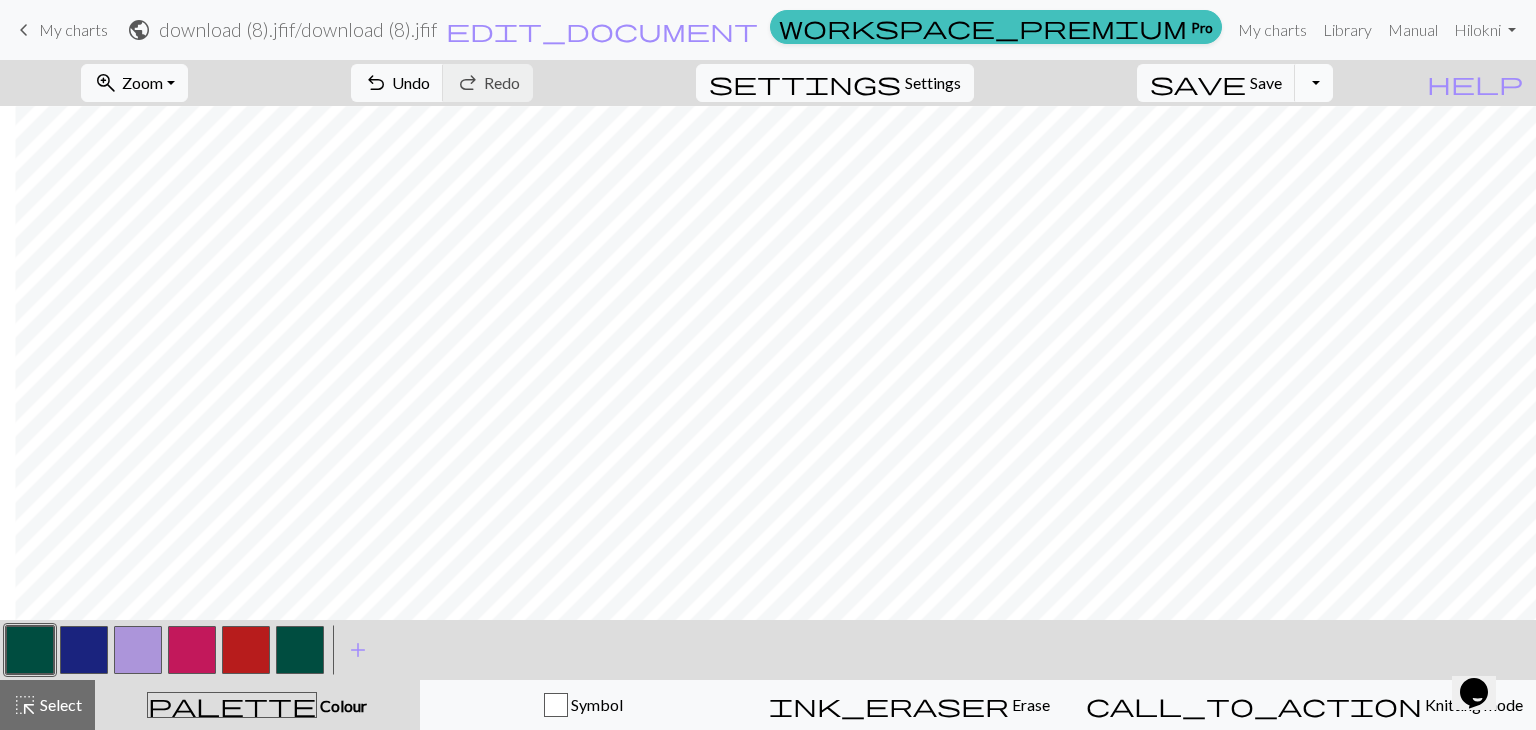 click on "Toggle Dropdown" at bounding box center (1314, 83) 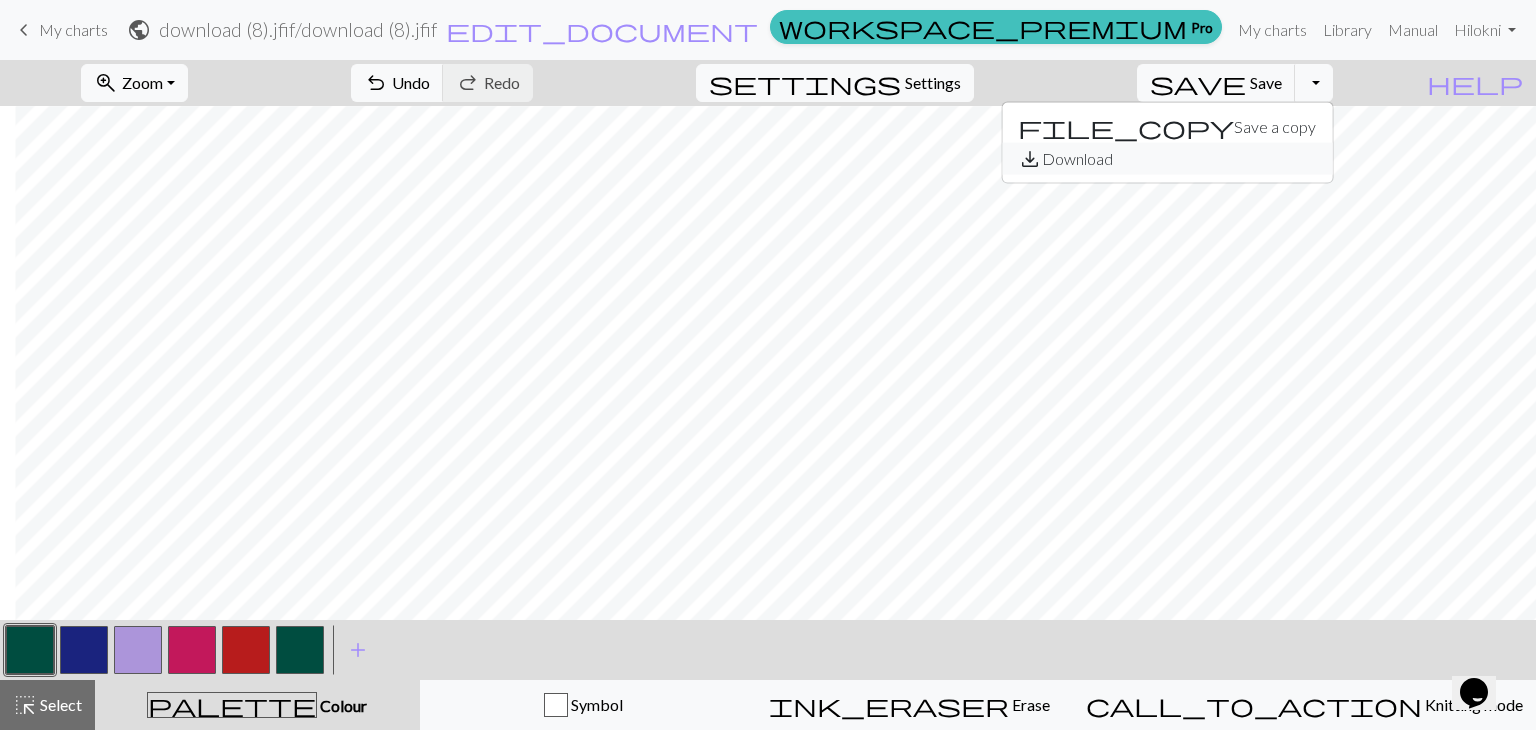 click on "save_alt  Download" at bounding box center (1167, 159) 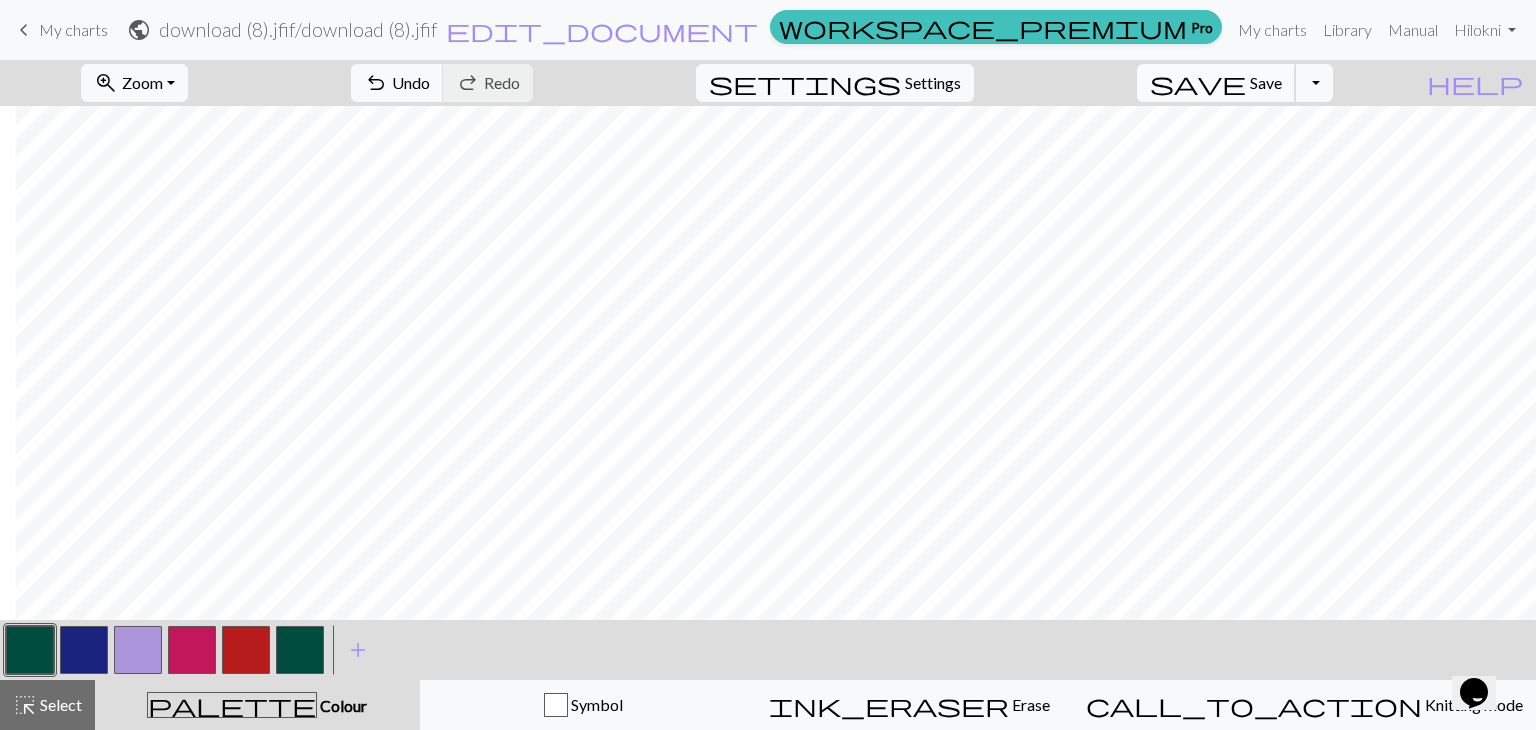 click on "Save" at bounding box center [1266, 82] 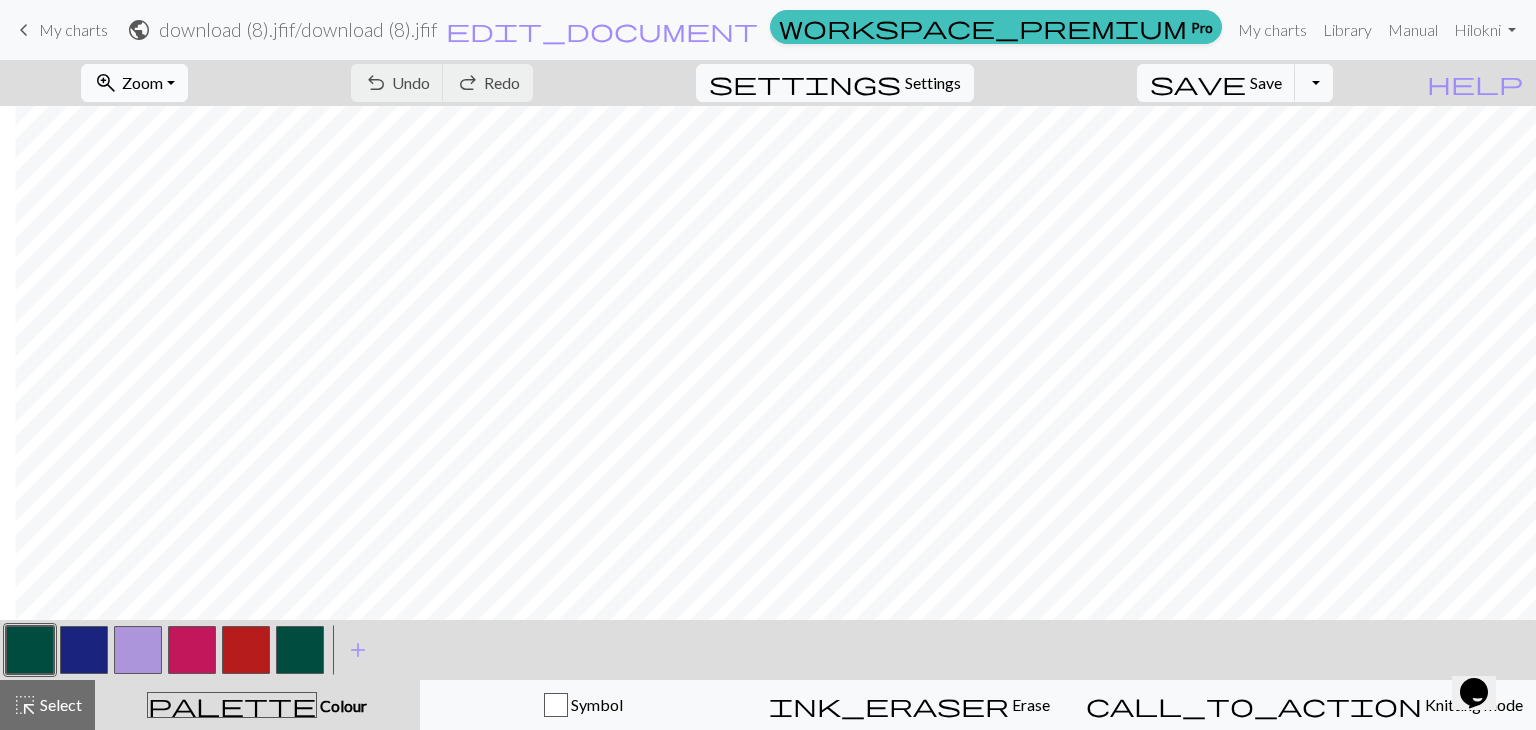 click on "Your download is ready! Download" at bounding box center (768, 58) 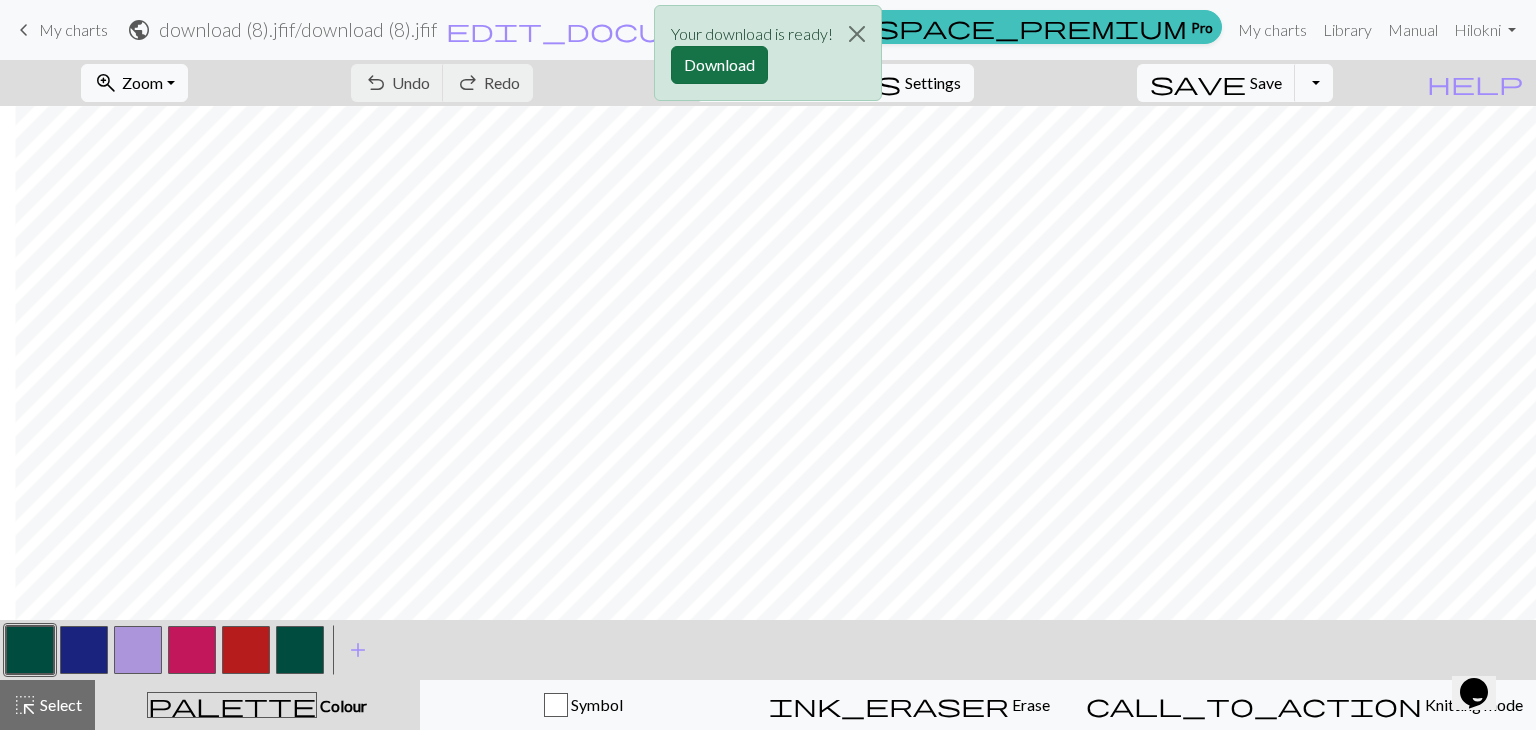 click on "Download" at bounding box center (719, 65) 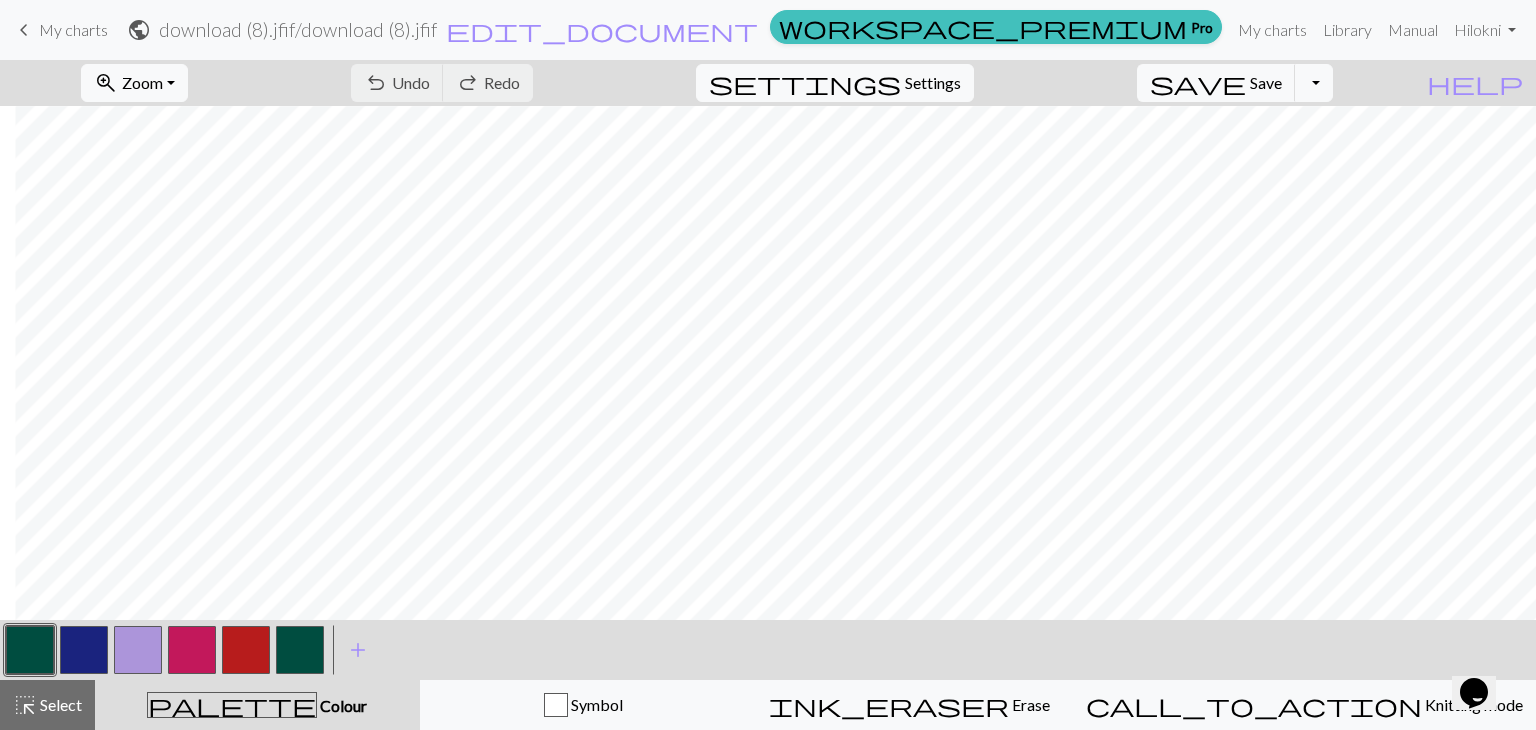 click at bounding box center [84, 650] 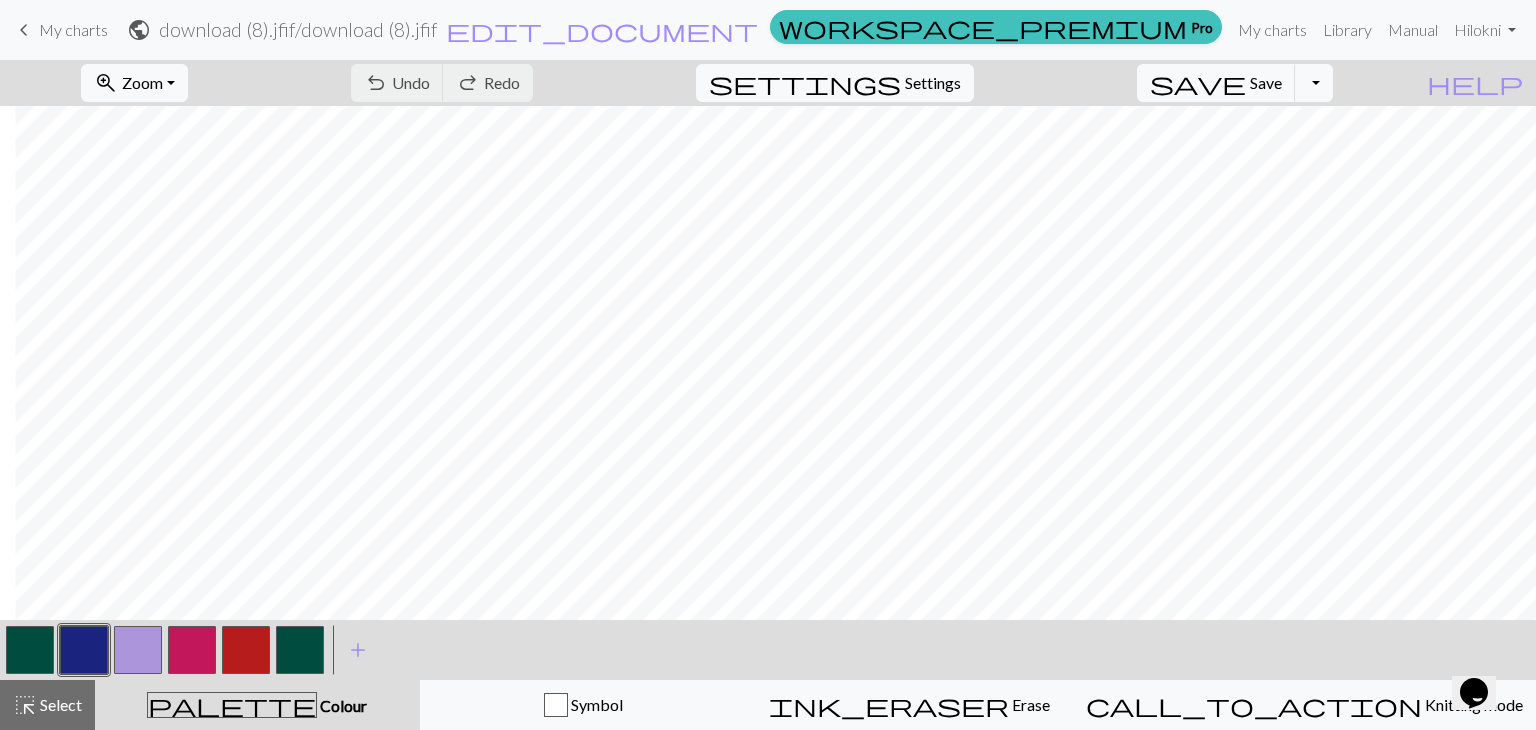 click at bounding box center (84, 650) 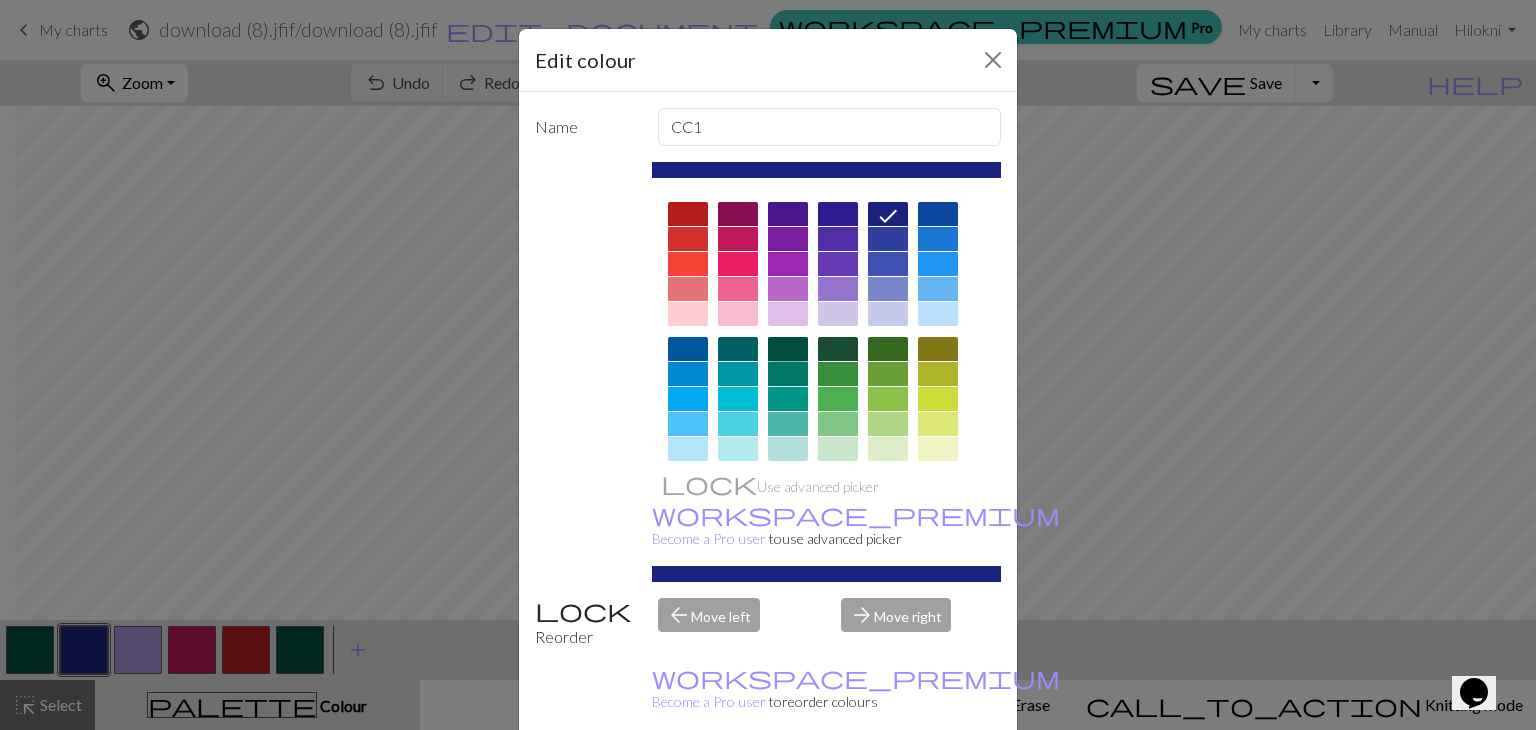 click at bounding box center [788, 349] 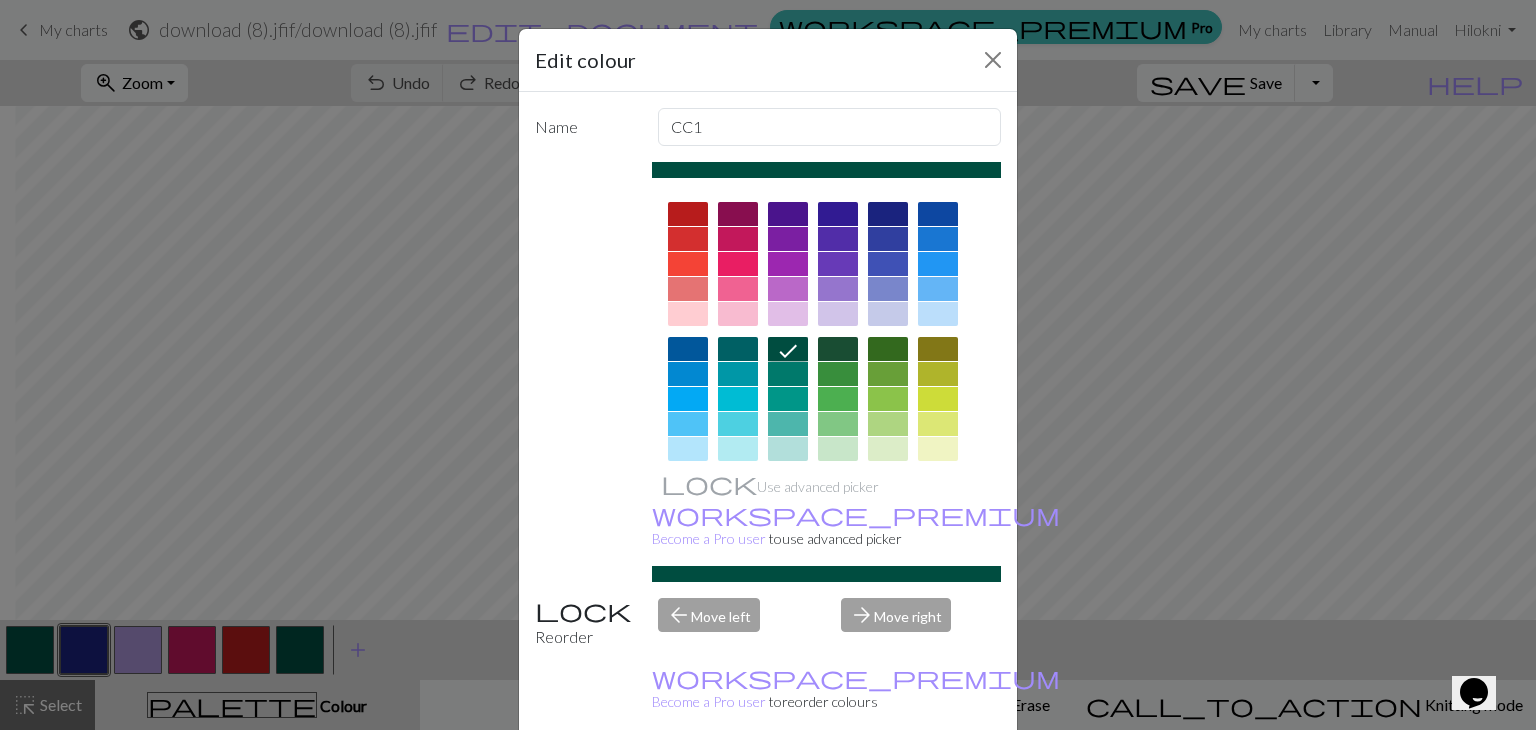 click on "Done" at bounding box center [888, 781] 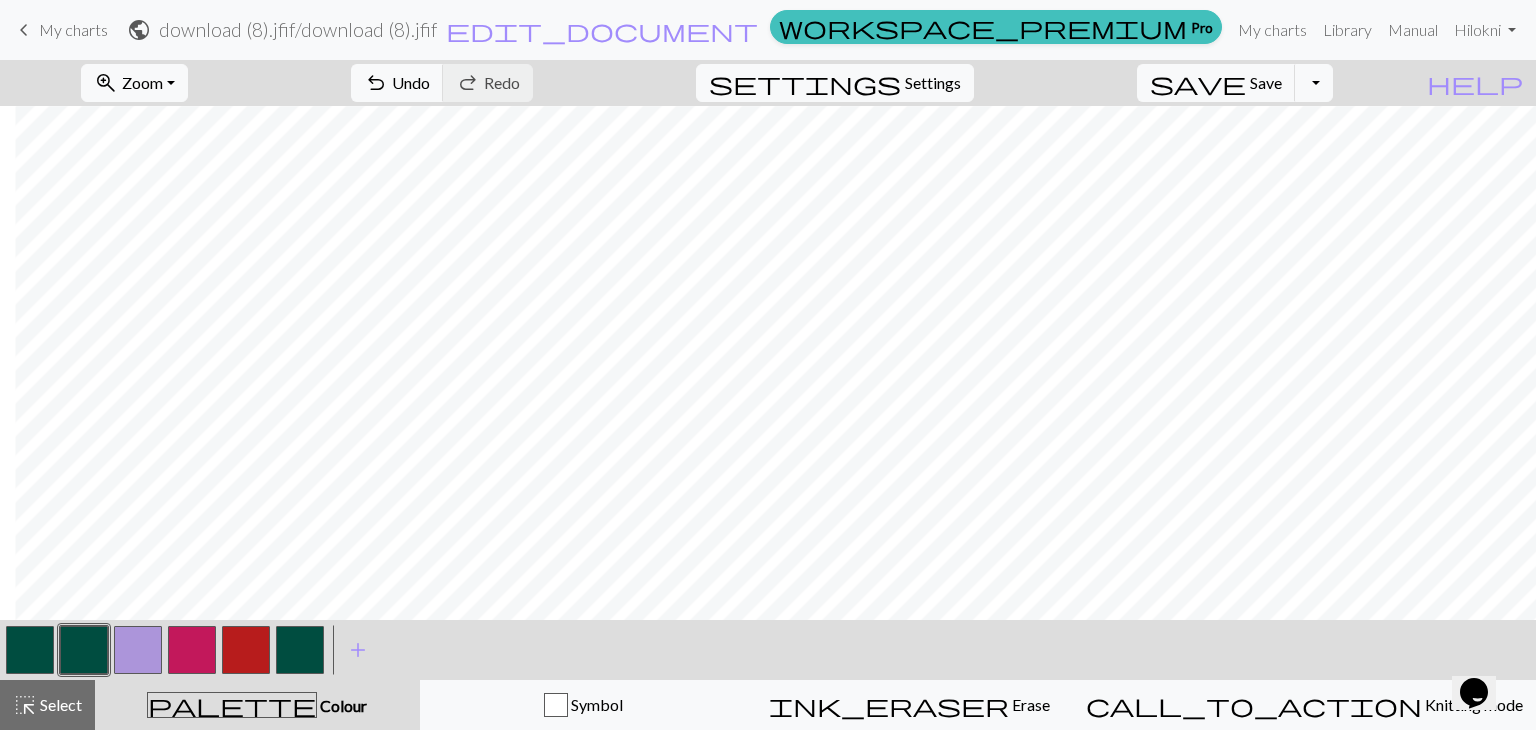 click at bounding box center (138, 650) 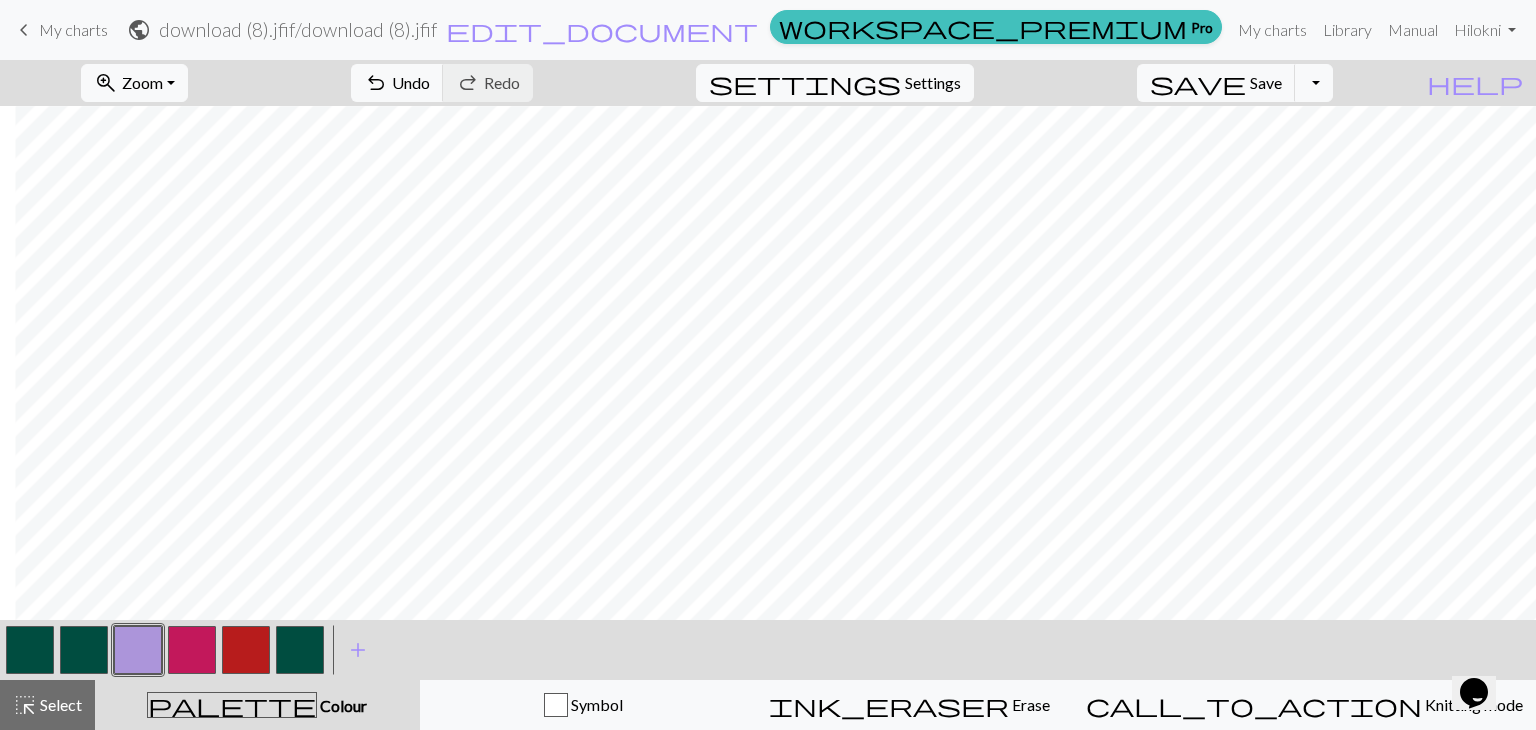 click at bounding box center (138, 650) 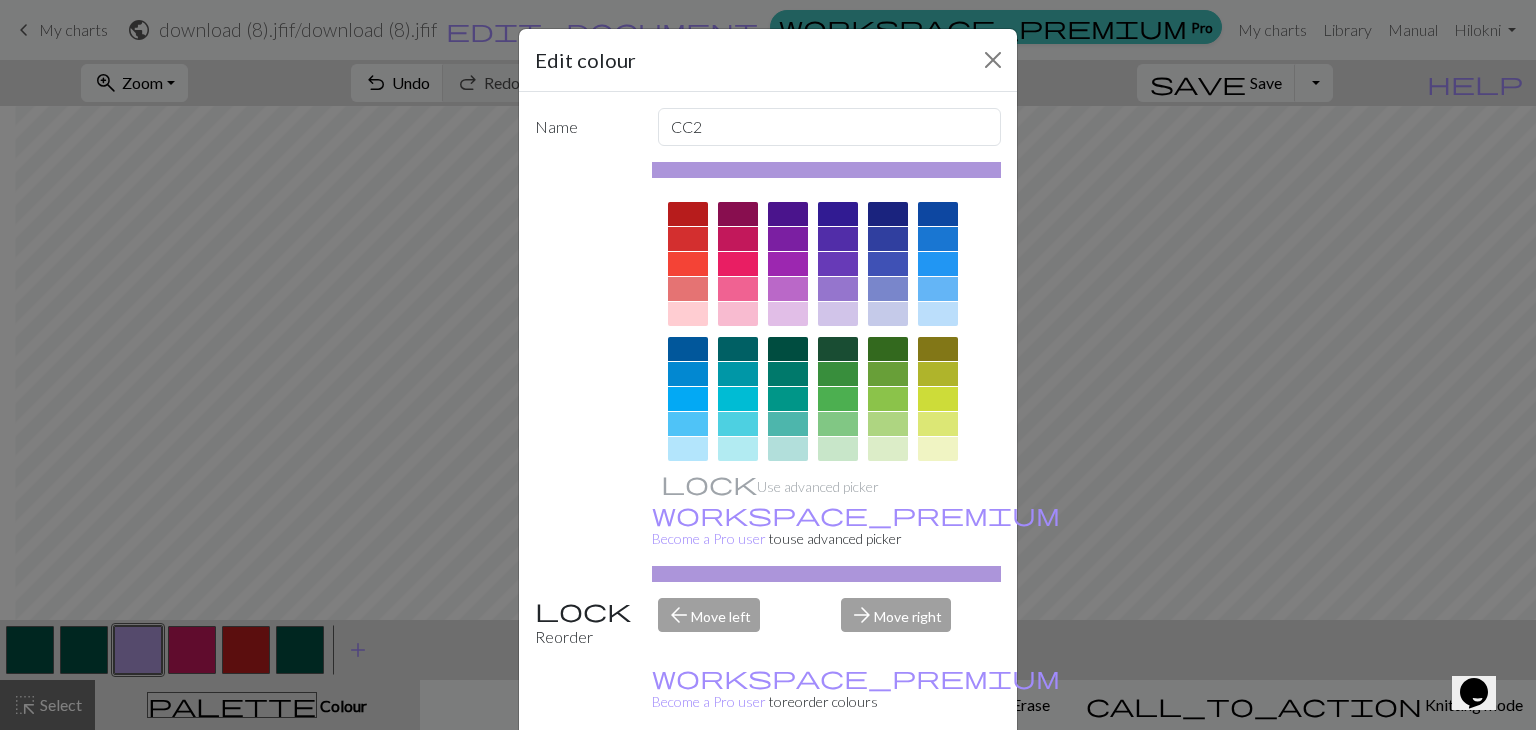 click at bounding box center [888, 214] 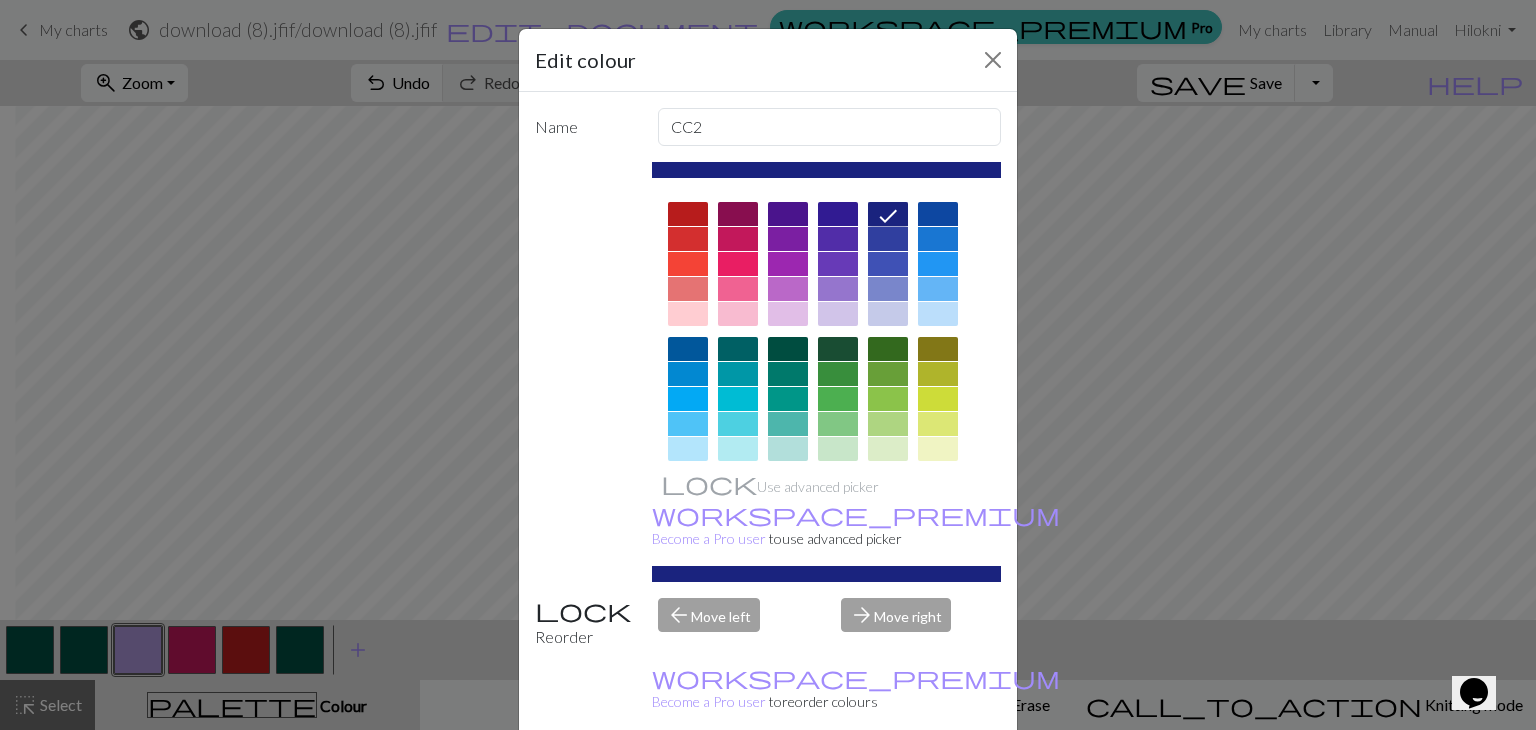 click on "Done" at bounding box center [888, 781] 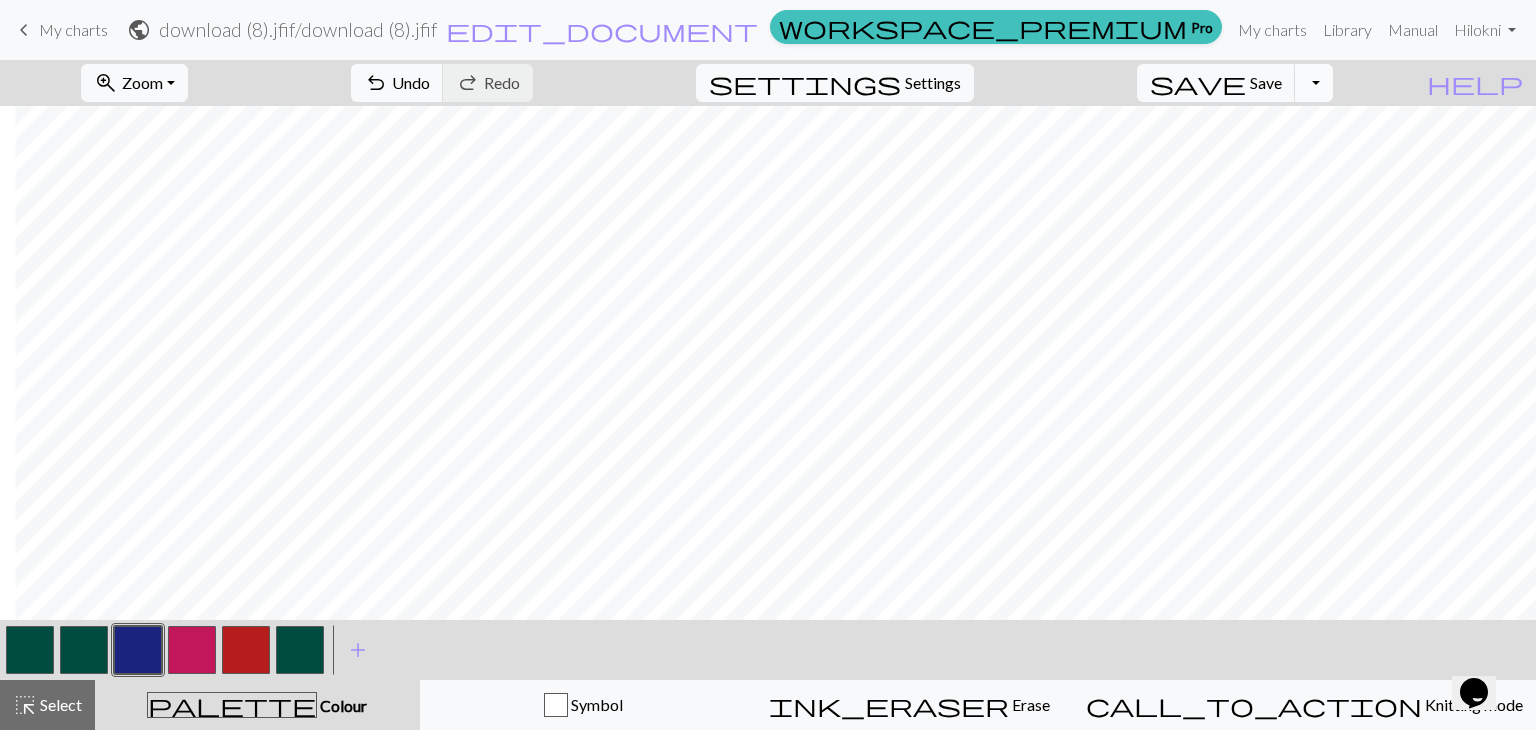 click on "Toggle Dropdown" at bounding box center (1314, 83) 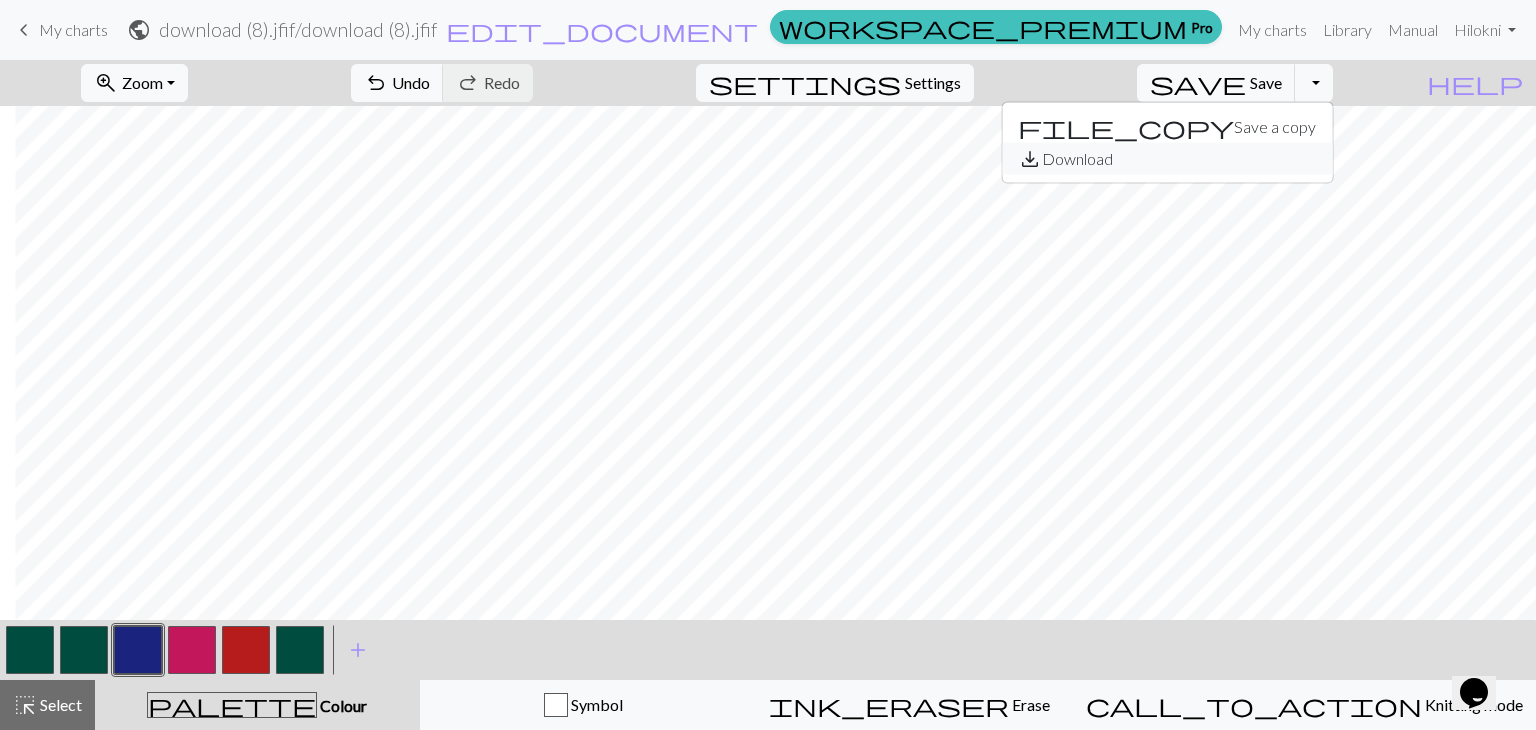 click on "save_alt  Download" at bounding box center (1167, 159) 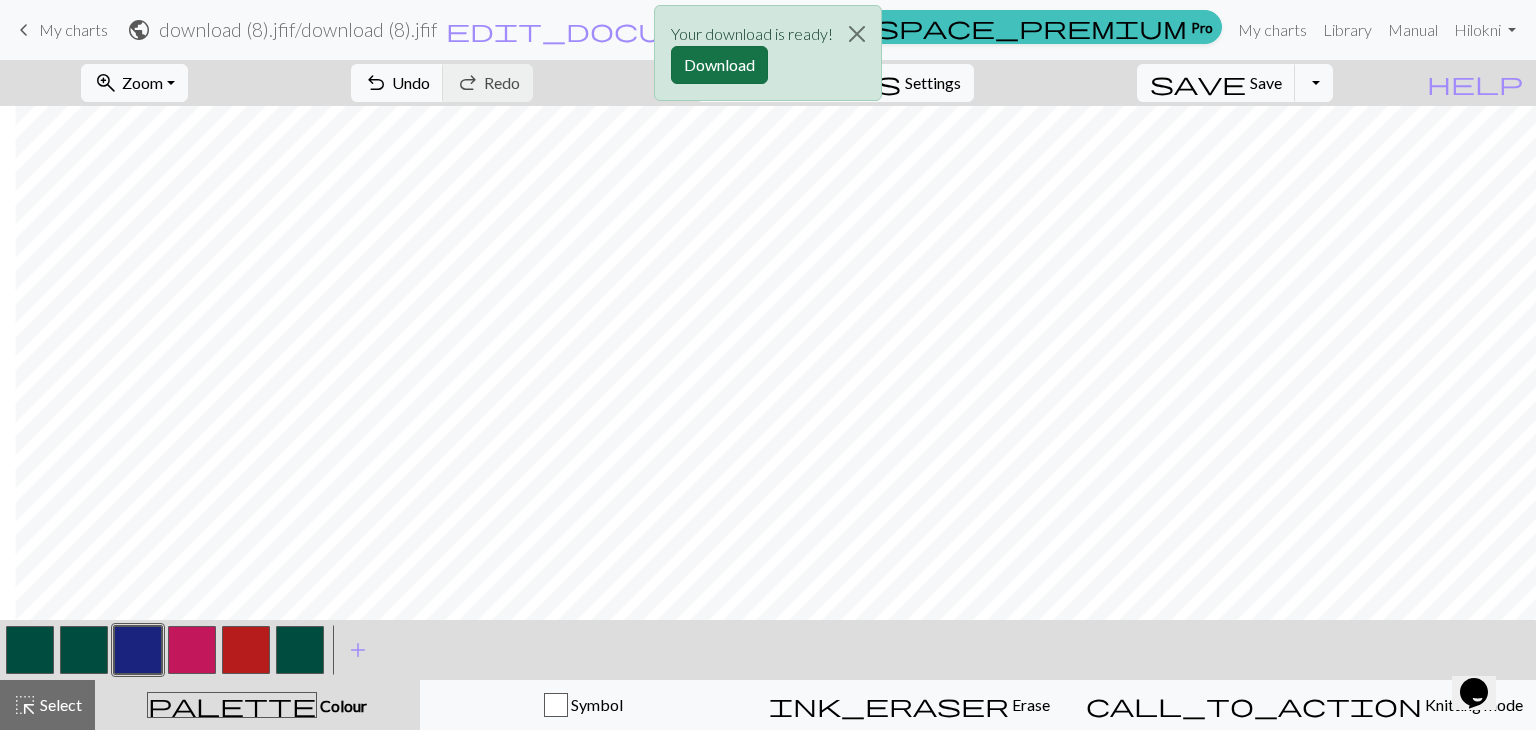 click on "Download" at bounding box center [719, 65] 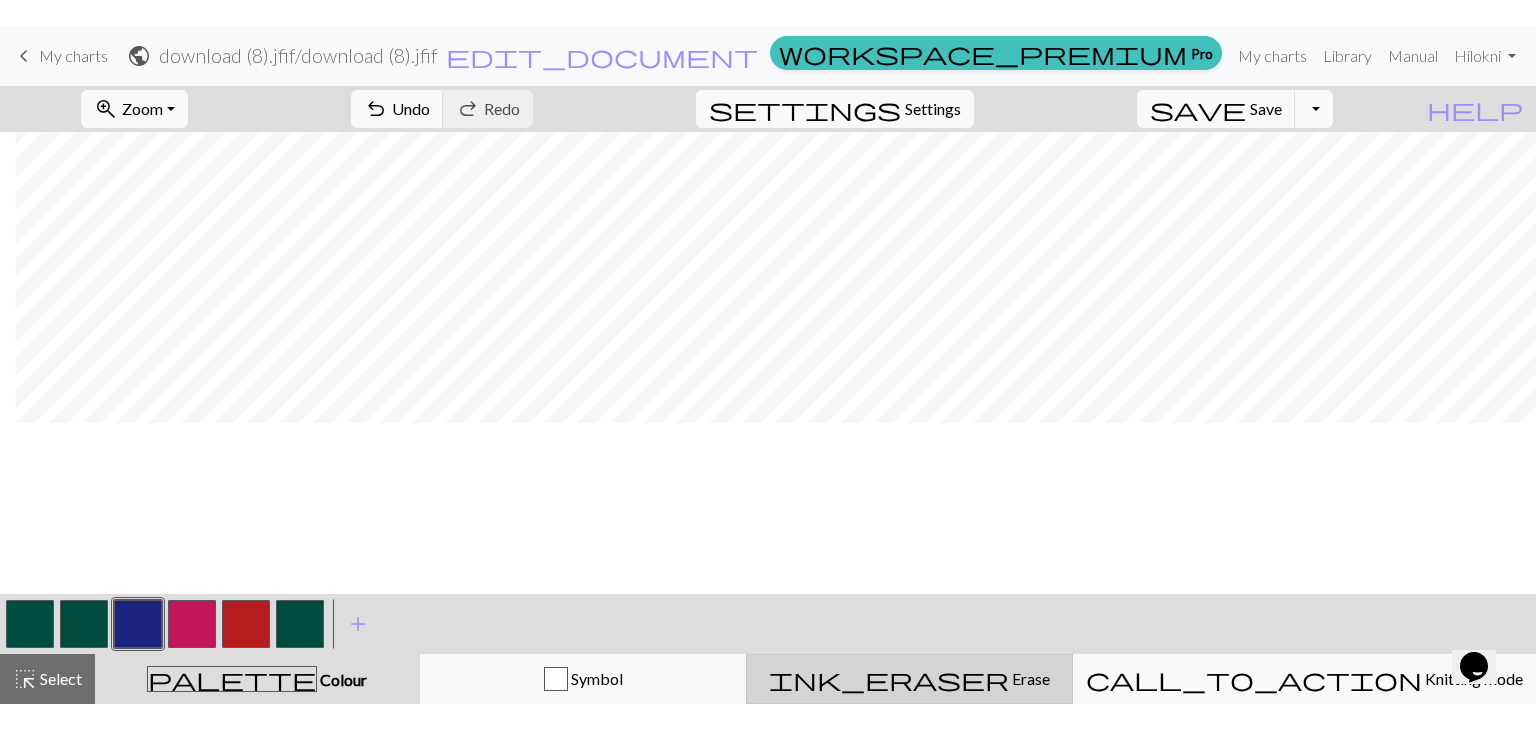scroll, scrollTop: 0, scrollLeft: 113, axis: horizontal 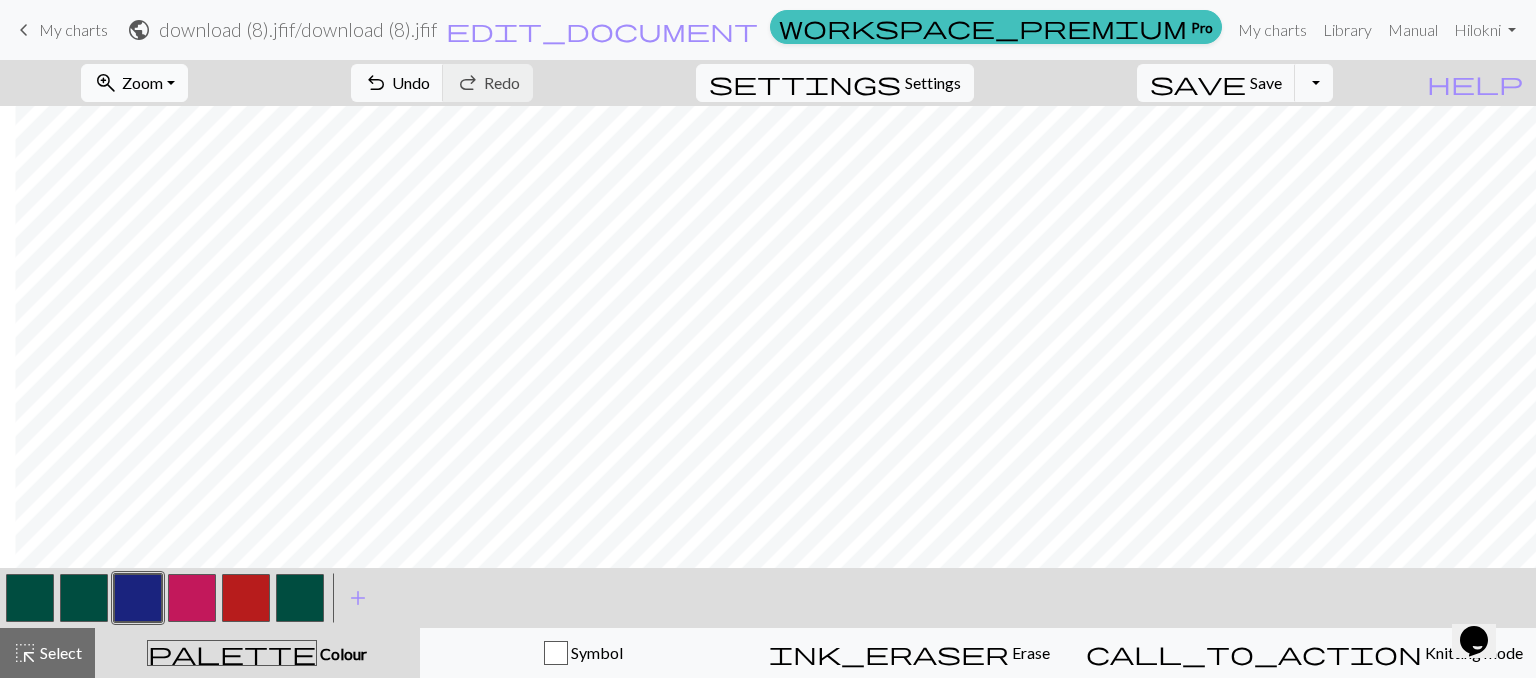 click on "zoom_in Zoom Zoom" at bounding box center (134, 83) 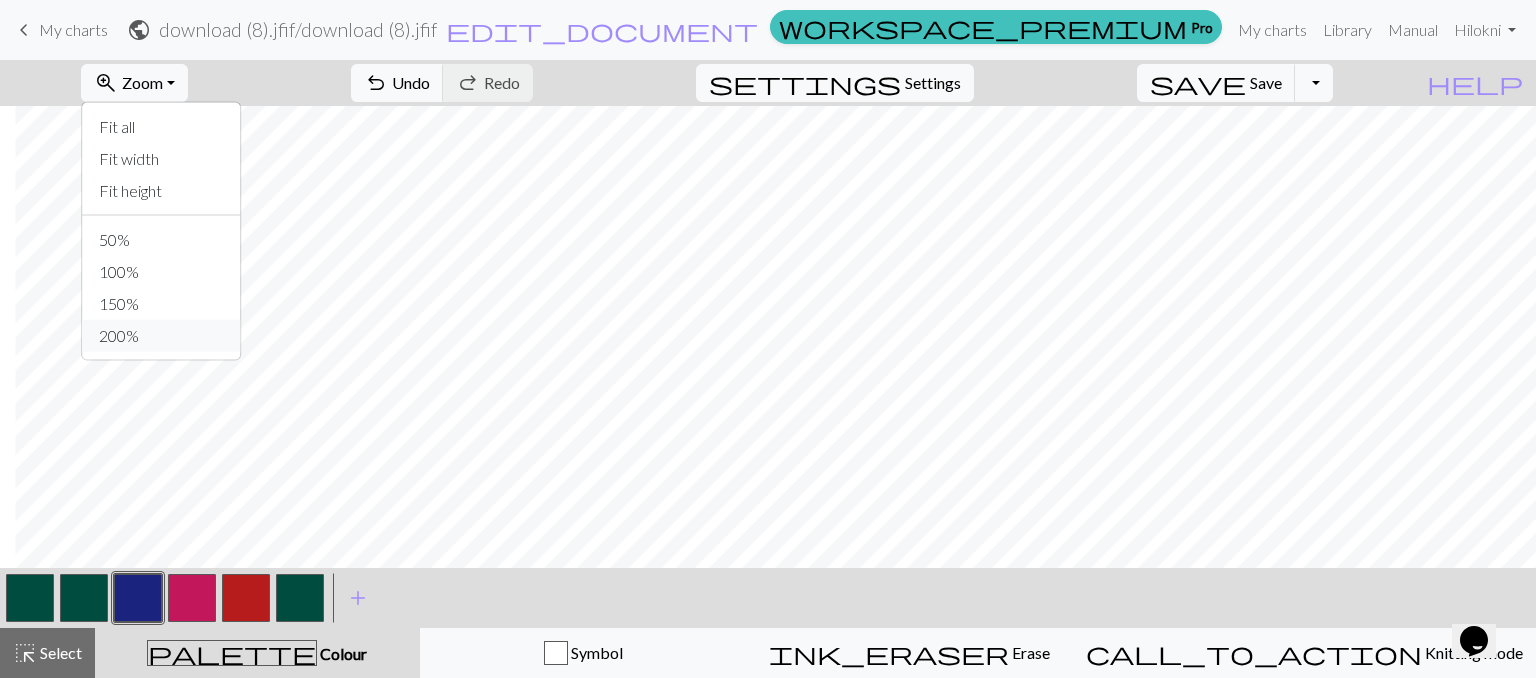 click on "200%" at bounding box center [162, 336] 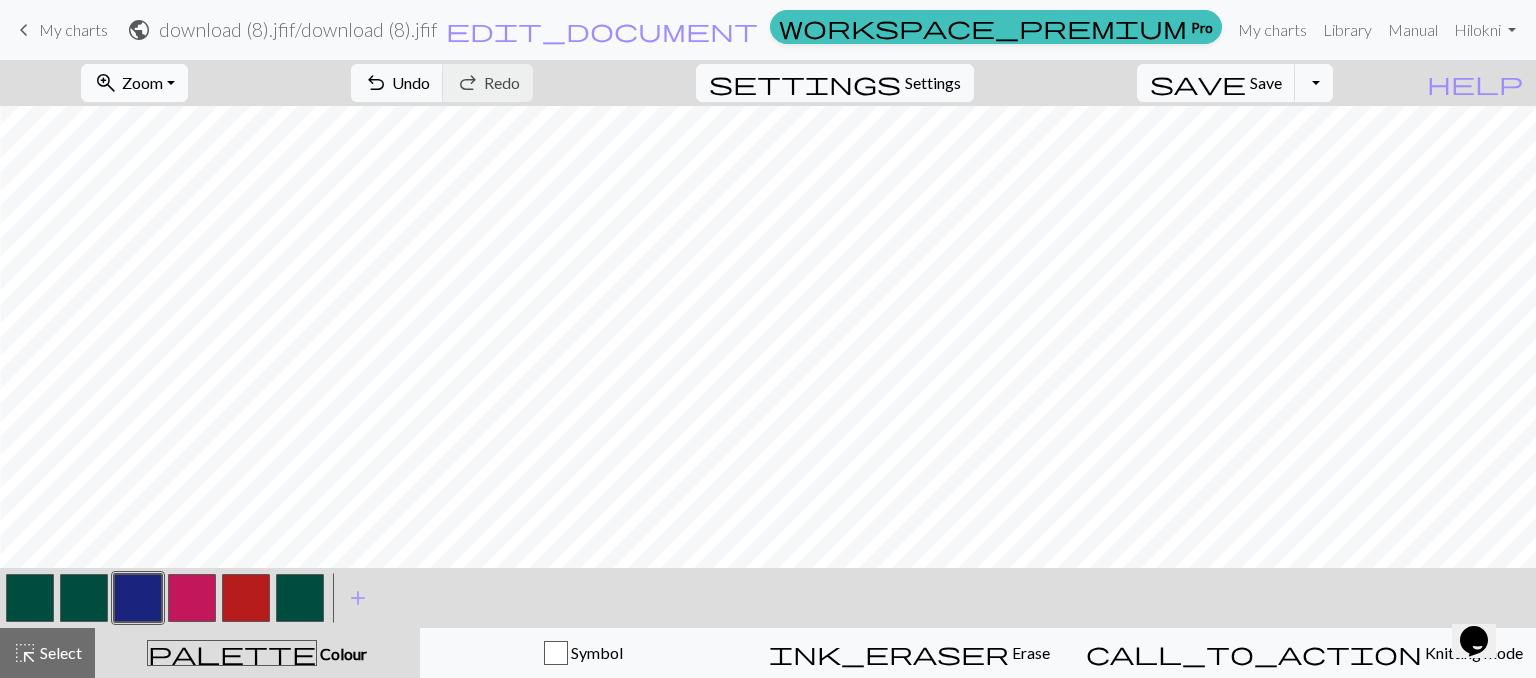 click on "zoom_in Zoom Zoom" at bounding box center [134, 83] 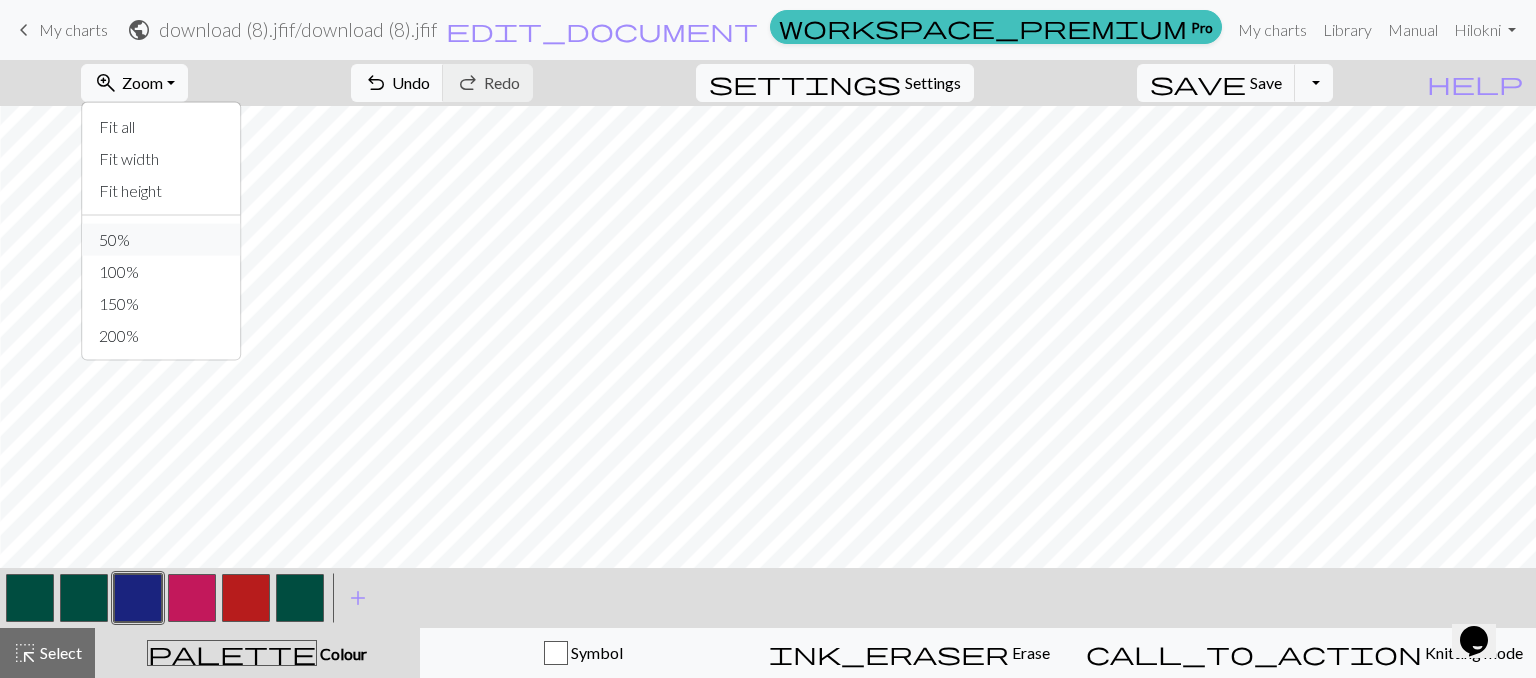 click on "50%" at bounding box center [162, 240] 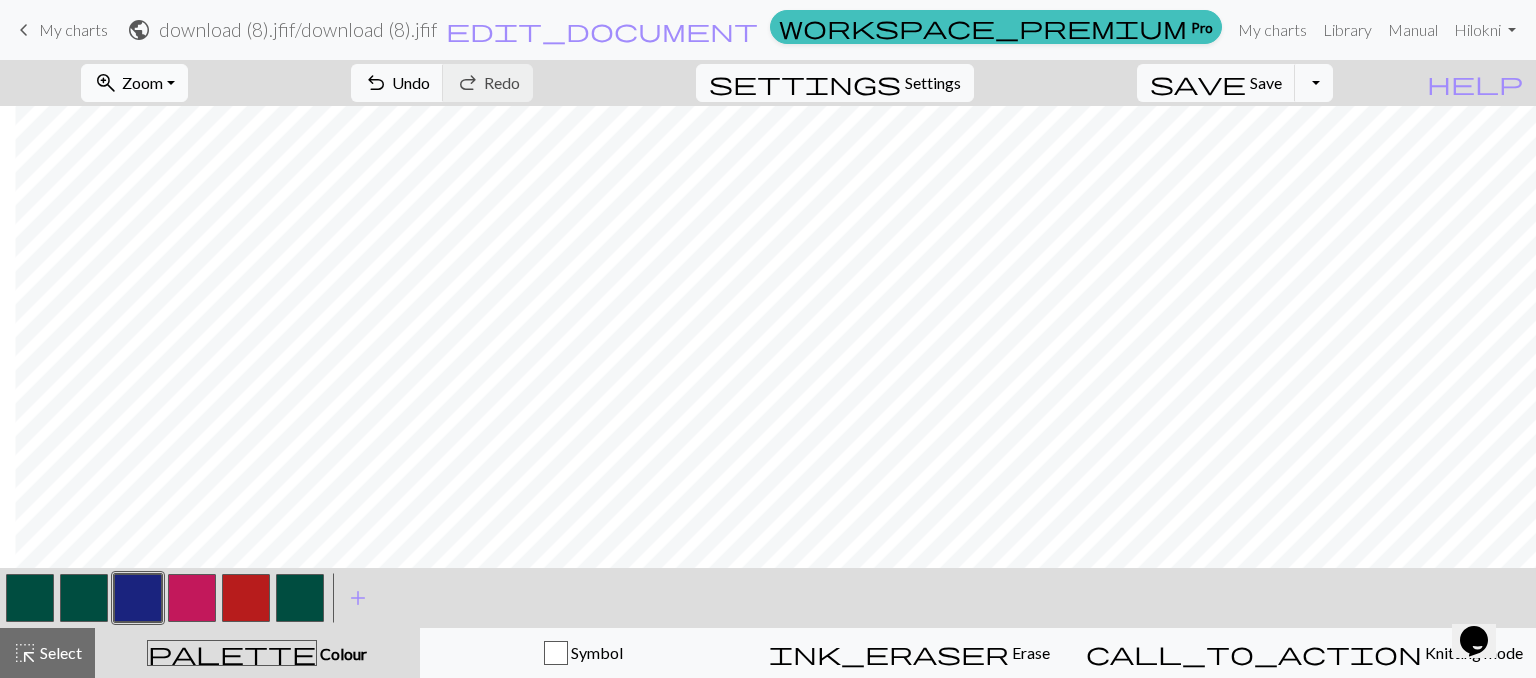 click on "Zoom" at bounding box center [142, 82] 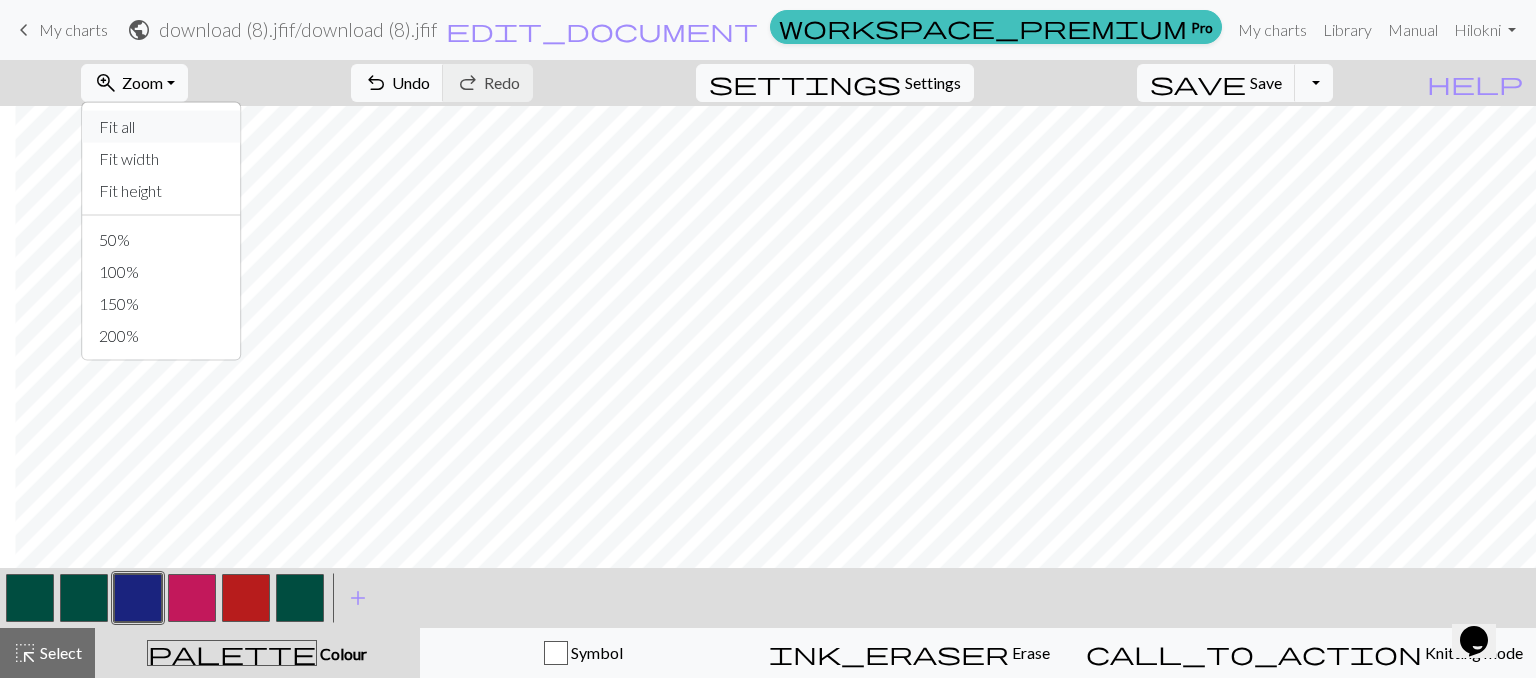 click on "Fit all" at bounding box center (162, 127) 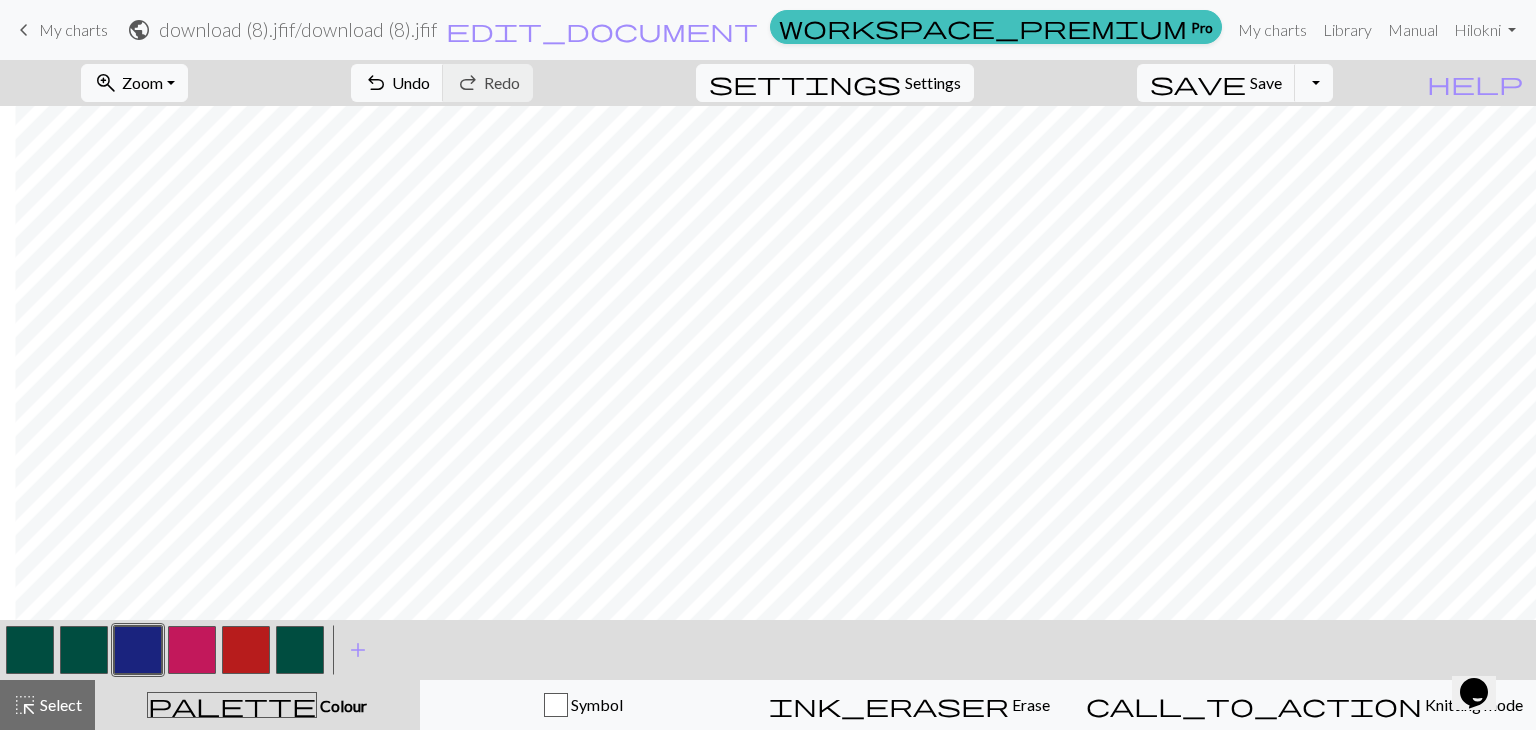 scroll, scrollTop: 500, scrollLeft: 113, axis: both 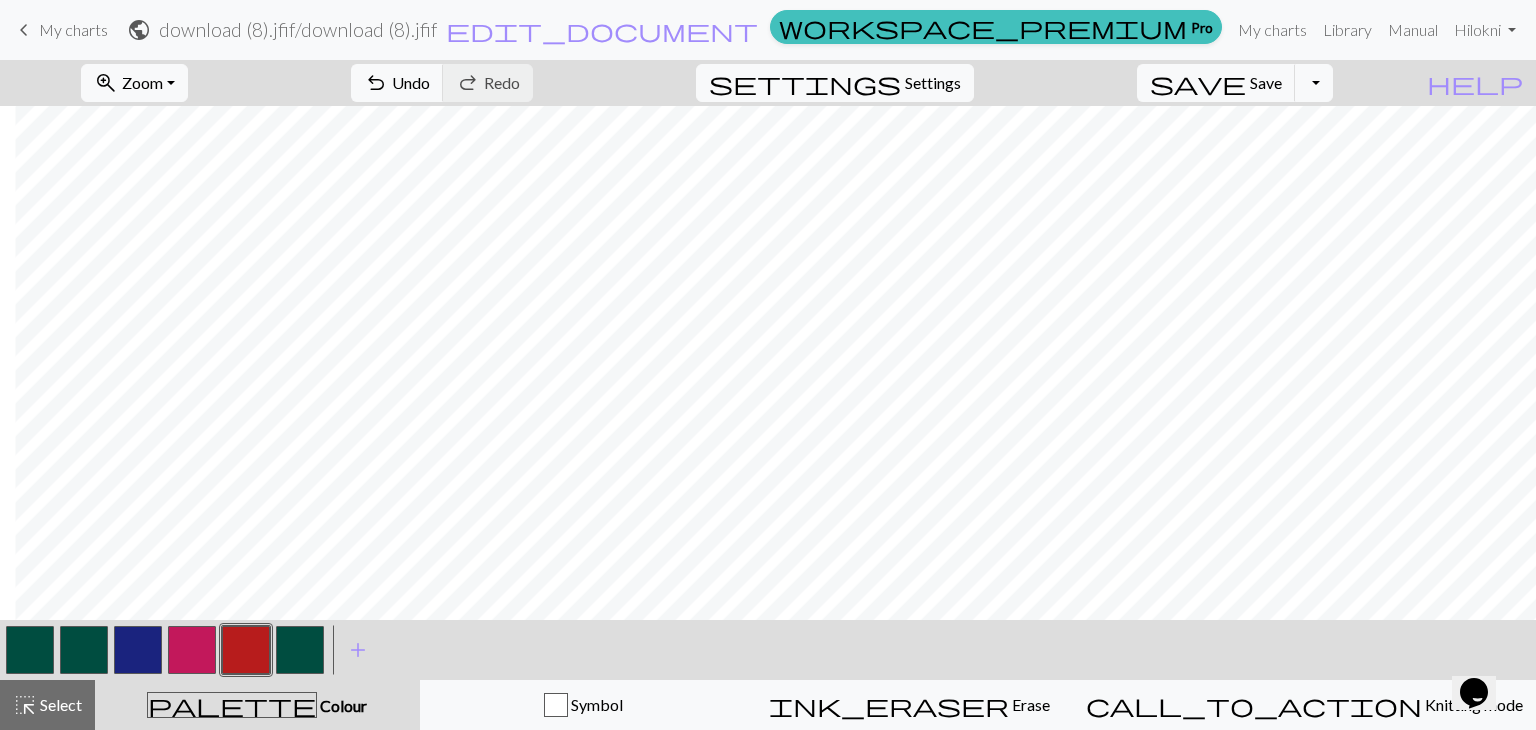 click at bounding box center [246, 650] 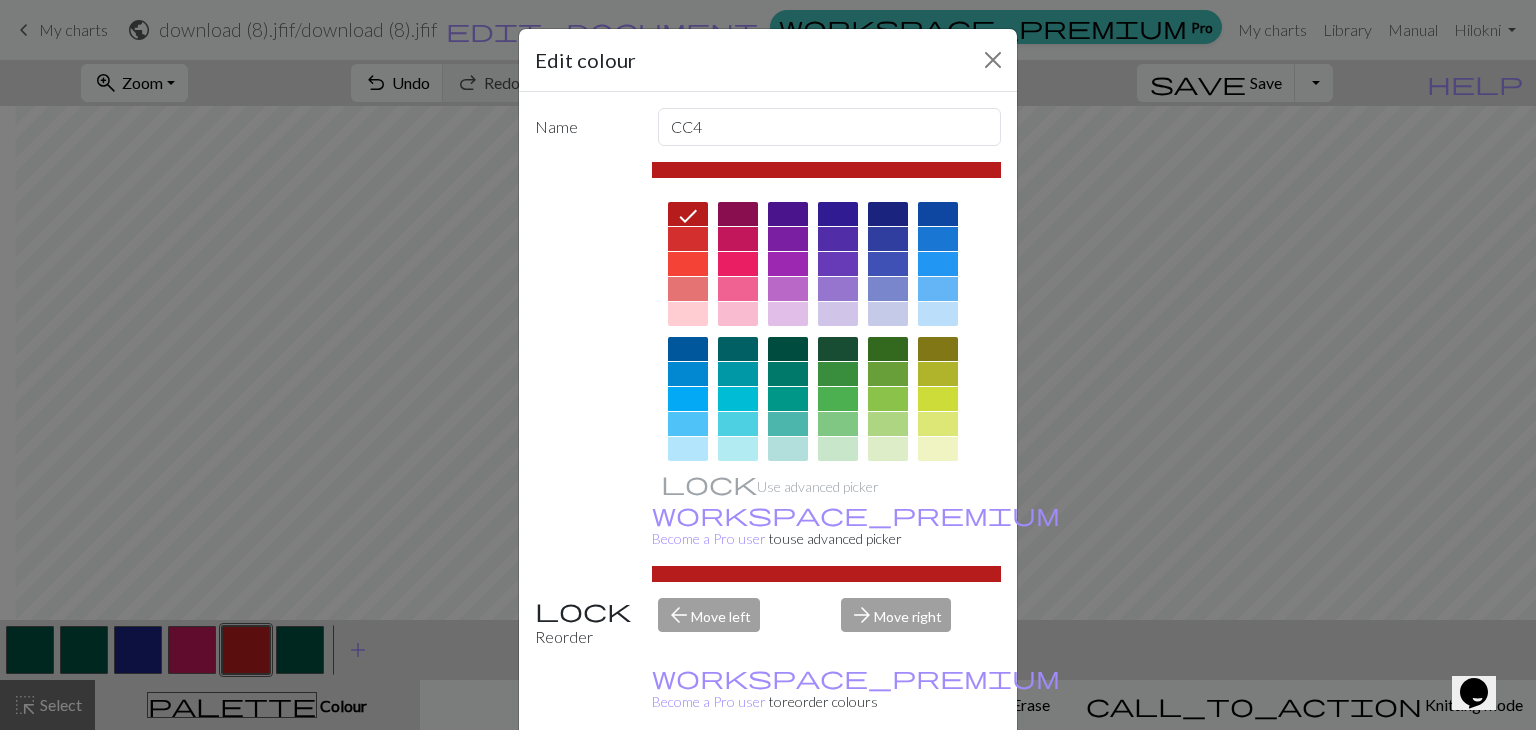 click at bounding box center (788, 289) 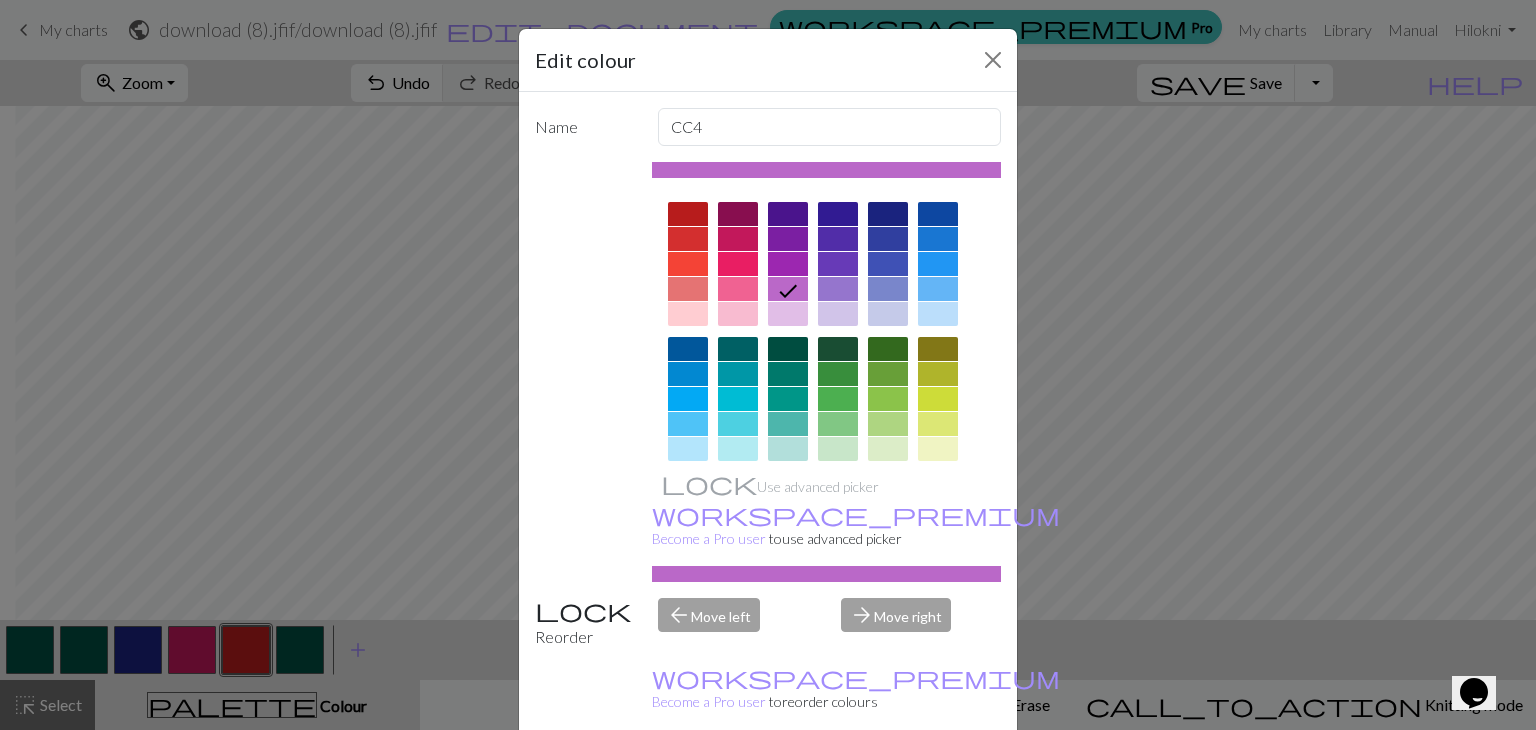click on "Done" at bounding box center (888, 781) 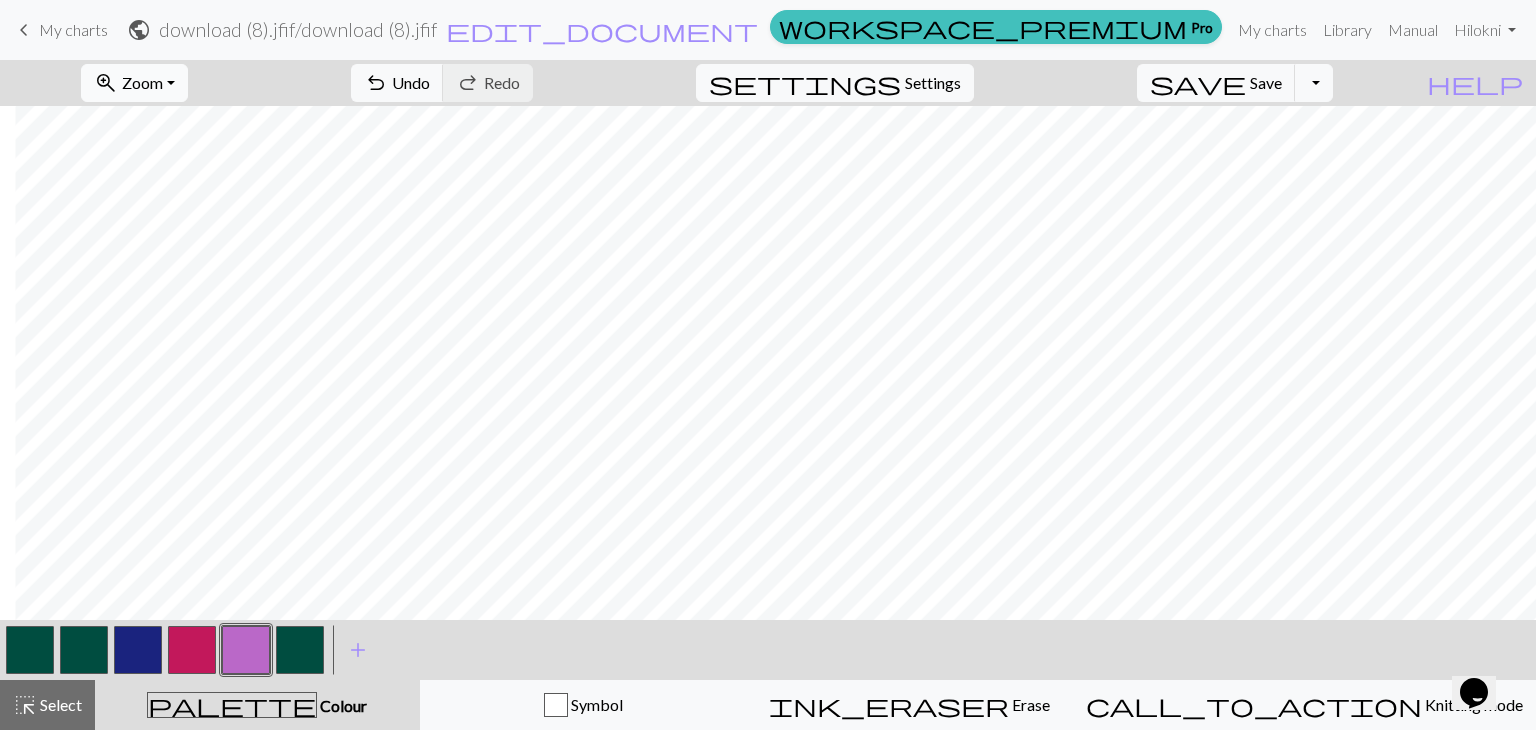 click on "zoom_in Zoom Zoom" at bounding box center (134, 83) 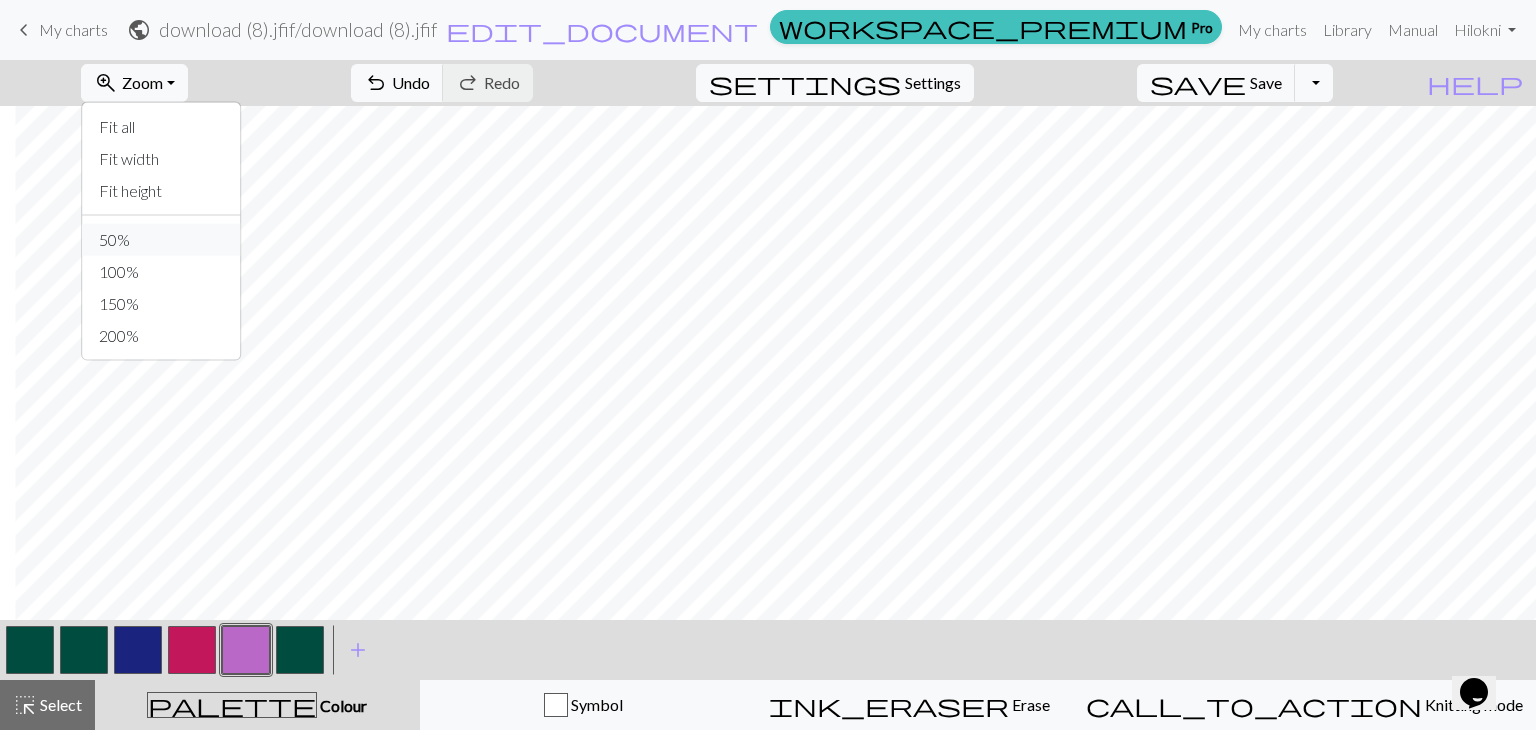 click on "50%" at bounding box center (162, 240) 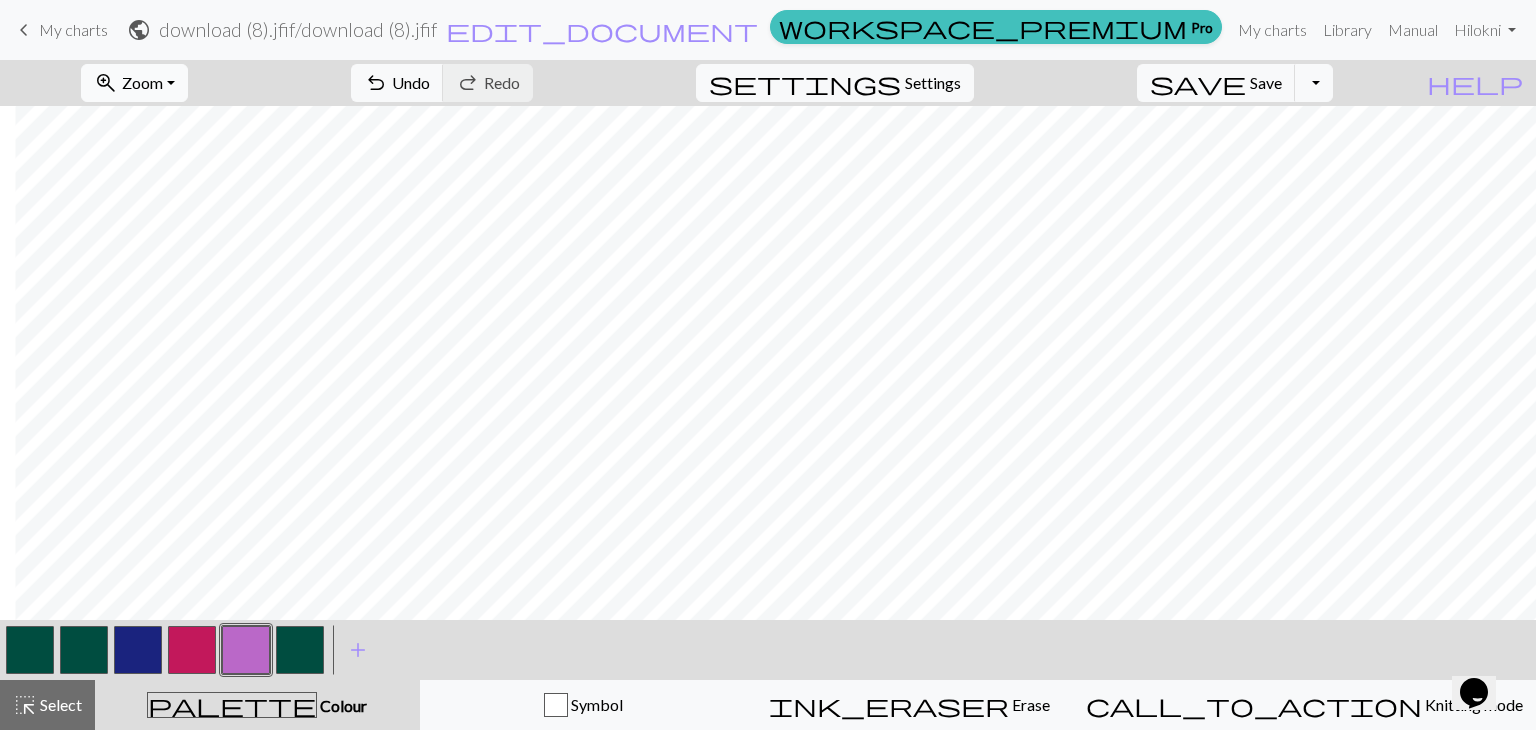 click on "zoom_in Zoom Zoom" at bounding box center [134, 83] 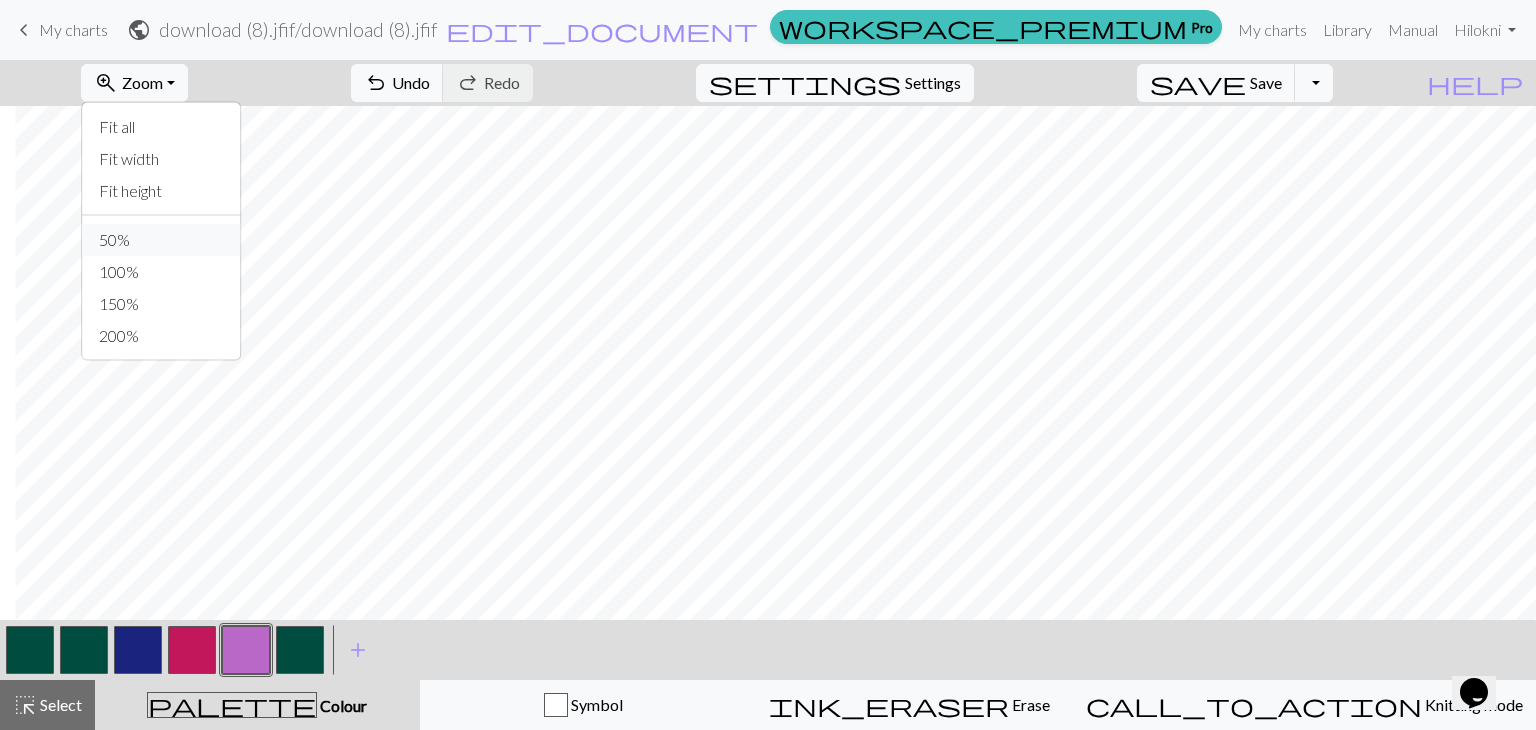 click on "50%" at bounding box center (162, 240) 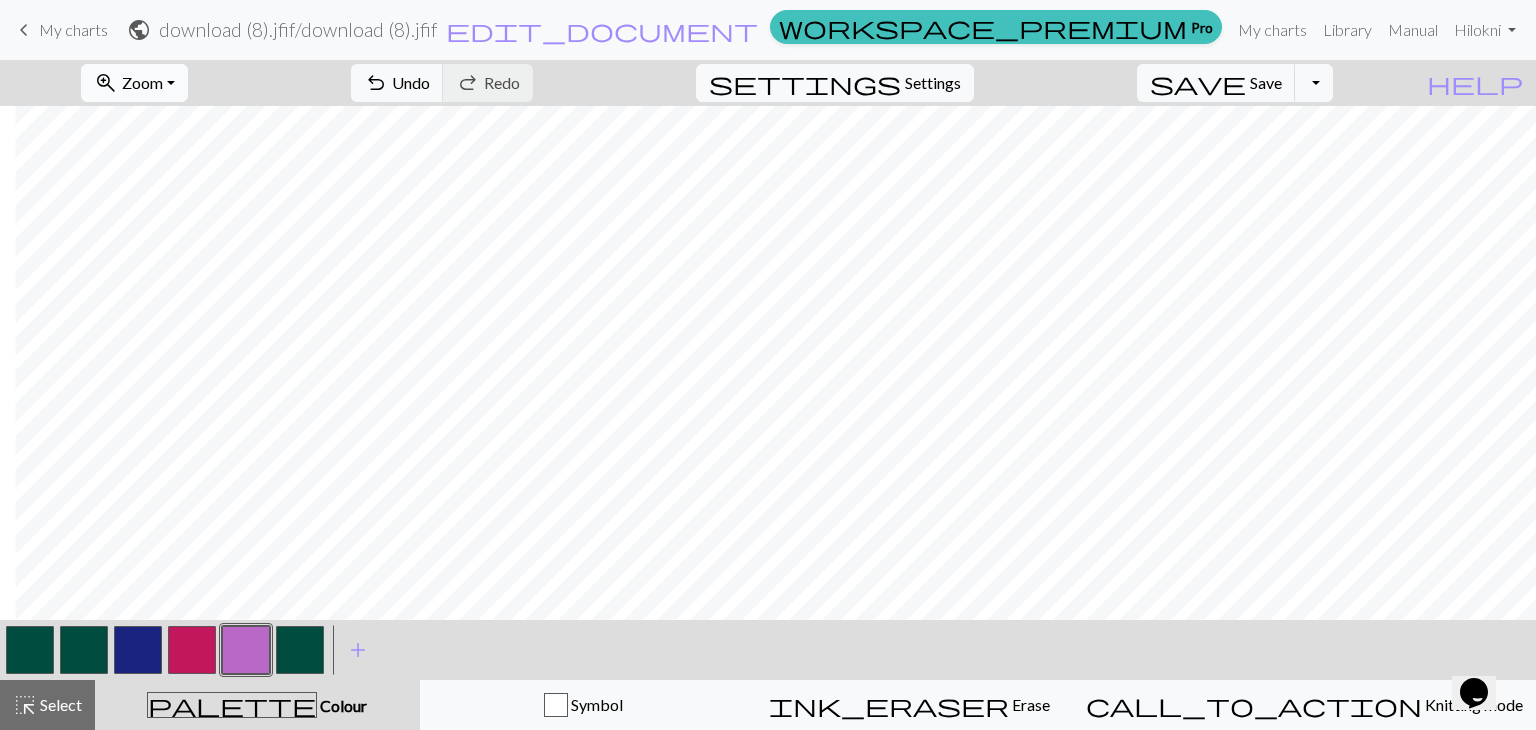 click on "zoom_in Zoom Zoom" at bounding box center (134, 83) 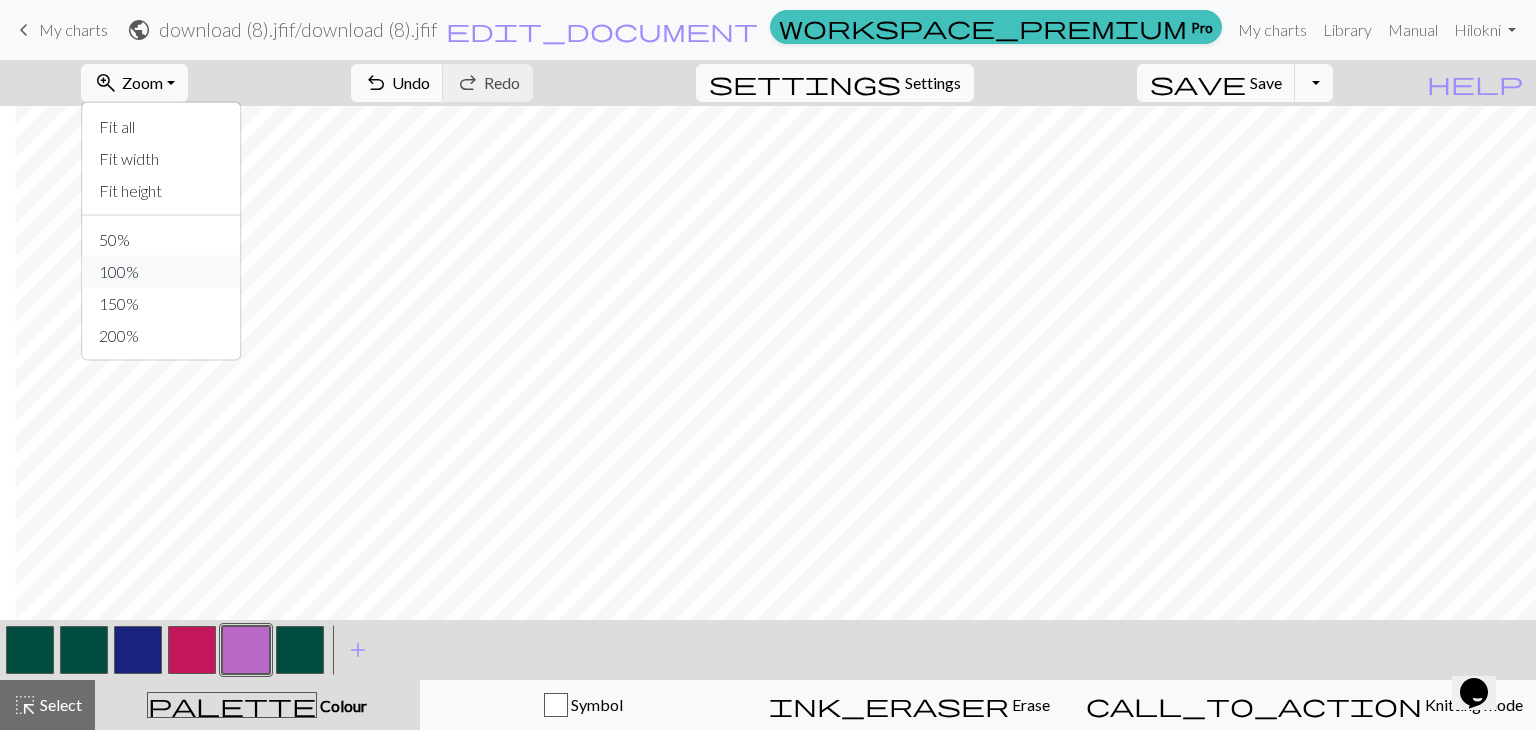 click on "100%" at bounding box center (162, 272) 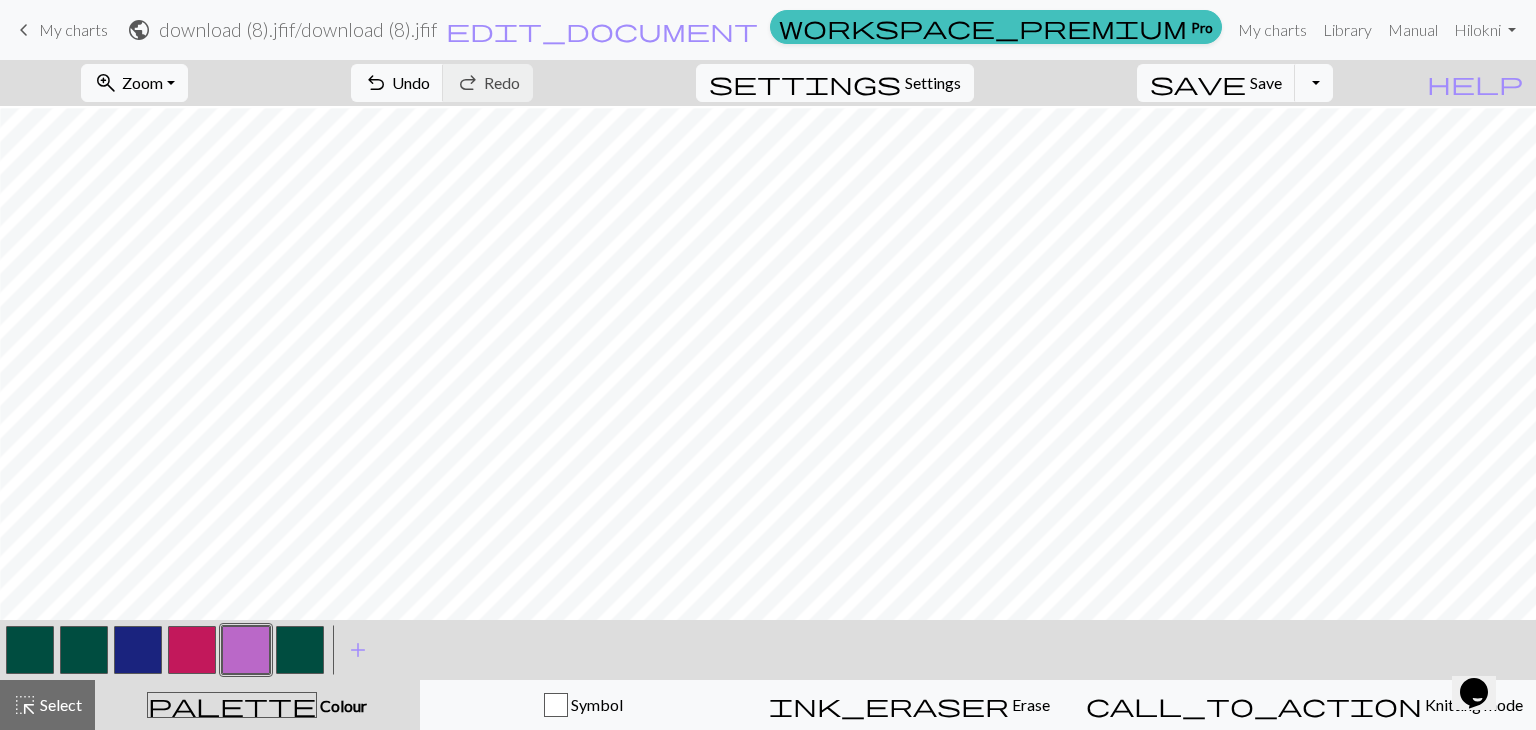 scroll, scrollTop: 974, scrollLeft: 550, axis: both 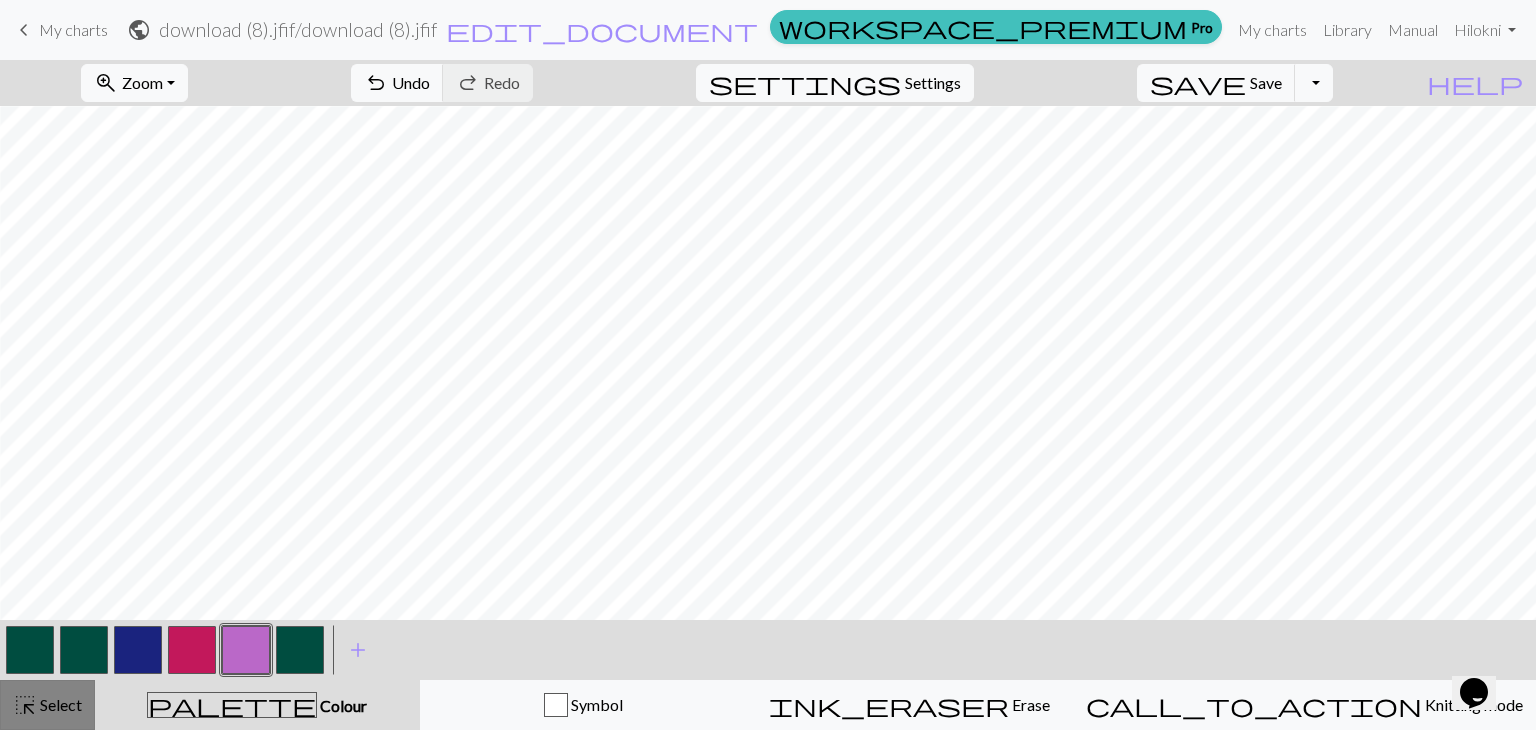 click on "highlight_alt" at bounding box center [25, 705] 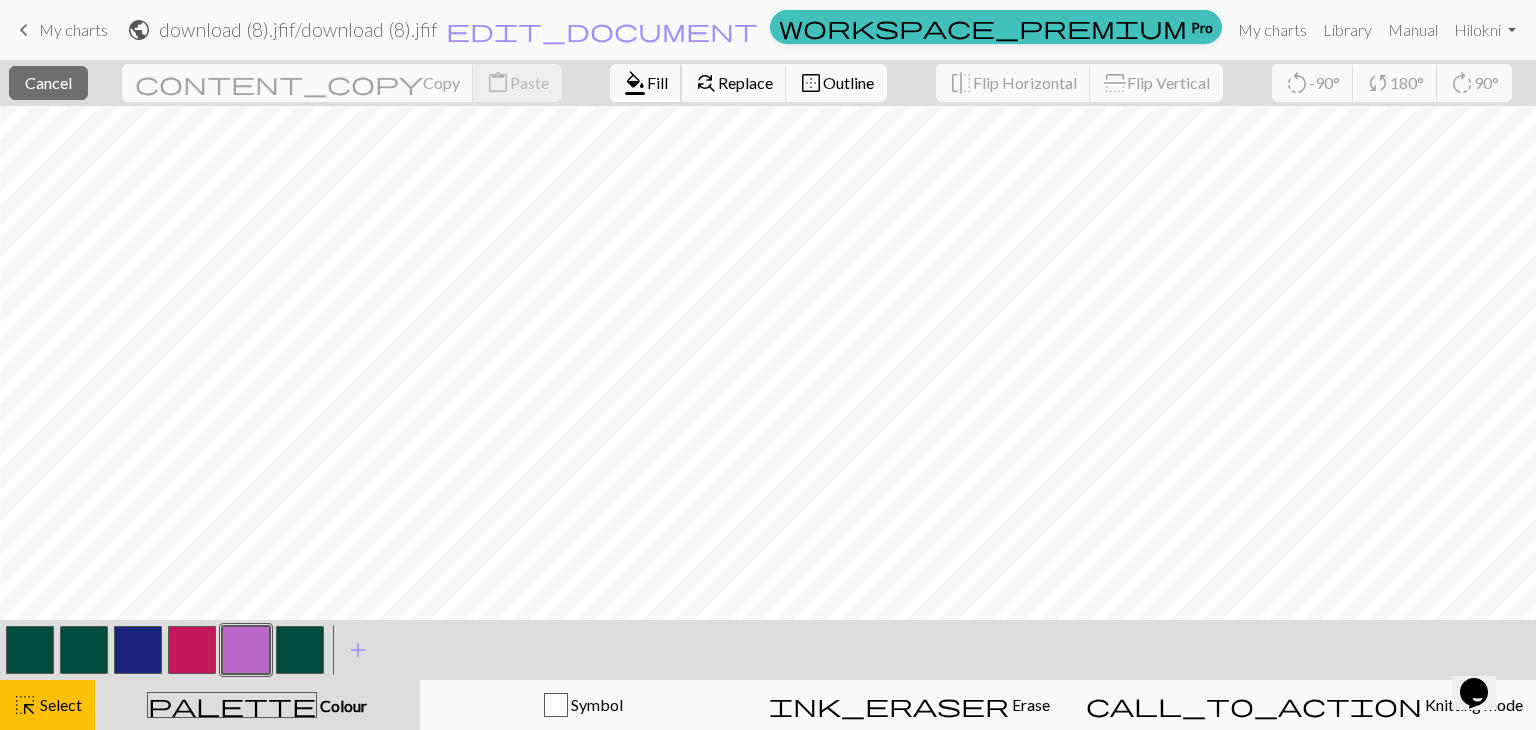 click on "Fill" at bounding box center [657, 82] 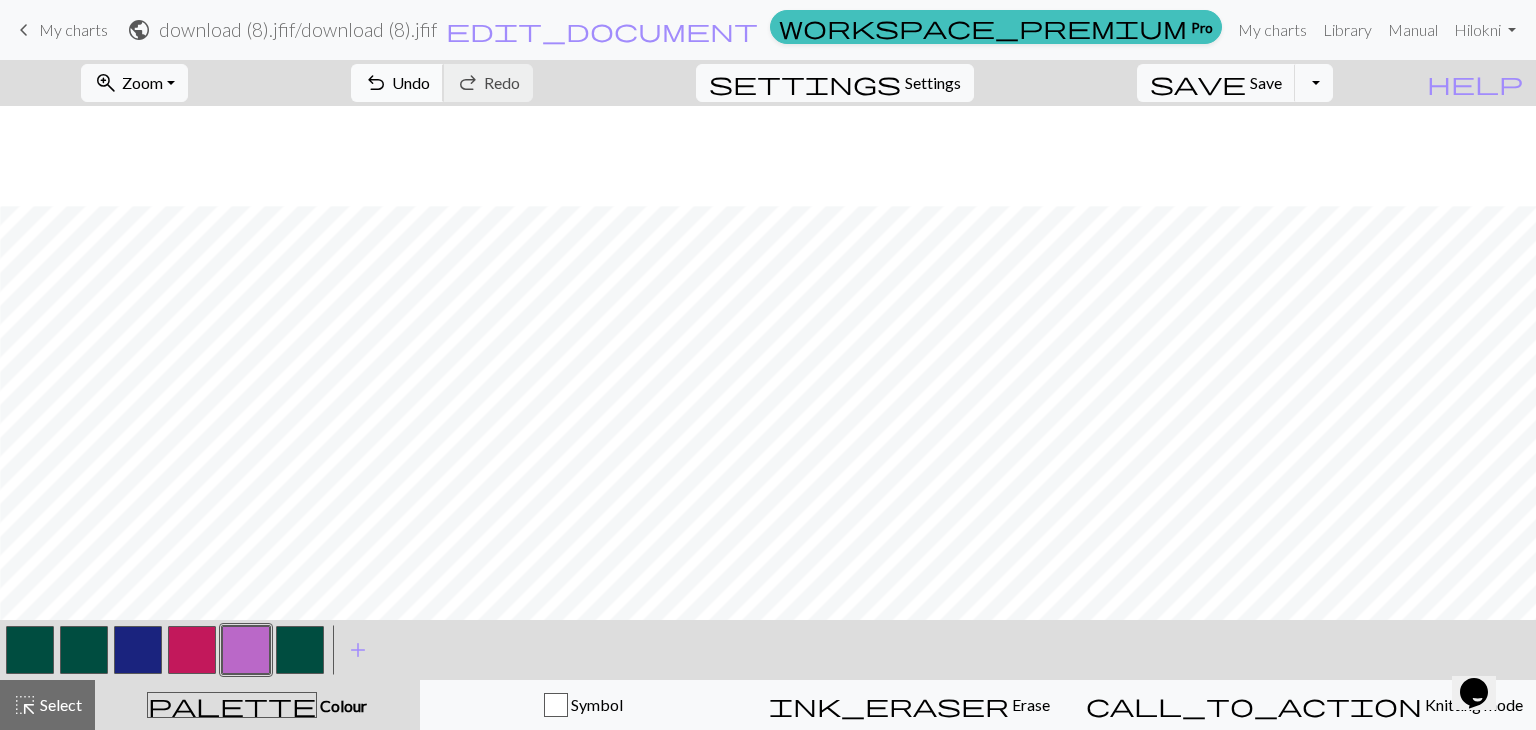 scroll, scrollTop: 974, scrollLeft: 550, axis: both 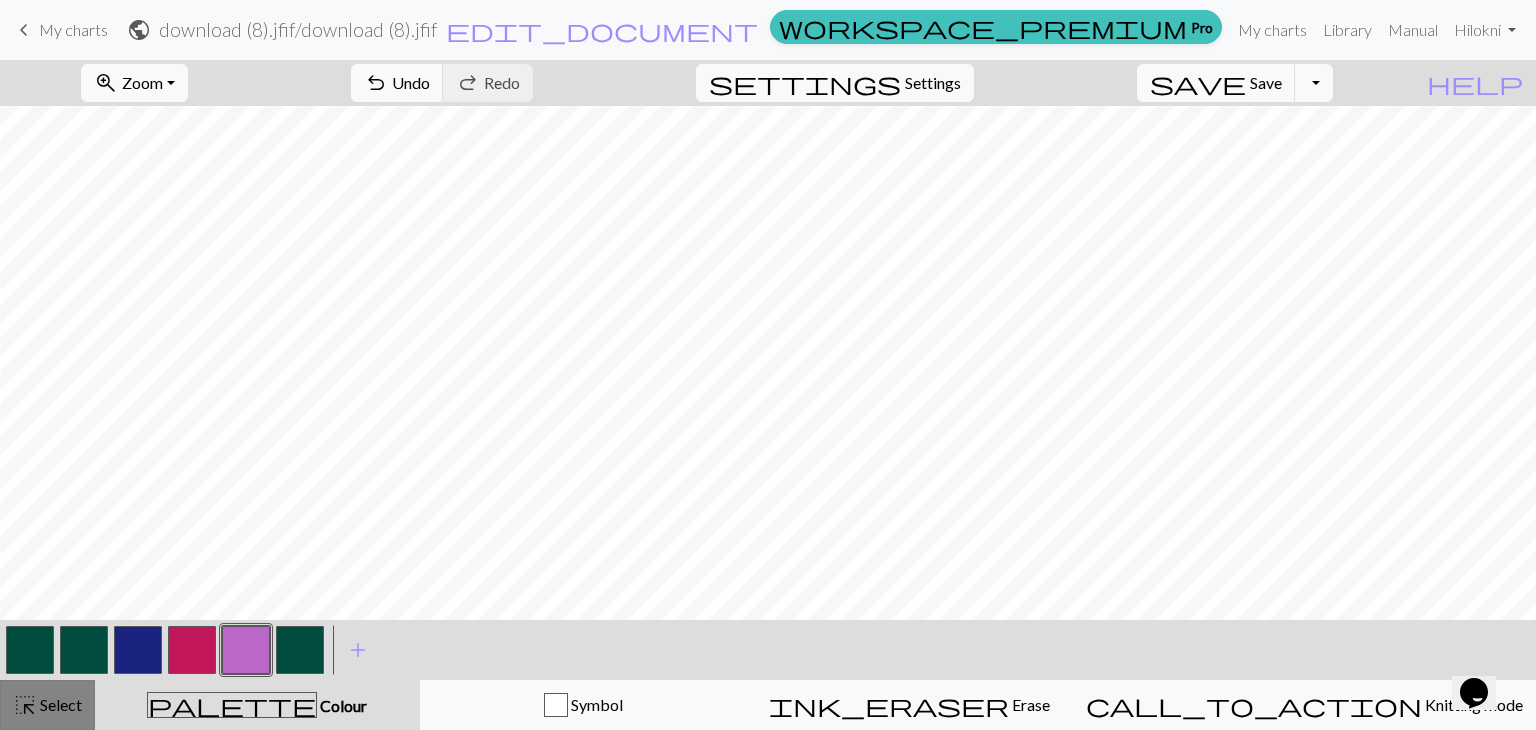 click on "Select" at bounding box center [59, 704] 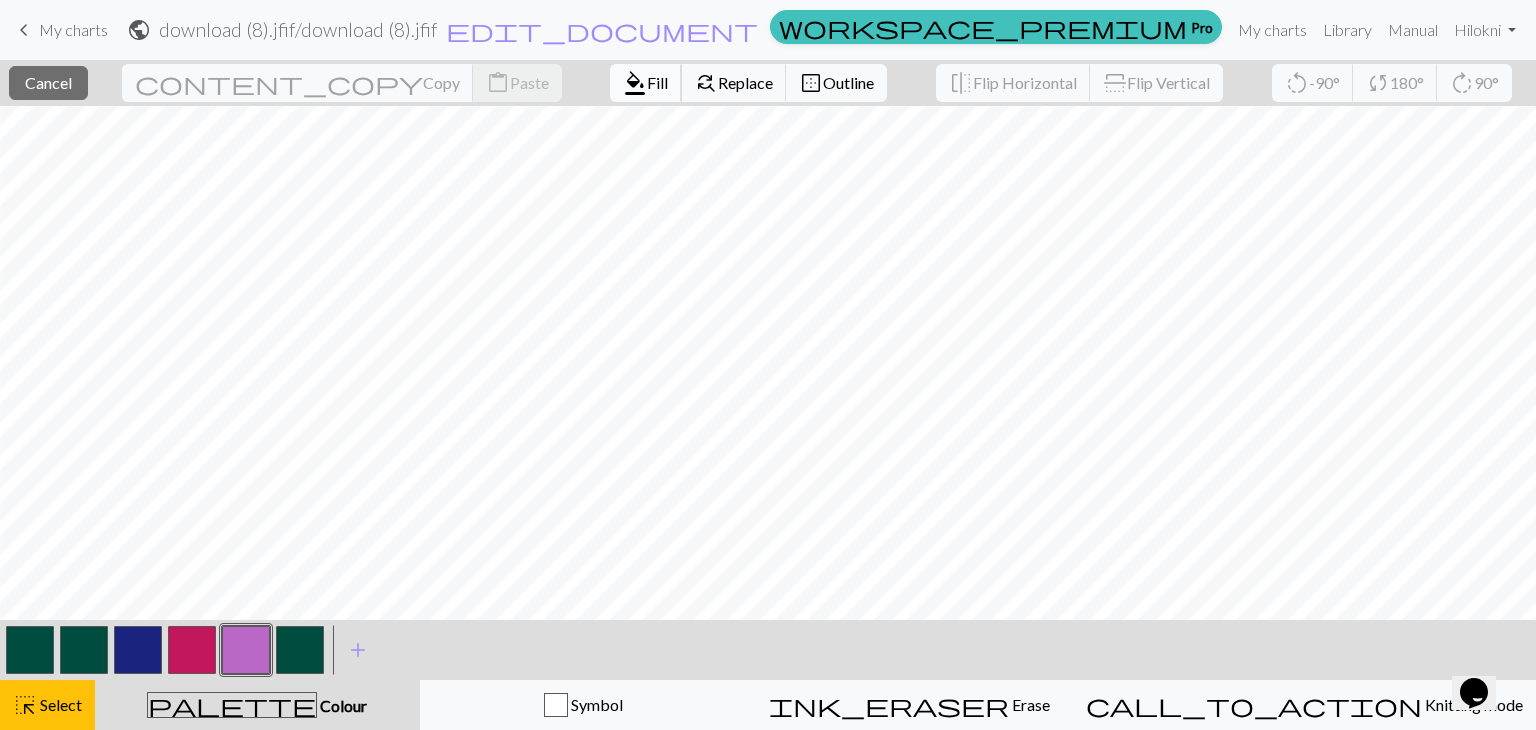 click on "format_color_fill" at bounding box center [635, 83] 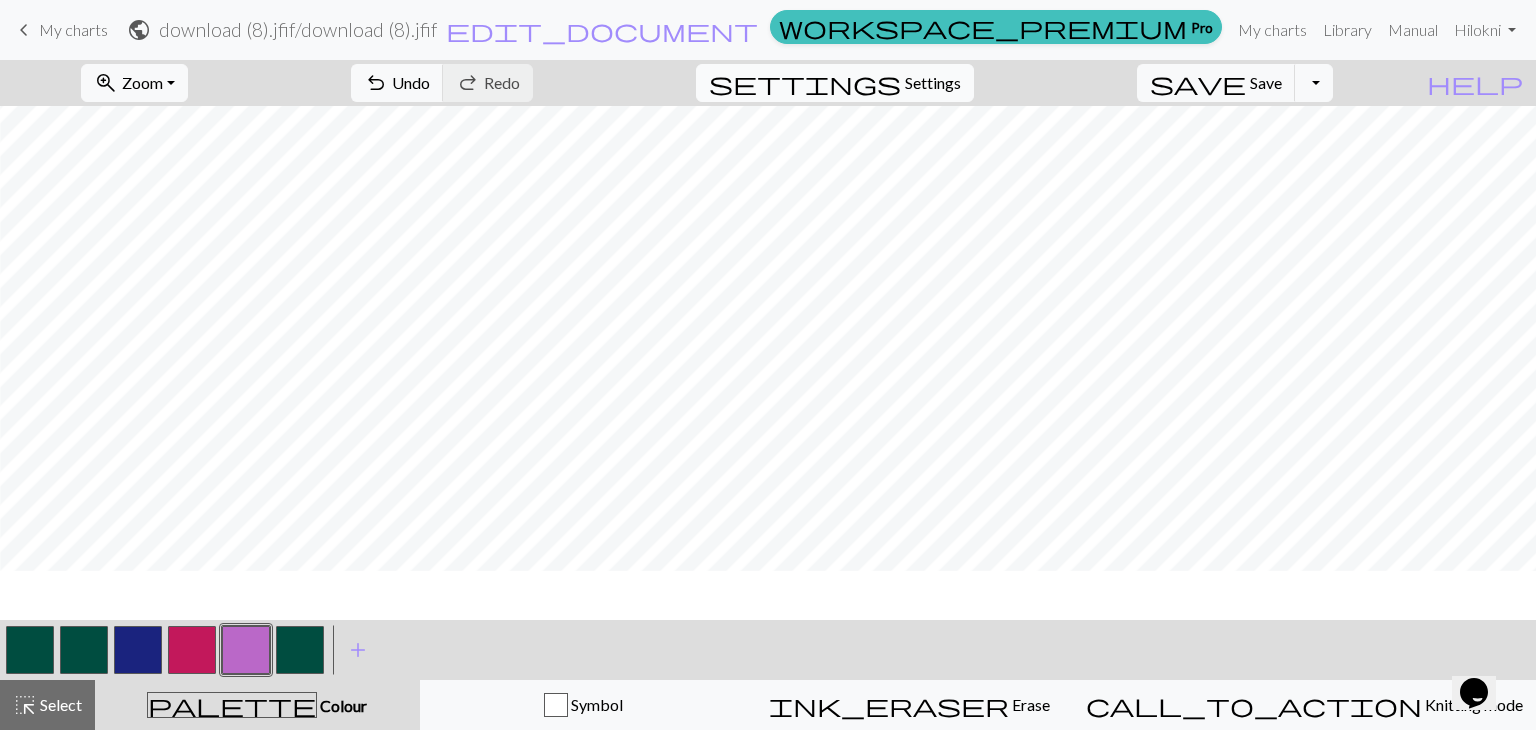 scroll, scrollTop: 974, scrollLeft: 550, axis: both 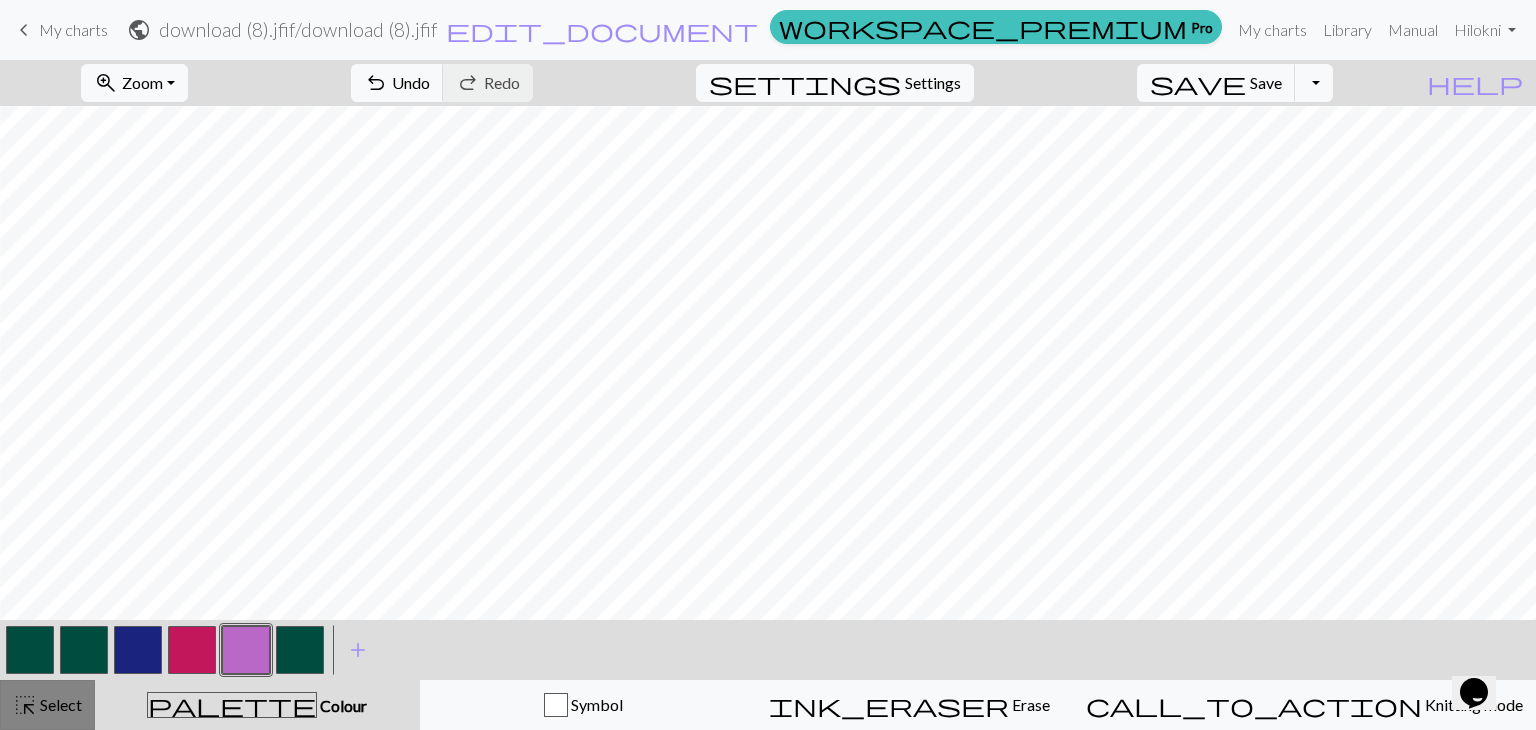 click on "Select" at bounding box center (59, 704) 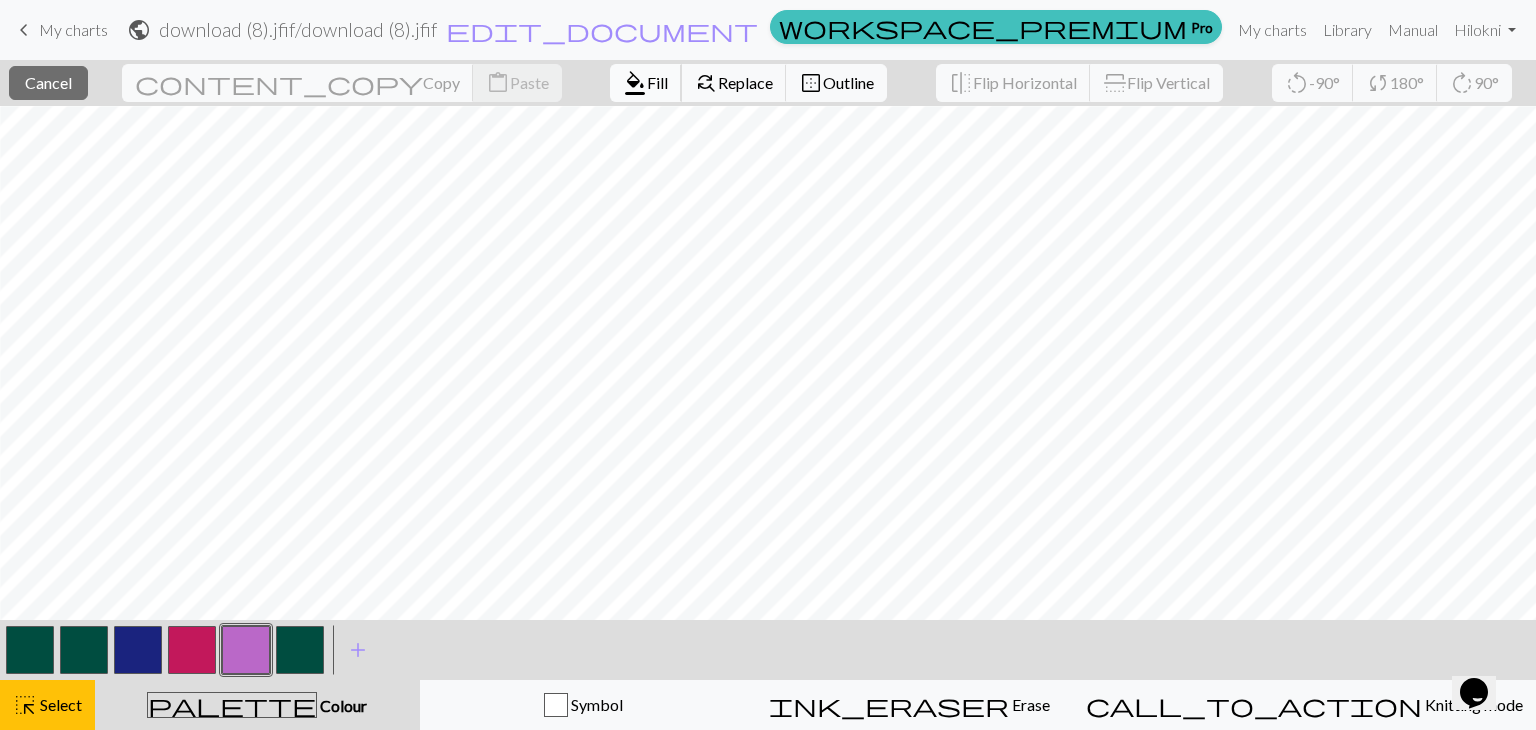 click on "format_color_fill" at bounding box center (635, 83) 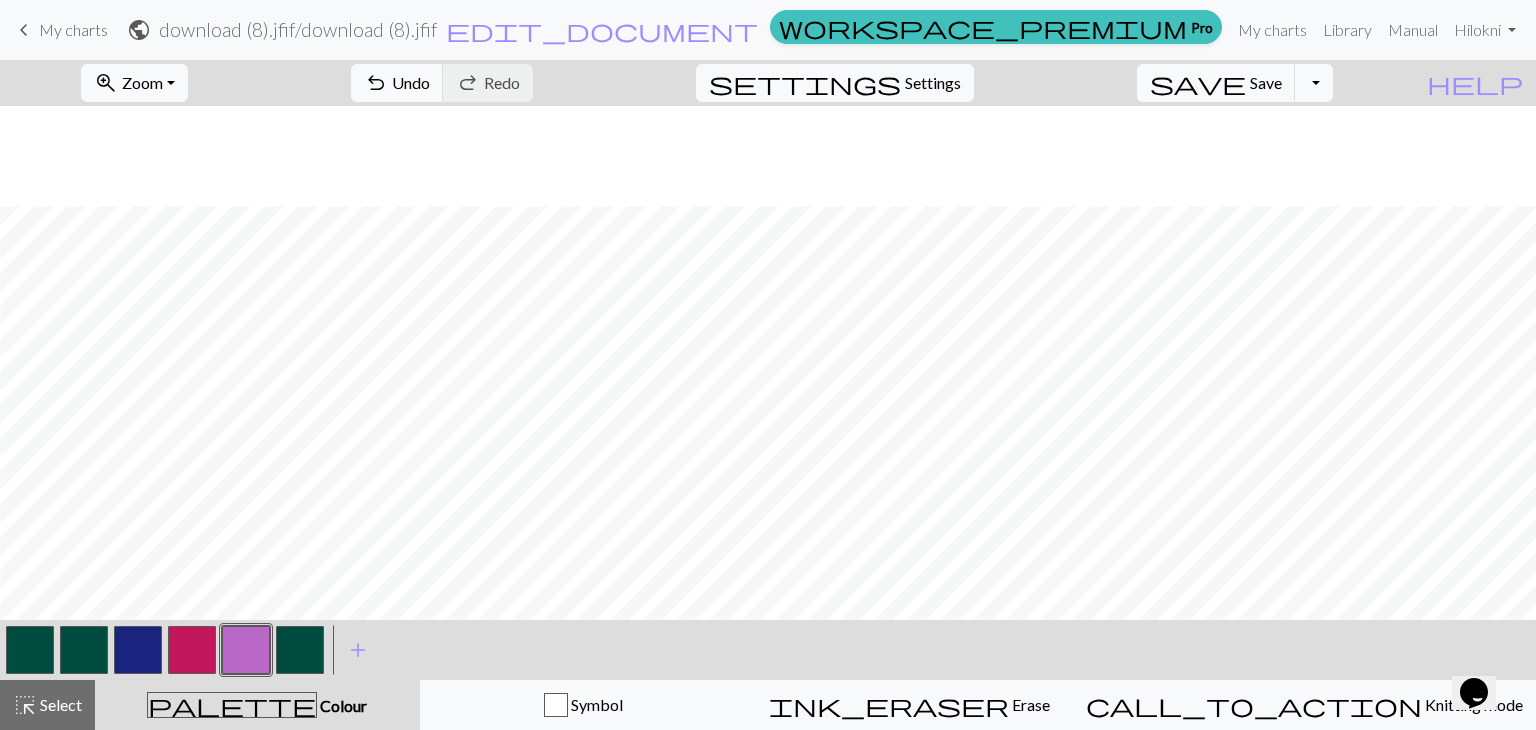 scroll, scrollTop: 1274, scrollLeft: 550, axis: both 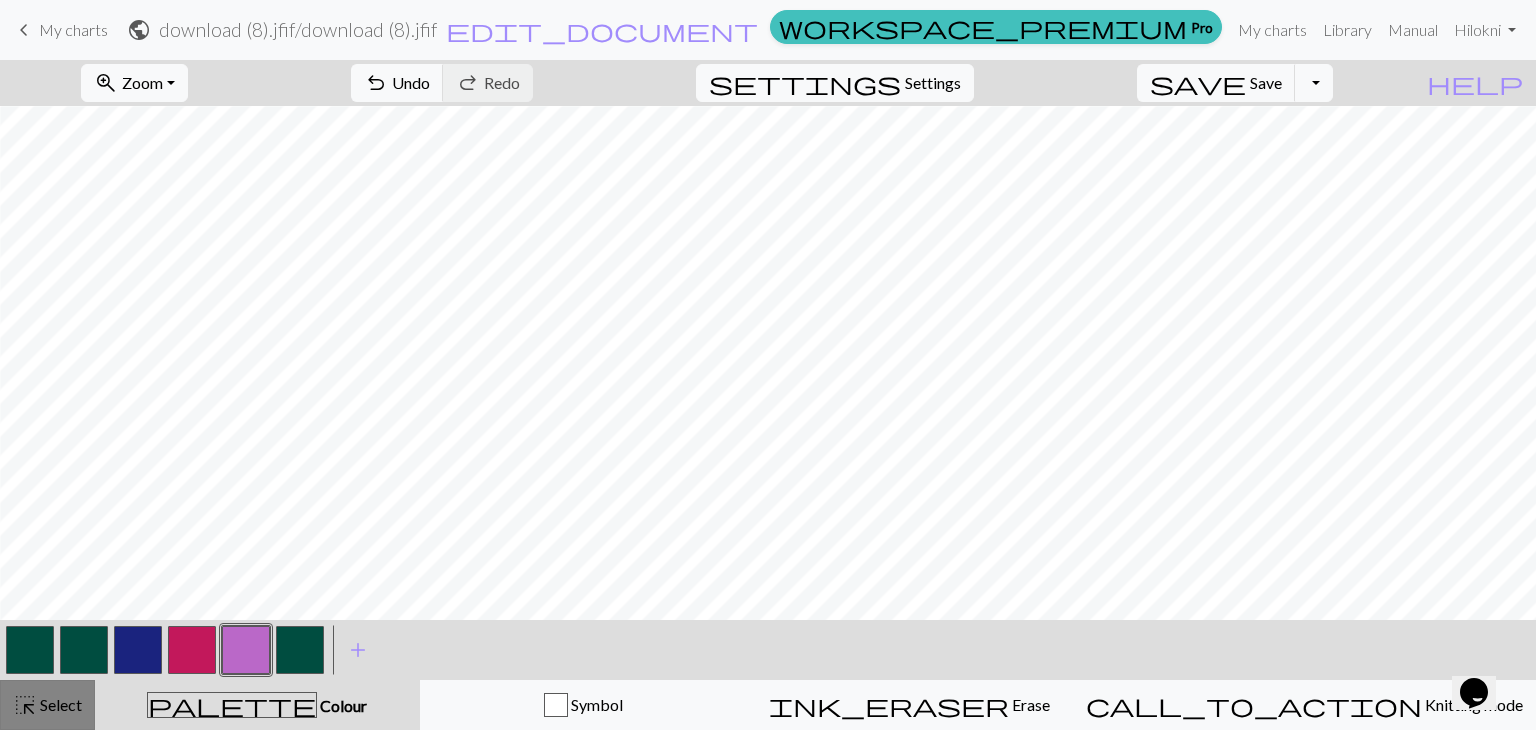 click on "highlight_alt   Select   Select" at bounding box center [47, 705] 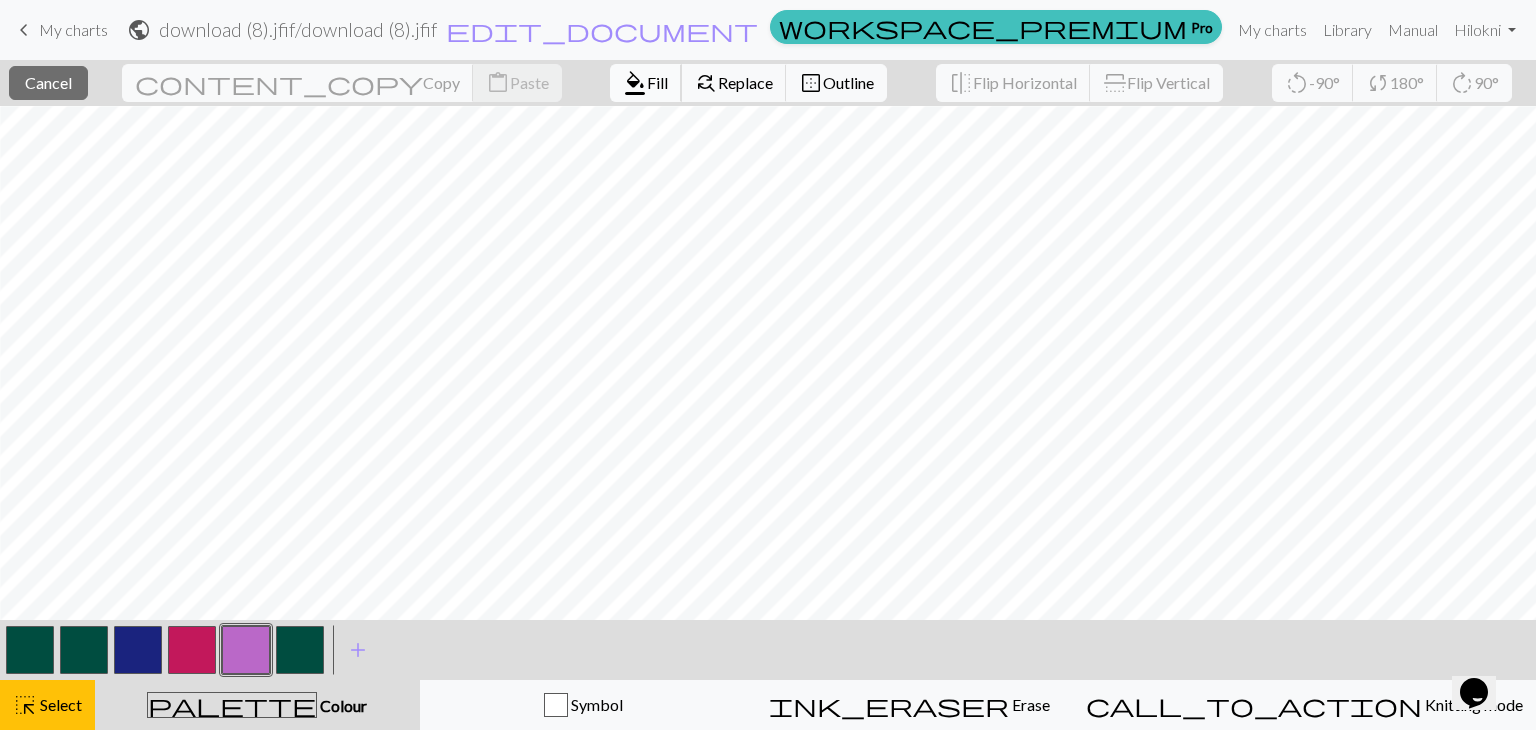 click on "format_color_fill" at bounding box center (635, 83) 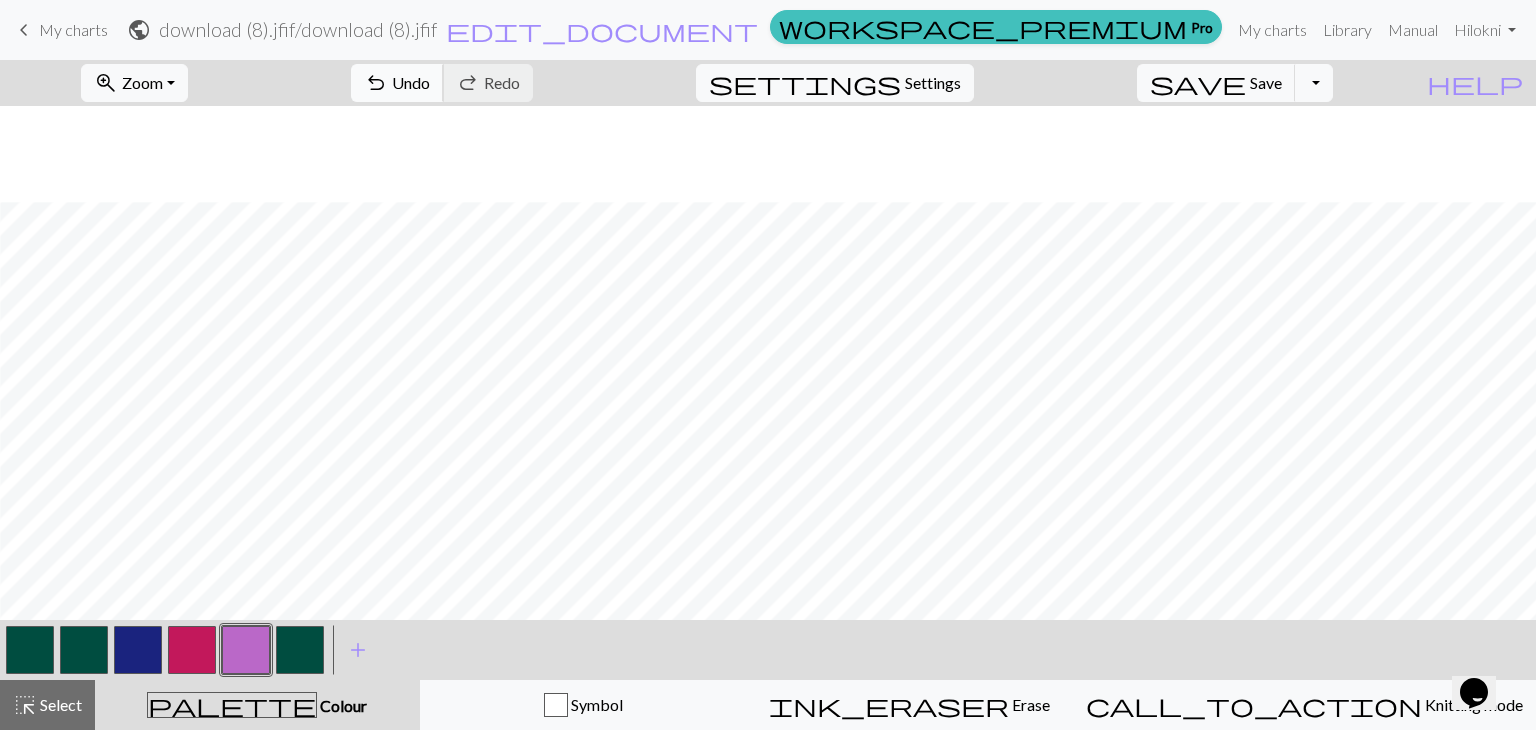 scroll, scrollTop: 1474, scrollLeft: 550, axis: both 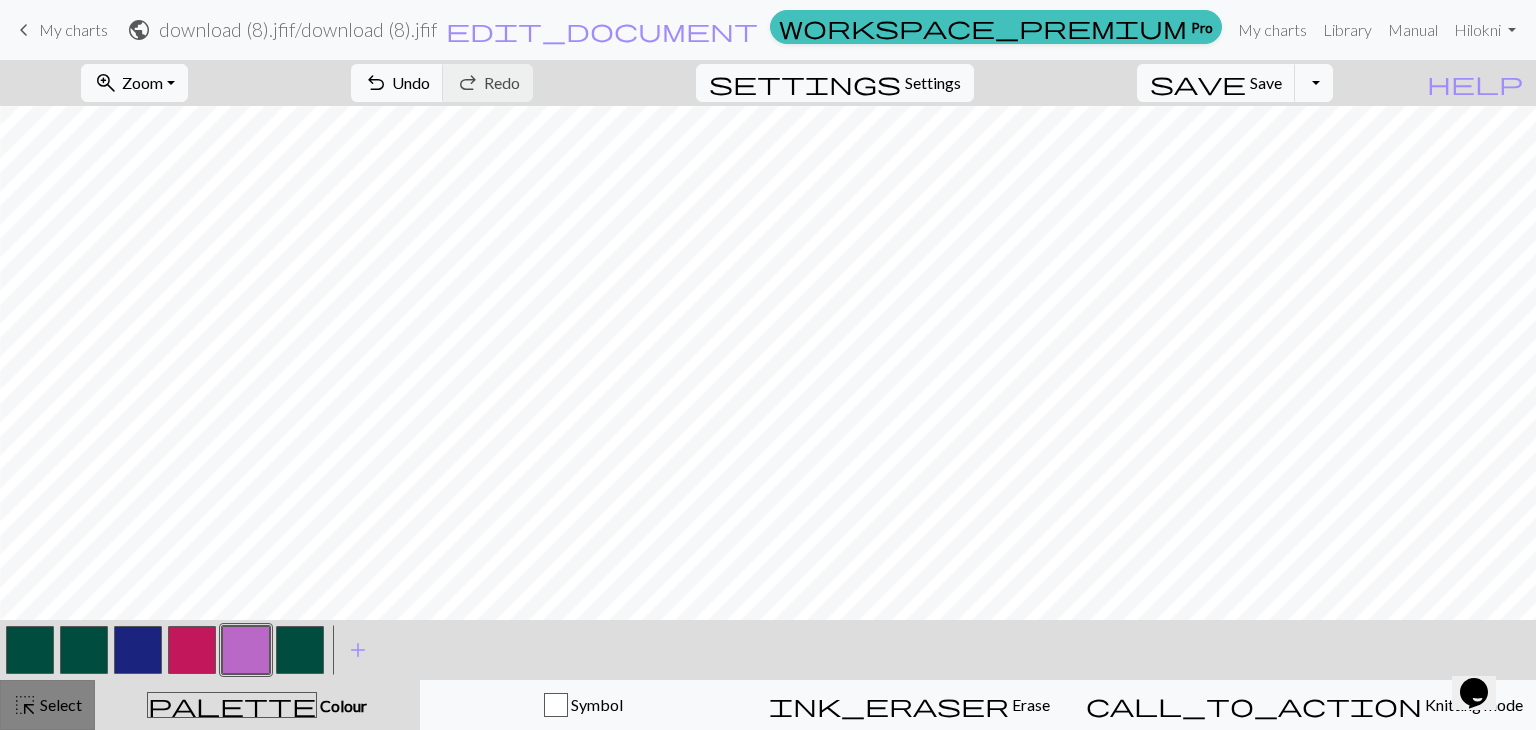 click on "highlight_alt" at bounding box center (25, 705) 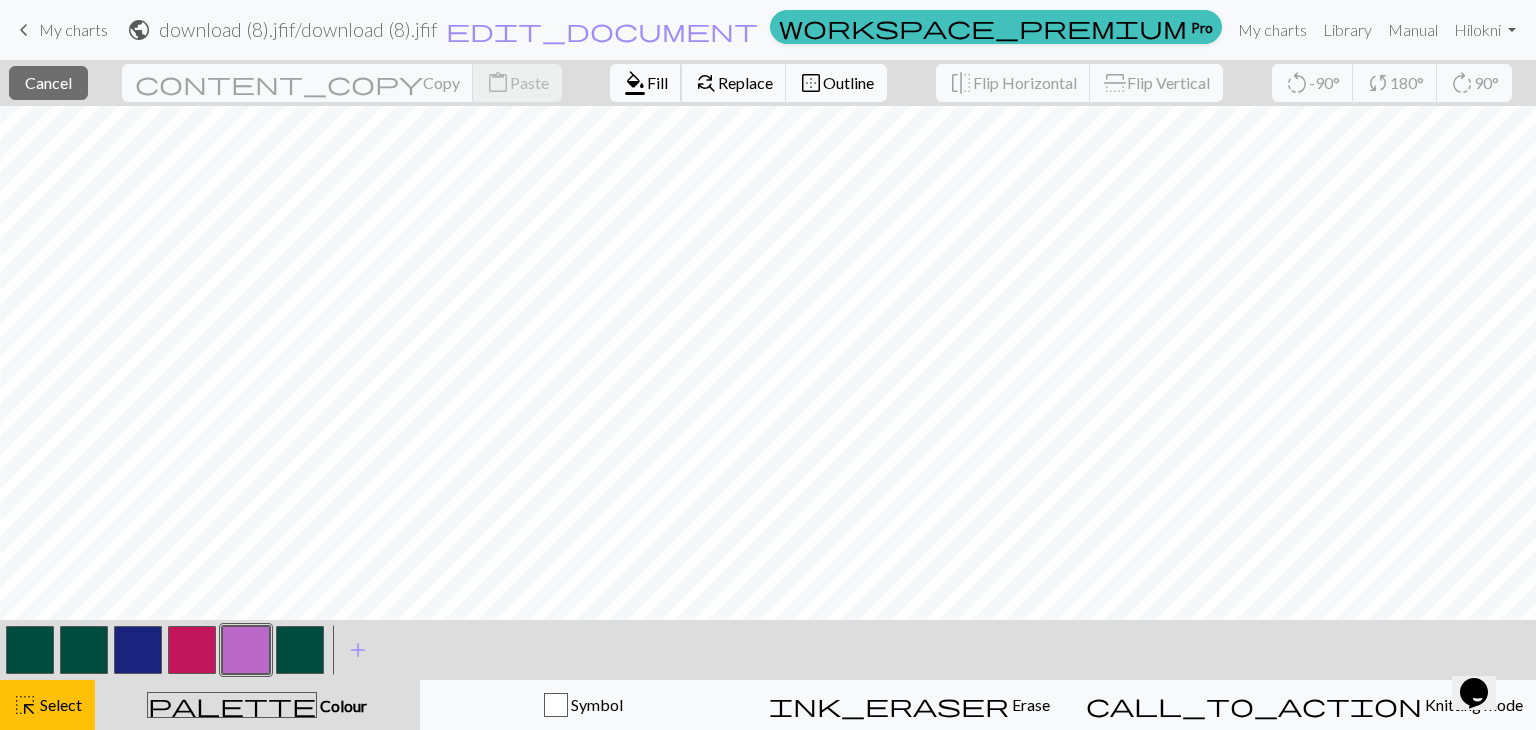 click on "Fill" at bounding box center [657, 82] 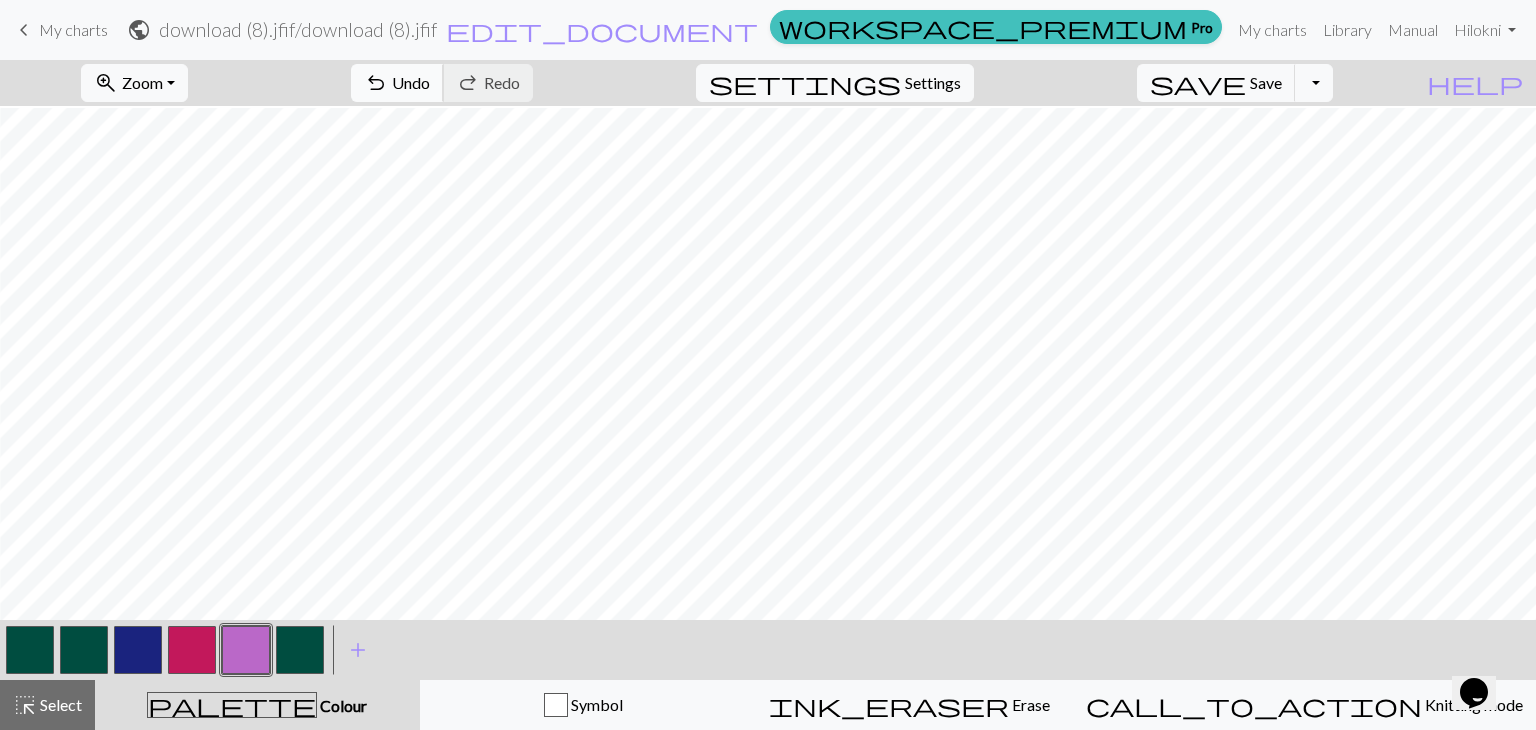 scroll, scrollTop: 1574, scrollLeft: 550, axis: both 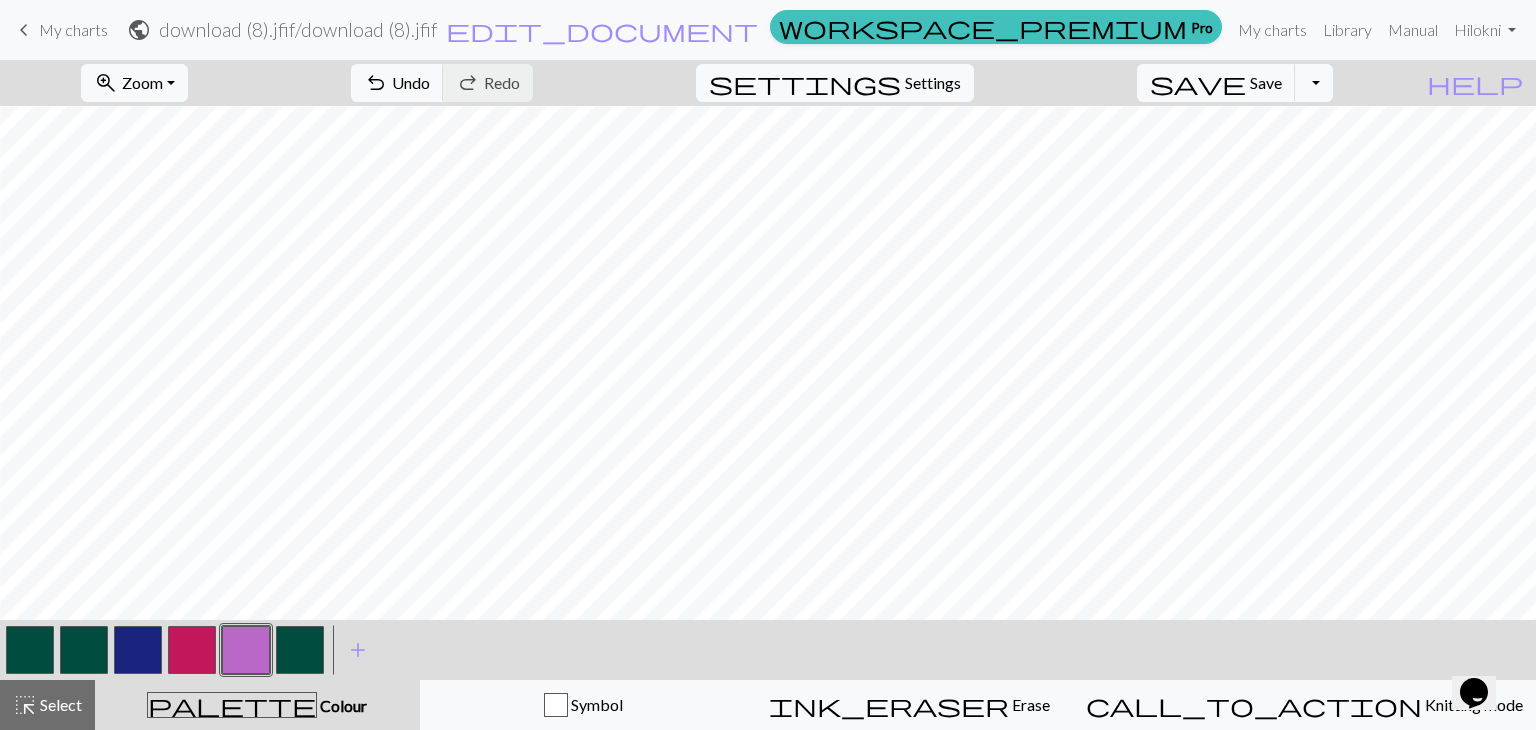 click at bounding box center [192, 650] 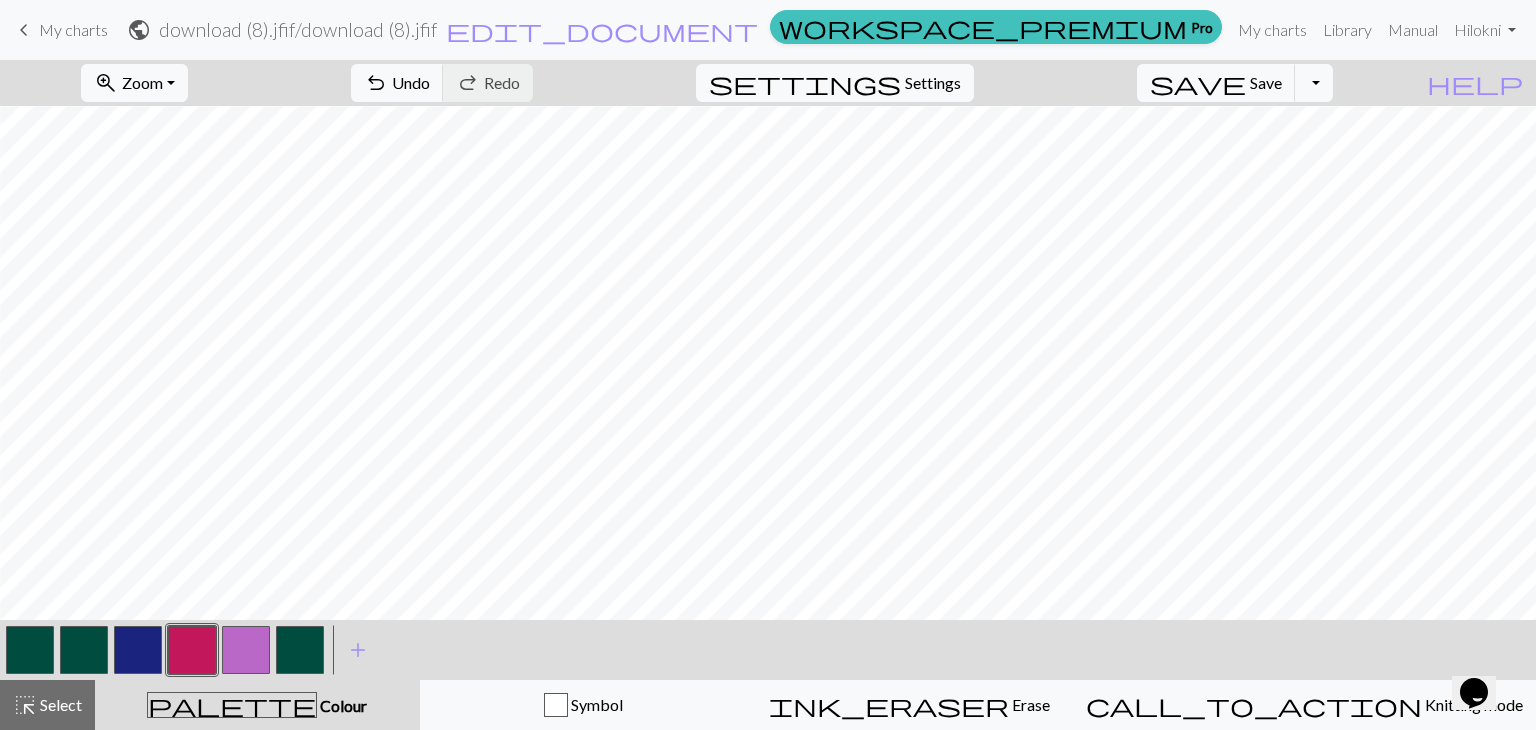 click at bounding box center [246, 650] 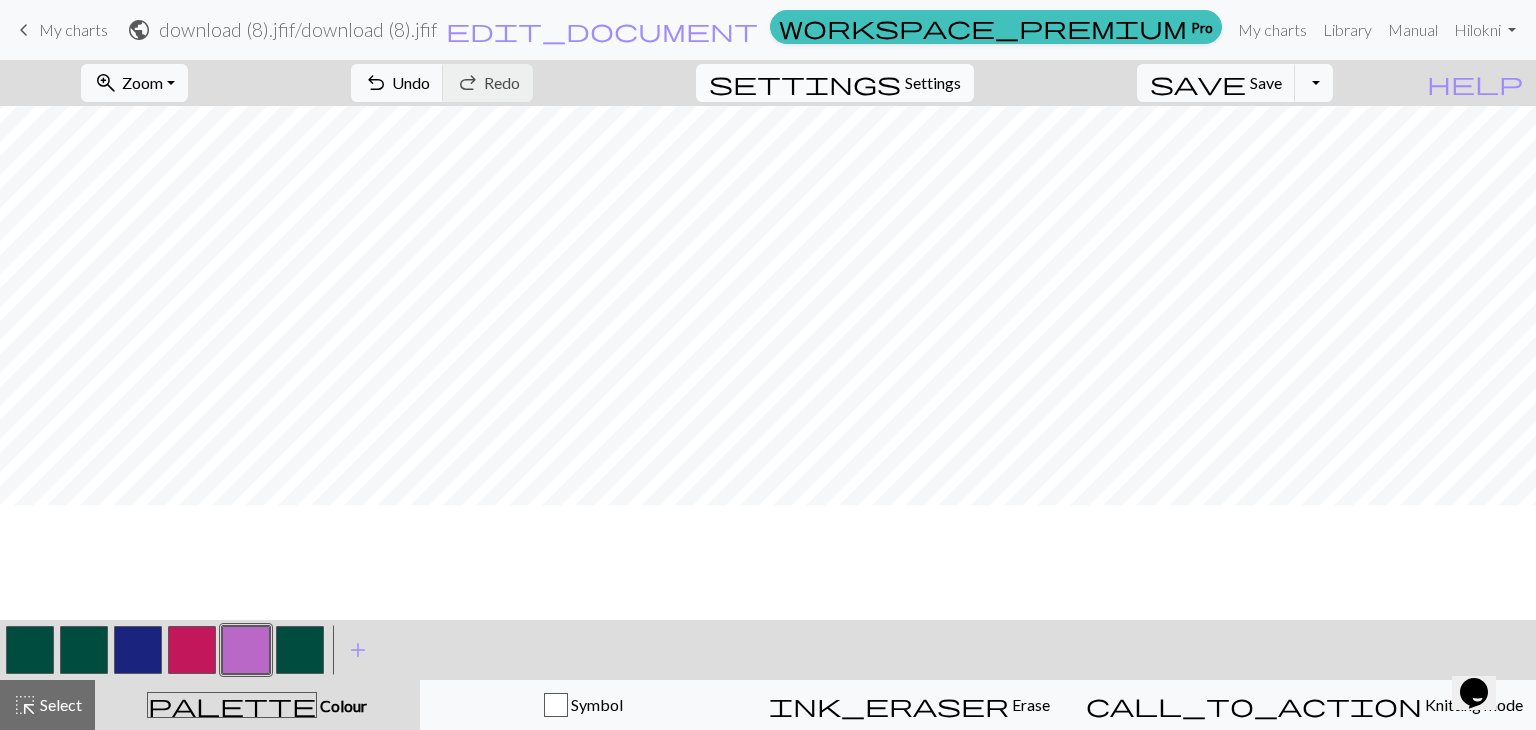 scroll, scrollTop: 974, scrollLeft: 1068, axis: both 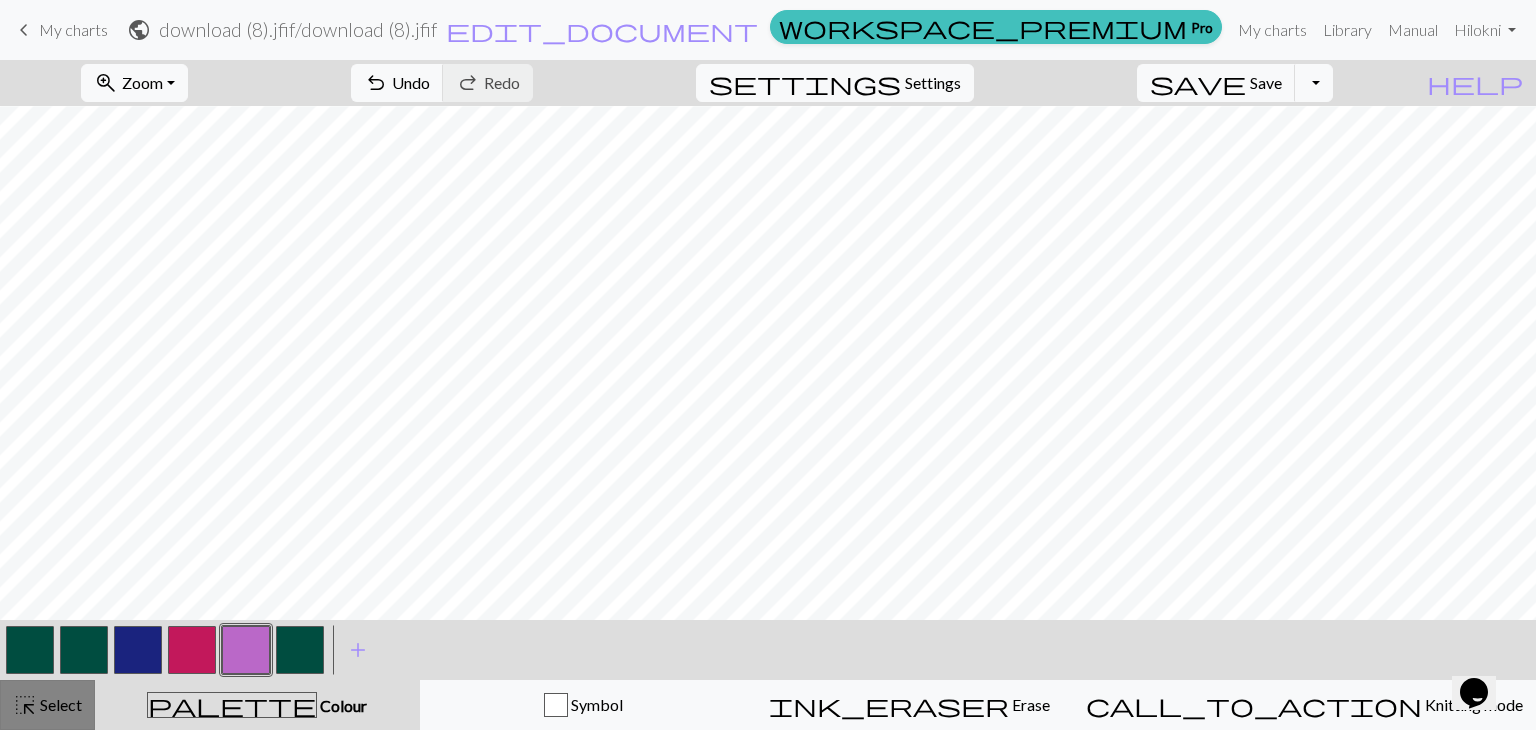 click on "highlight_alt   Select   Select" at bounding box center (47, 705) 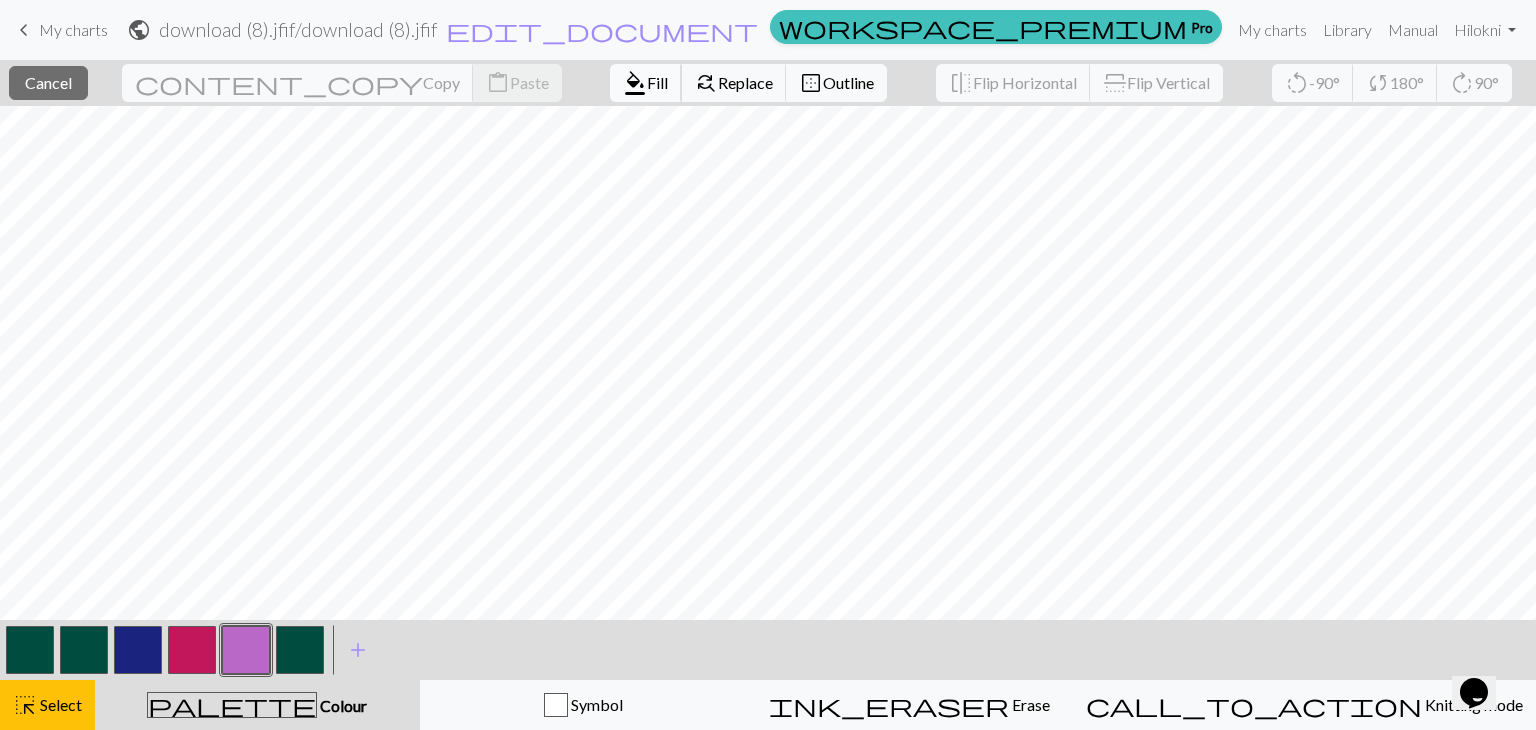 click on "Fill" at bounding box center (657, 82) 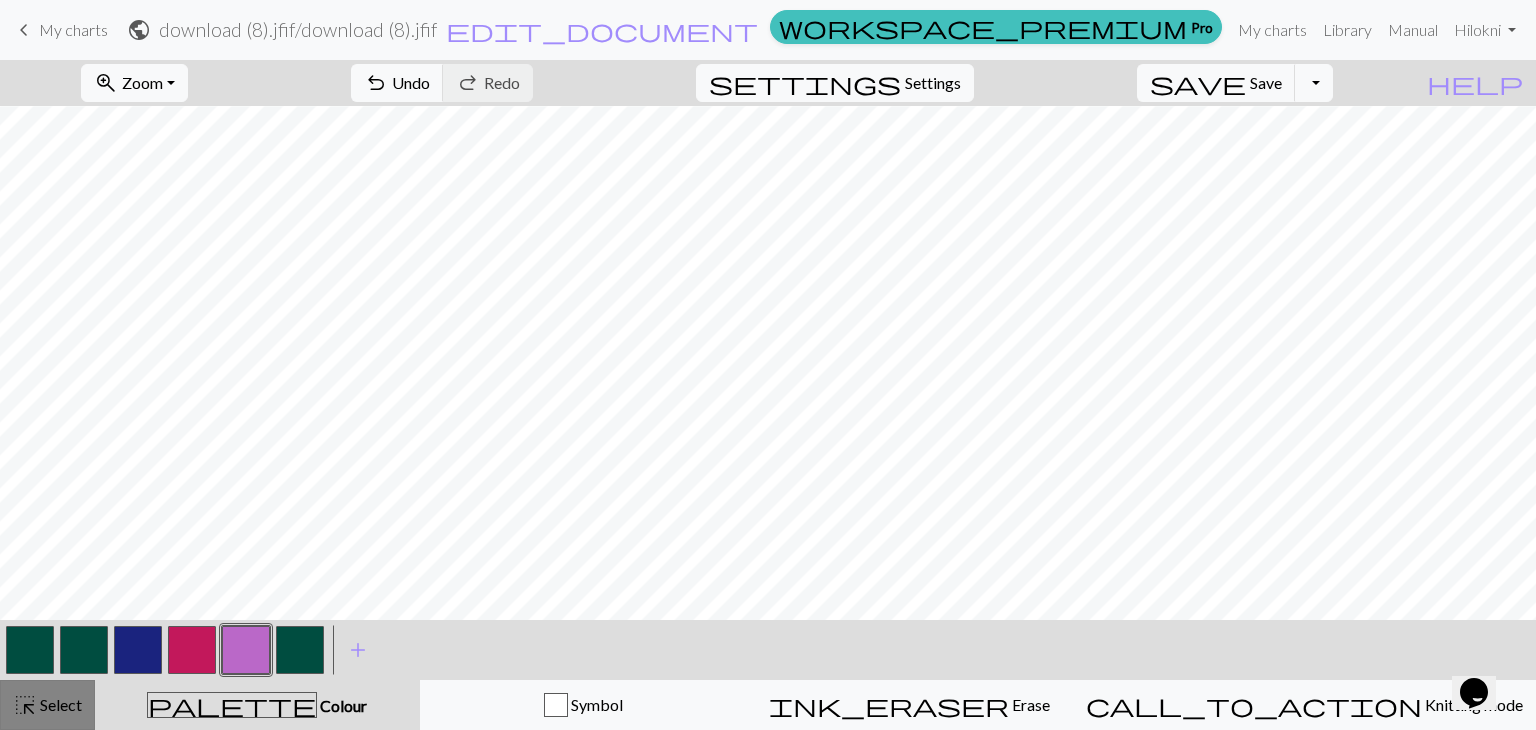 click on "Select" at bounding box center [59, 704] 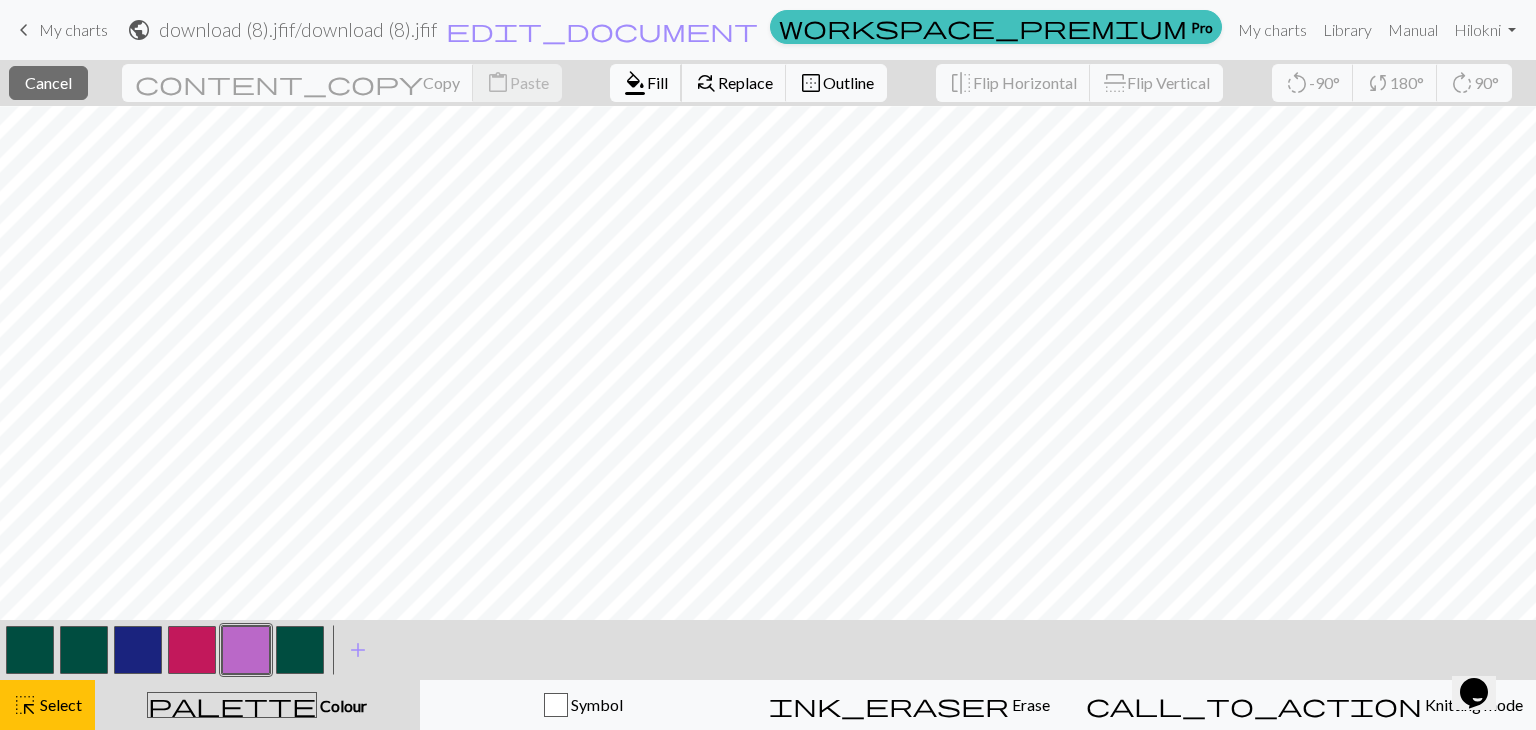 click on "Fill" at bounding box center (657, 82) 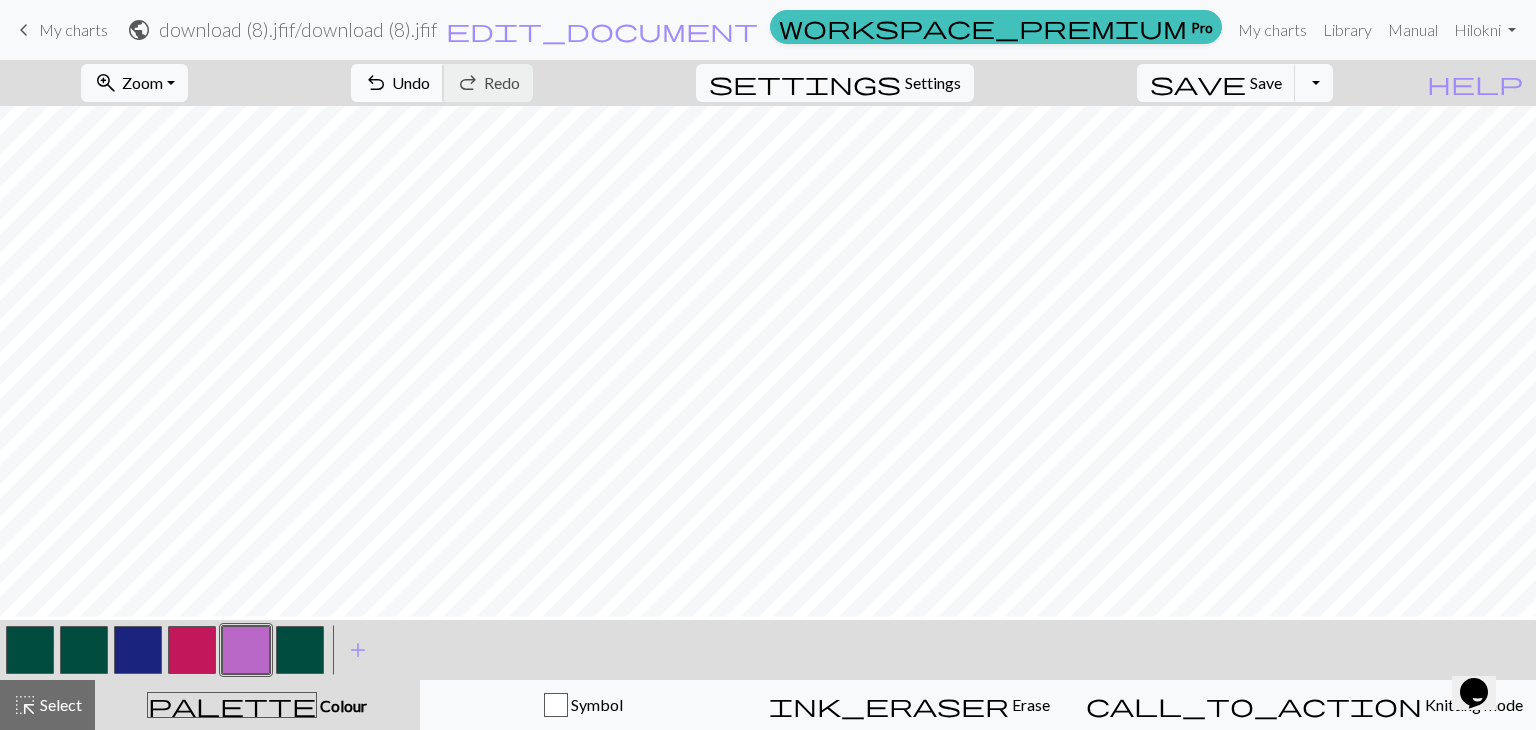 scroll, scrollTop: 974, scrollLeft: 1068, axis: both 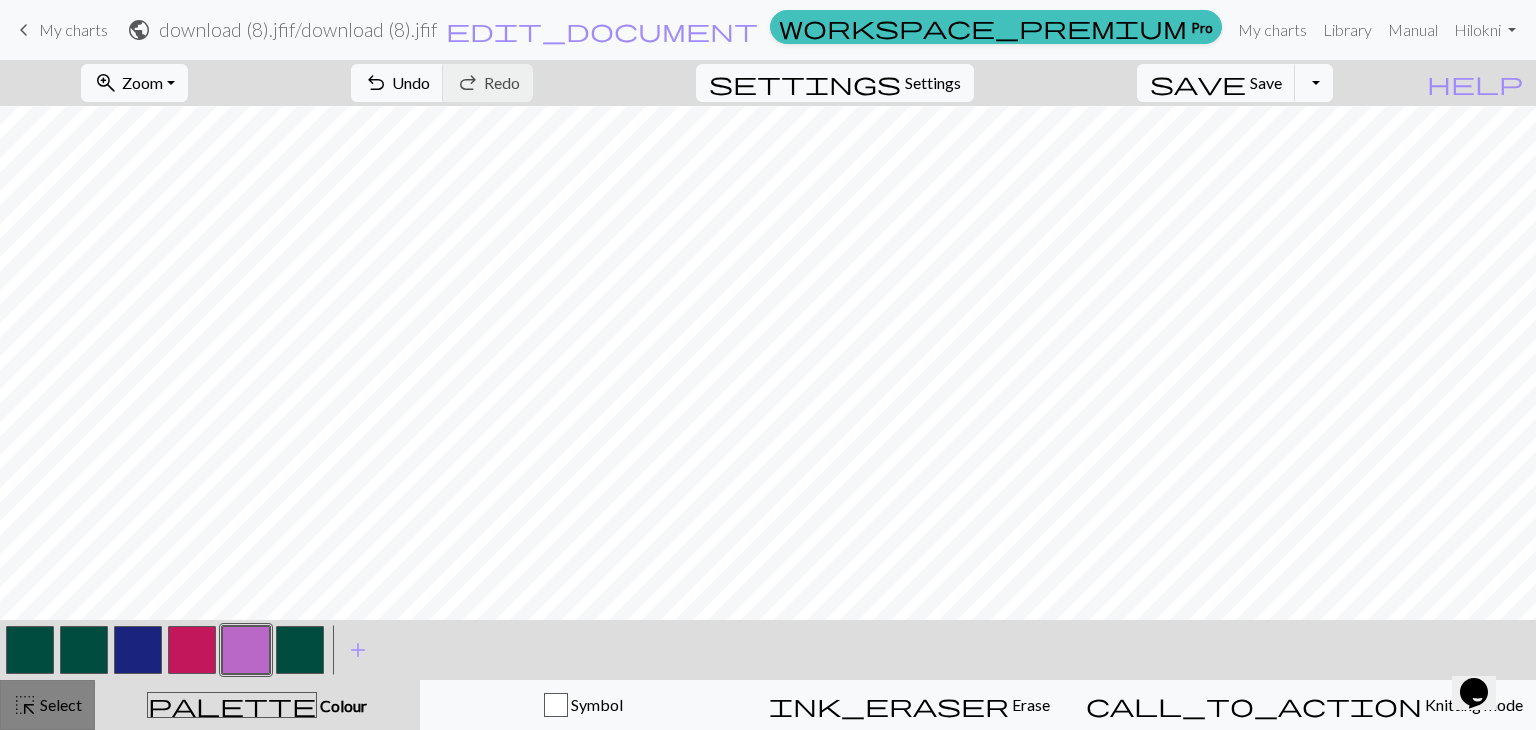 click on "Select" at bounding box center (59, 704) 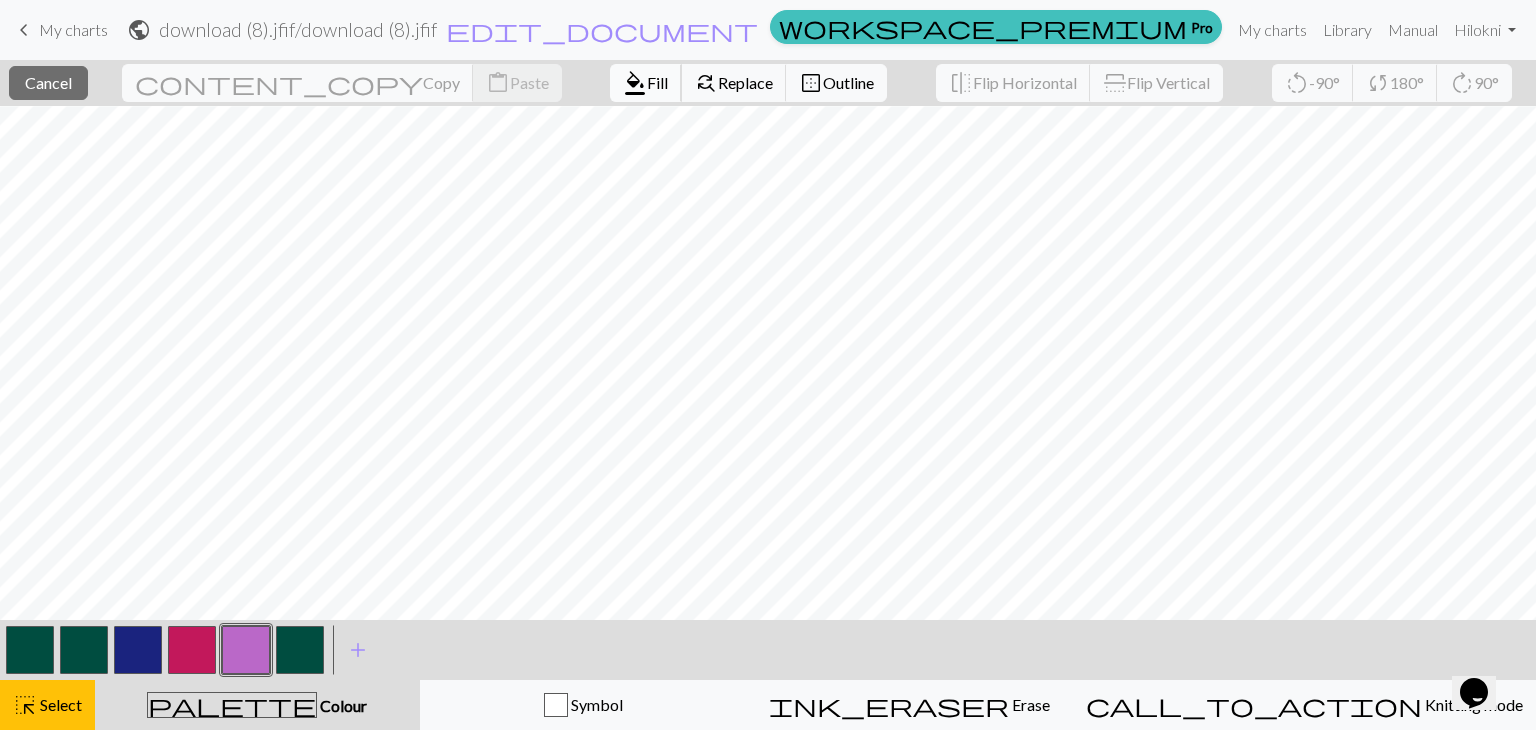 click on "format_color_fill" at bounding box center (635, 83) 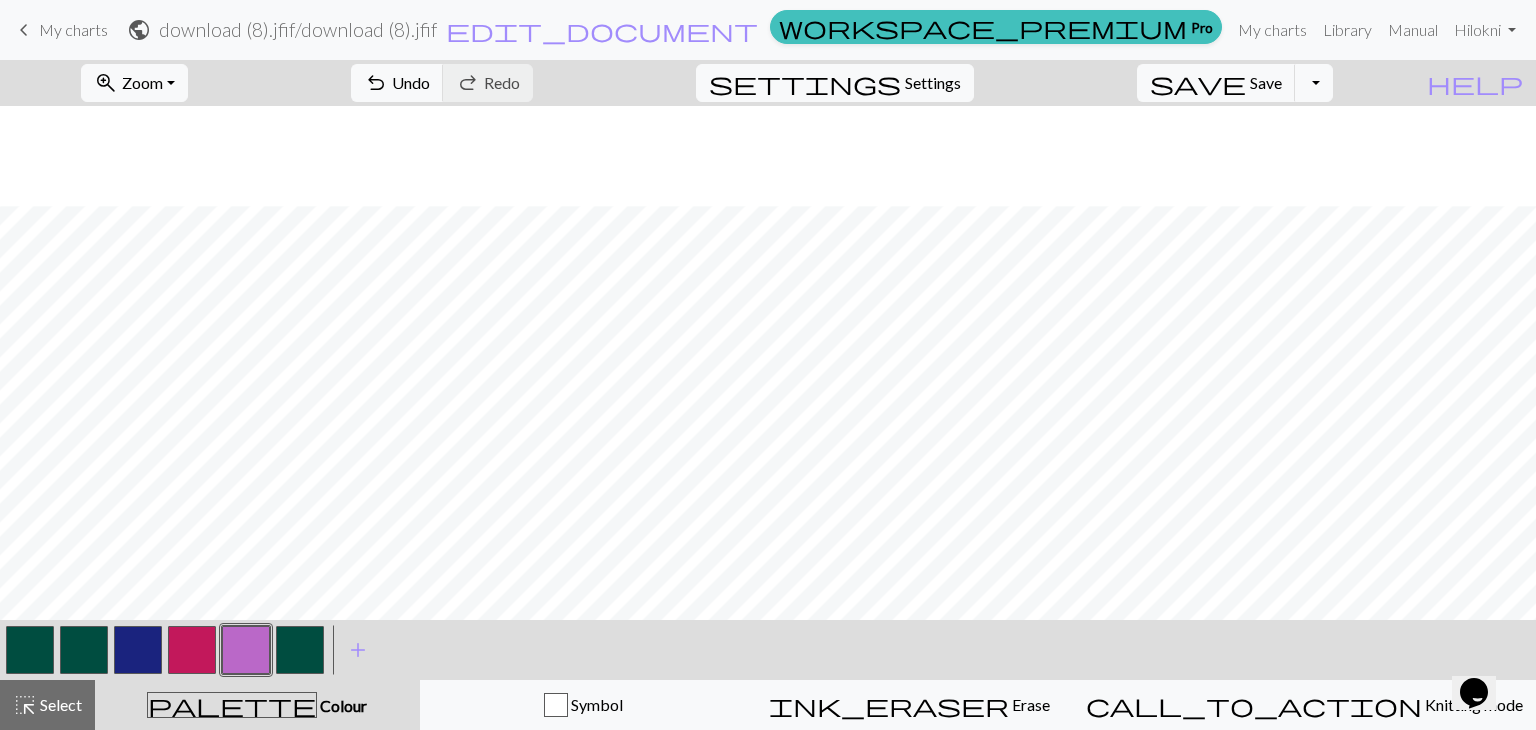 scroll, scrollTop: 1074, scrollLeft: 1068, axis: both 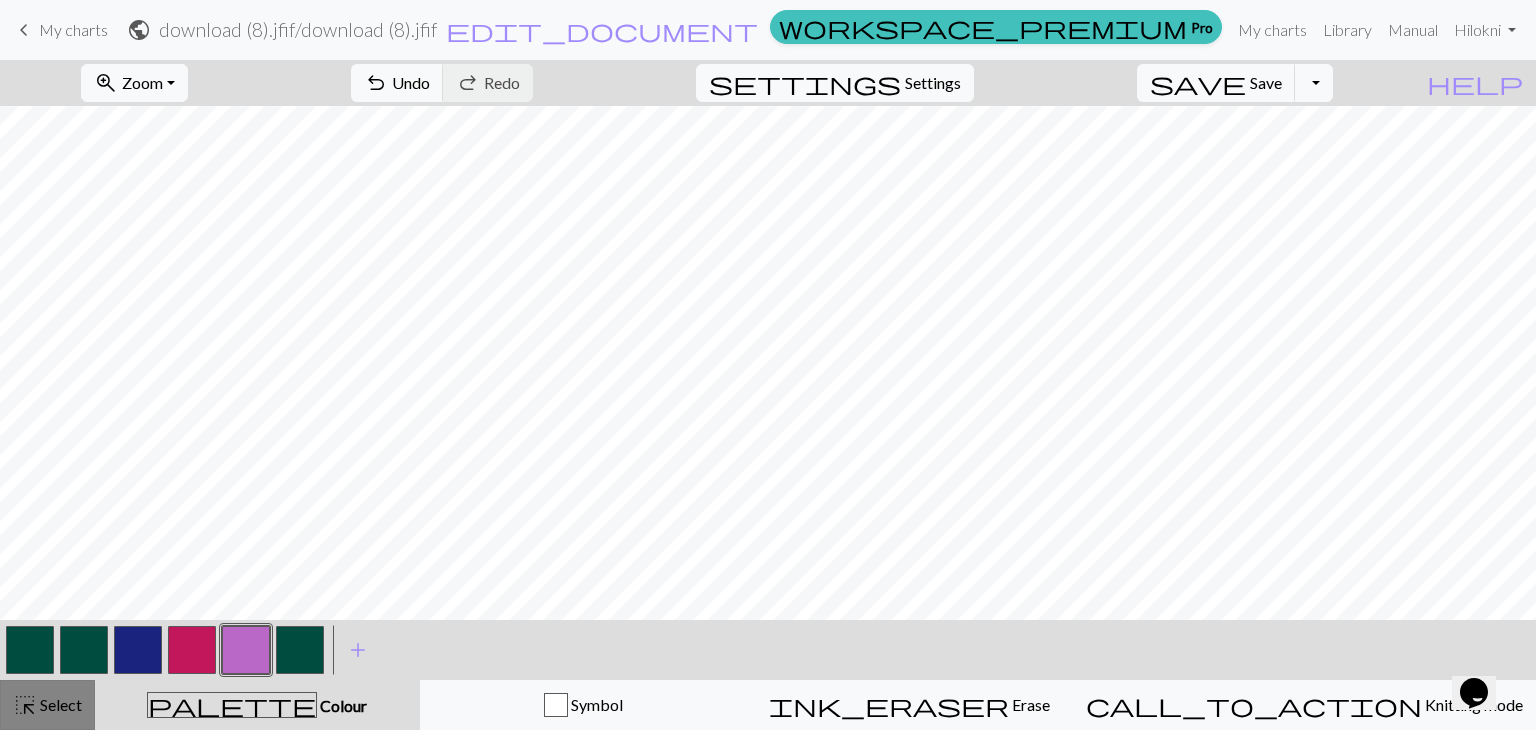 click on "highlight_alt   Select   Select" at bounding box center (47, 705) 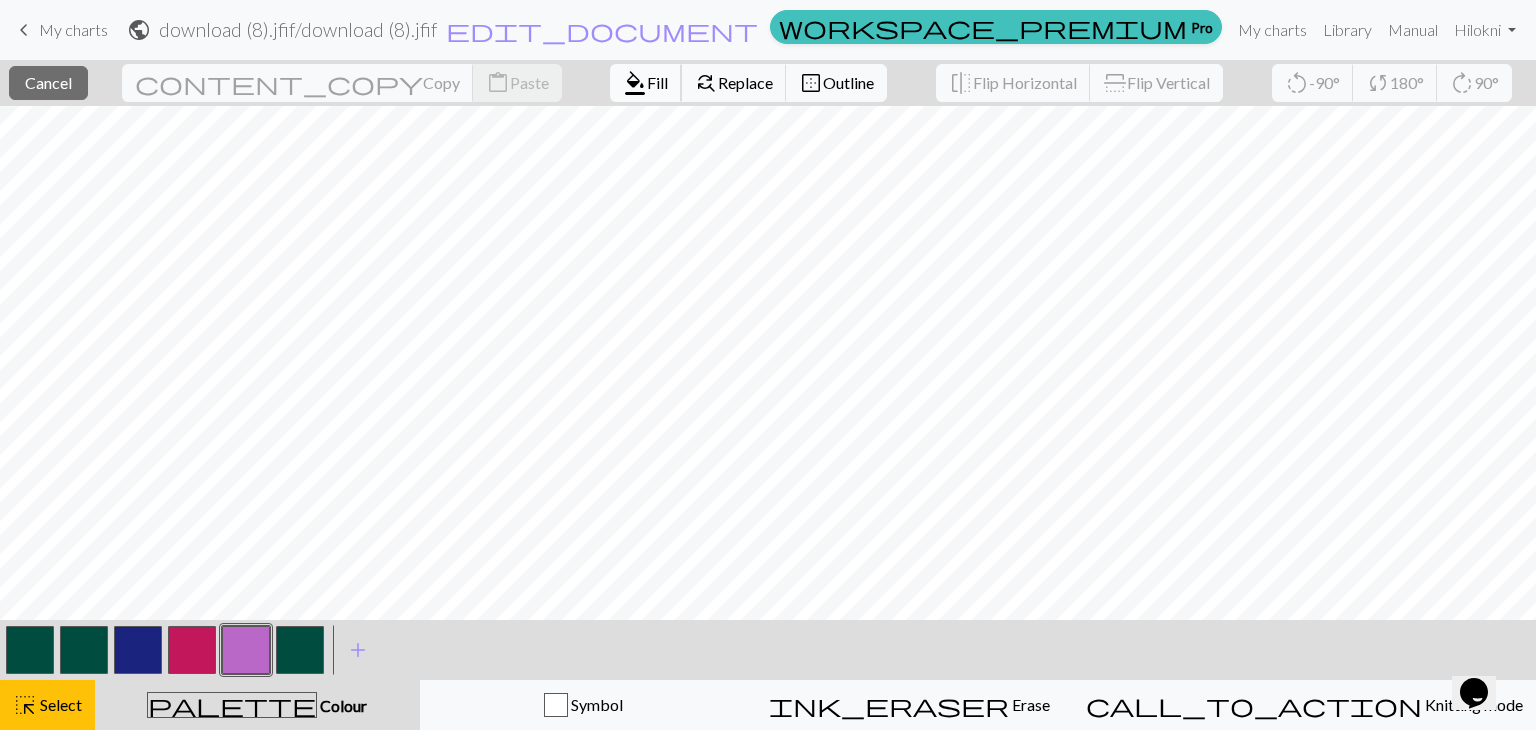 click on "Fill" at bounding box center [657, 82] 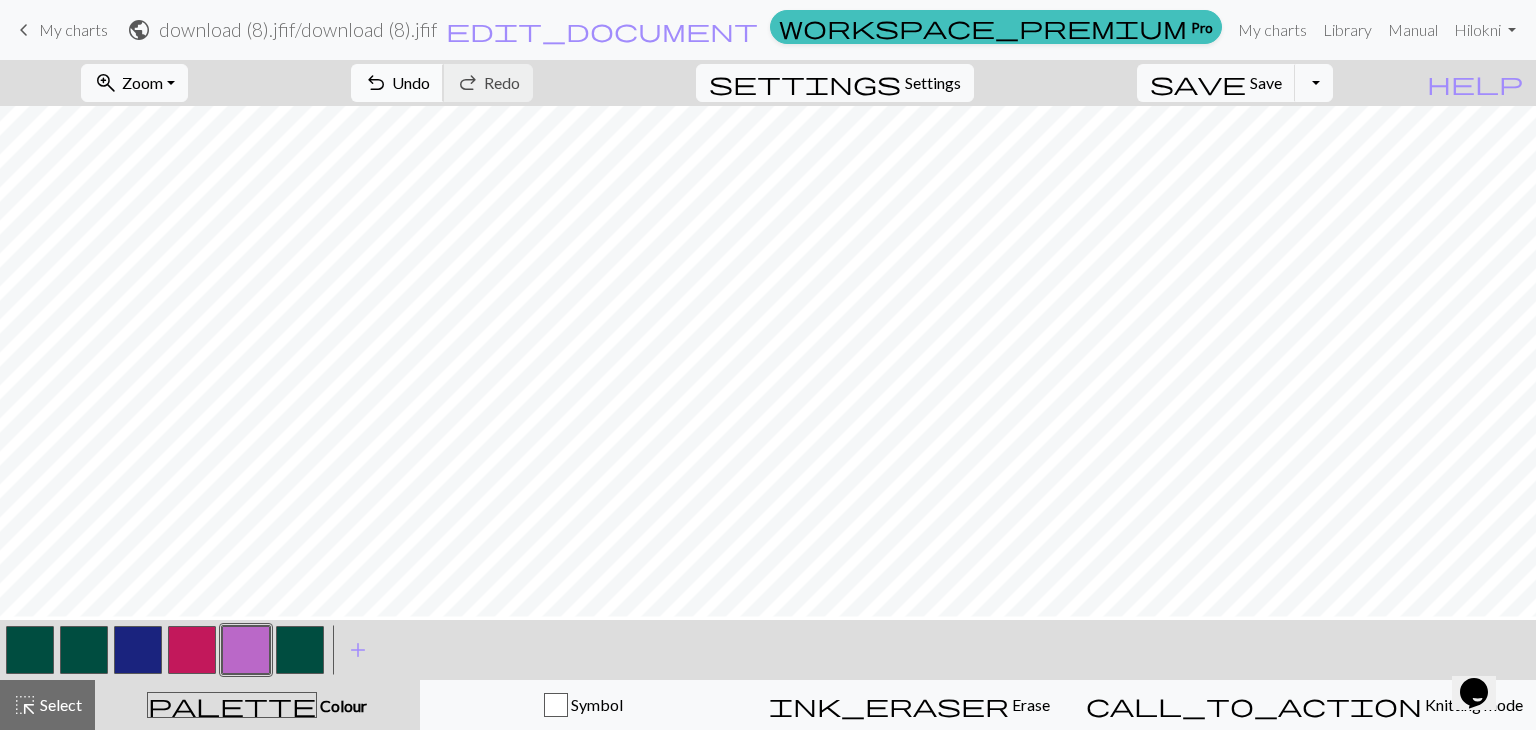 scroll, scrollTop: 1274, scrollLeft: 1068, axis: both 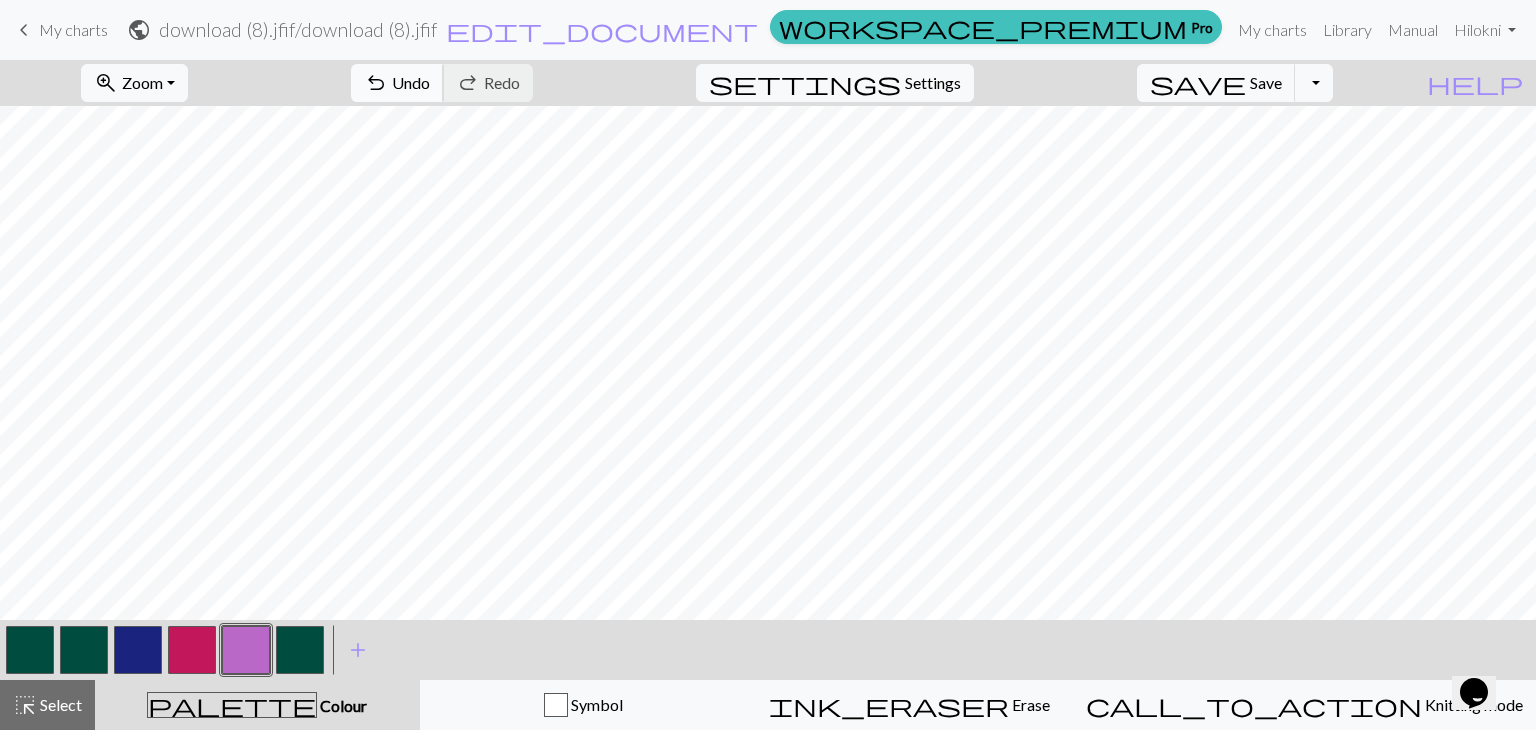 click on "undo" at bounding box center (376, 83) 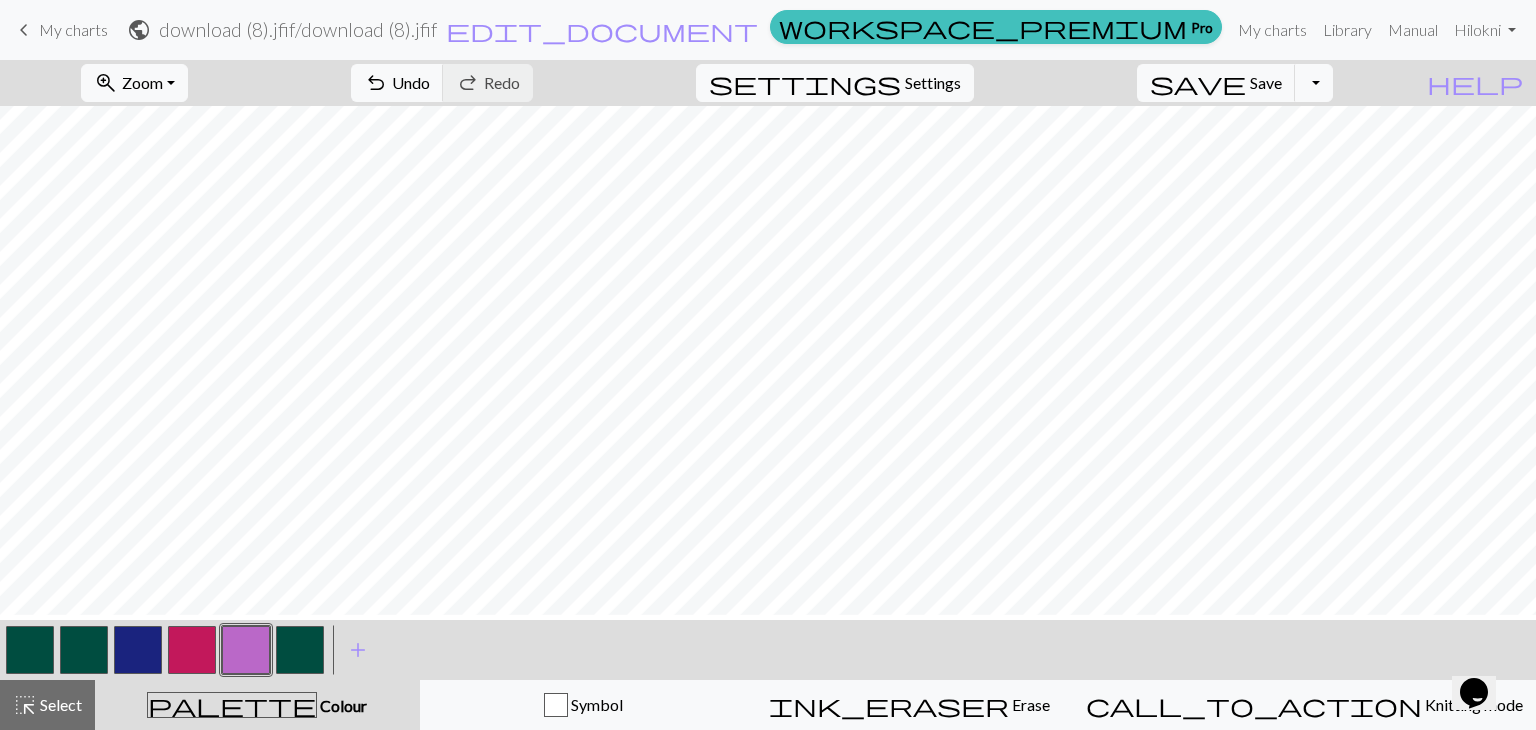 scroll, scrollTop: 1374, scrollLeft: 1068, axis: both 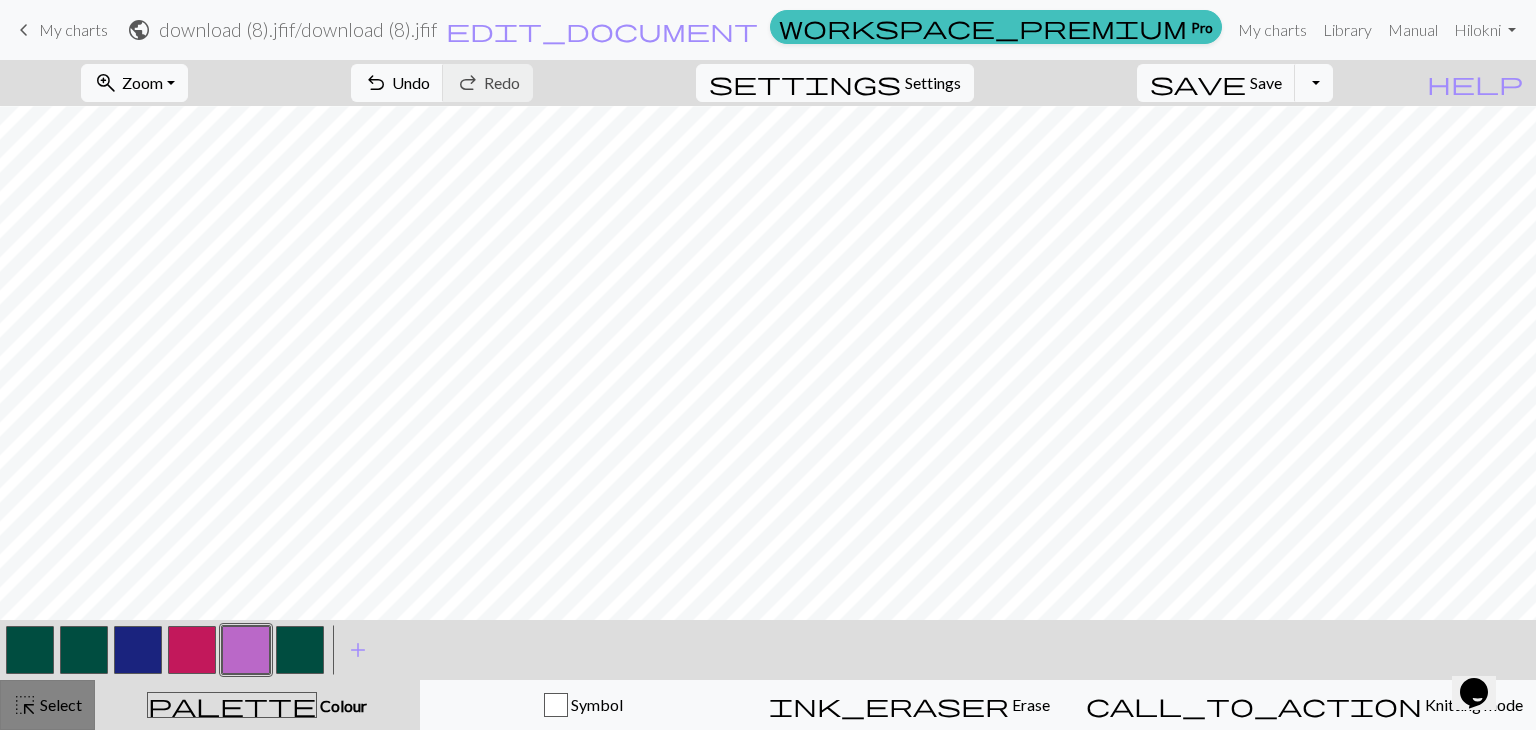 click on "Select" at bounding box center (59, 704) 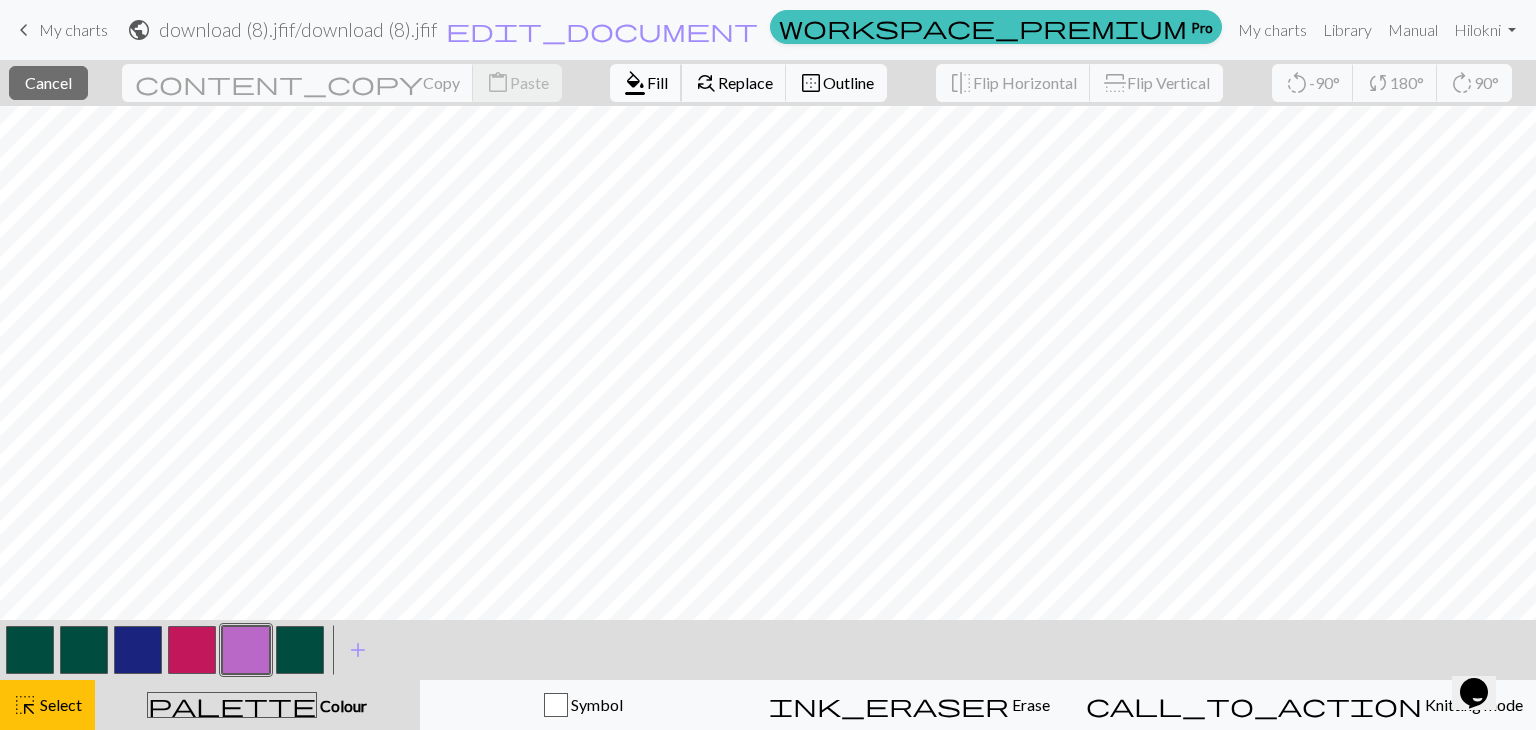 click on "Fill" at bounding box center [657, 82] 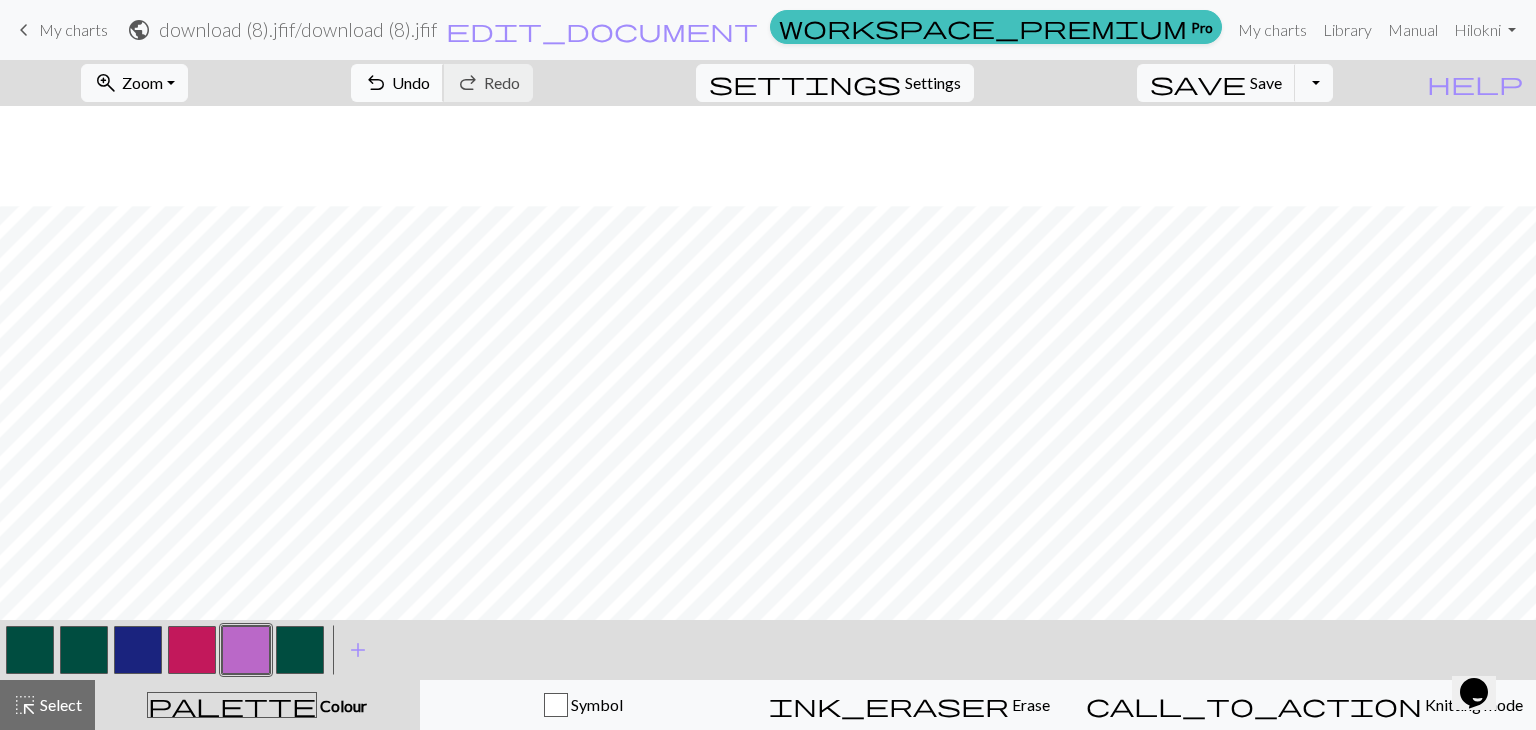 scroll, scrollTop: 1474, scrollLeft: 1068, axis: both 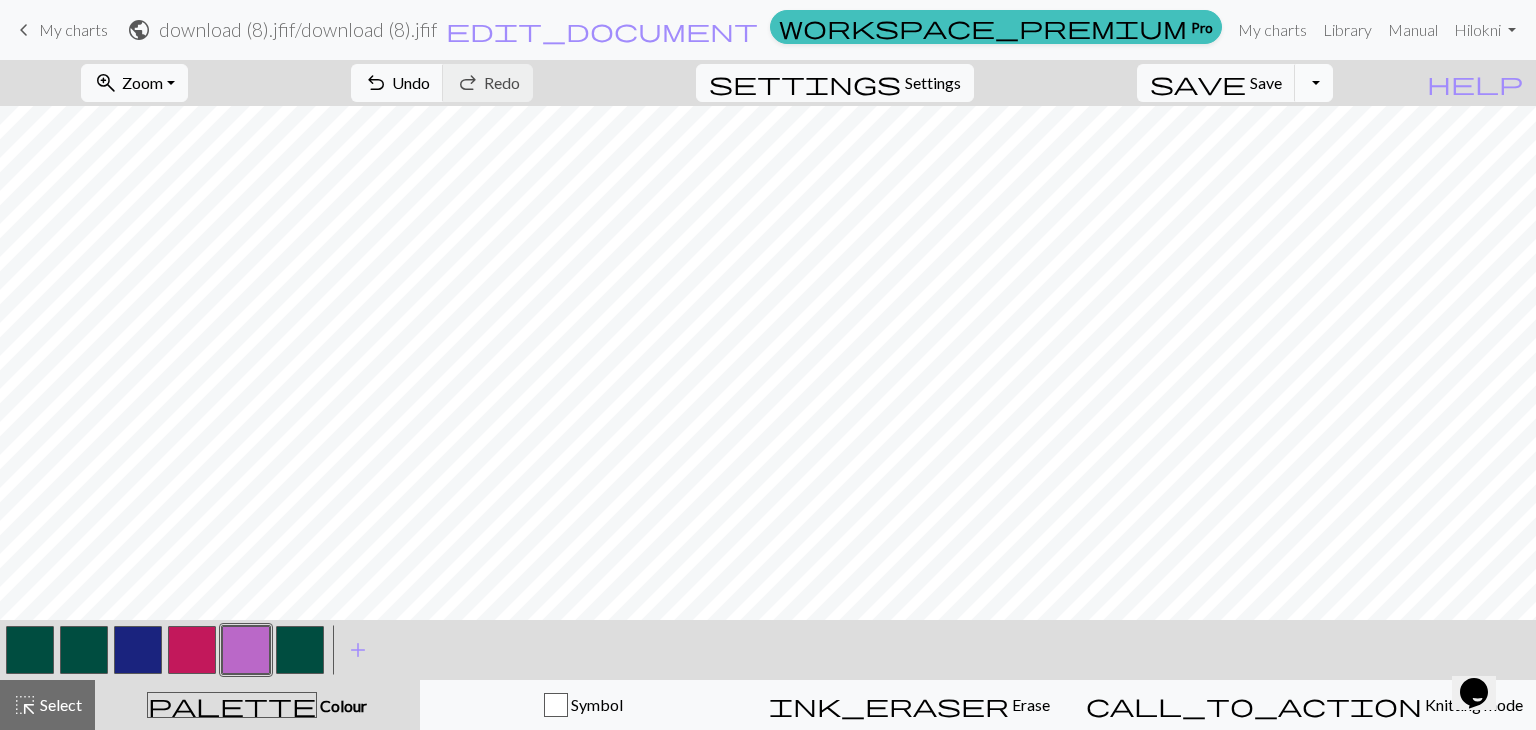click on "Toggle Dropdown" at bounding box center (1314, 83) 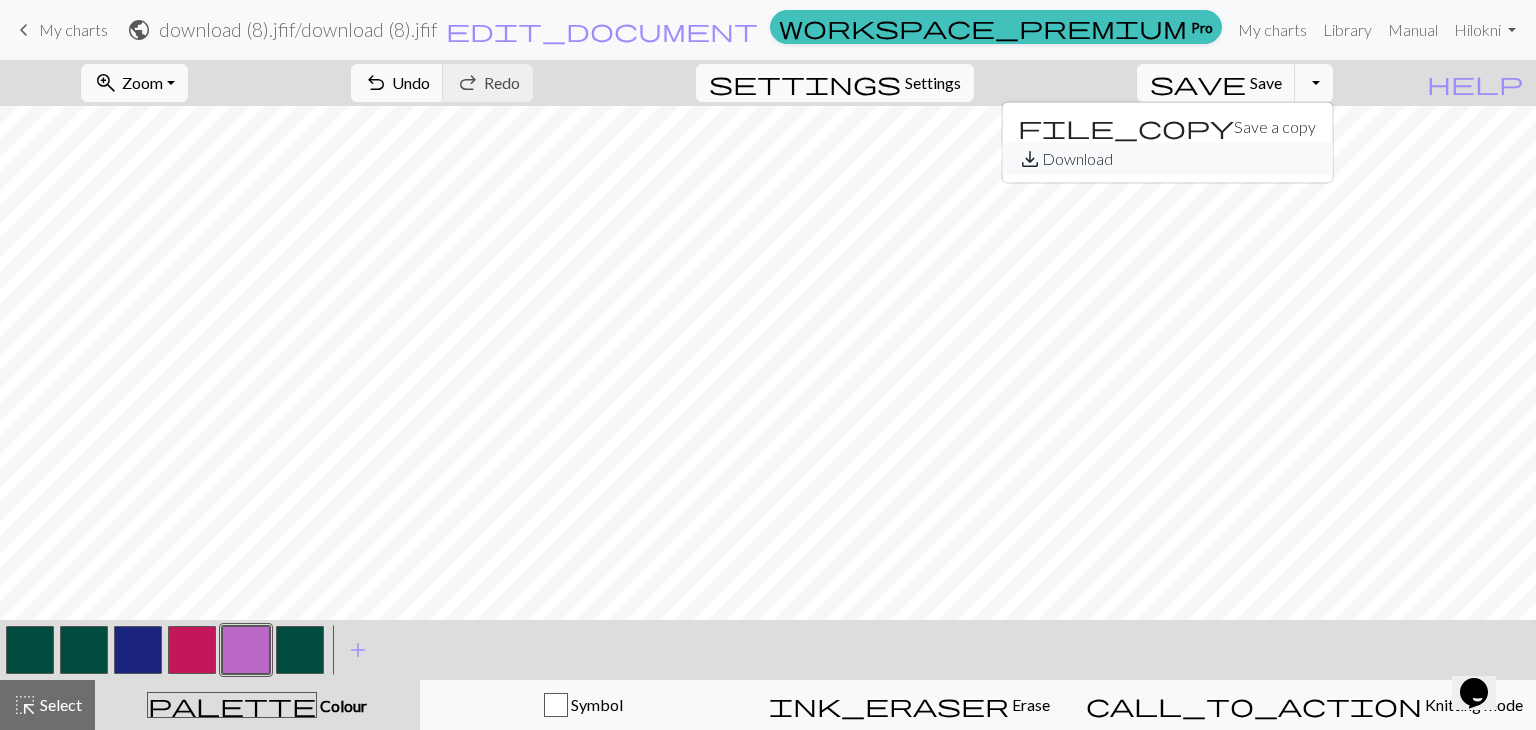 click on "save_alt  Download" at bounding box center [1167, 159] 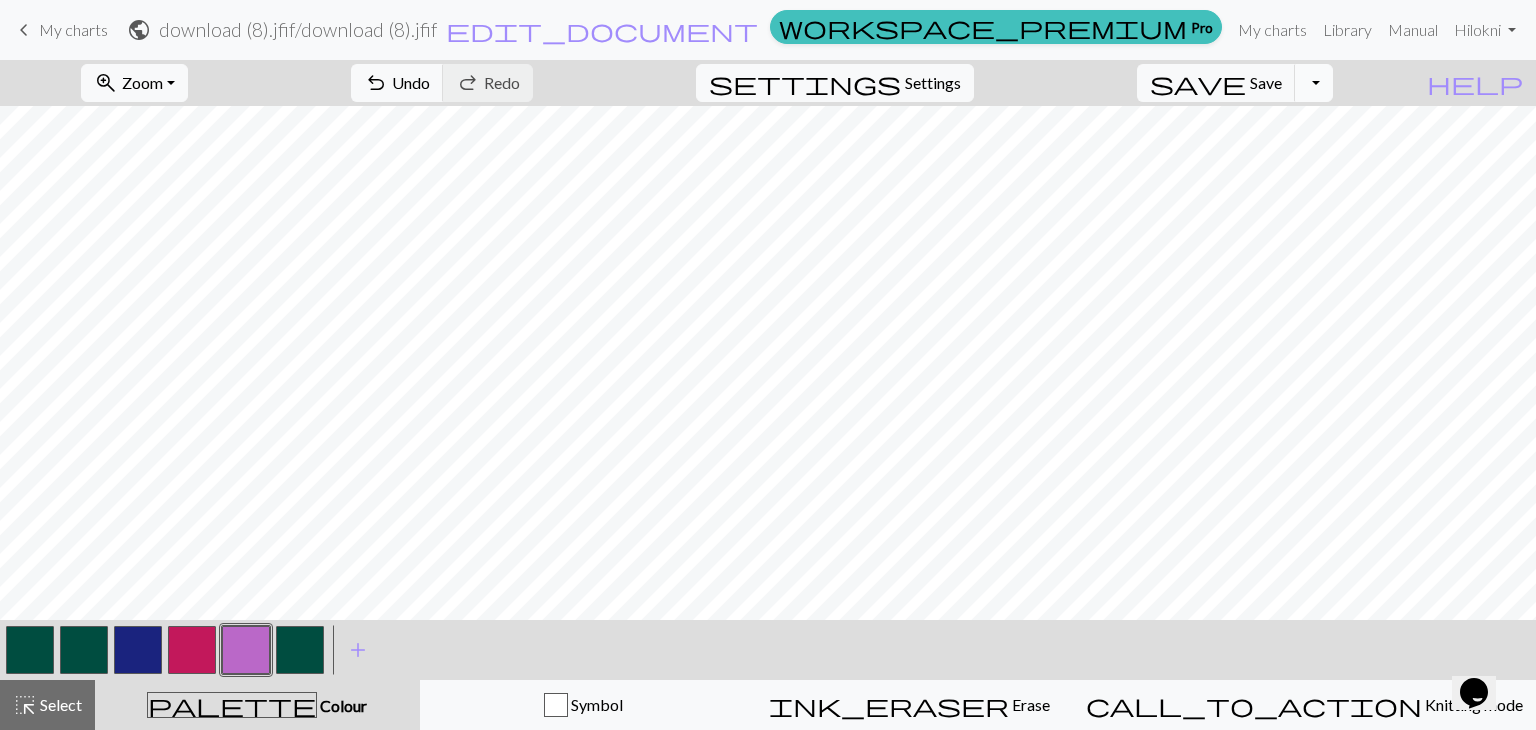 click on "Toggle Dropdown" at bounding box center (1314, 83) 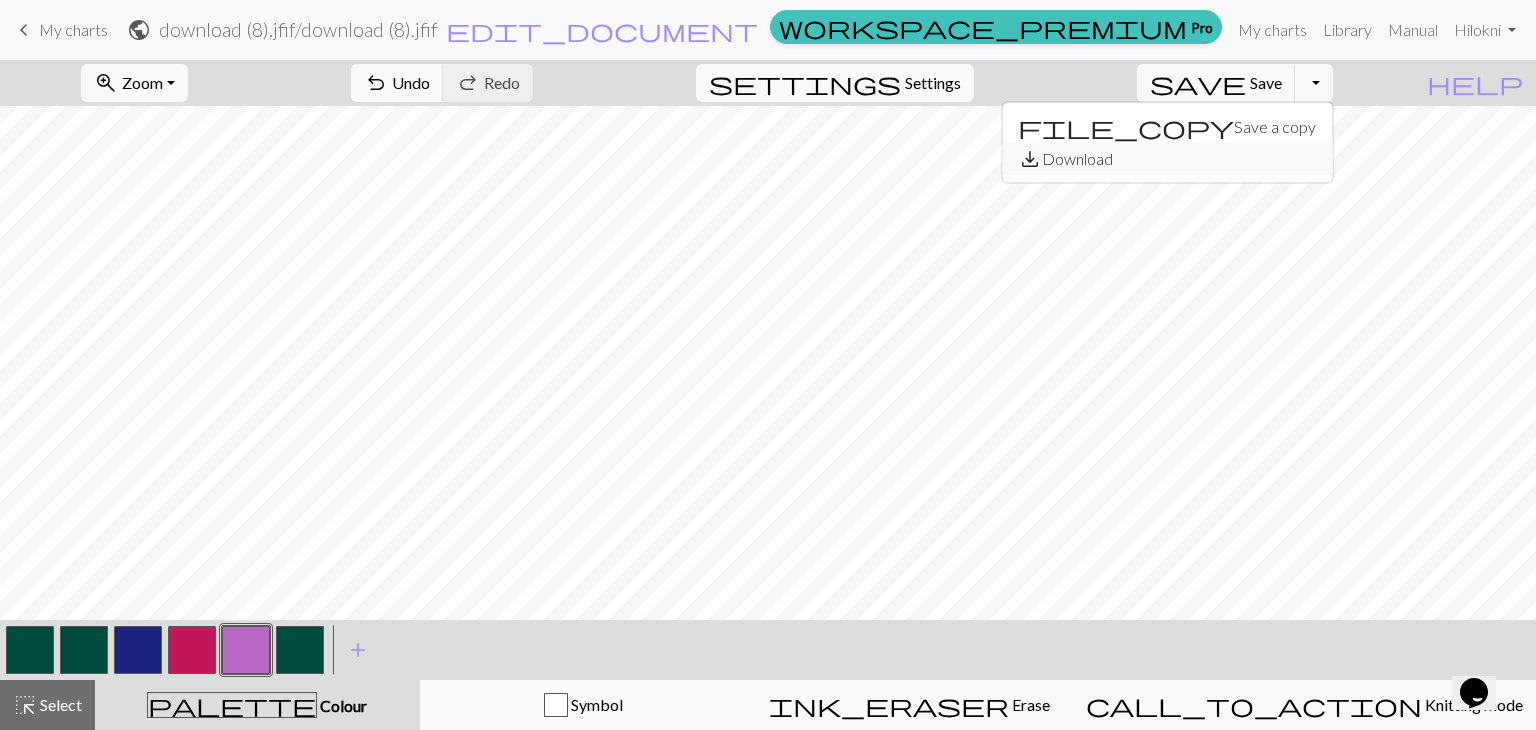 click on "save_alt  Download" at bounding box center (1167, 159) 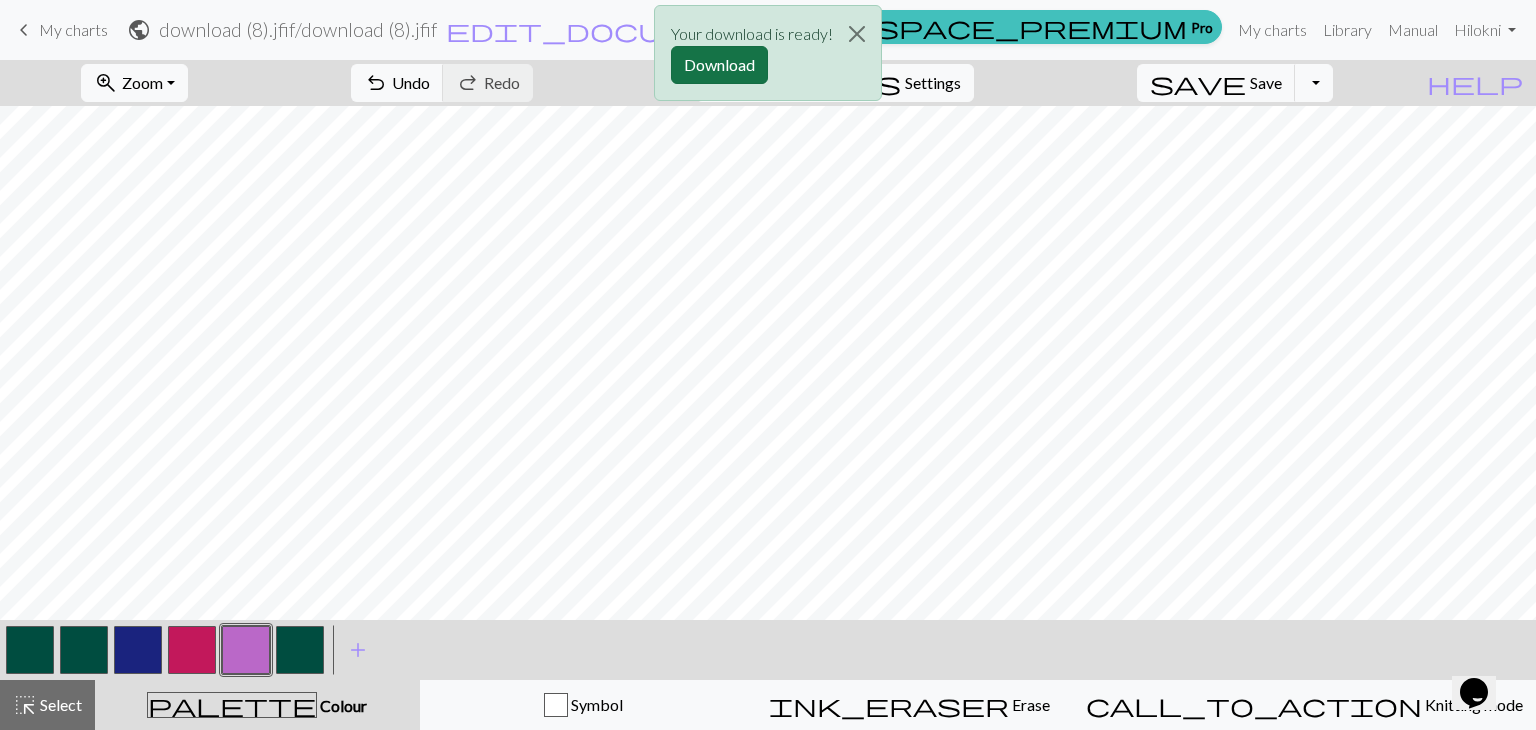 click on "Download" at bounding box center [719, 65] 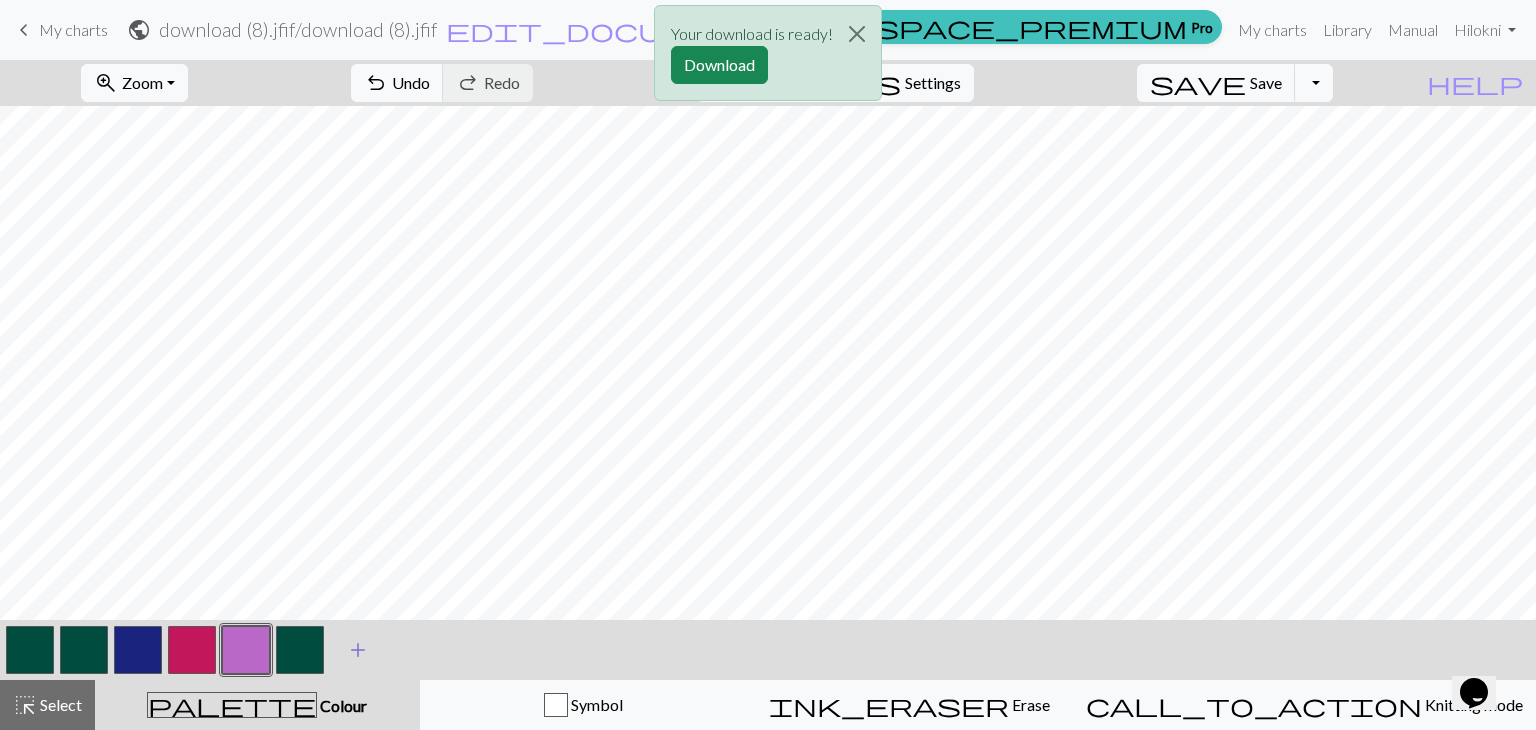click on "add" at bounding box center [358, 650] 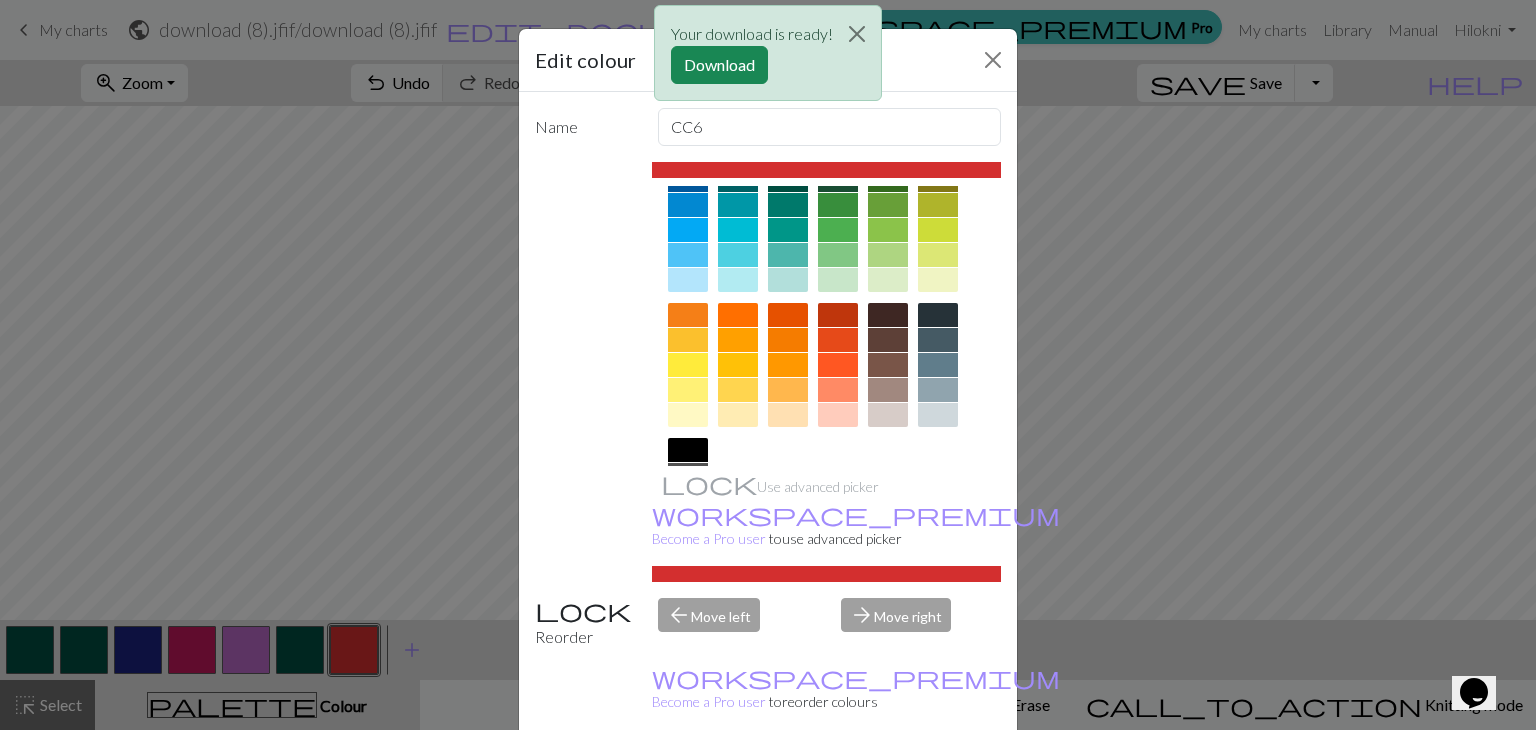 scroll, scrollTop: 200, scrollLeft: 0, axis: vertical 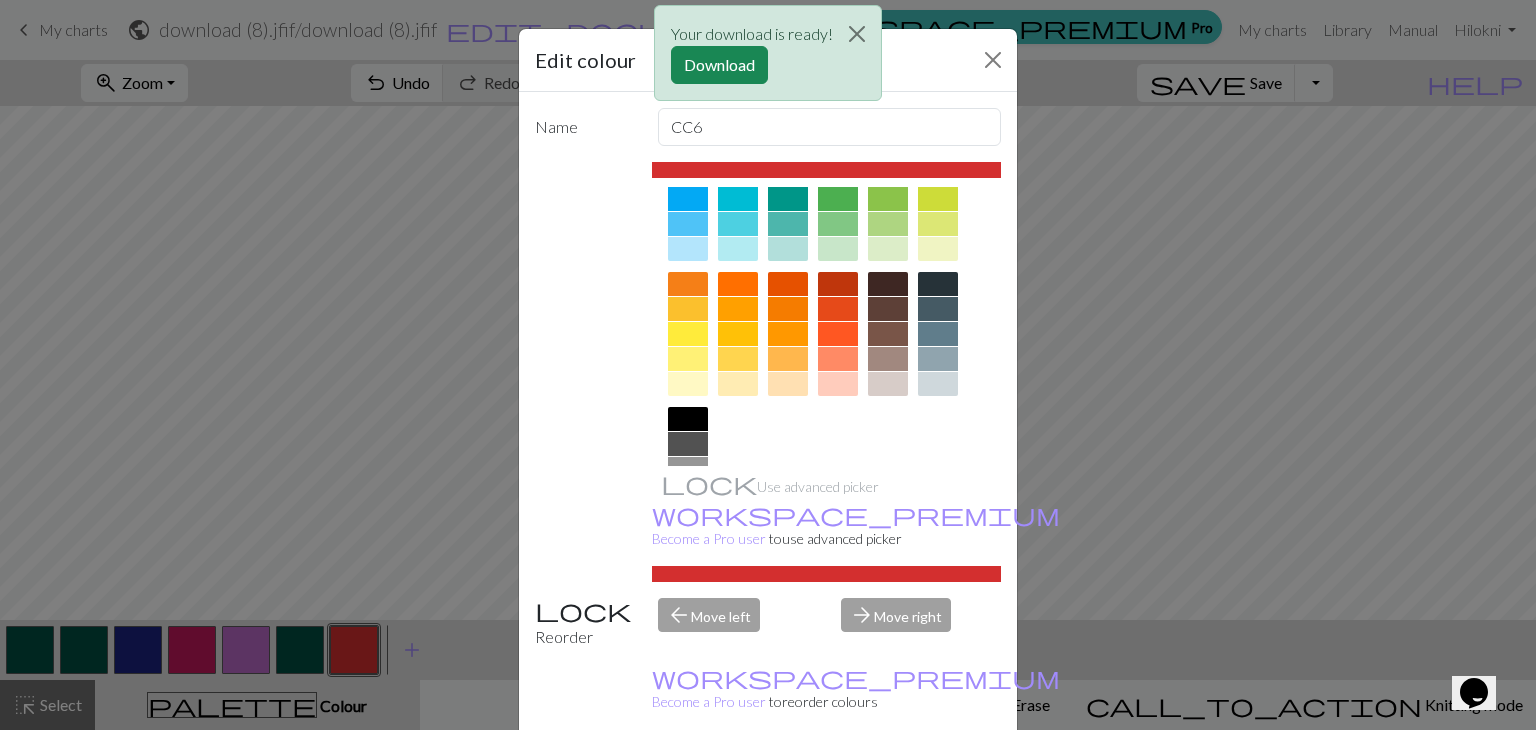 click at bounding box center (688, 334) 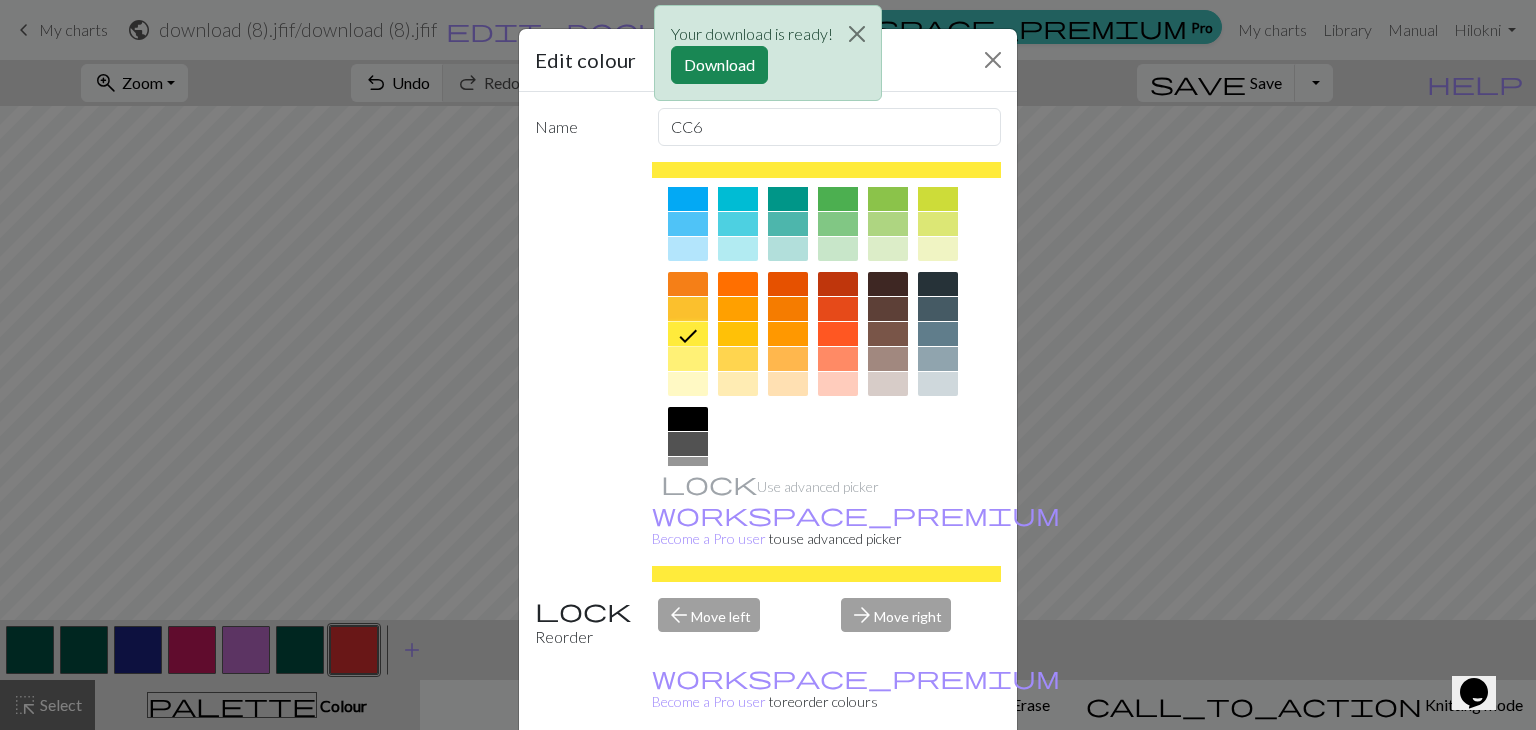 click on "Done" at bounding box center (888, 781) 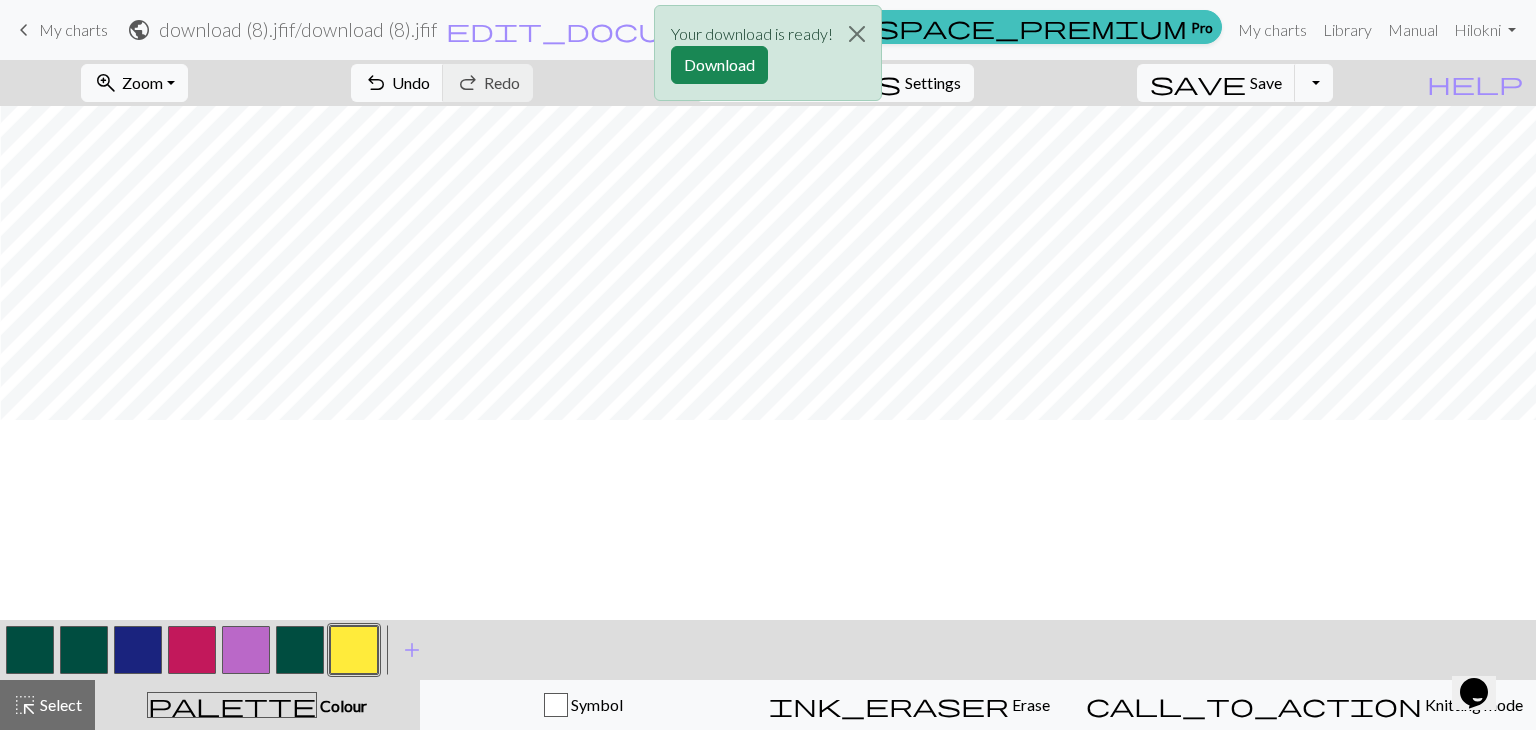 scroll, scrollTop: 500, scrollLeft: 1008, axis: both 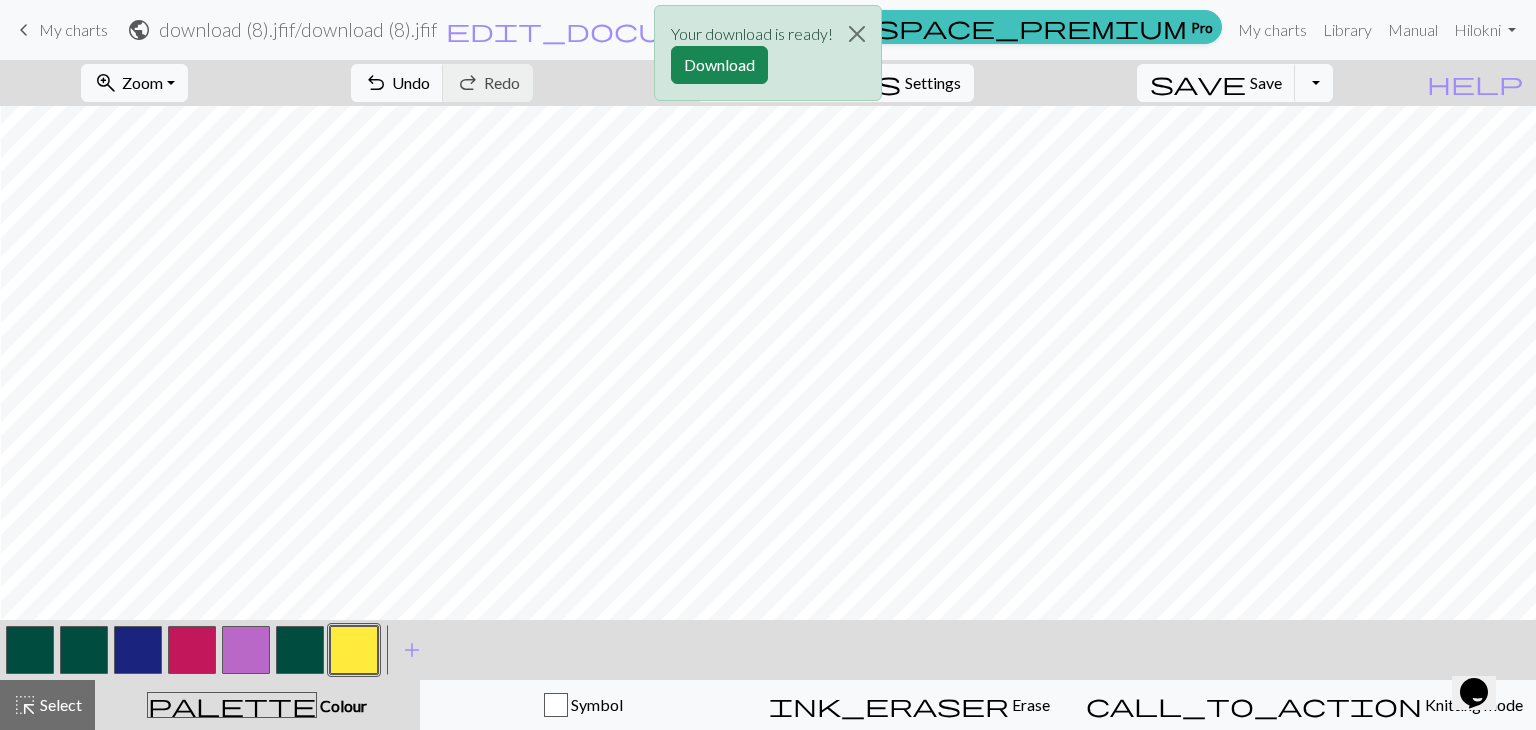 click on "Your download is ready! Download" at bounding box center (768, 58) 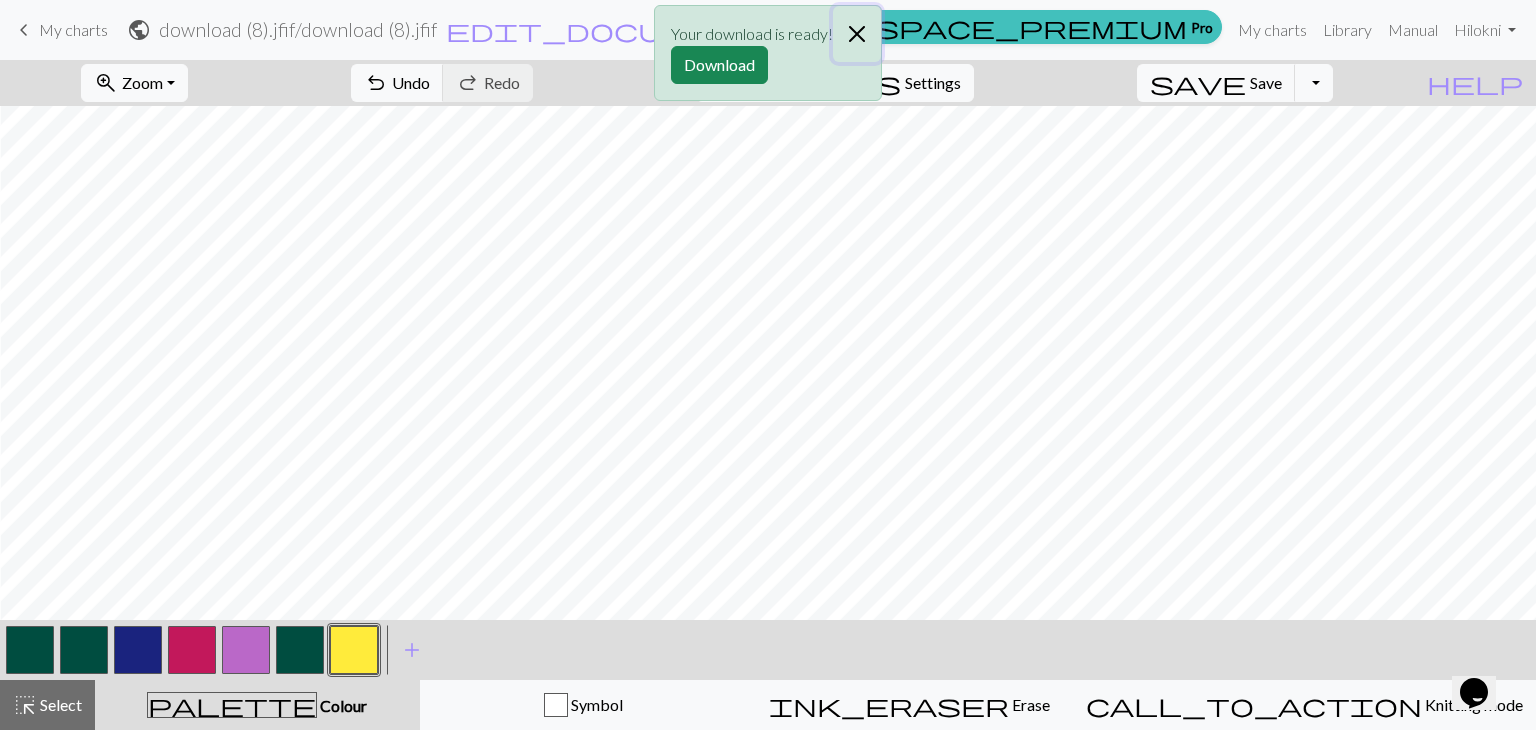 click at bounding box center [857, 34] 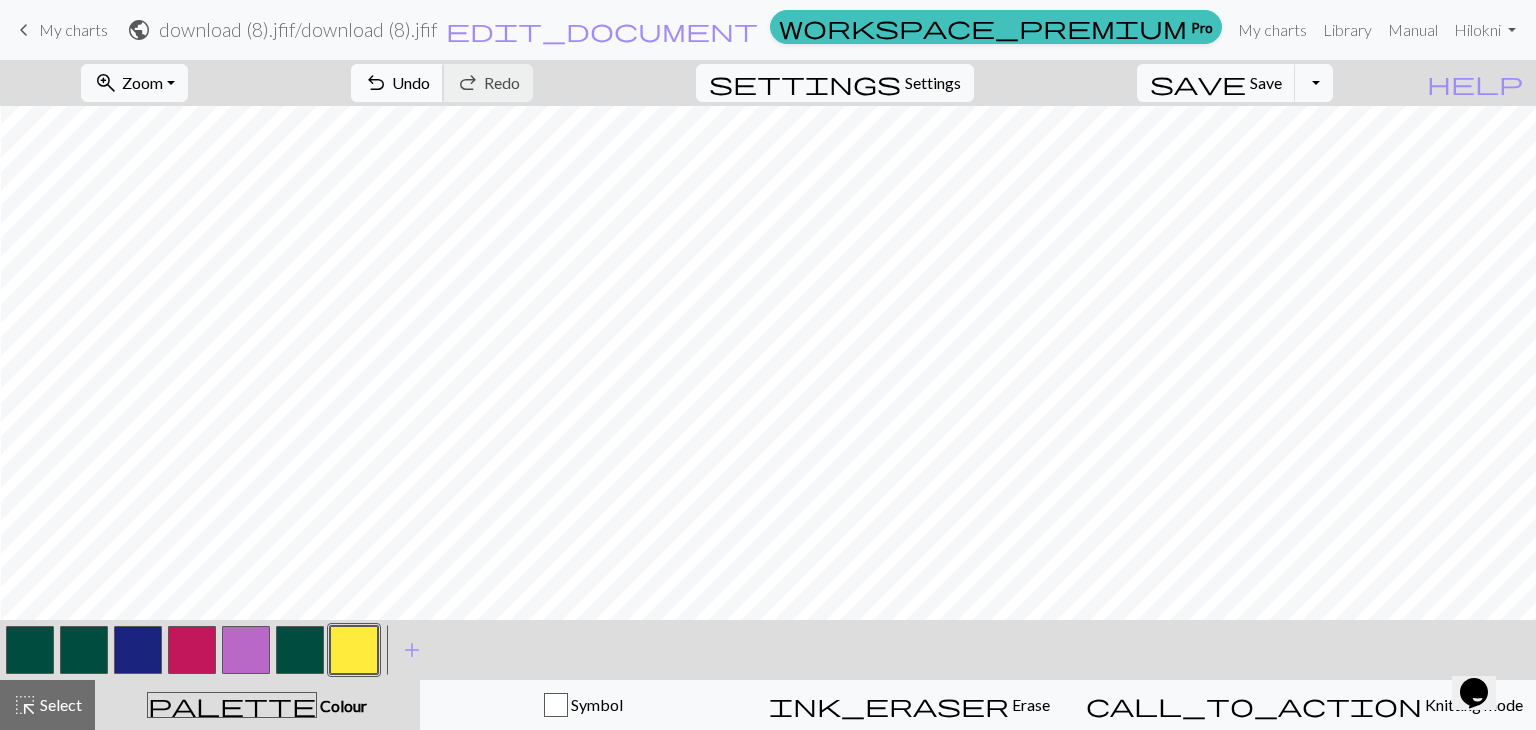 click on "Undo" at bounding box center (411, 82) 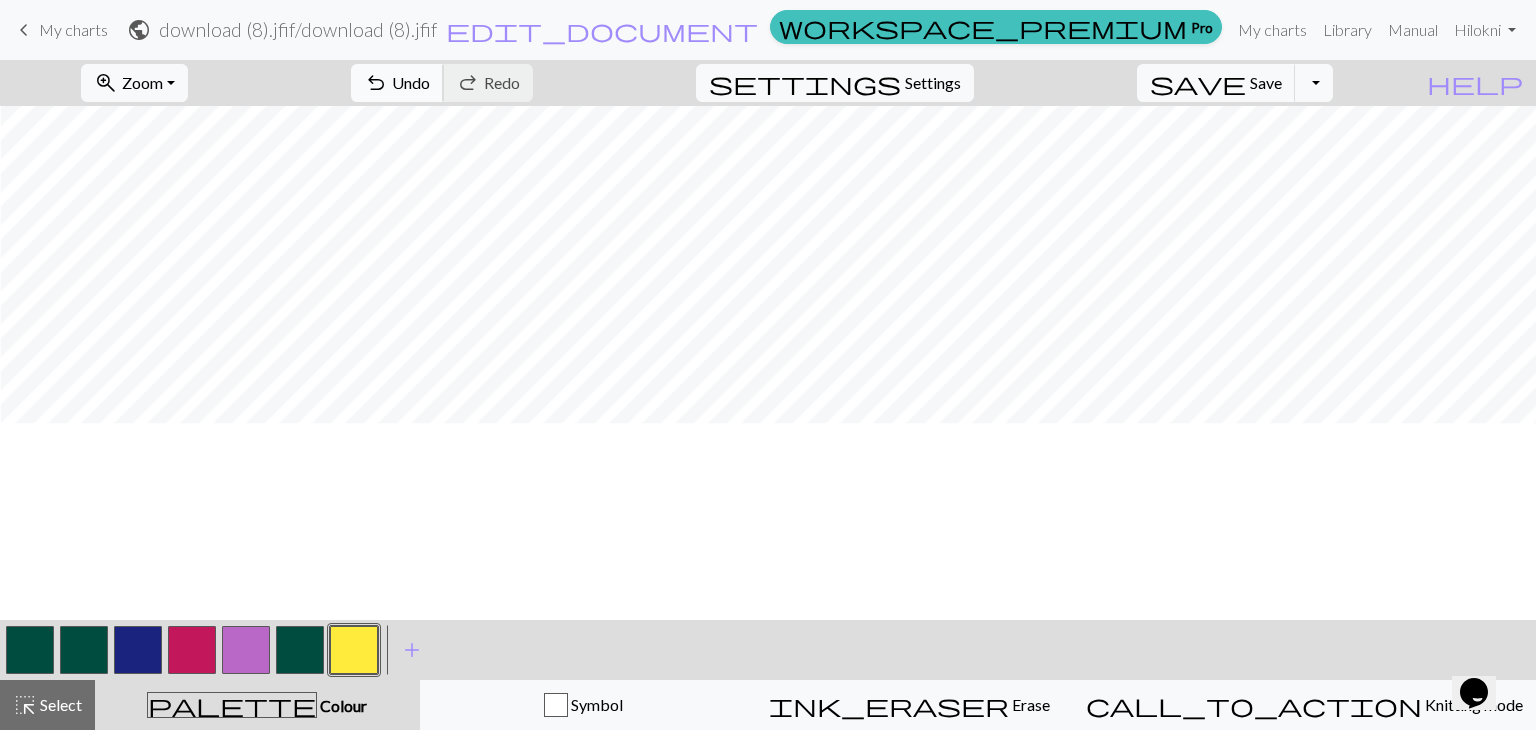 scroll, scrollTop: 400, scrollLeft: 1008, axis: both 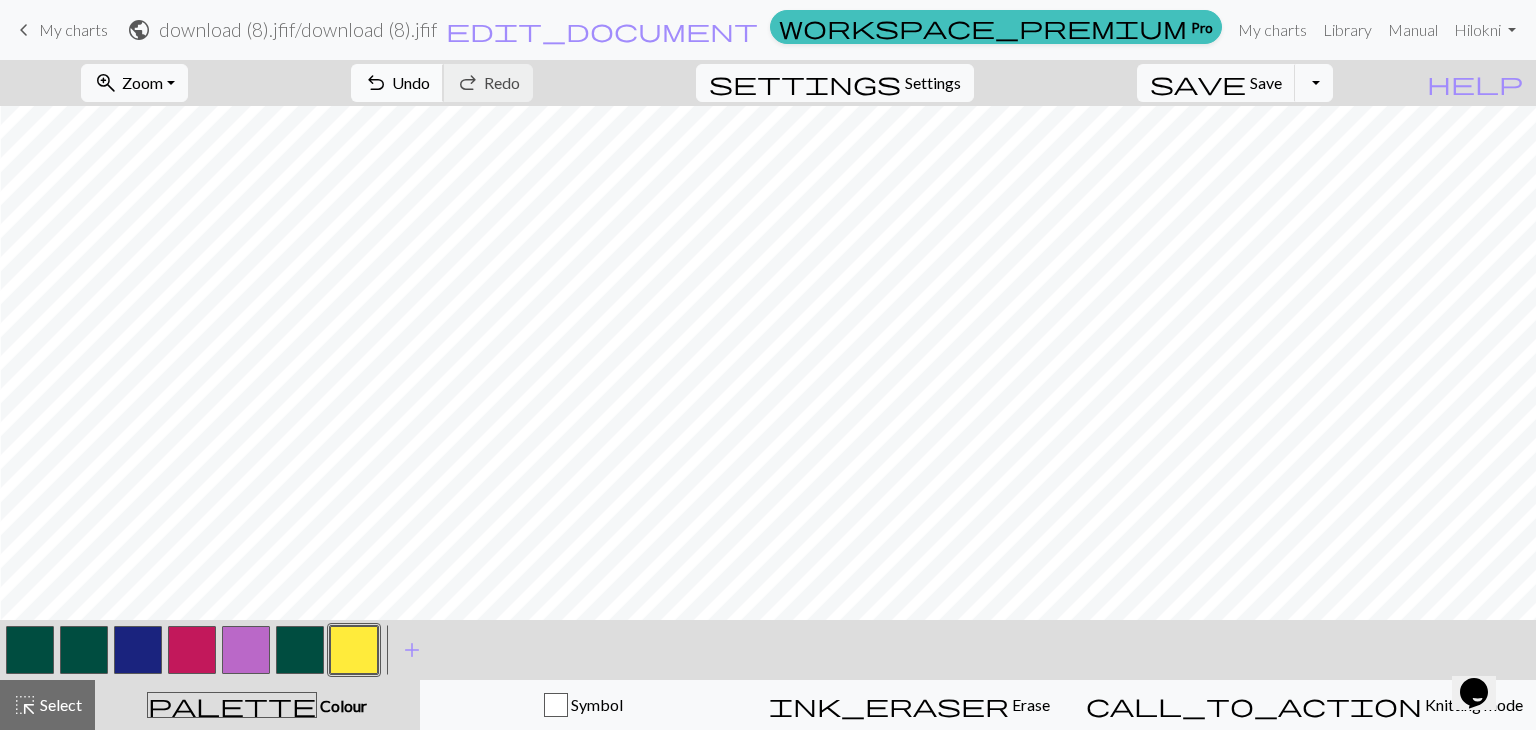 click on "Undo" at bounding box center (411, 82) 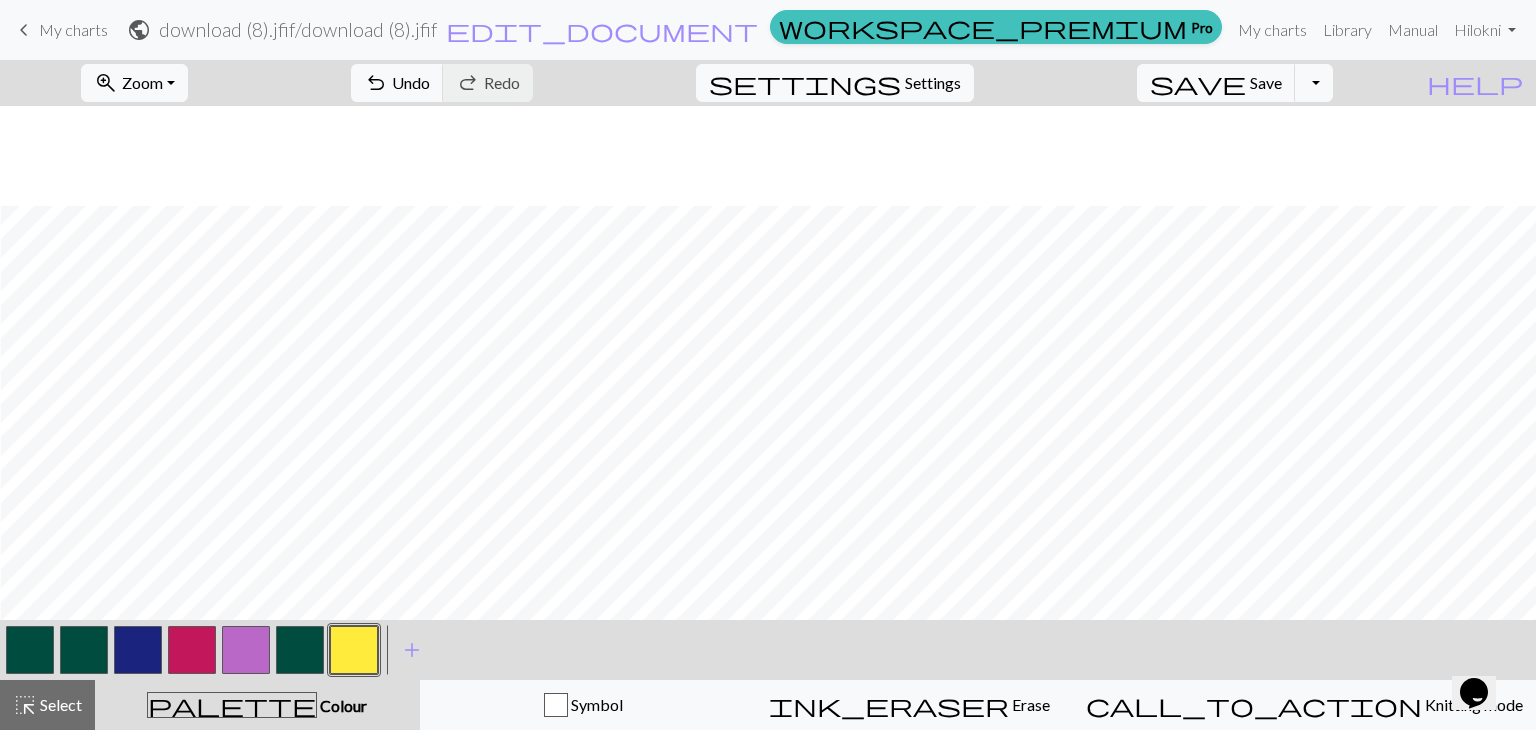 scroll, scrollTop: 300, scrollLeft: 1008, axis: both 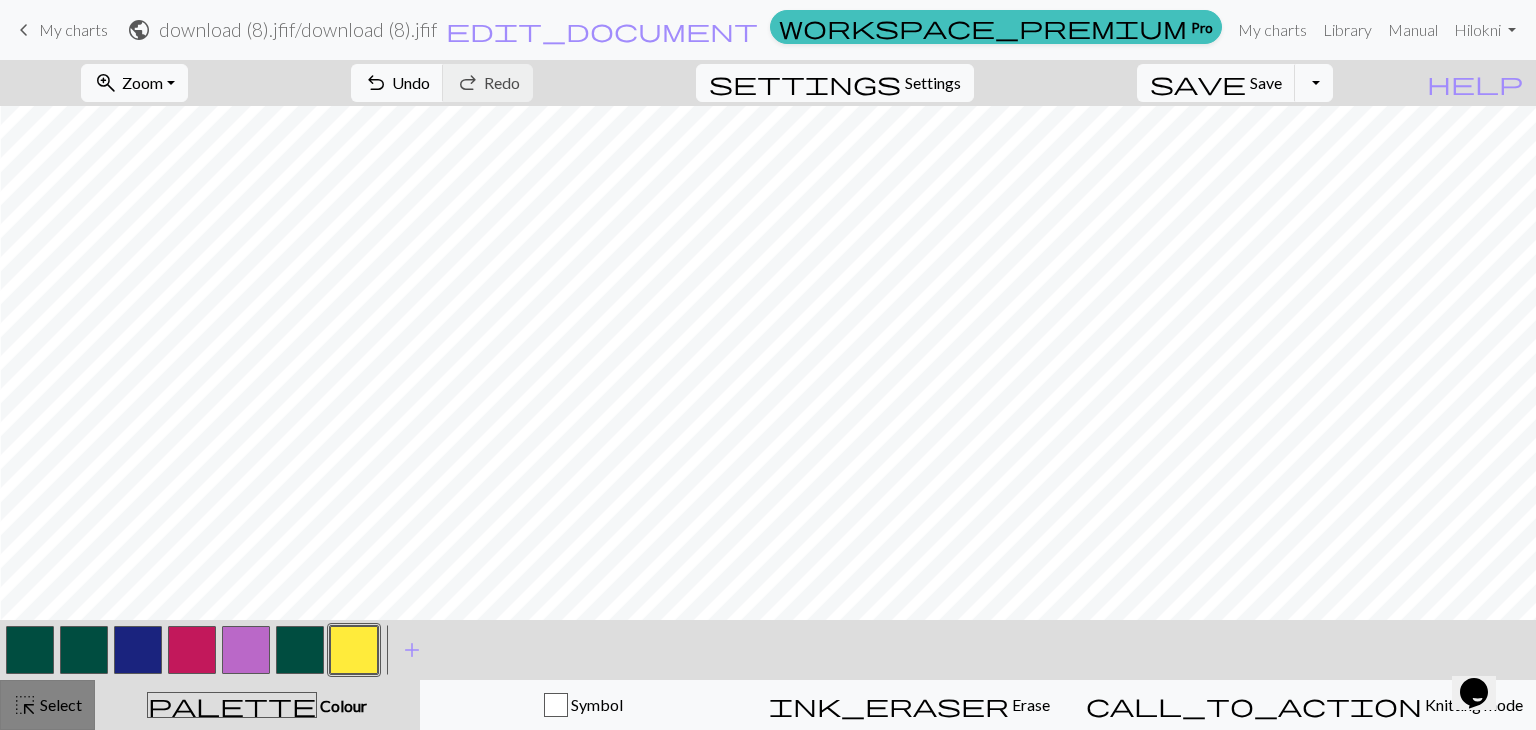 click on "highlight_alt" at bounding box center [25, 705] 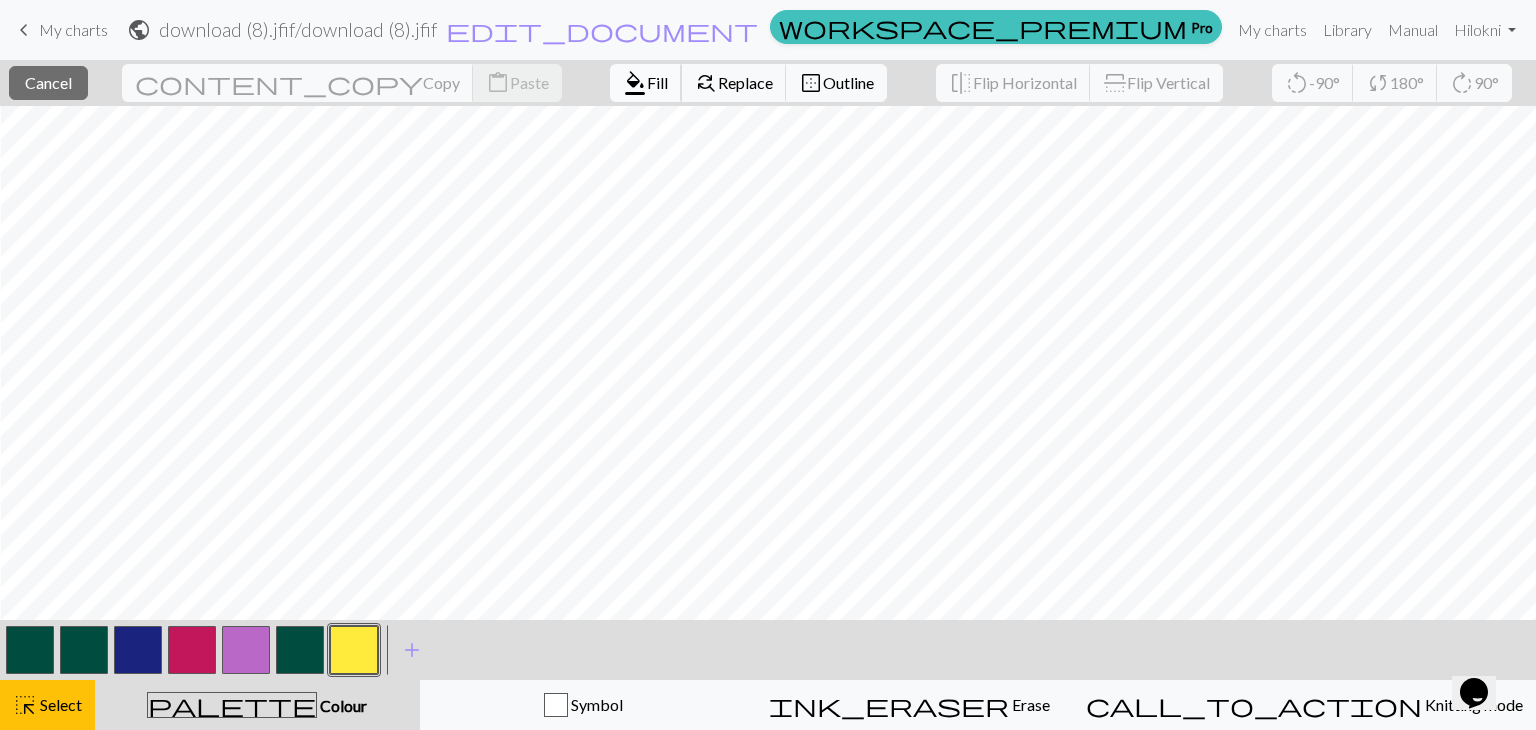 click on "Fill" at bounding box center (657, 82) 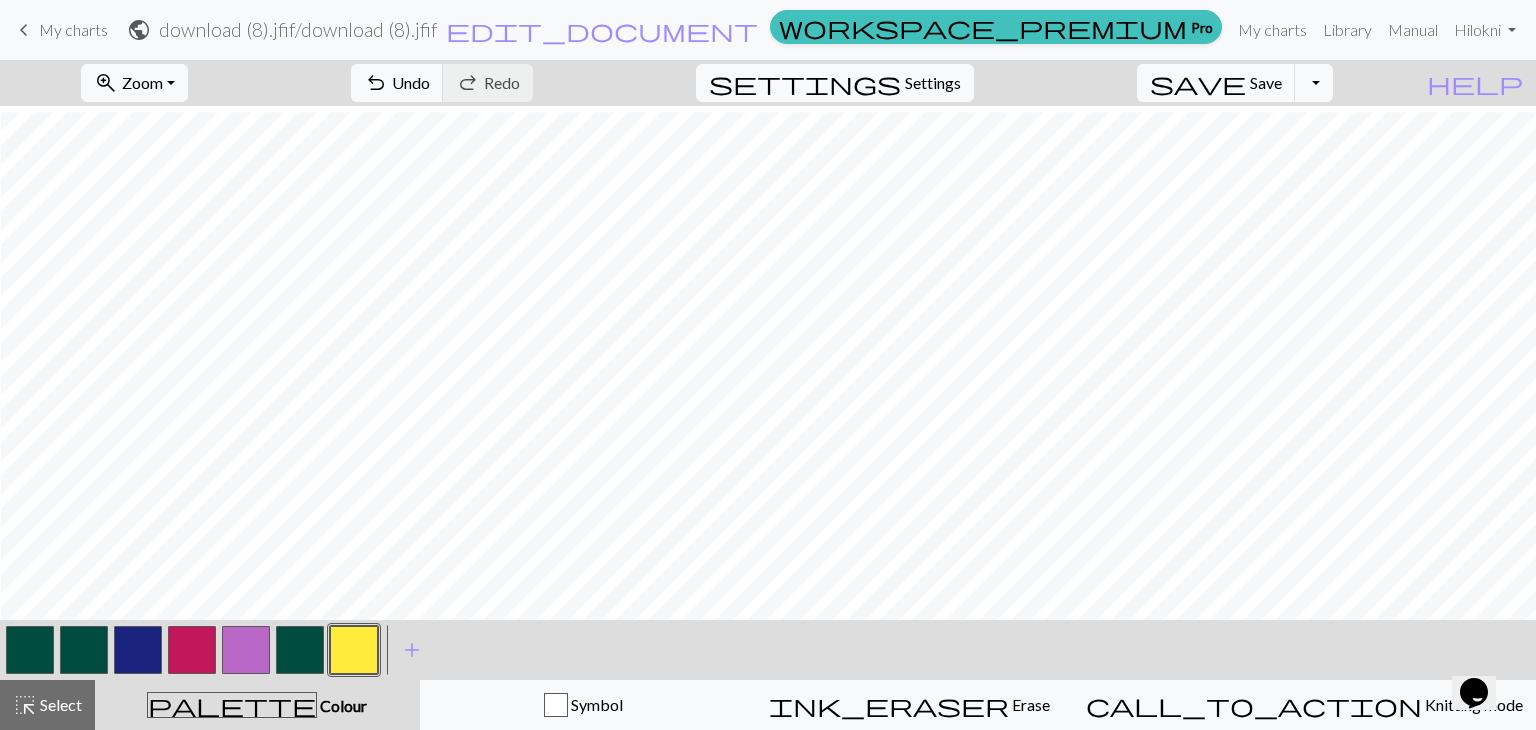 scroll, scrollTop: 300, scrollLeft: 1008, axis: both 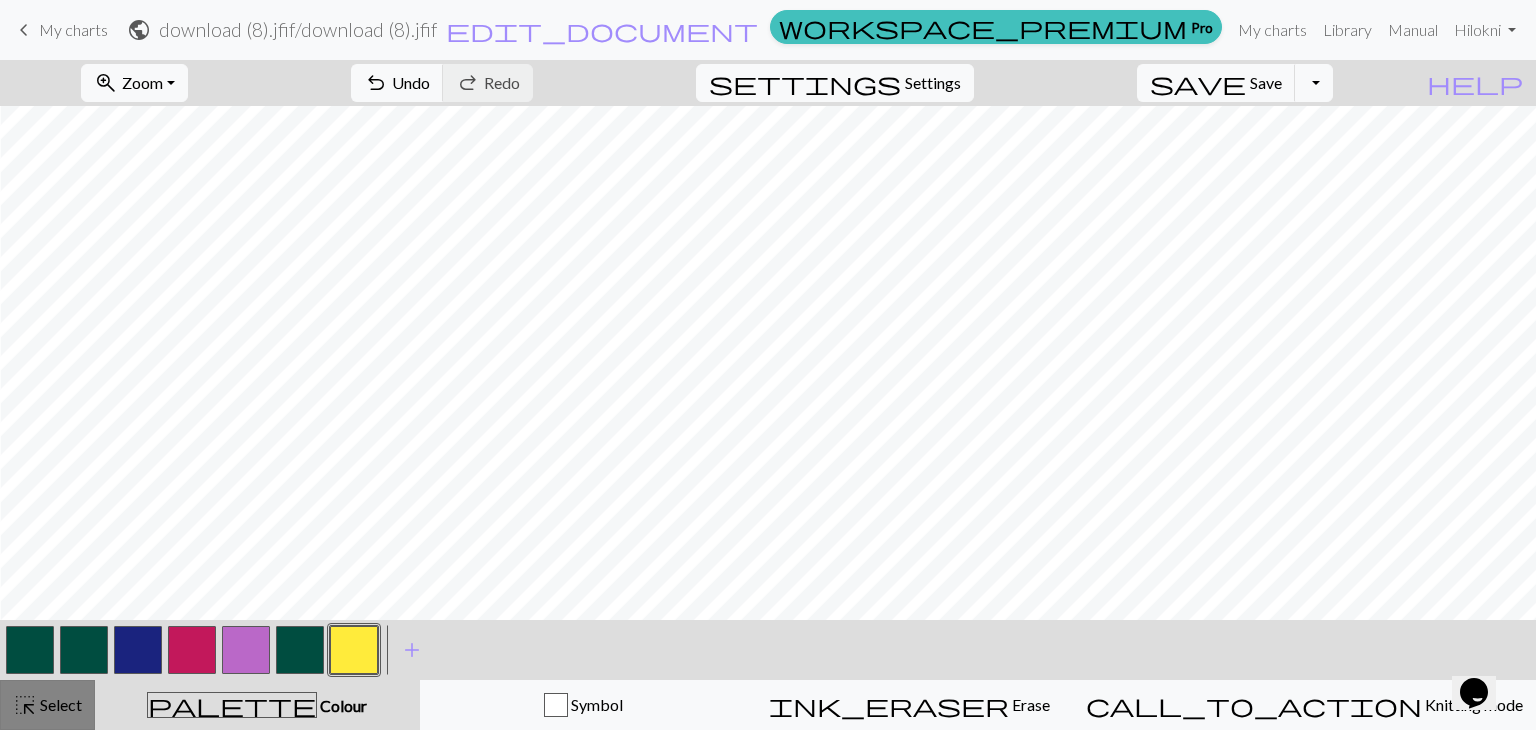 drag, startPoint x: 33, startPoint y: 710, endPoint x: 51, endPoint y: 700, distance: 20.59126 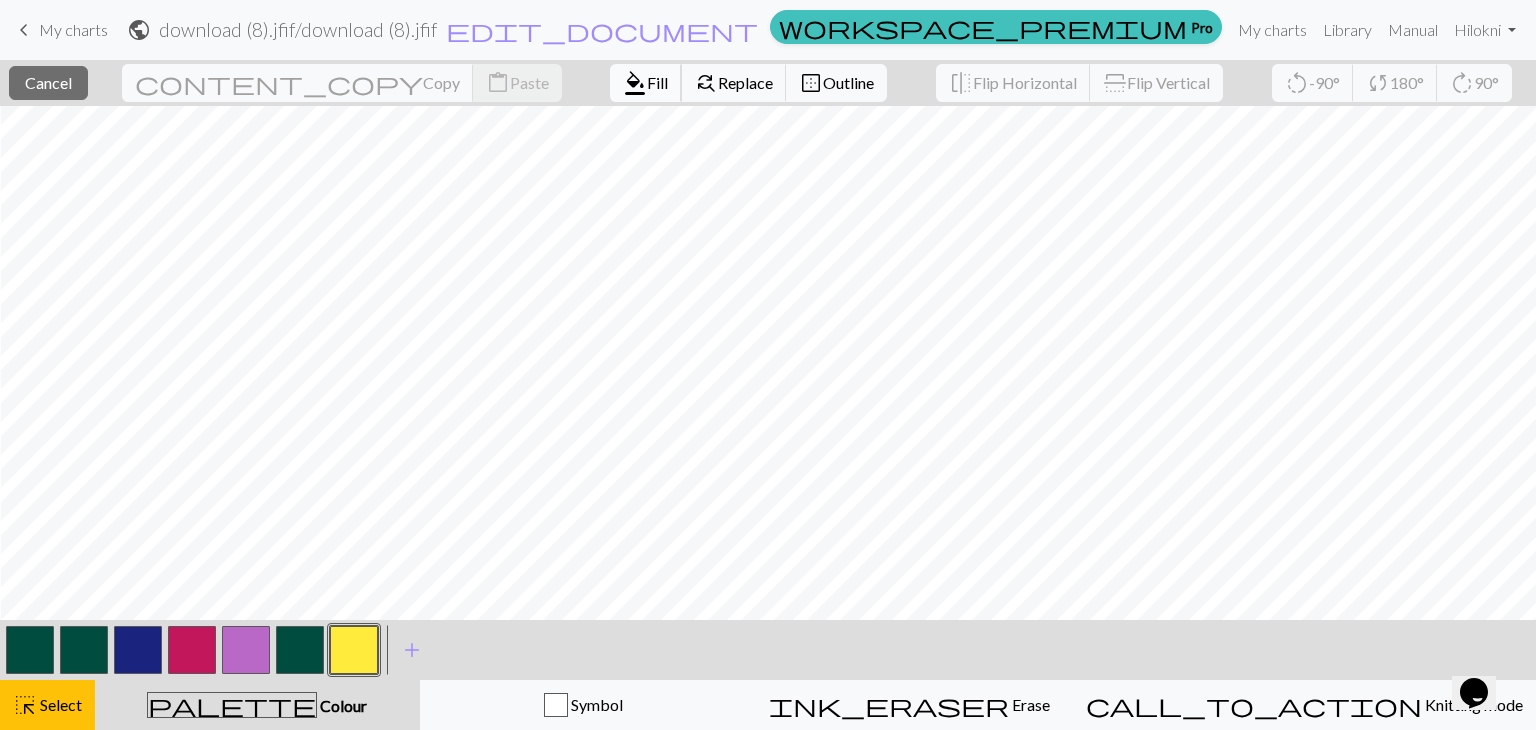 click on "Fill" at bounding box center [657, 82] 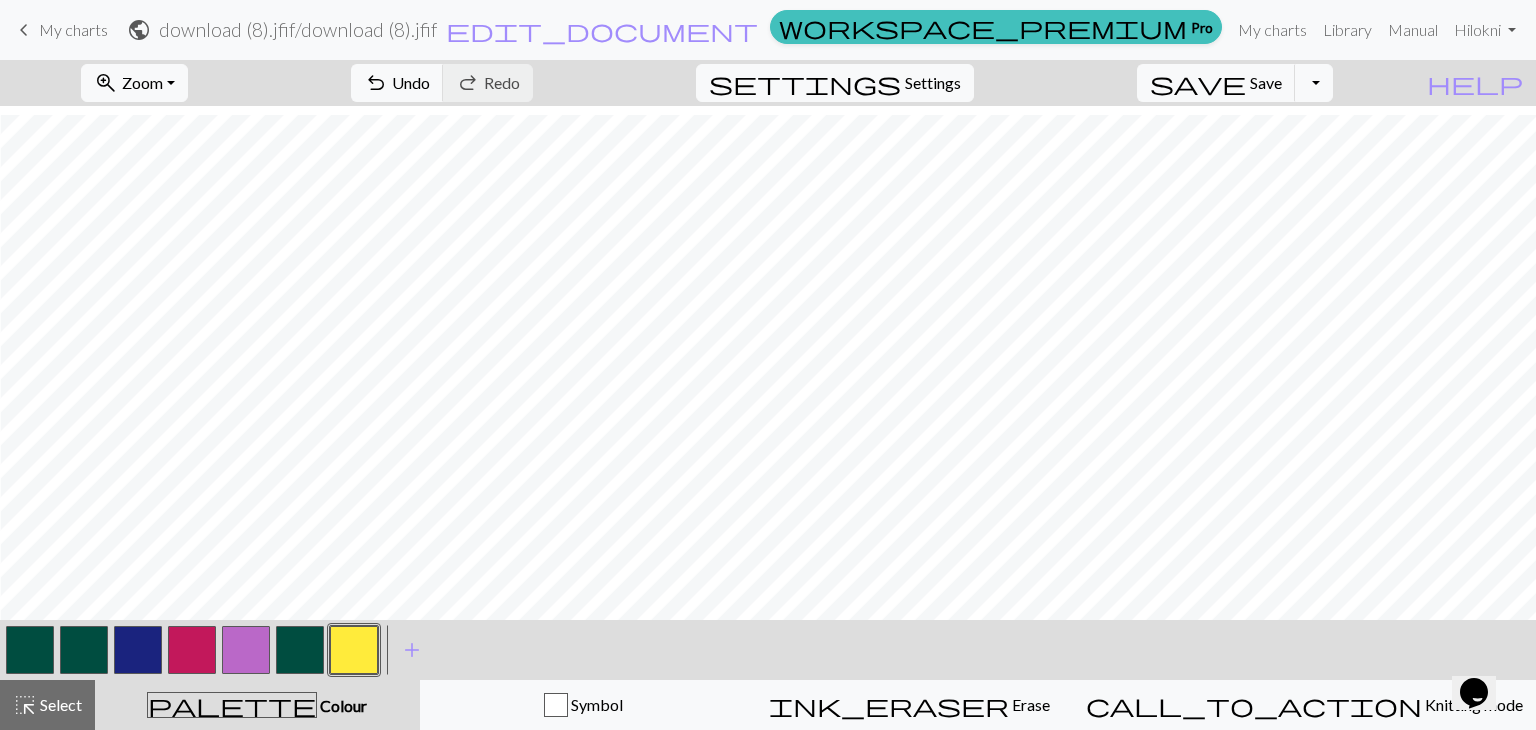 scroll, scrollTop: 300, scrollLeft: 1636, axis: both 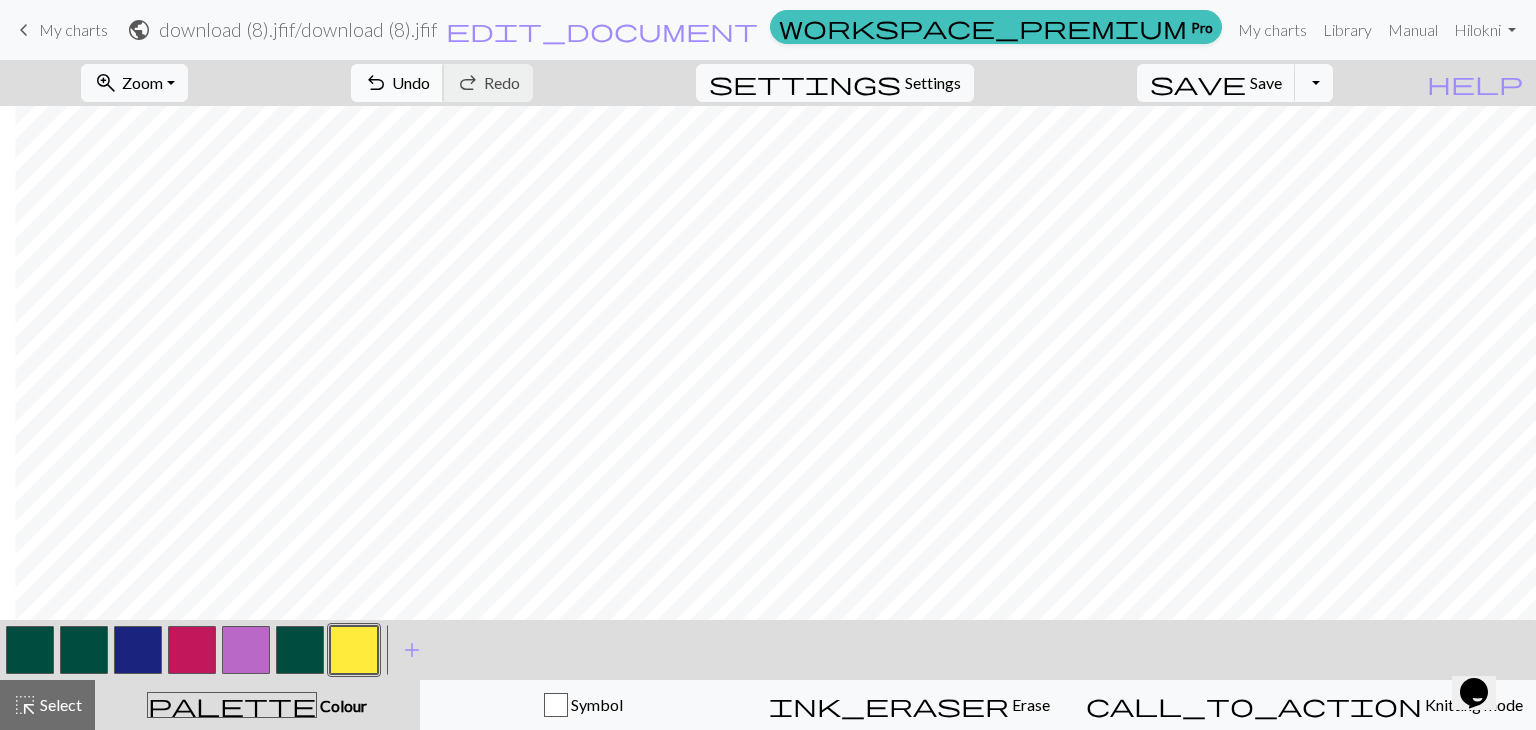 click on "Undo" at bounding box center (411, 82) 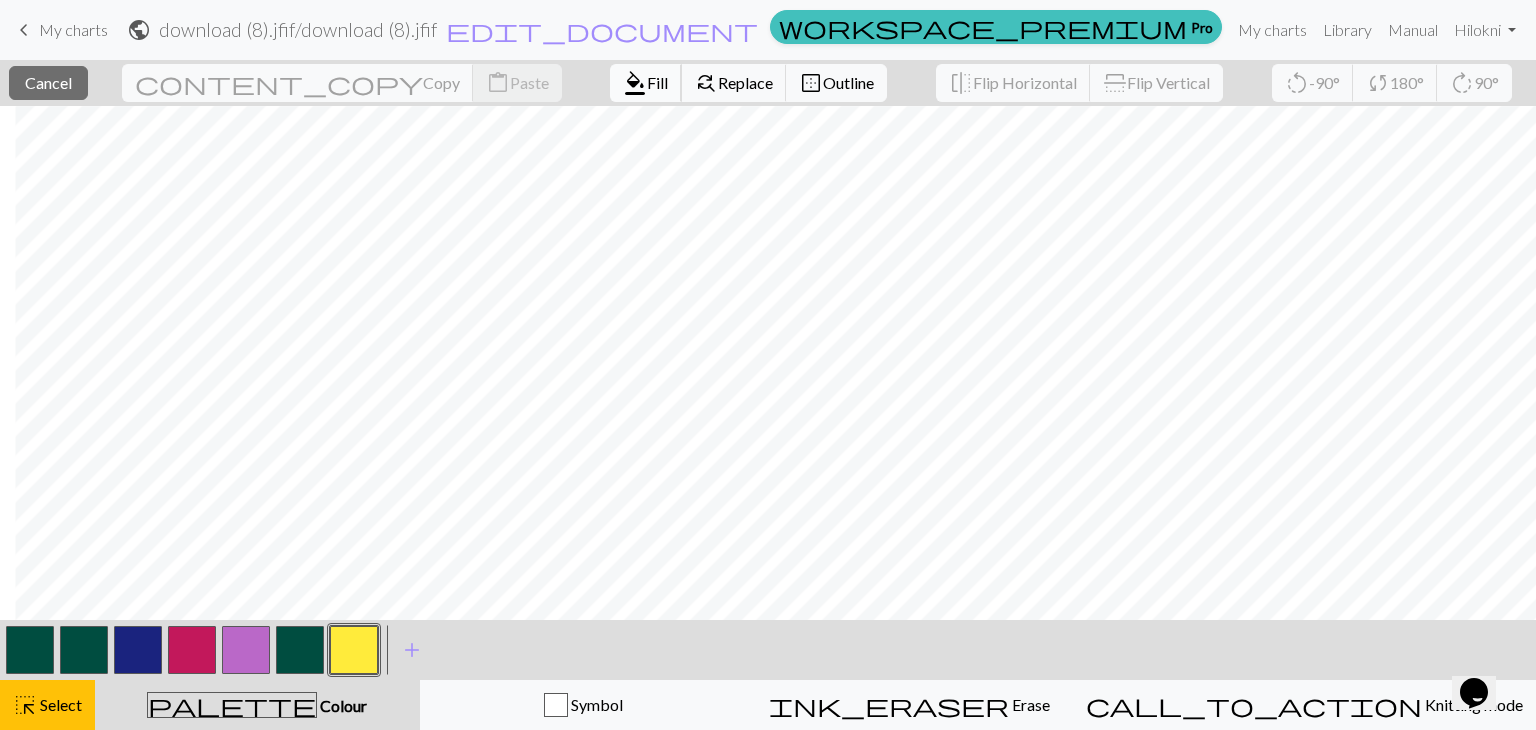 click on "Fill" at bounding box center [657, 82] 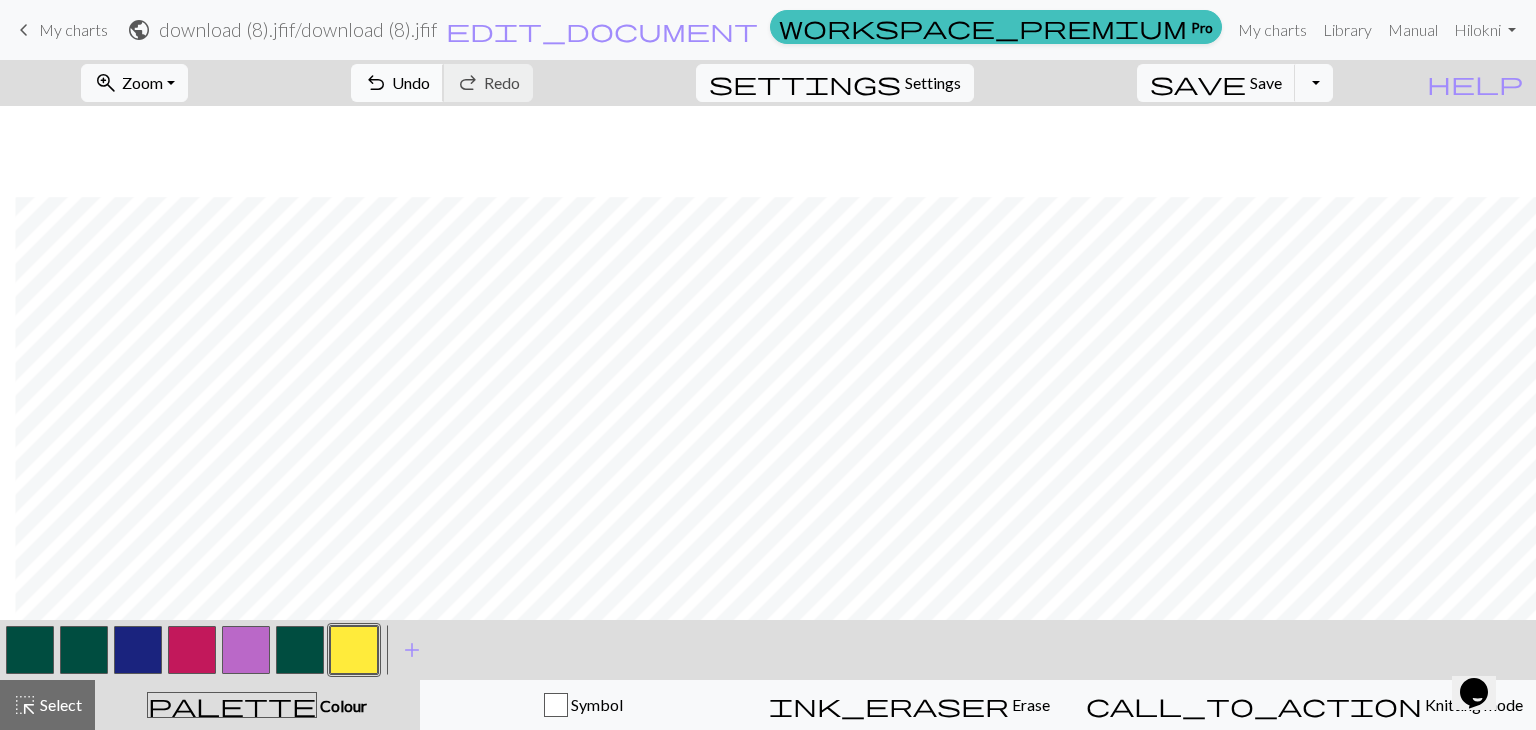 scroll, scrollTop: 431, scrollLeft: 1697, axis: both 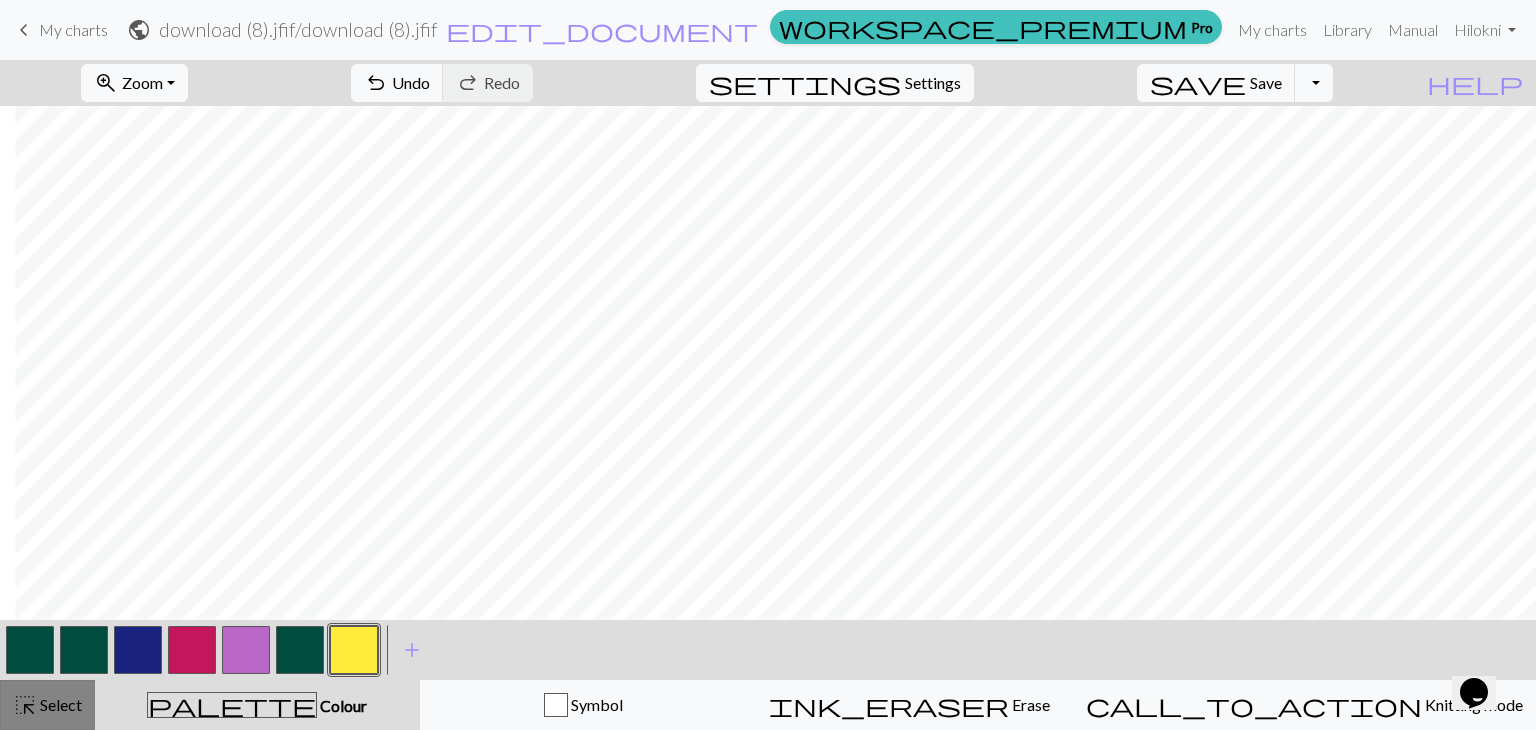 click on "highlight_alt   Select   Select" at bounding box center (47, 705) 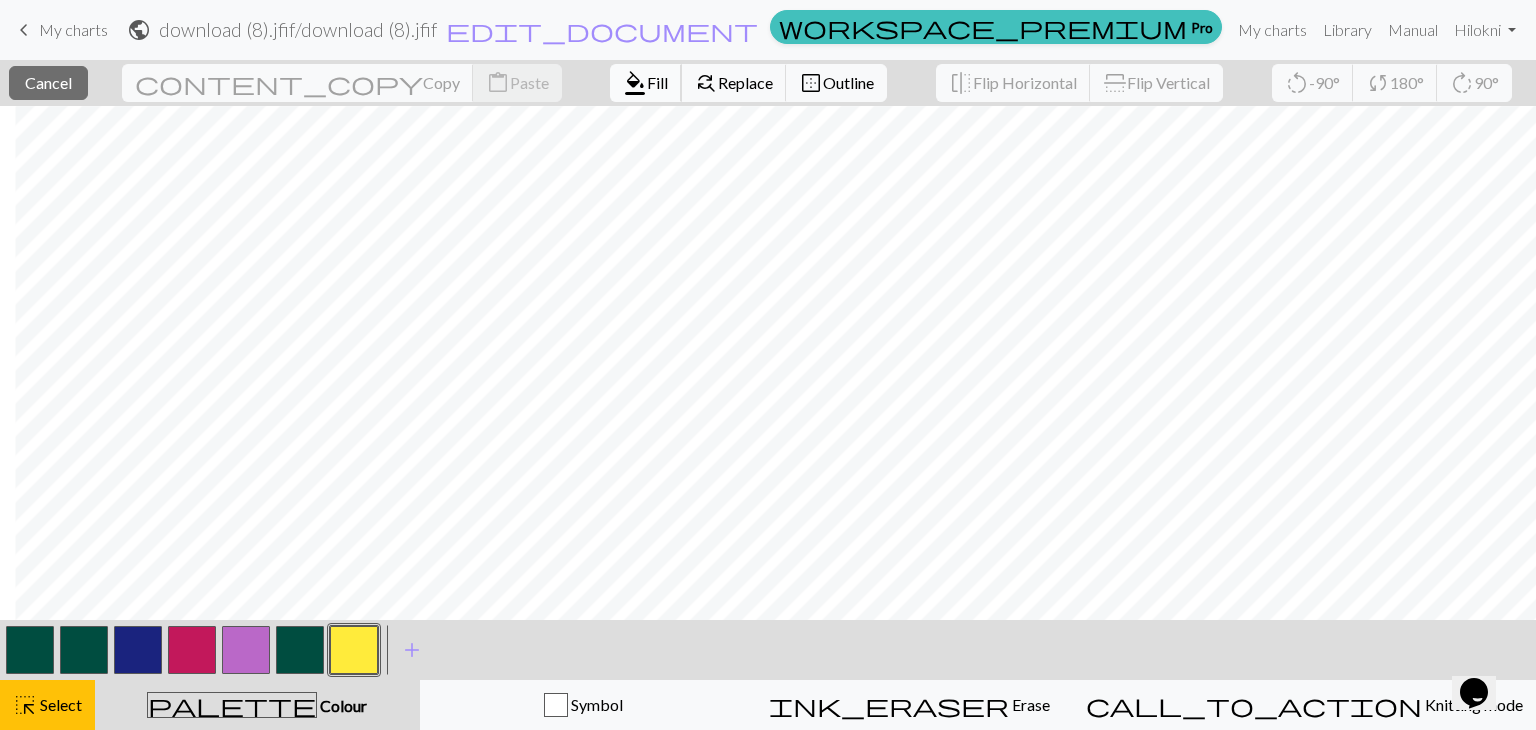 click on "format_color_fill" at bounding box center (635, 83) 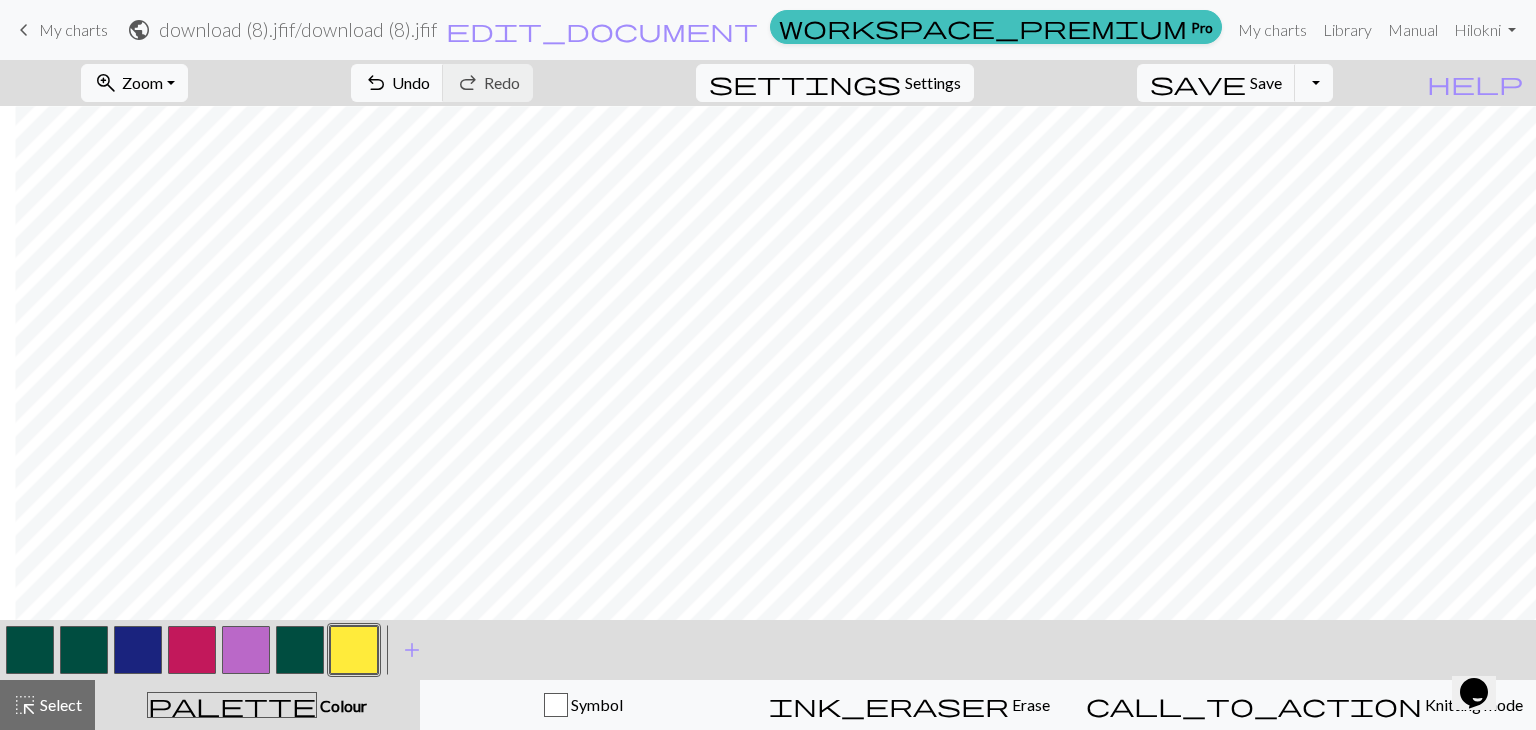 scroll, scrollTop: 531, scrollLeft: 1697, axis: both 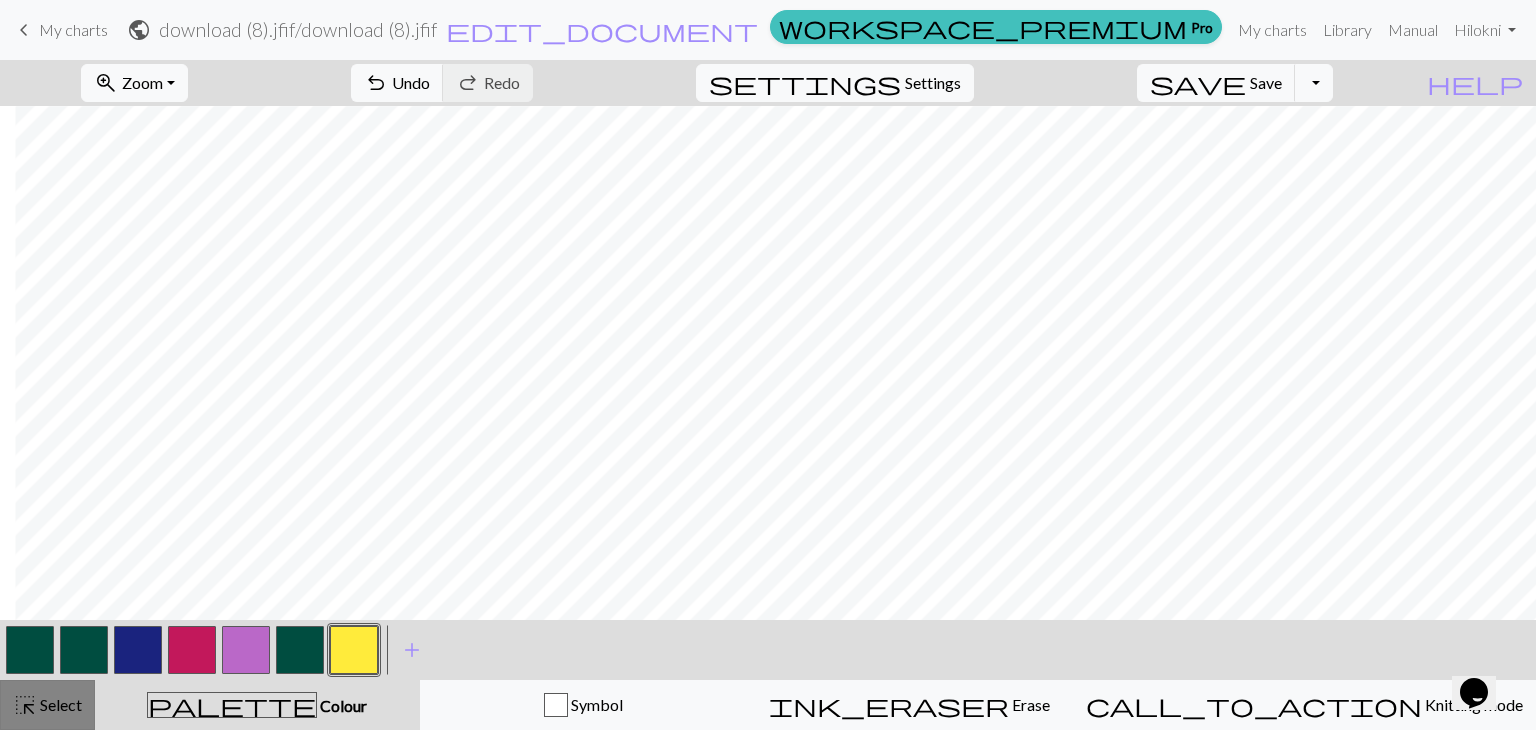 click on "highlight_alt   Select   Select" at bounding box center [47, 705] 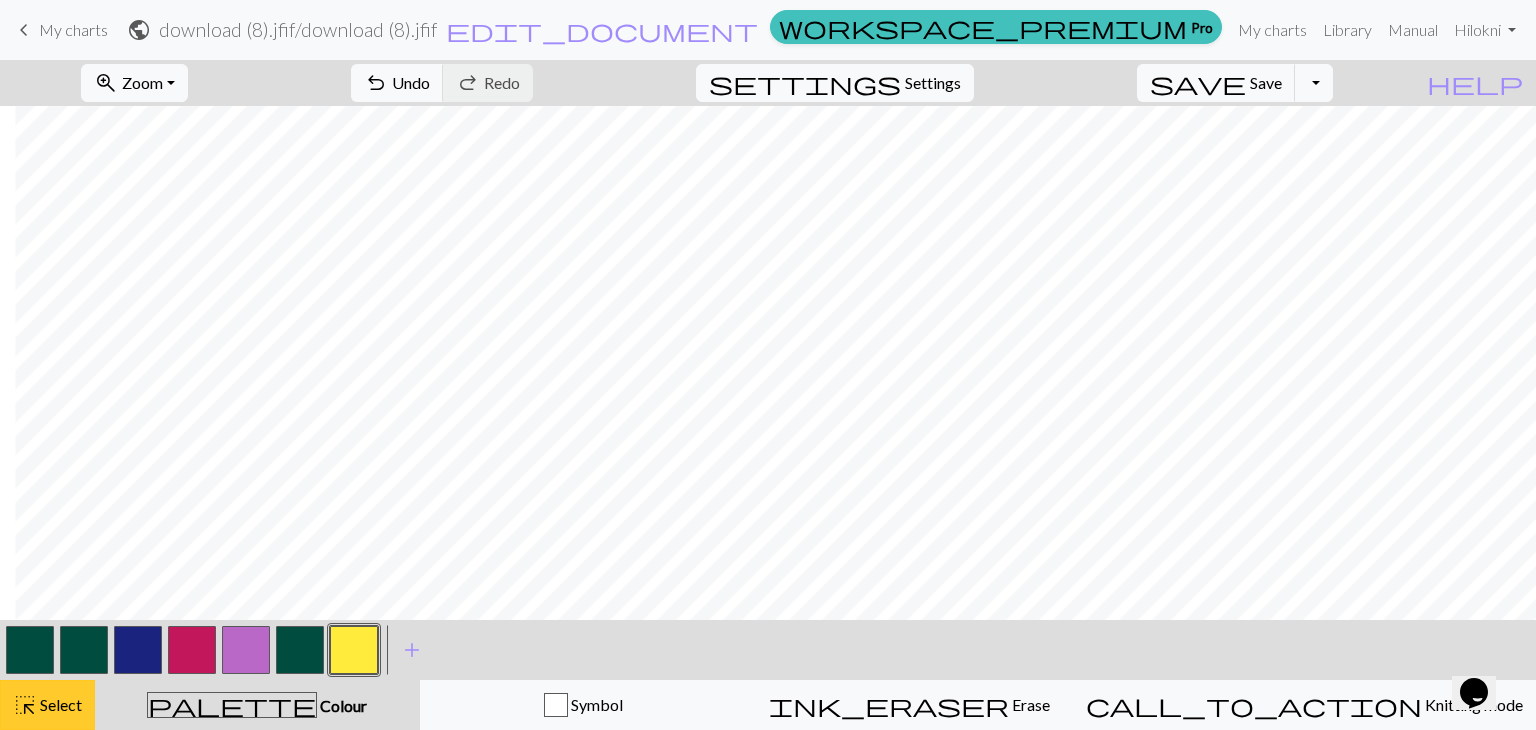 click on "Select" at bounding box center [59, 704] 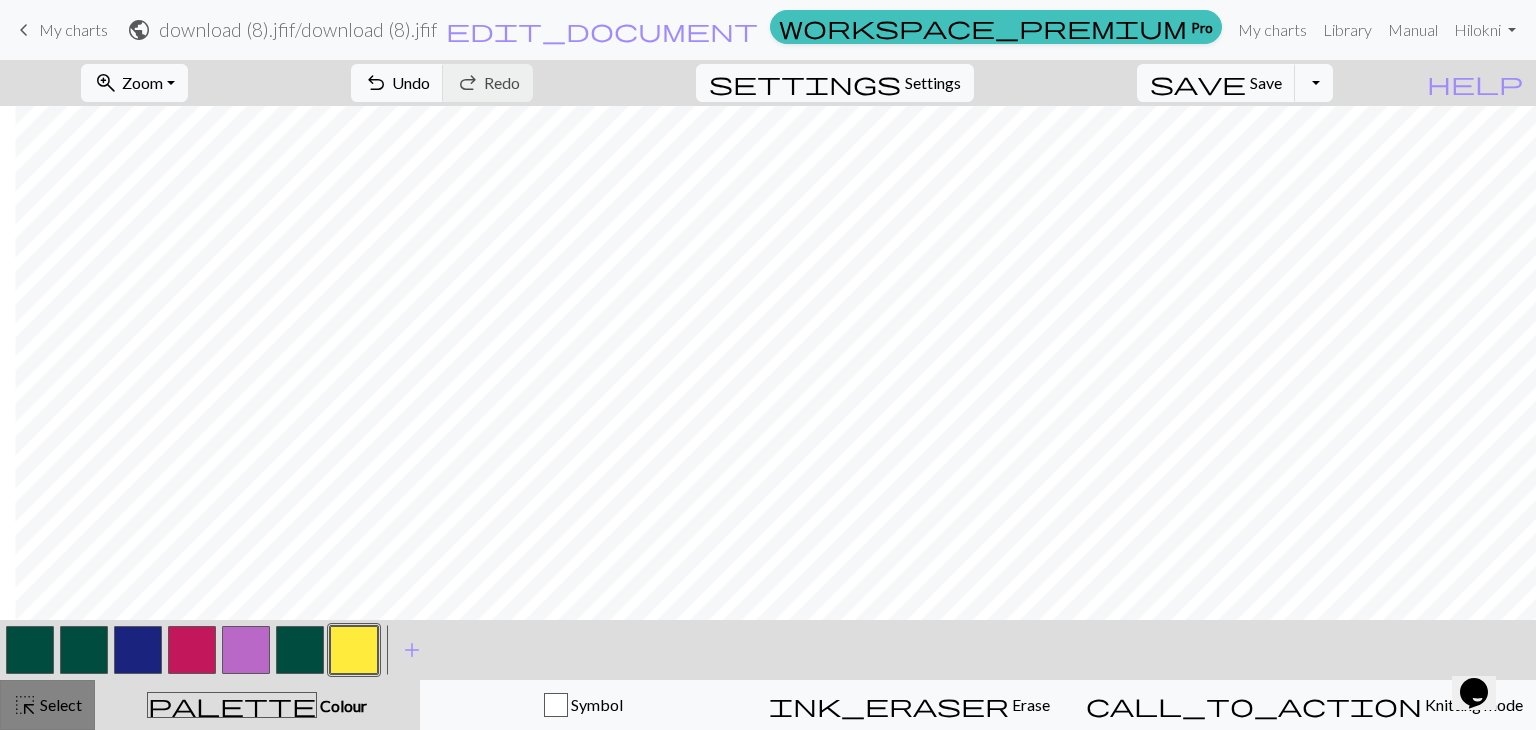 click on "Select" at bounding box center [59, 704] 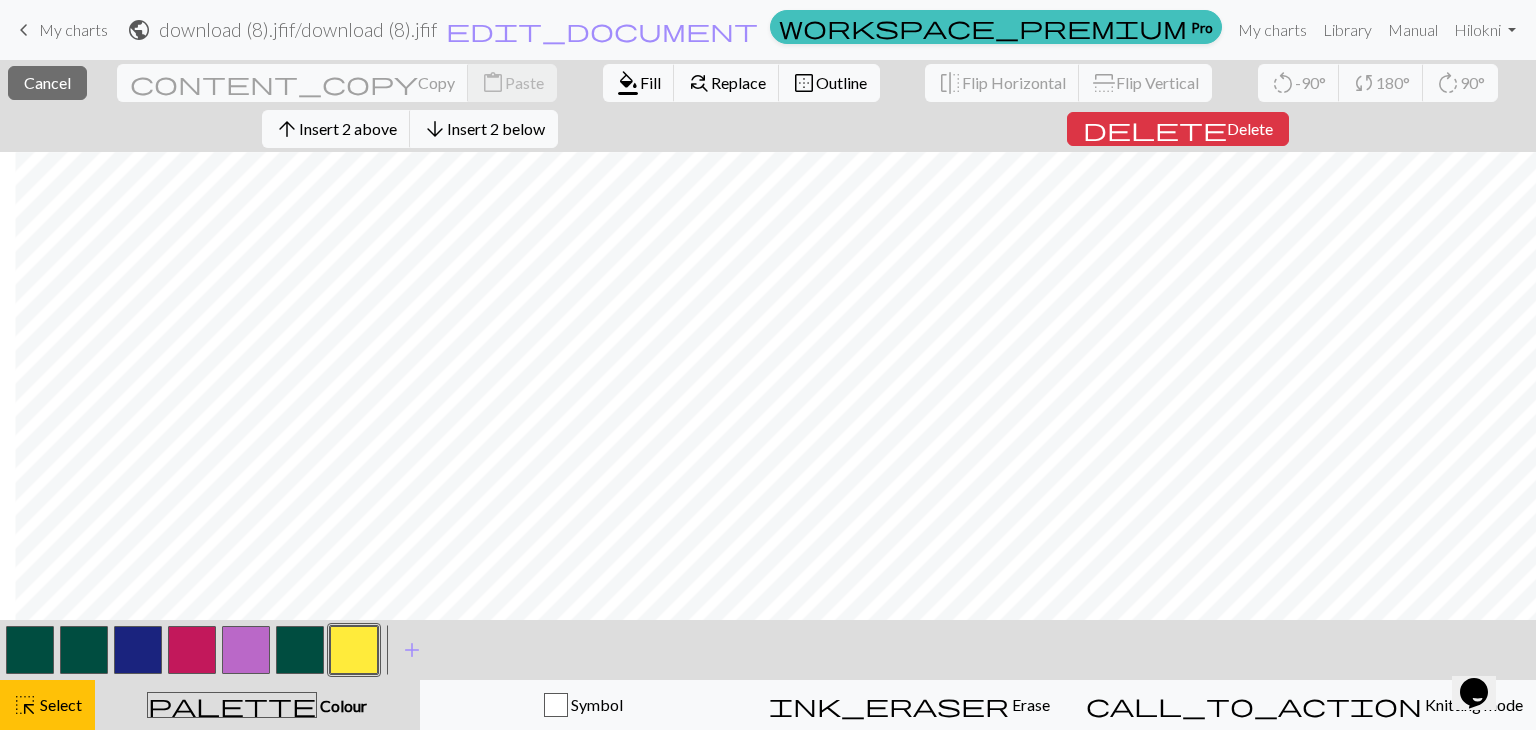 click on "close Cancel content_copy  Copy content_paste  Paste format_color_fill  Fill find_replace  Replace border_outer  Outline flip  Flip Horizontal flip  Flip Vertical rotate_left  -90° sync  180° rotate_right  90° arrow_upward  Insert 2 above arrow_downward Insert 2 below delete  Delete" at bounding box center [768, 106] 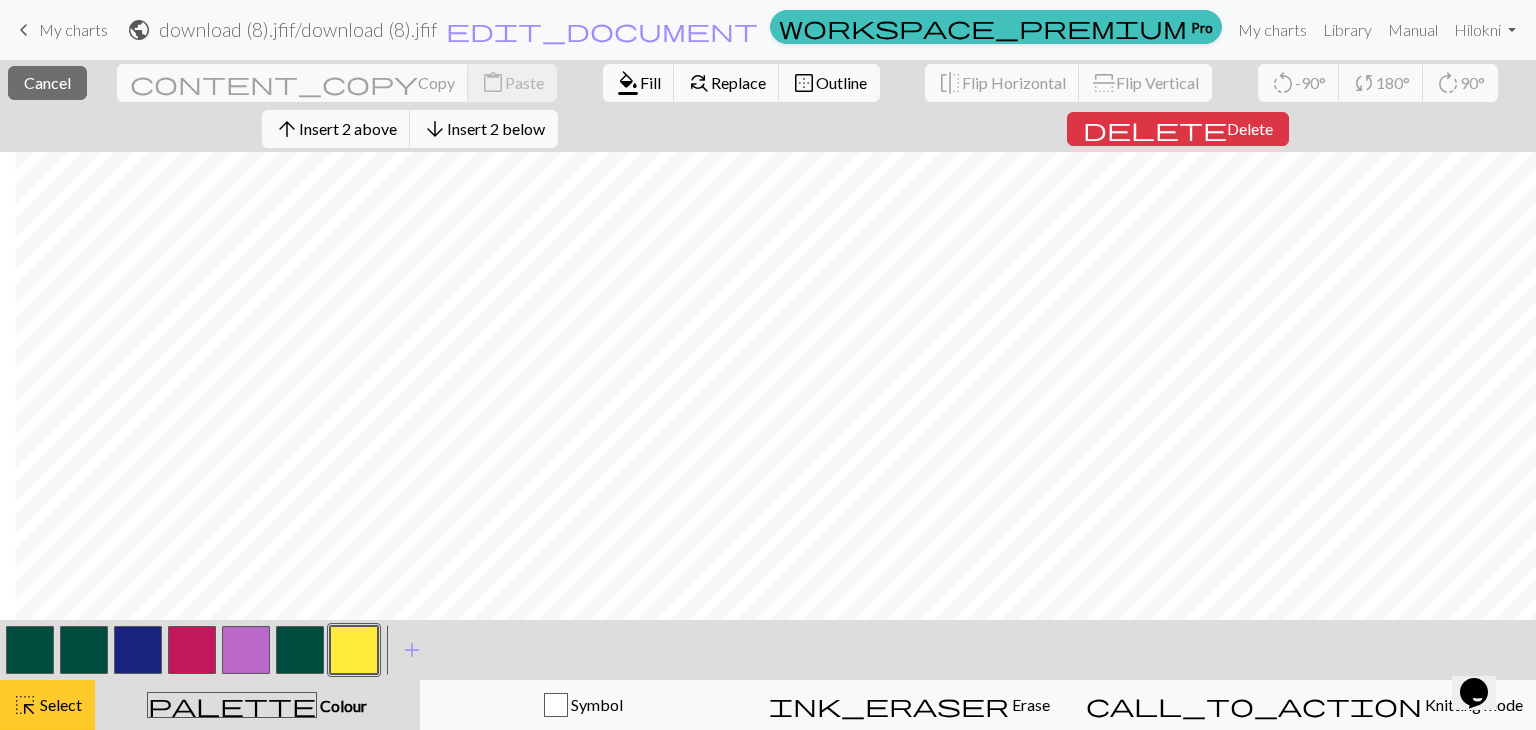 click on "highlight_alt" at bounding box center (25, 705) 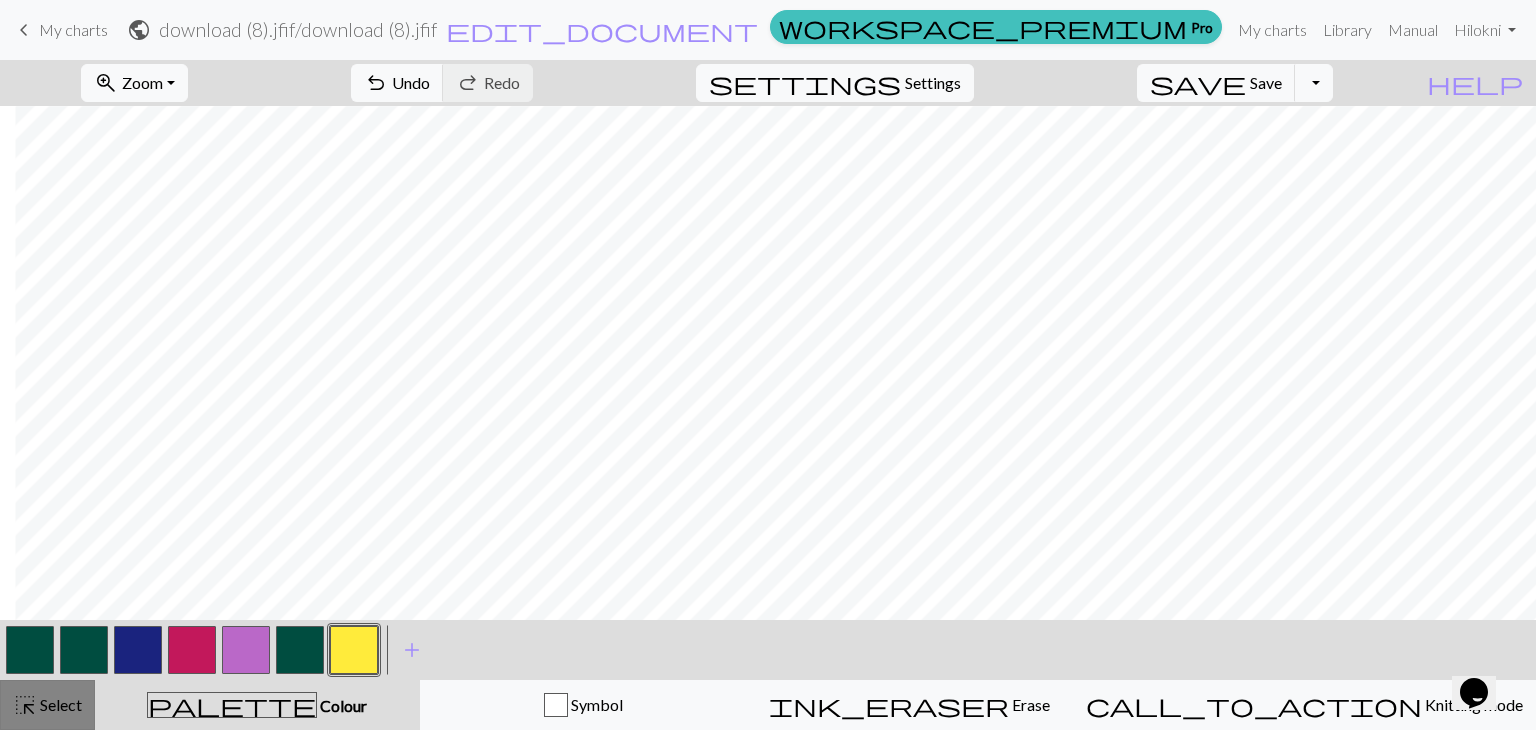 click on "Select" at bounding box center [59, 704] 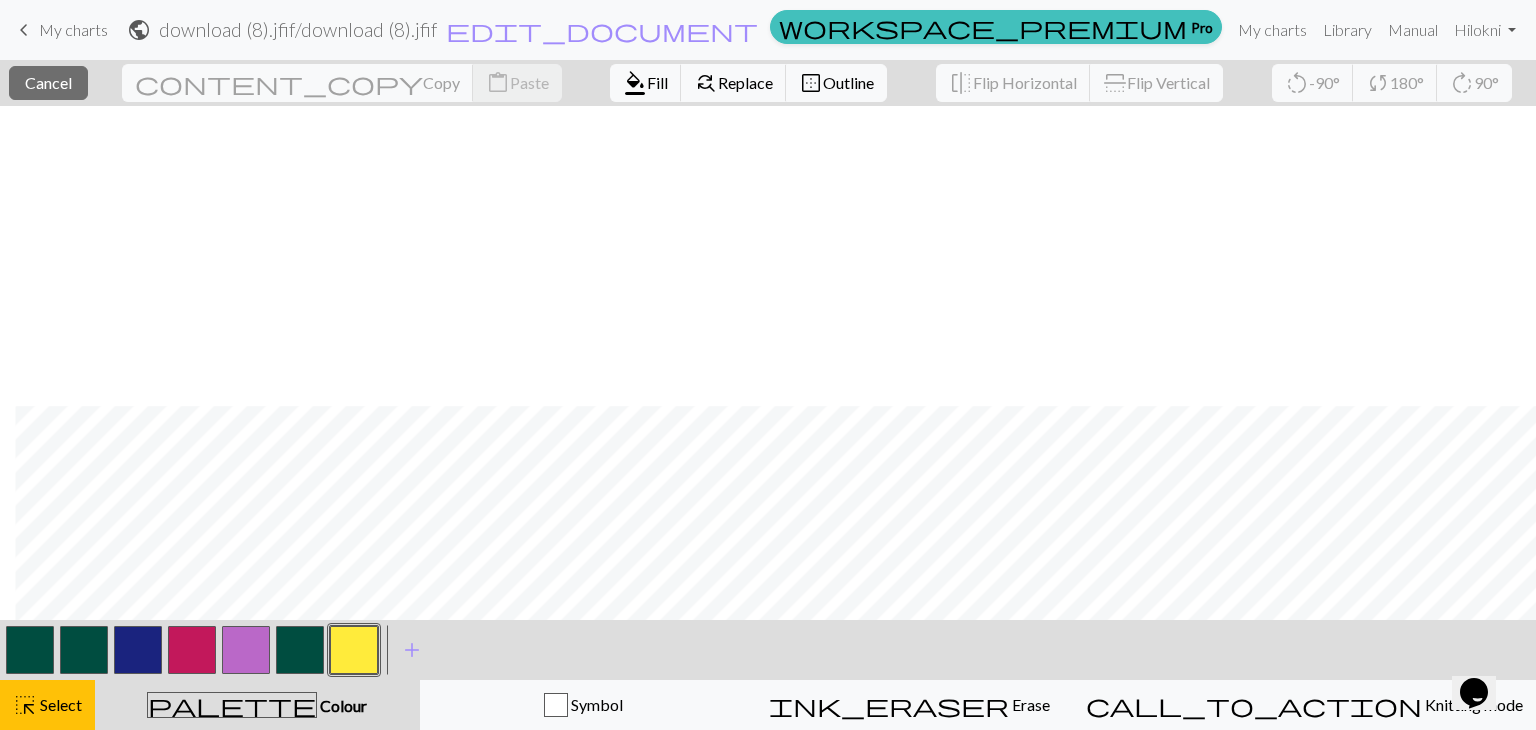 scroll, scrollTop: 531, scrollLeft: 1697, axis: both 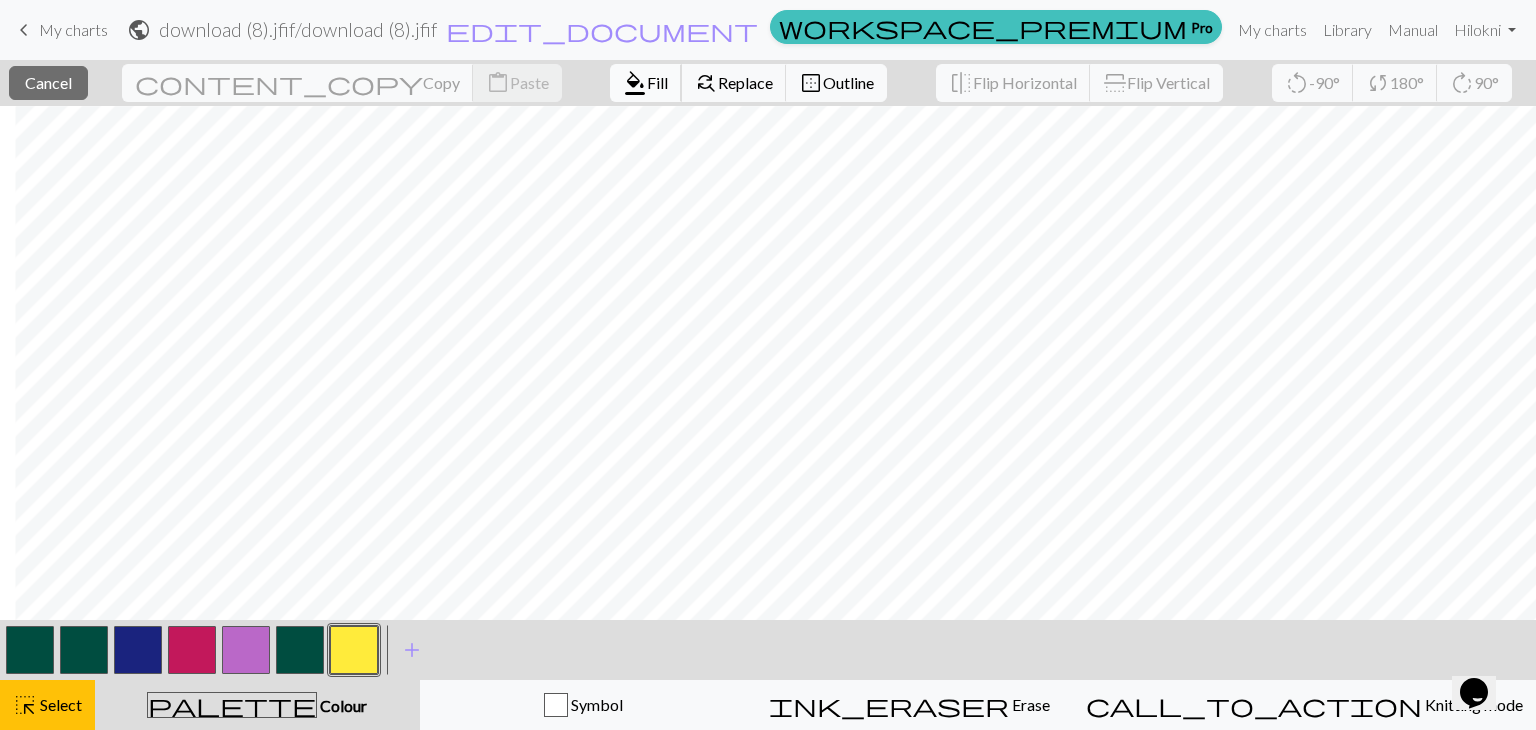 click on "Fill" at bounding box center [657, 82] 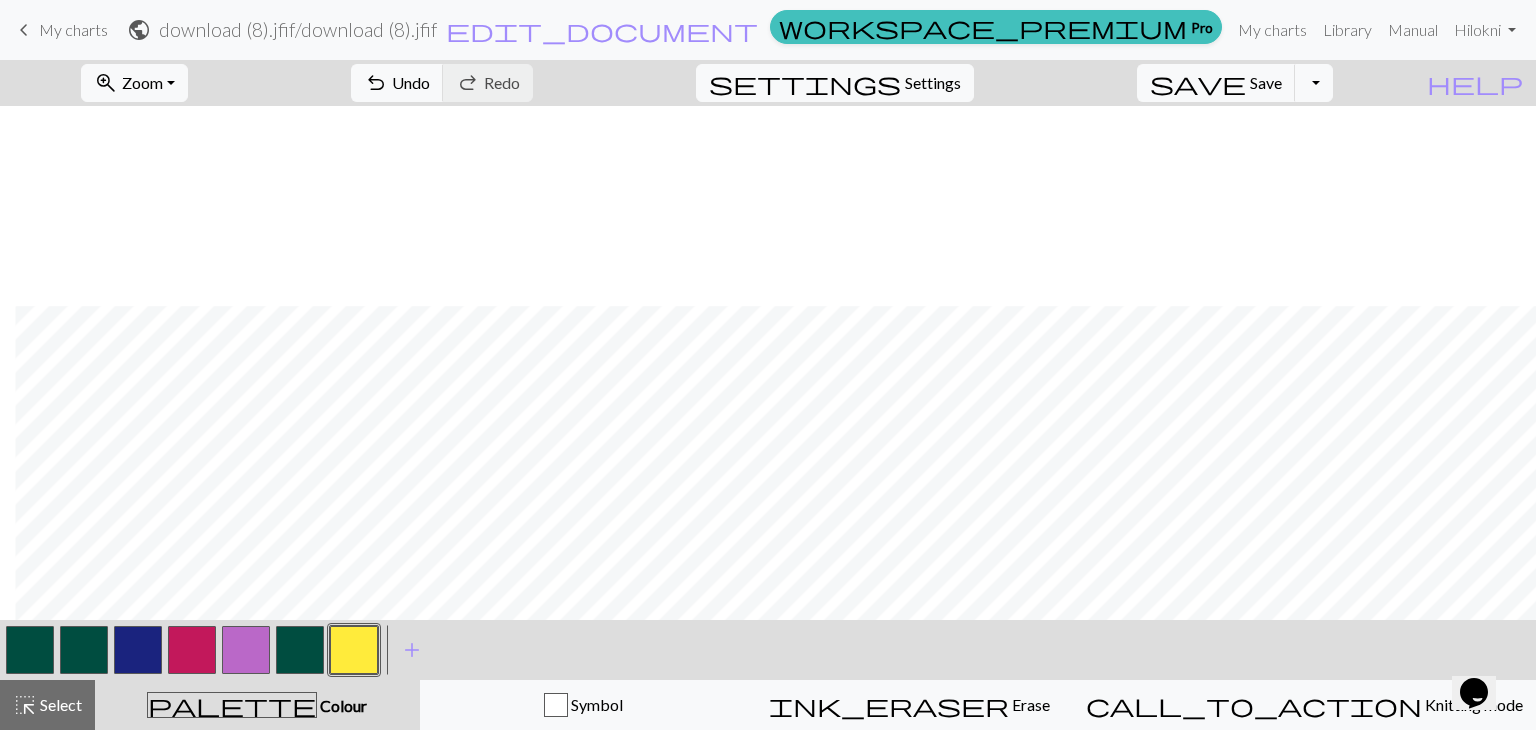 scroll, scrollTop: 731, scrollLeft: 1697, axis: both 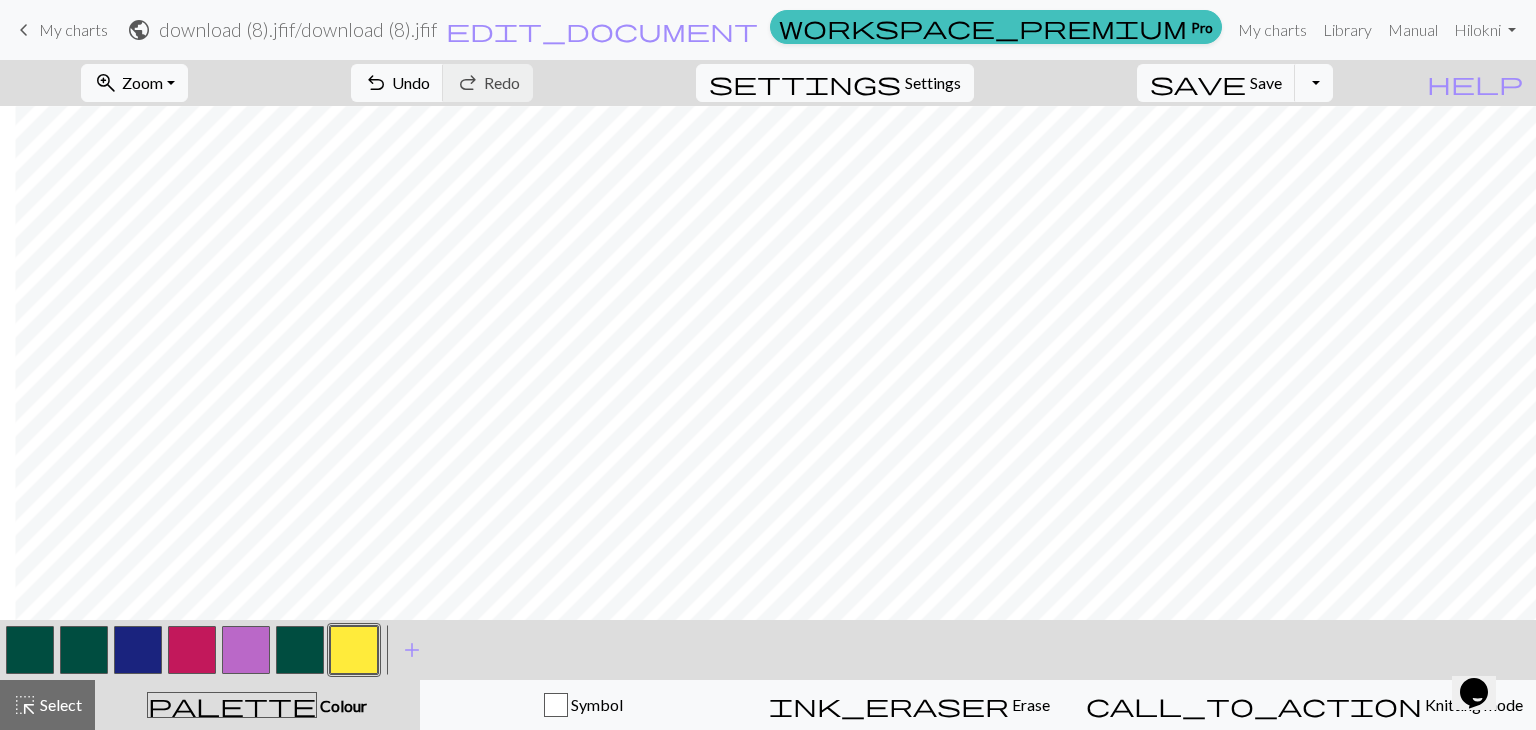 click at bounding box center (138, 650) 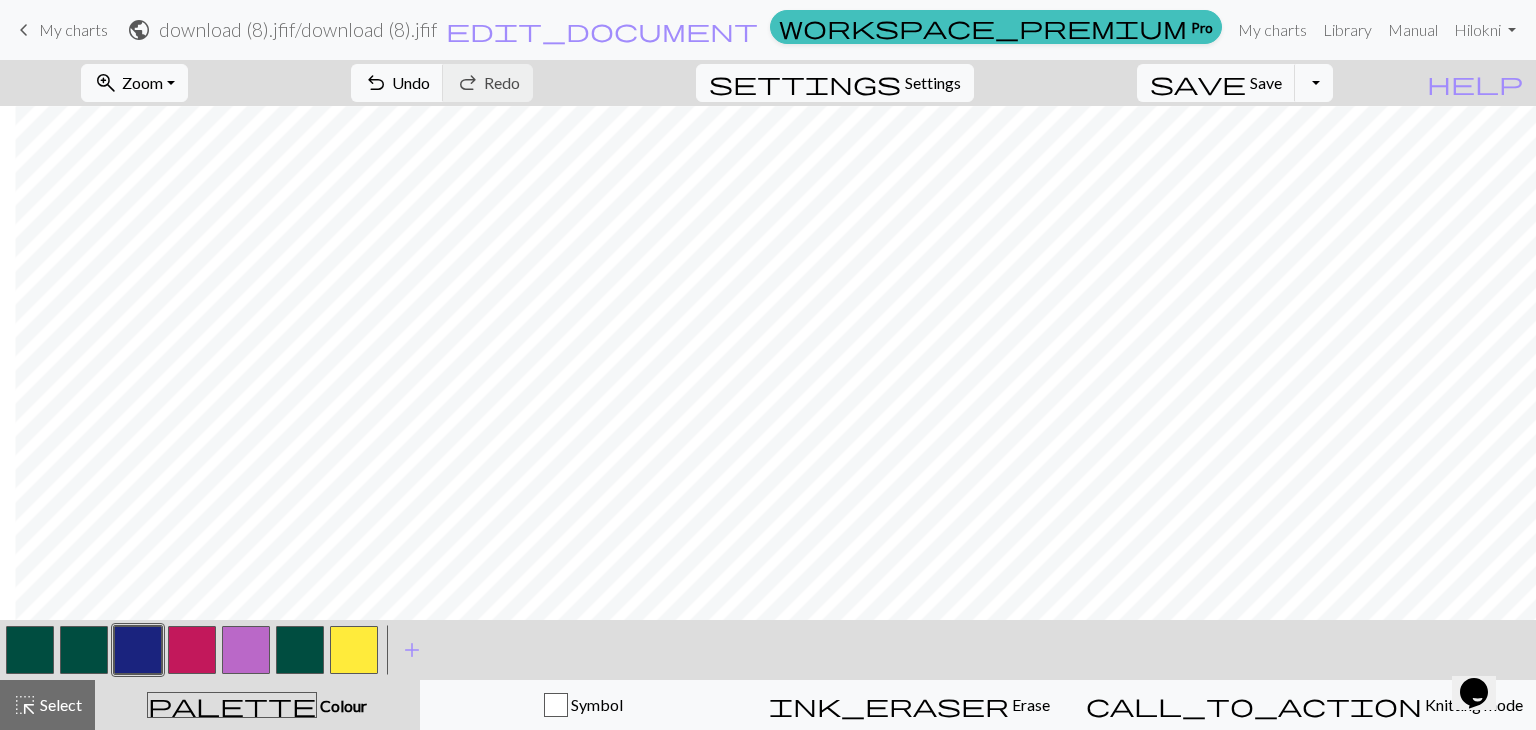 click at bounding box center [354, 650] 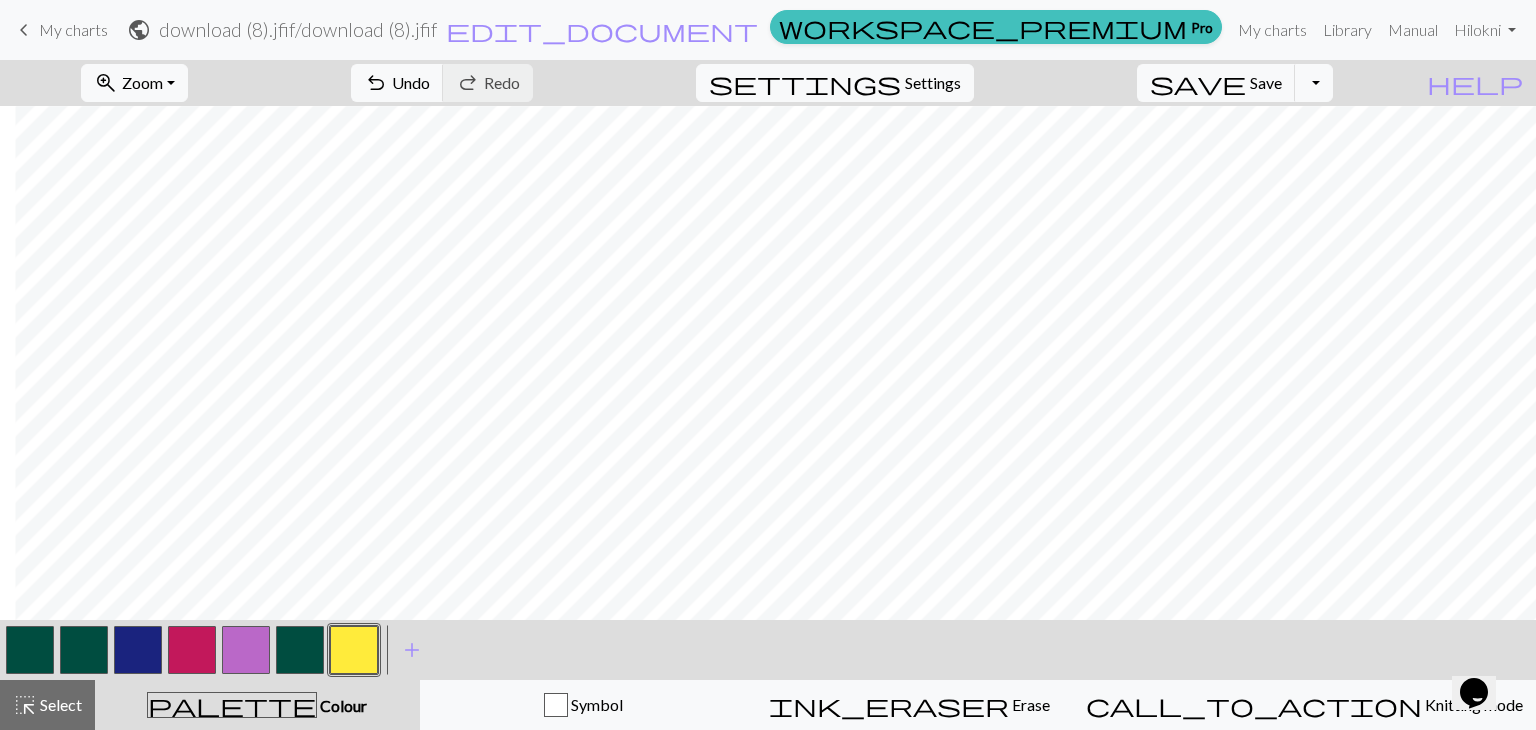 click at bounding box center (138, 650) 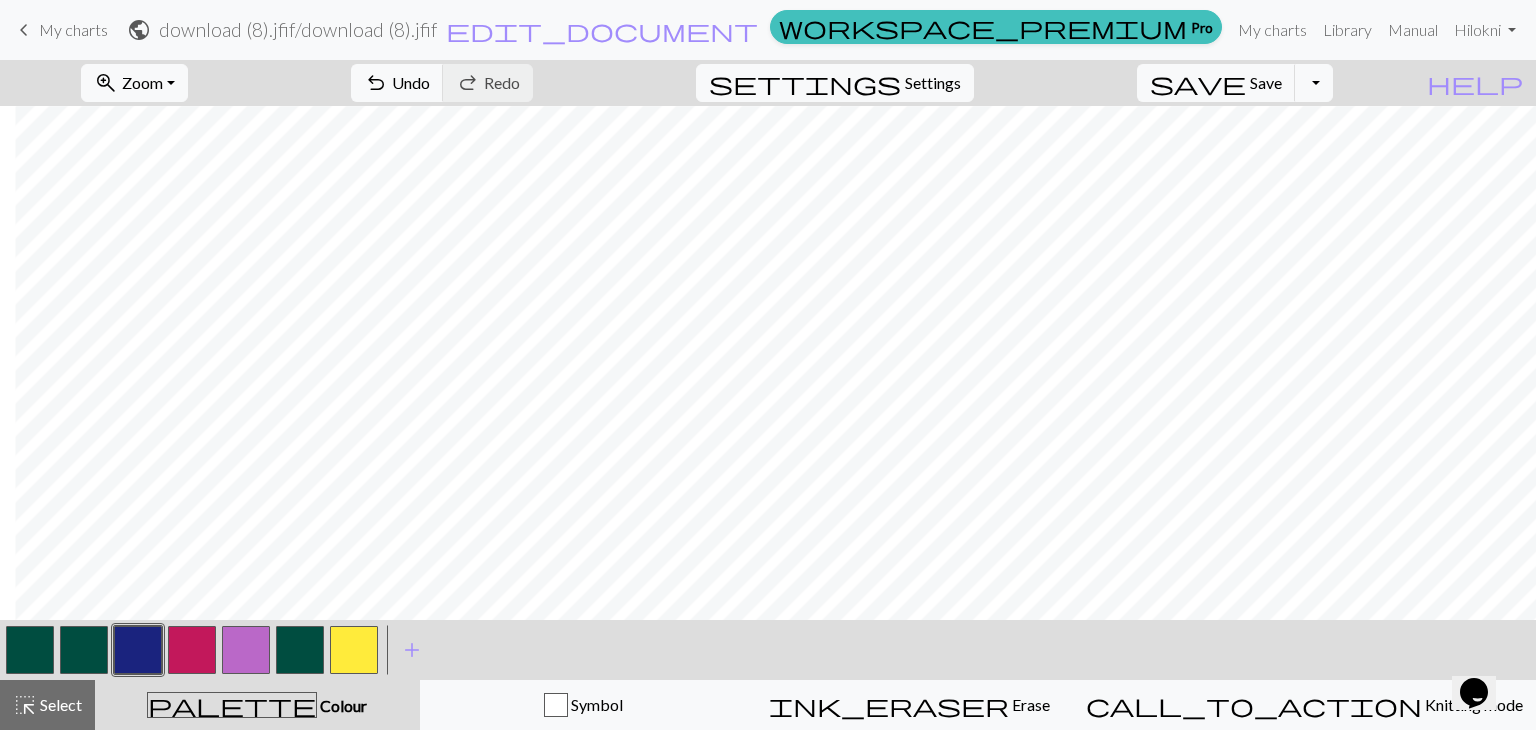 click at bounding box center [354, 650] 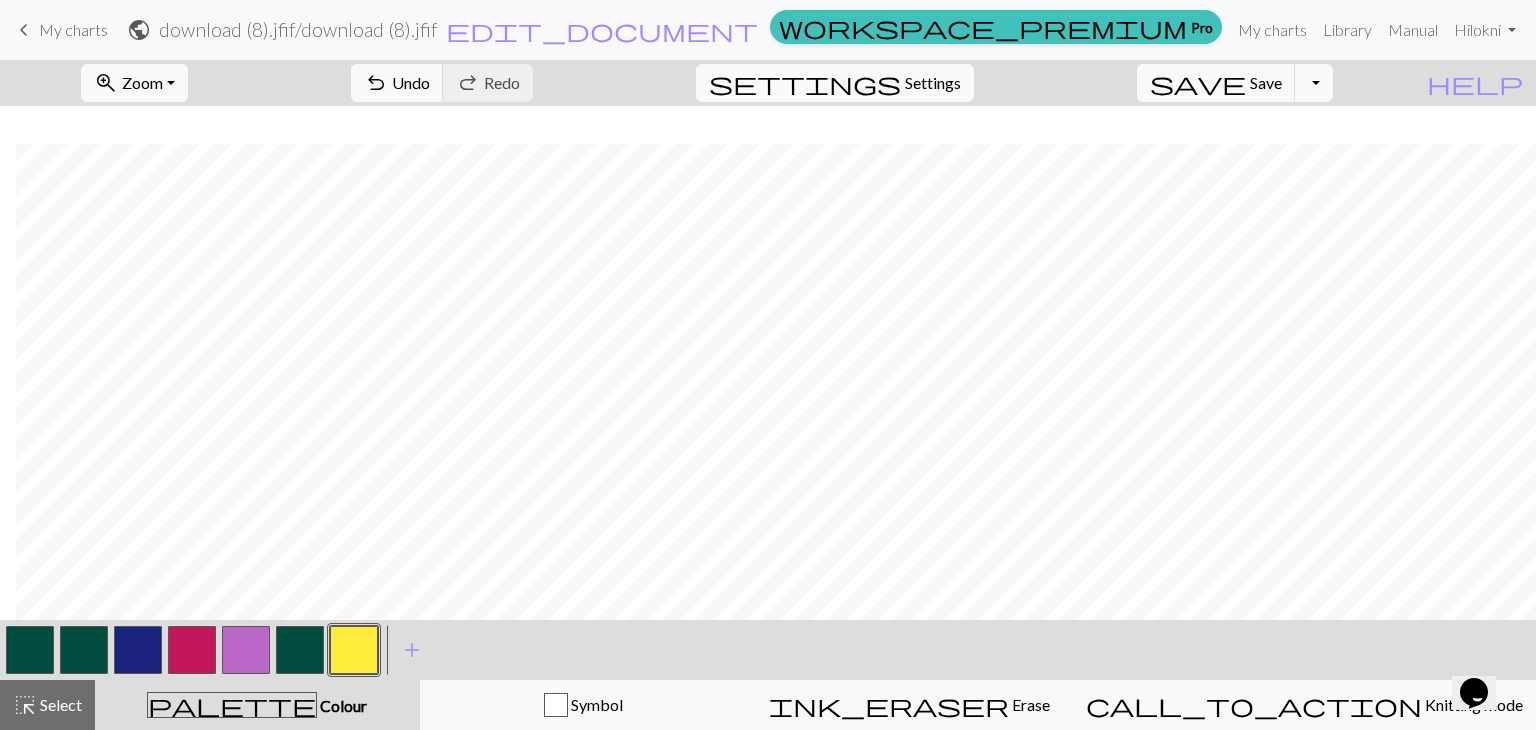 scroll, scrollTop: 1531, scrollLeft: 1697, axis: both 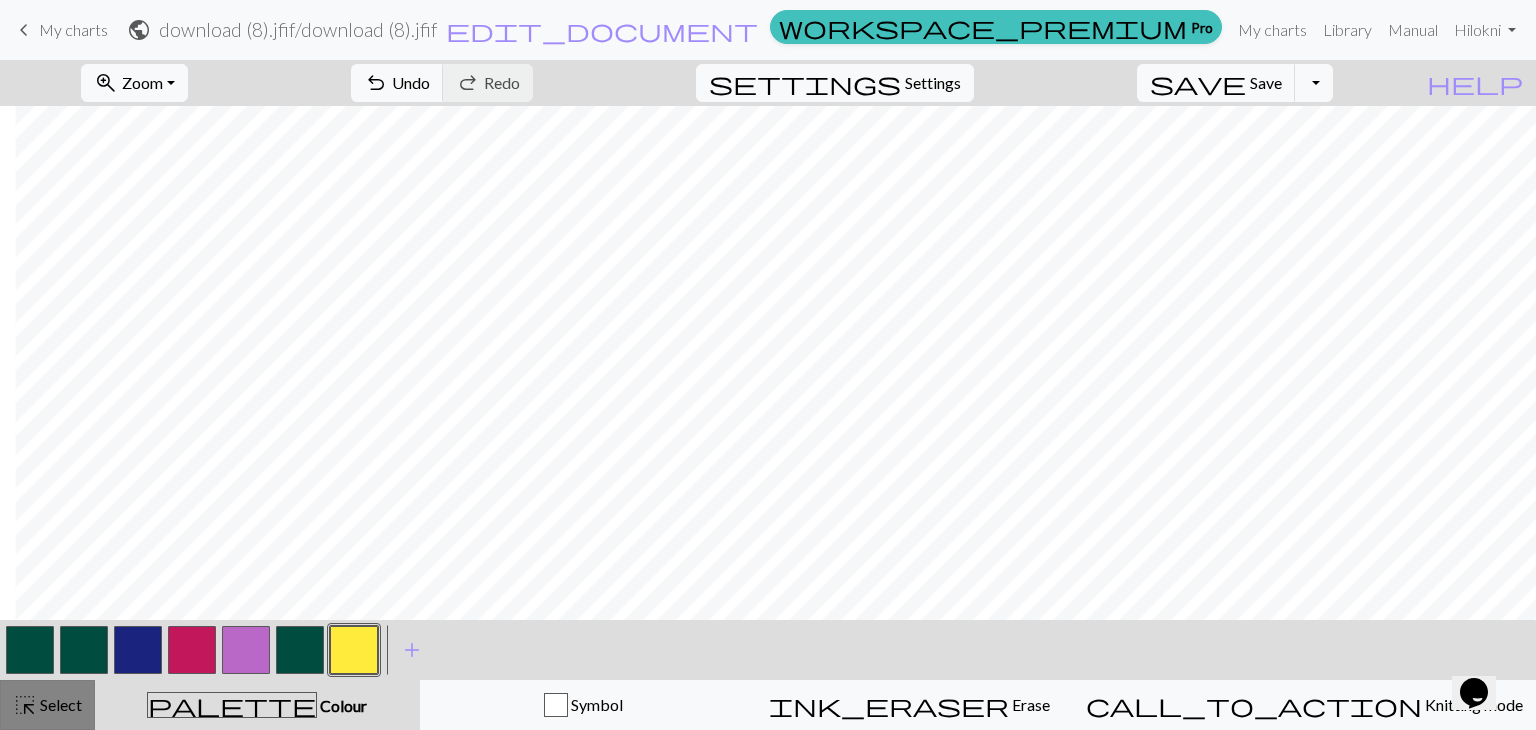 click on "Select" at bounding box center [59, 704] 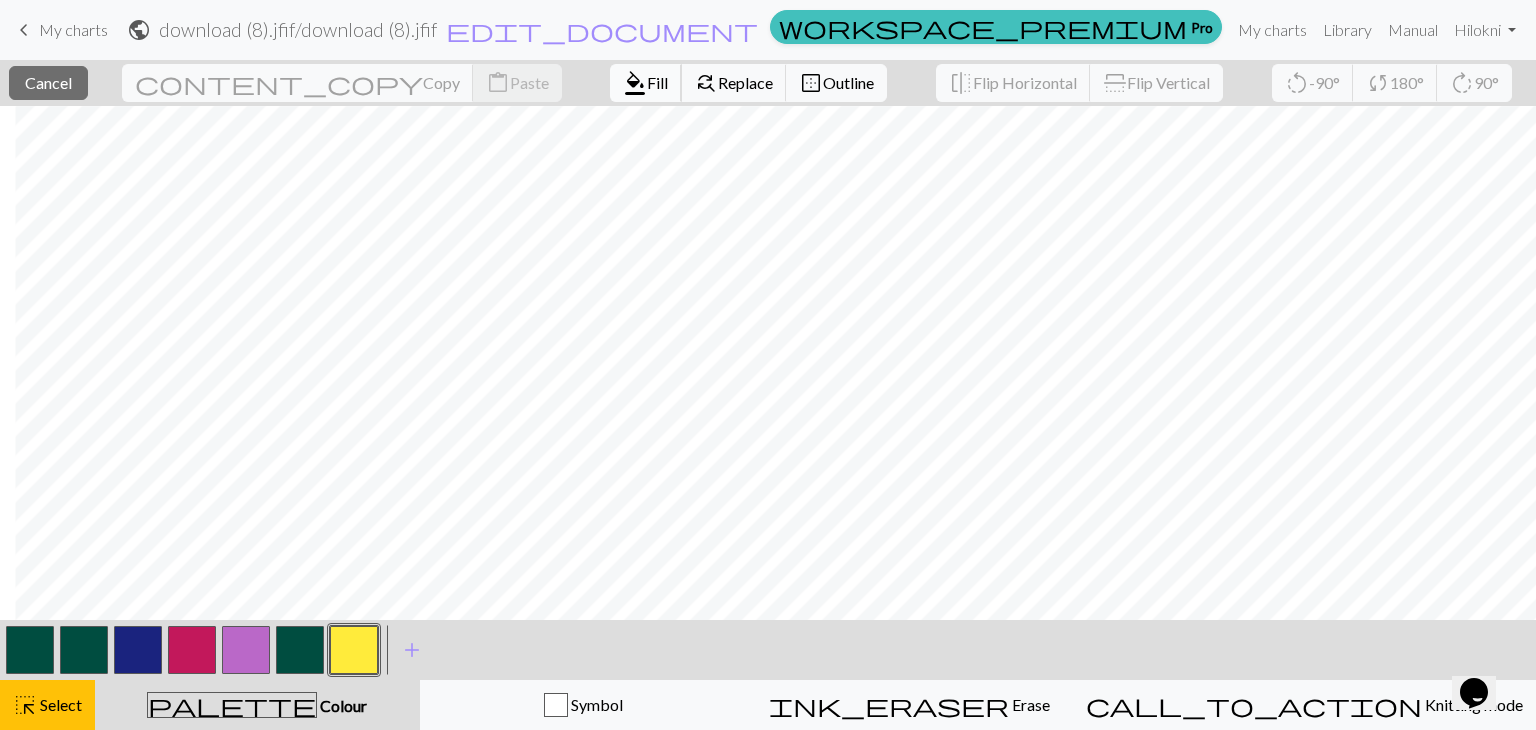 click on "format_color_fill" at bounding box center [635, 83] 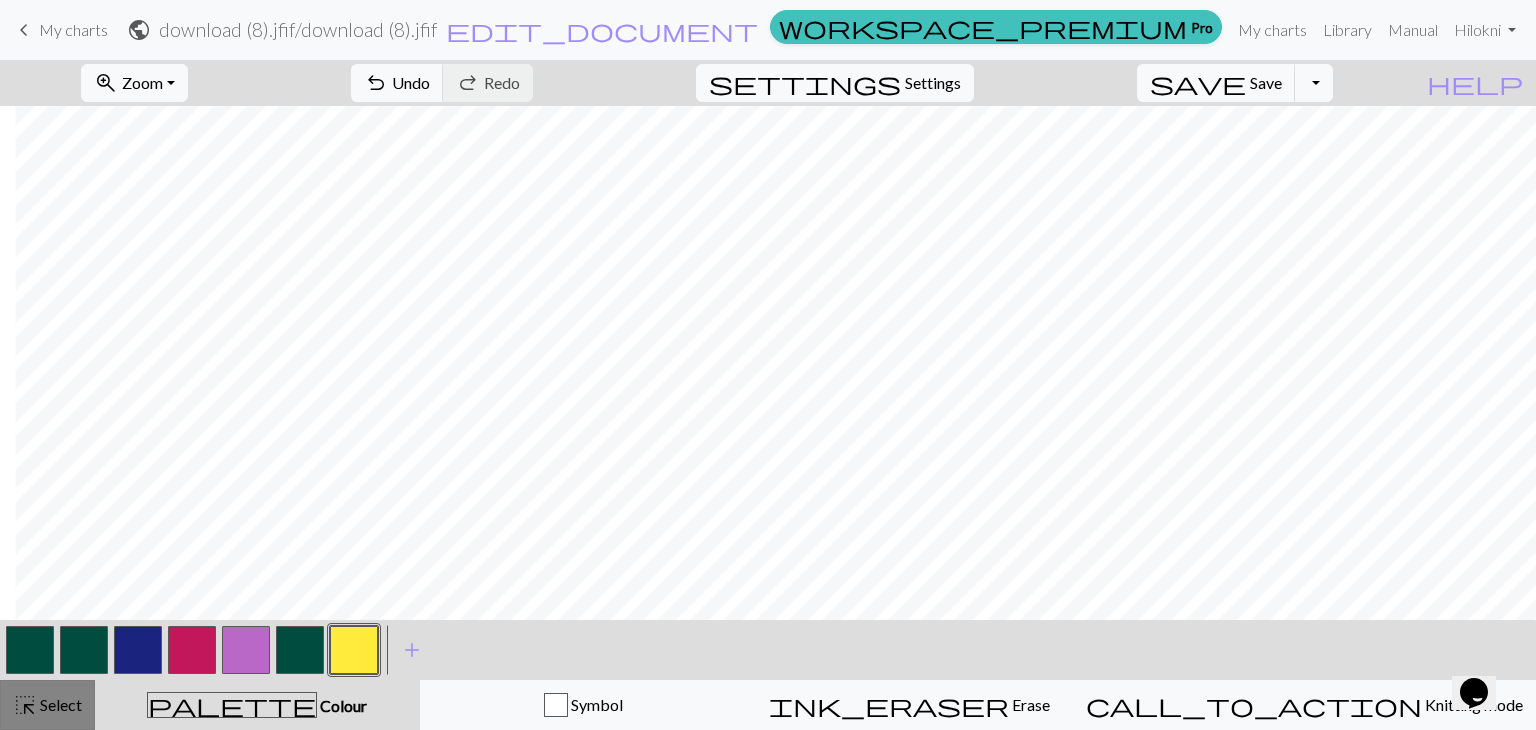 click on "highlight_alt   Select   Select" at bounding box center [47, 705] 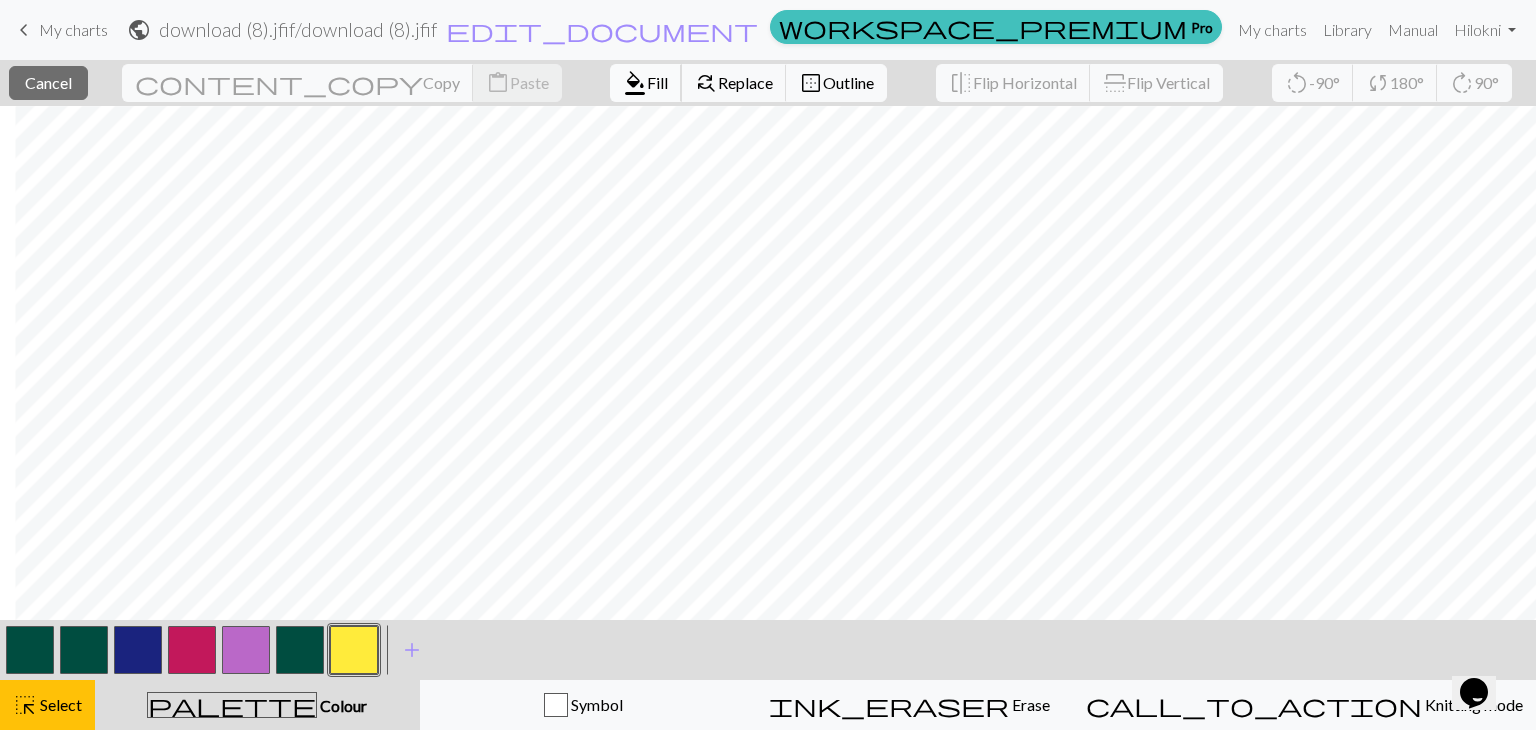click on "format_color_fill" at bounding box center [635, 83] 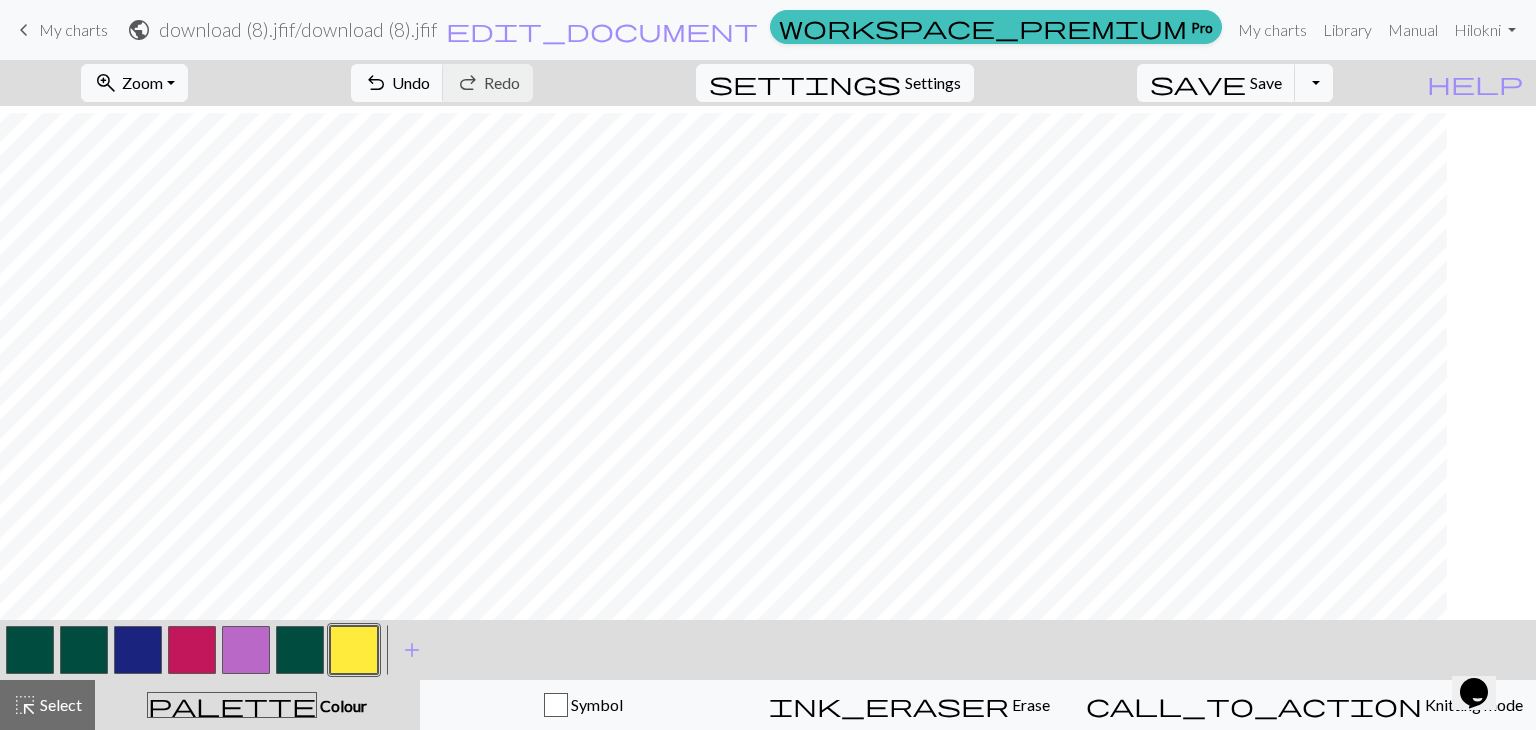 scroll, scrollTop: 2583, scrollLeft: 1592, axis: both 